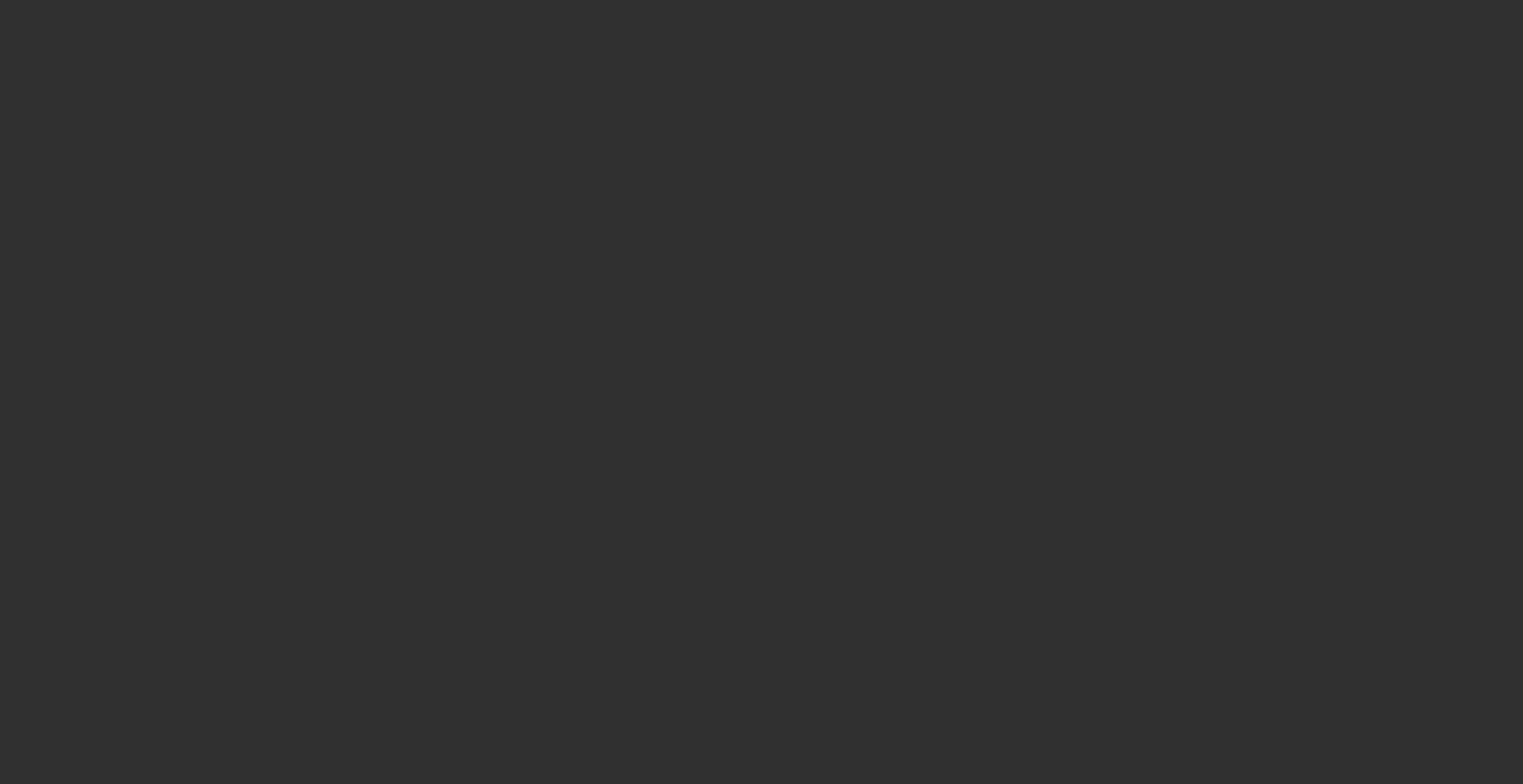 scroll, scrollTop: 0, scrollLeft: 0, axis: both 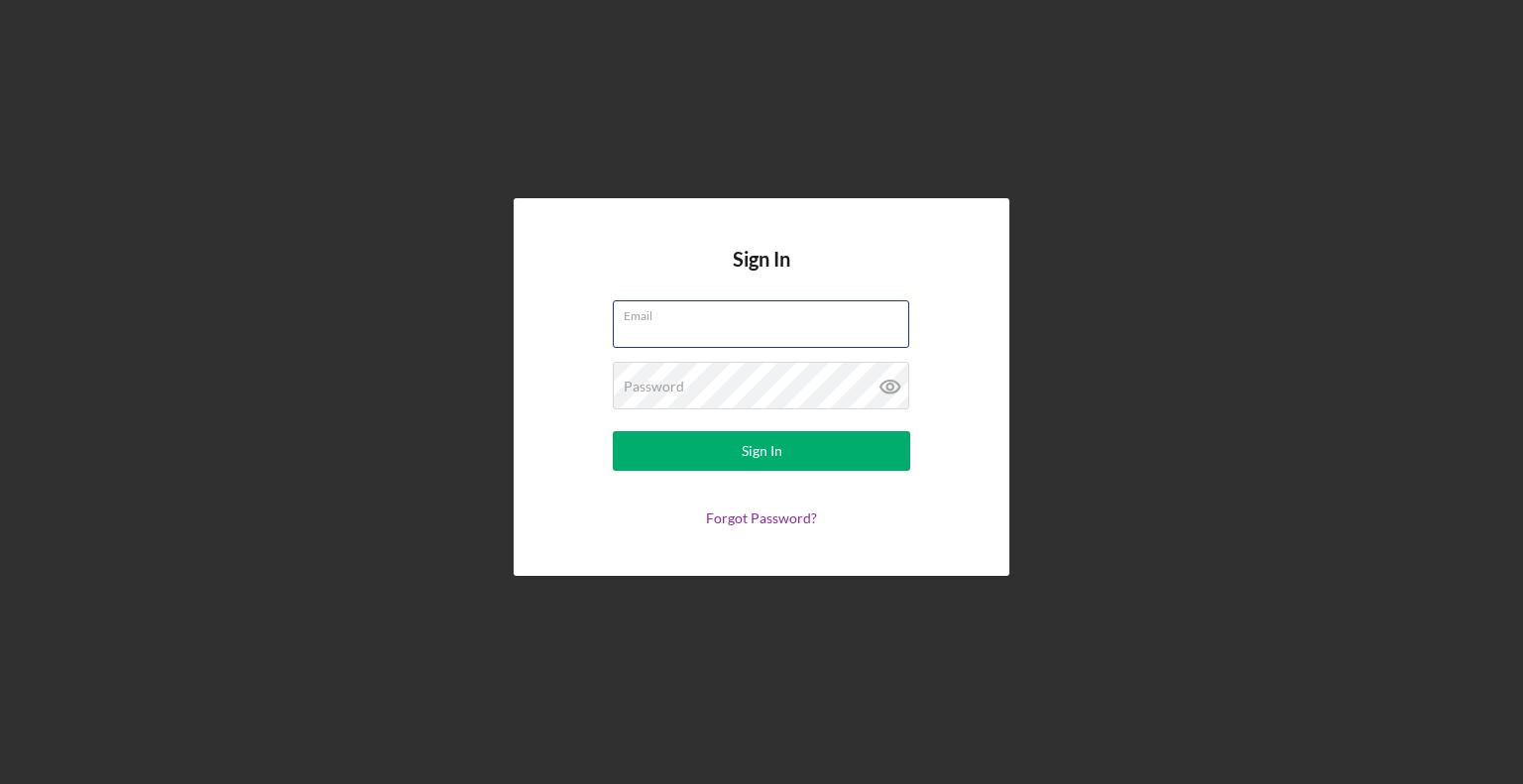 type on "[EMAIL]" 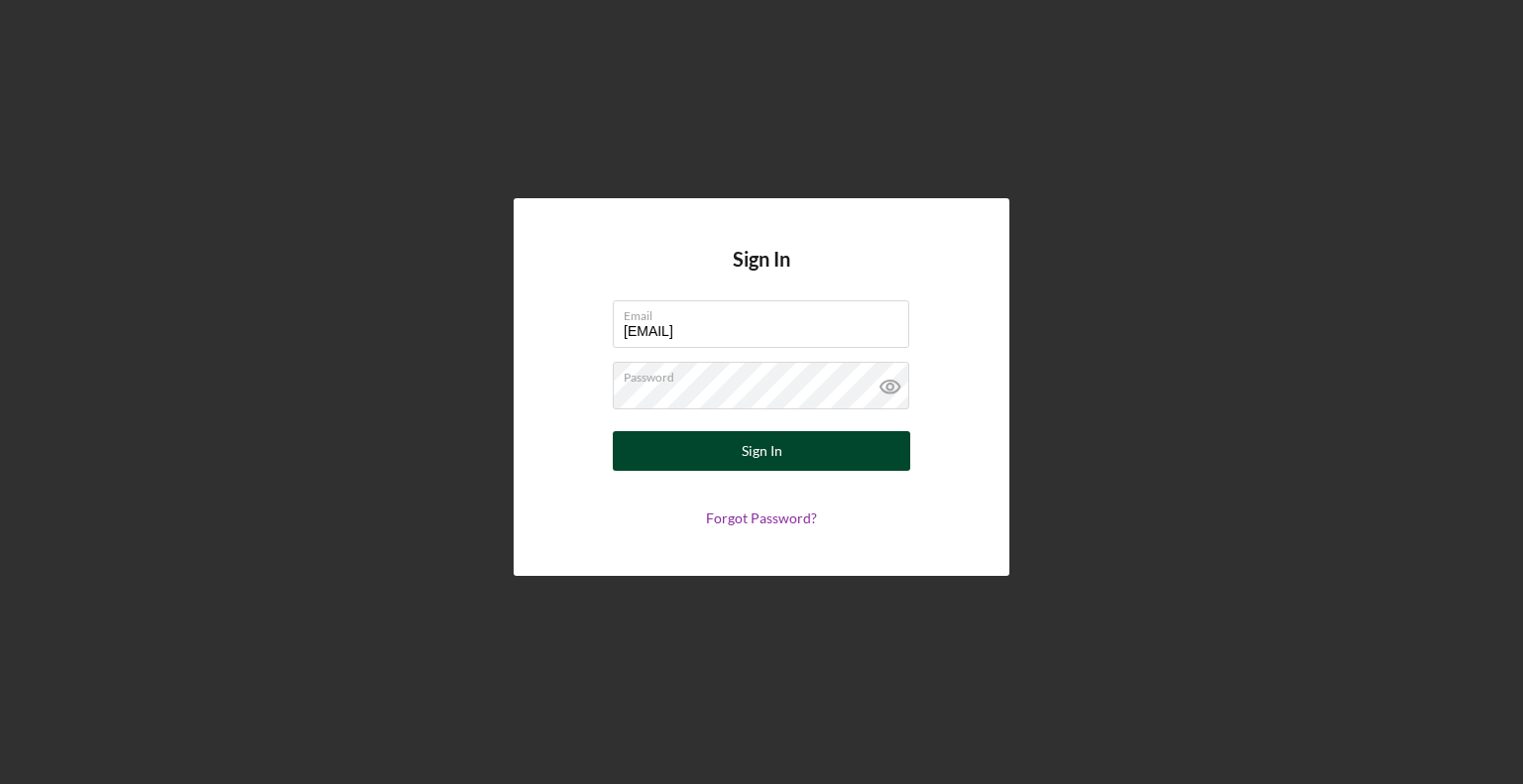 click on "Sign In" at bounding box center (762, 451) 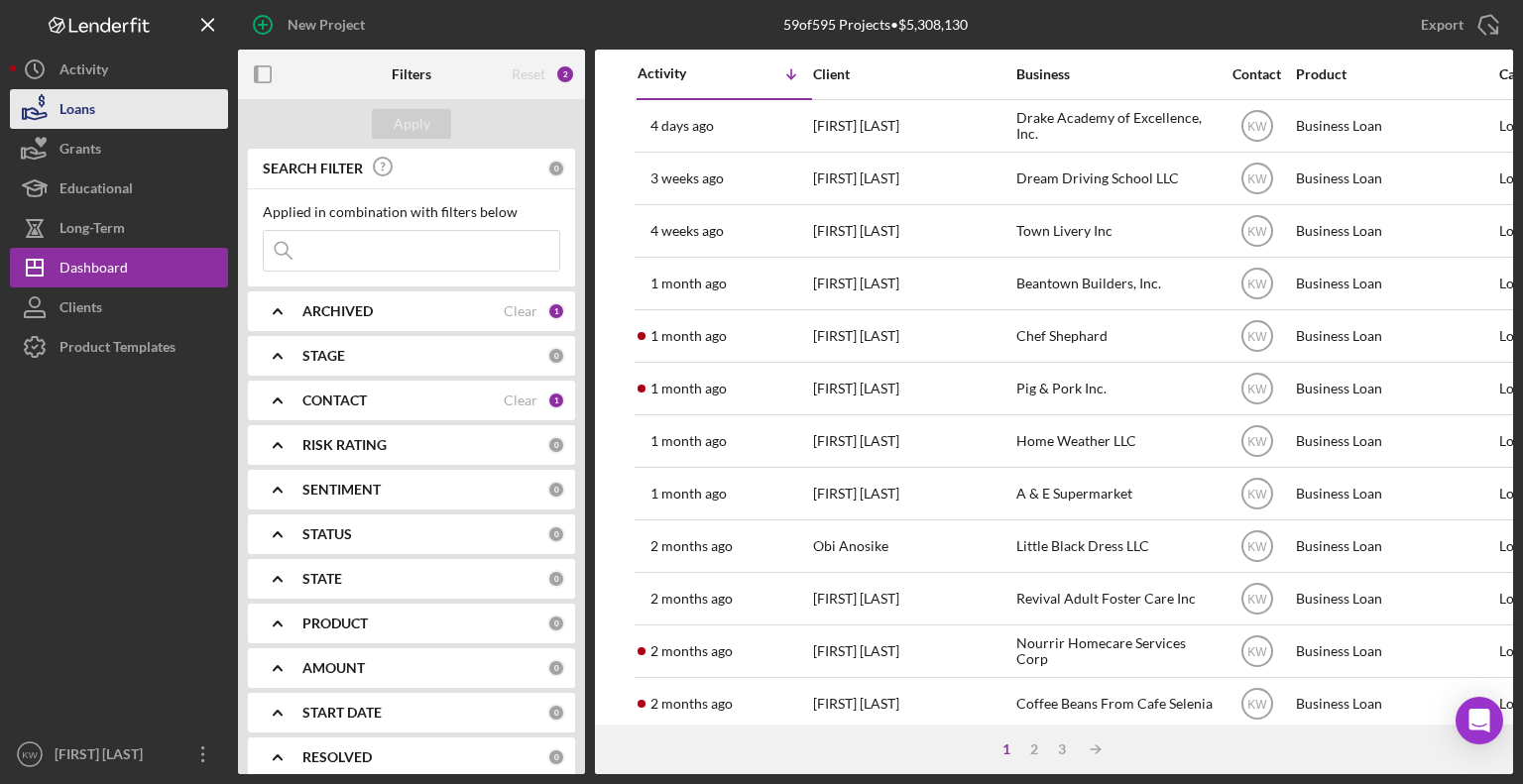 click on "Loans" at bounding box center [77, 111] 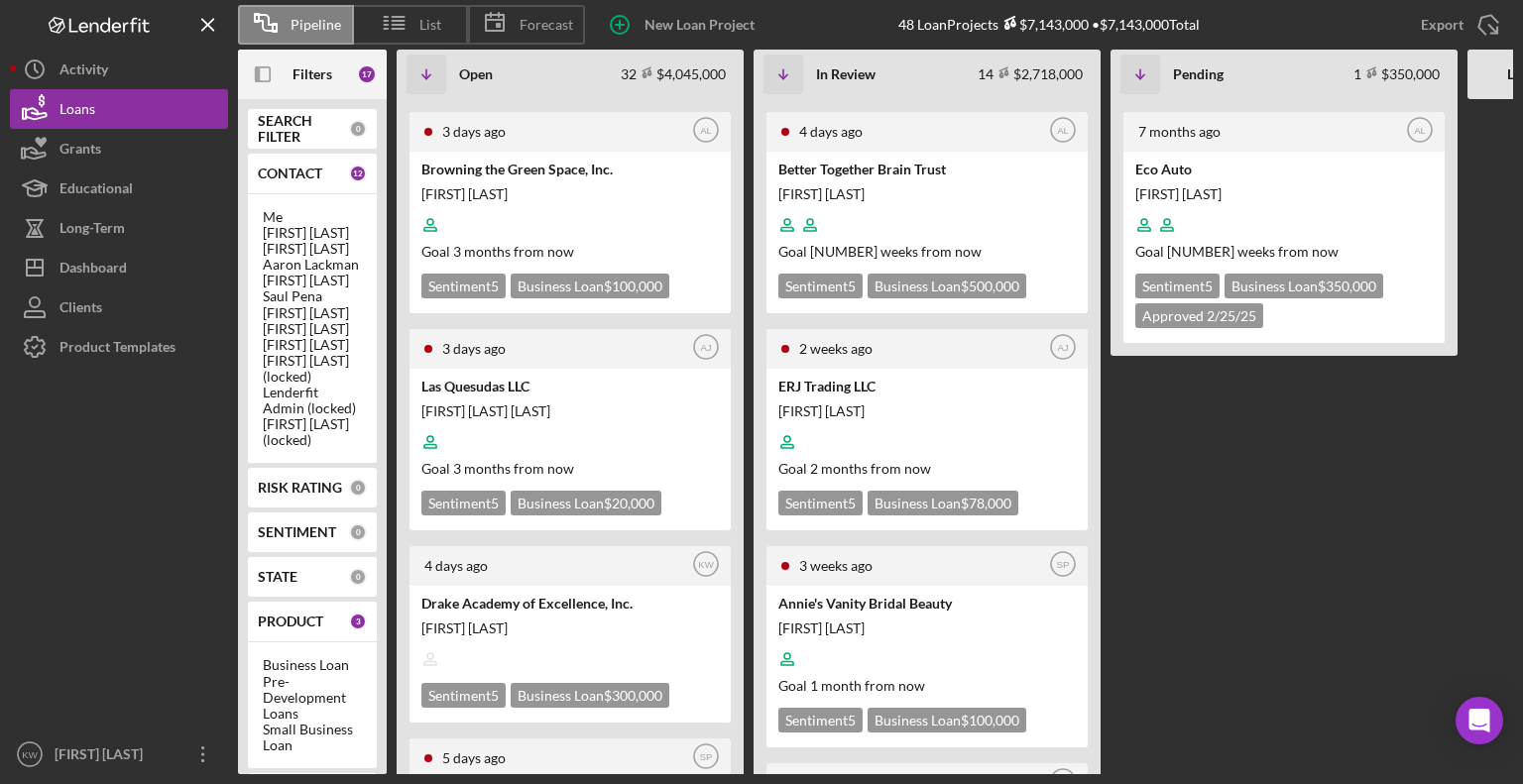 click on "Icon/Menu Close" 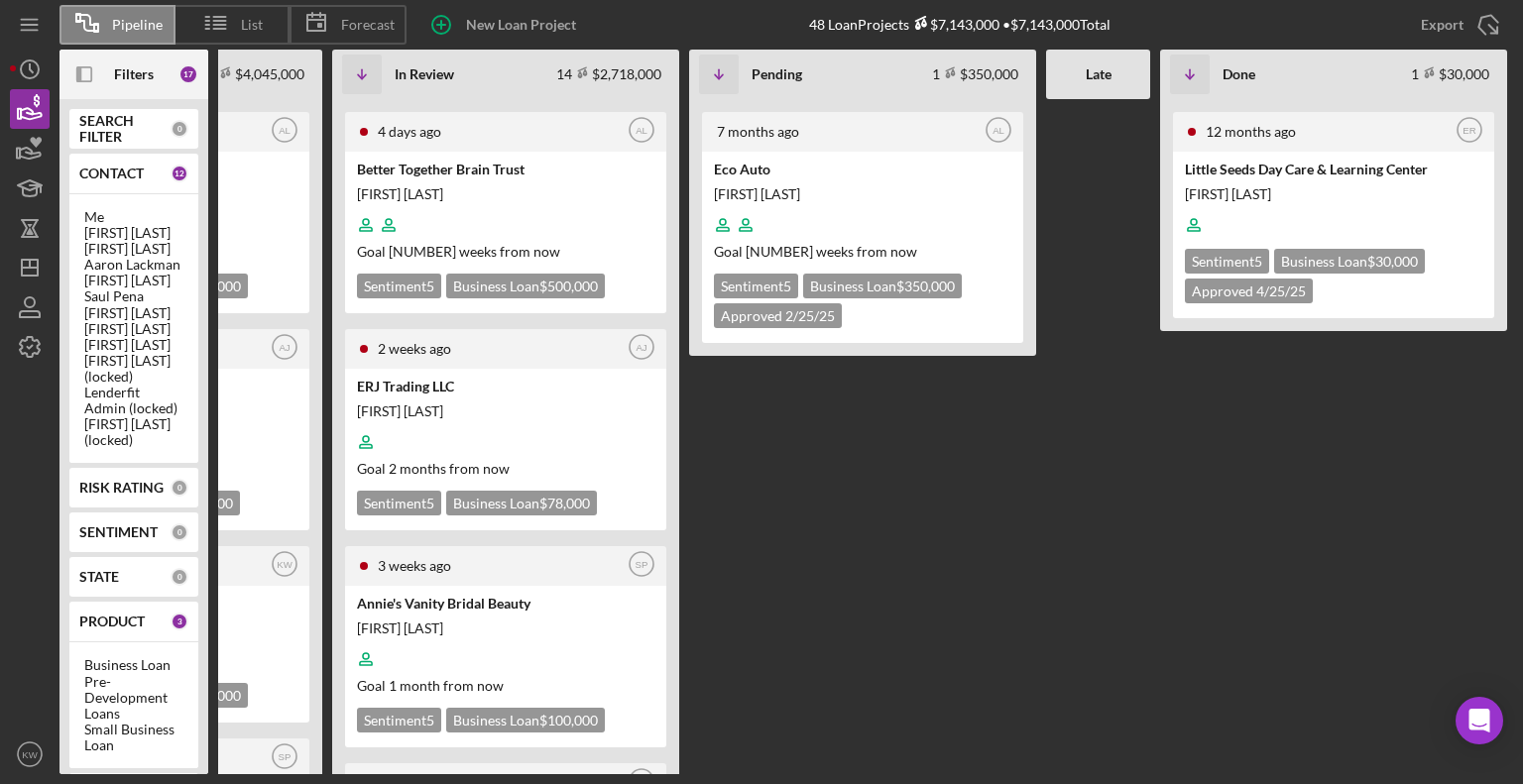 scroll, scrollTop: 0, scrollLeft: 256, axis: horizontal 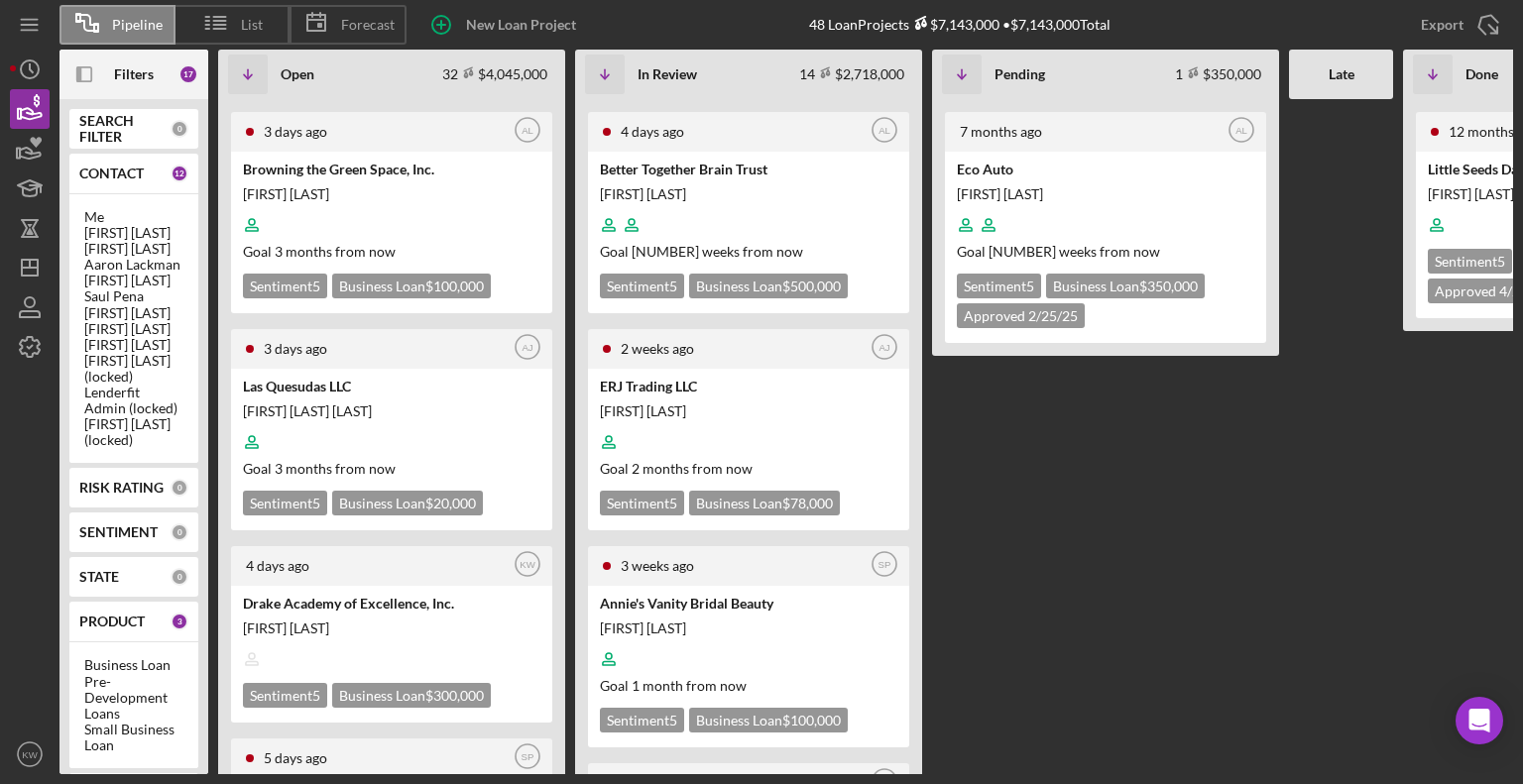 click on "SEARCH FILTER" at bounding box center [125, 129] 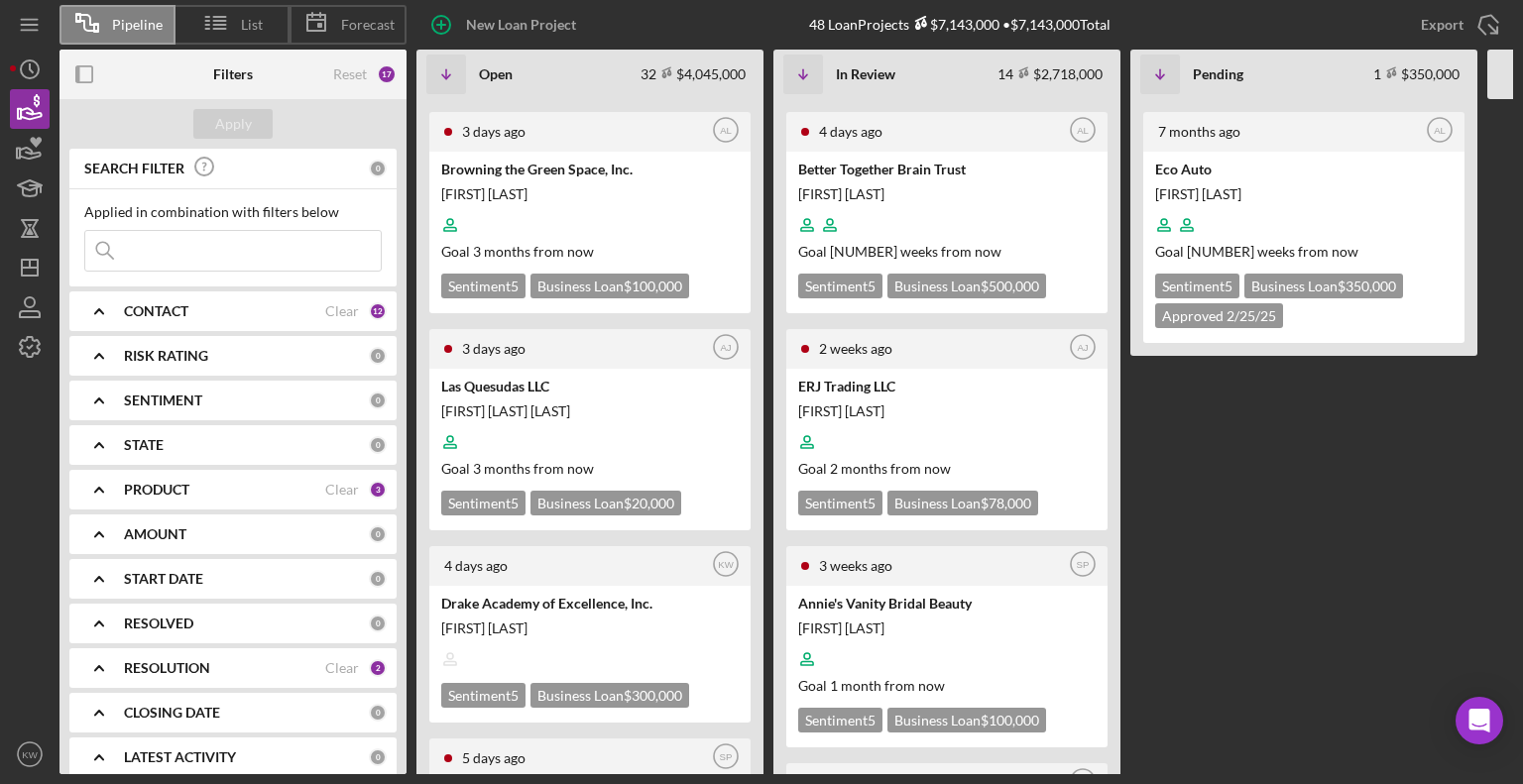click on "CONTACT   Clear 12" at bounding box center (255, 311) 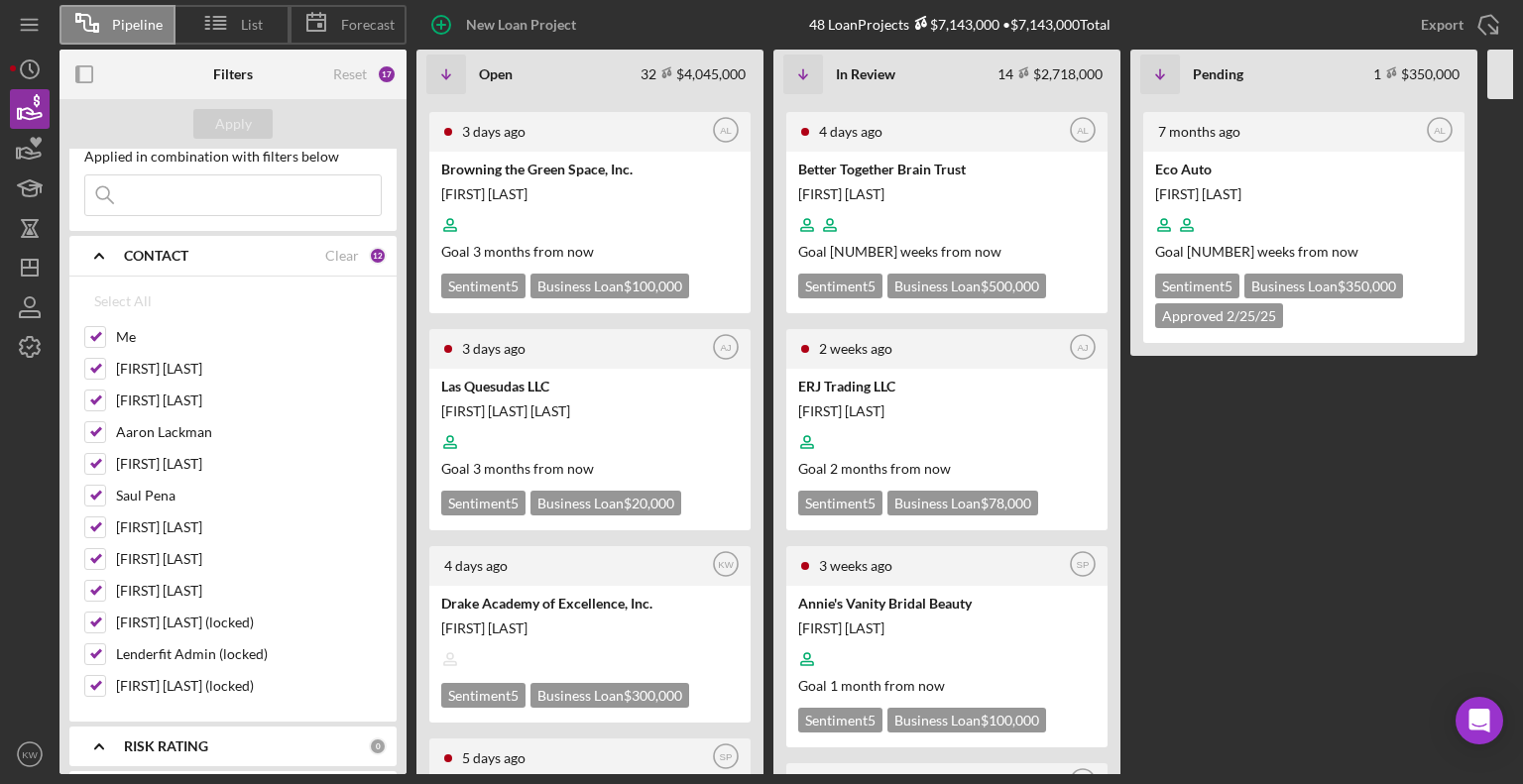scroll, scrollTop: 99, scrollLeft: 0, axis: vertical 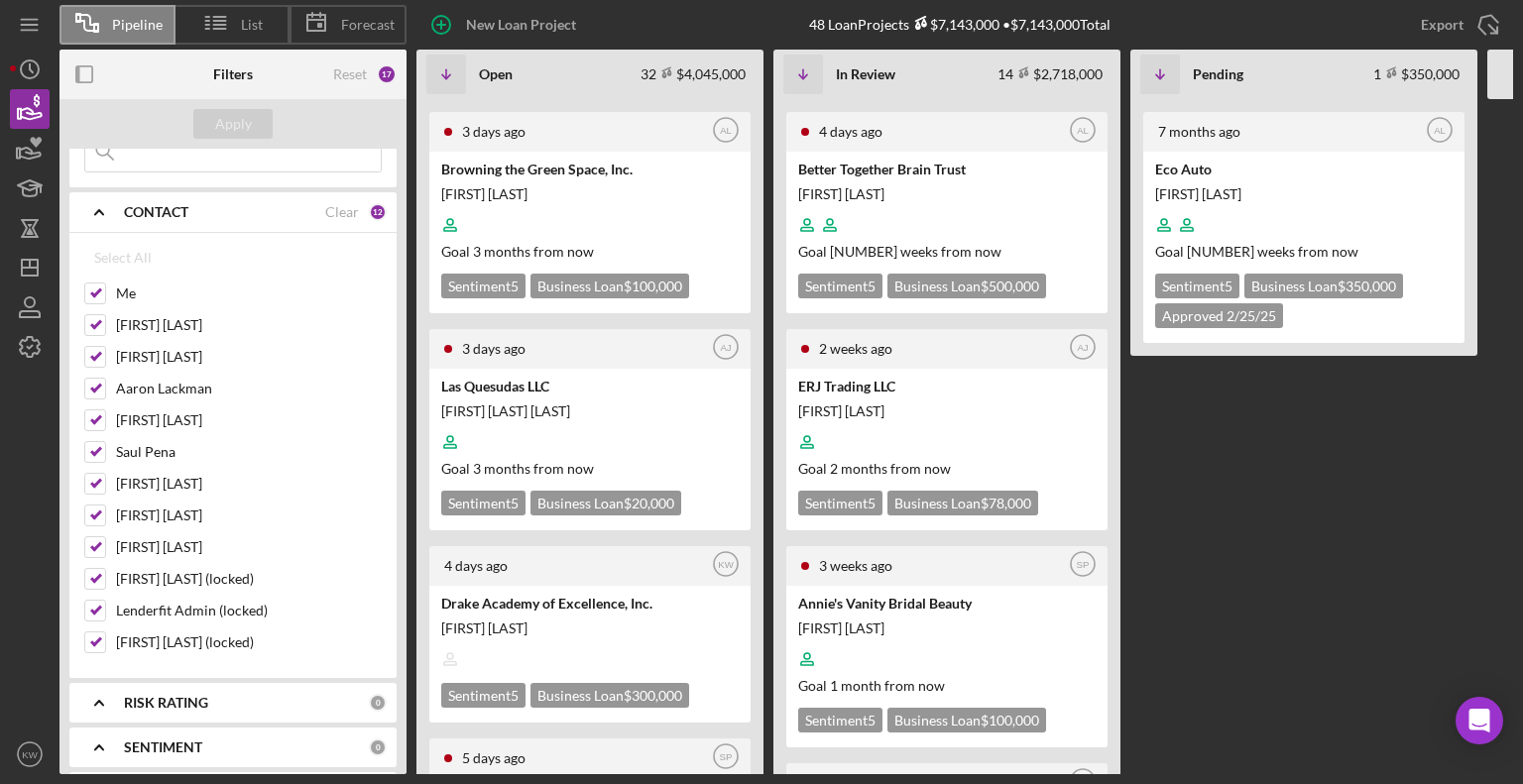 click on "Icon/Expander" 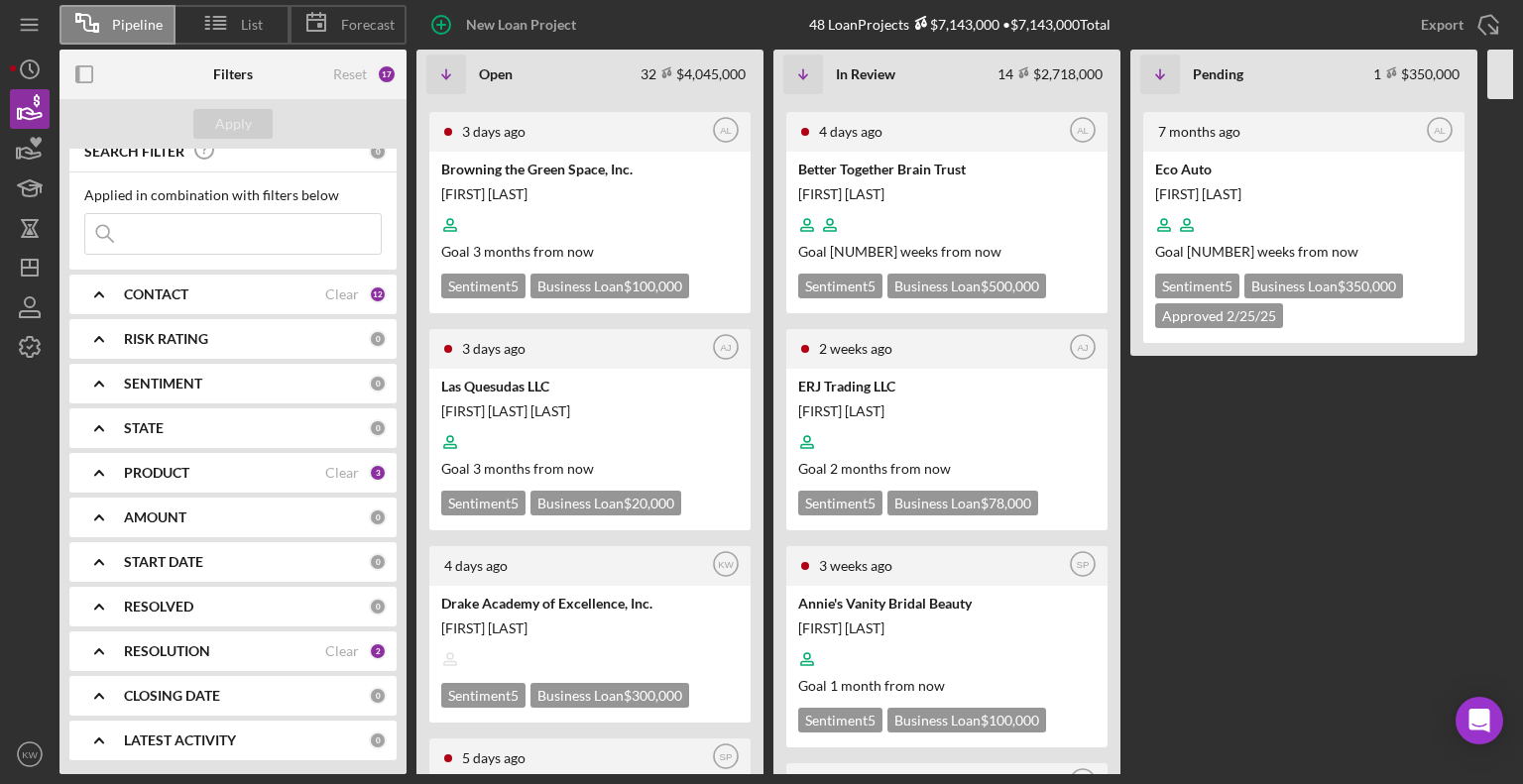 click on "RISK RATING" at bounding box center (166, 339) 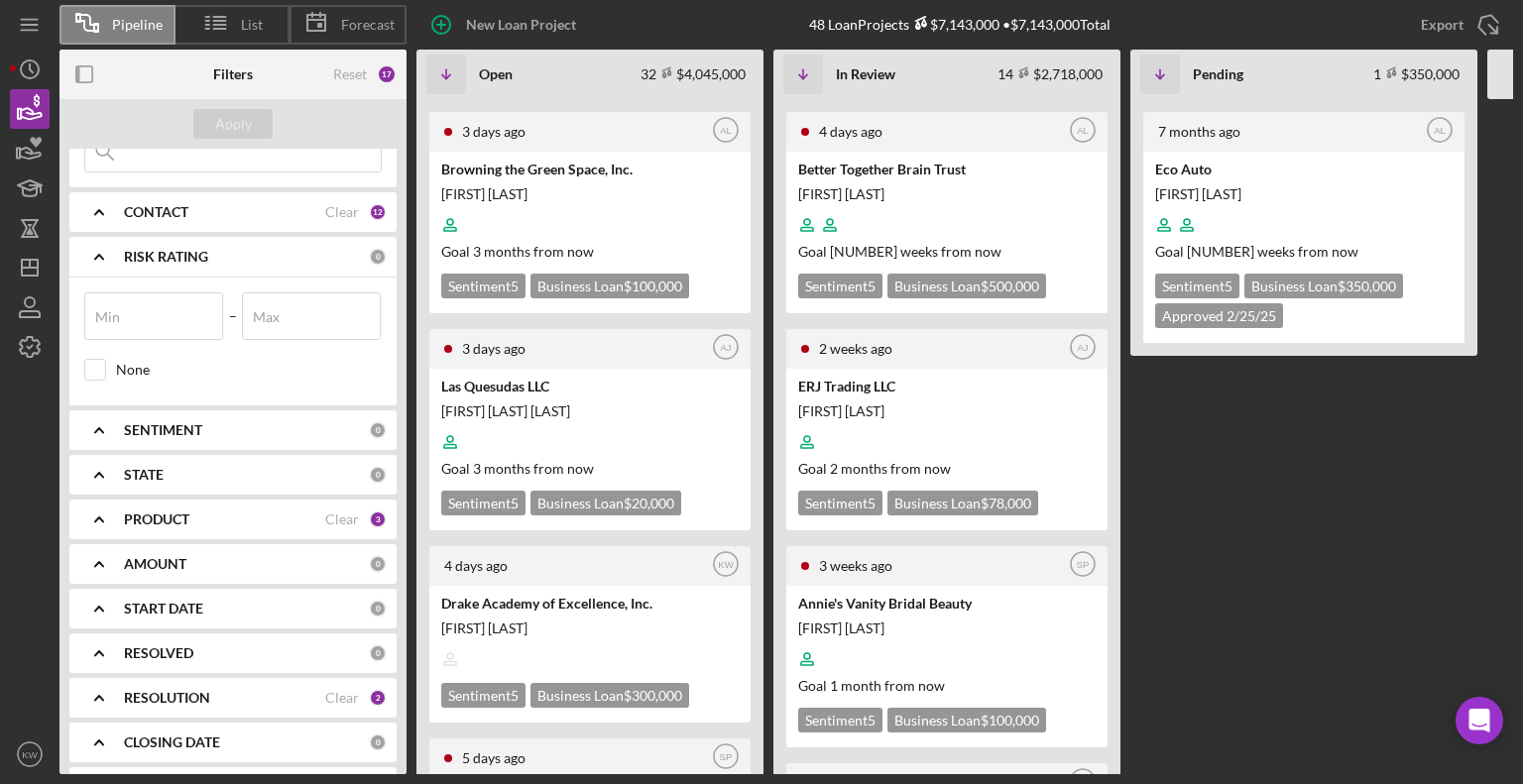 click on "SENTIMENT   0" at bounding box center [255, 430] 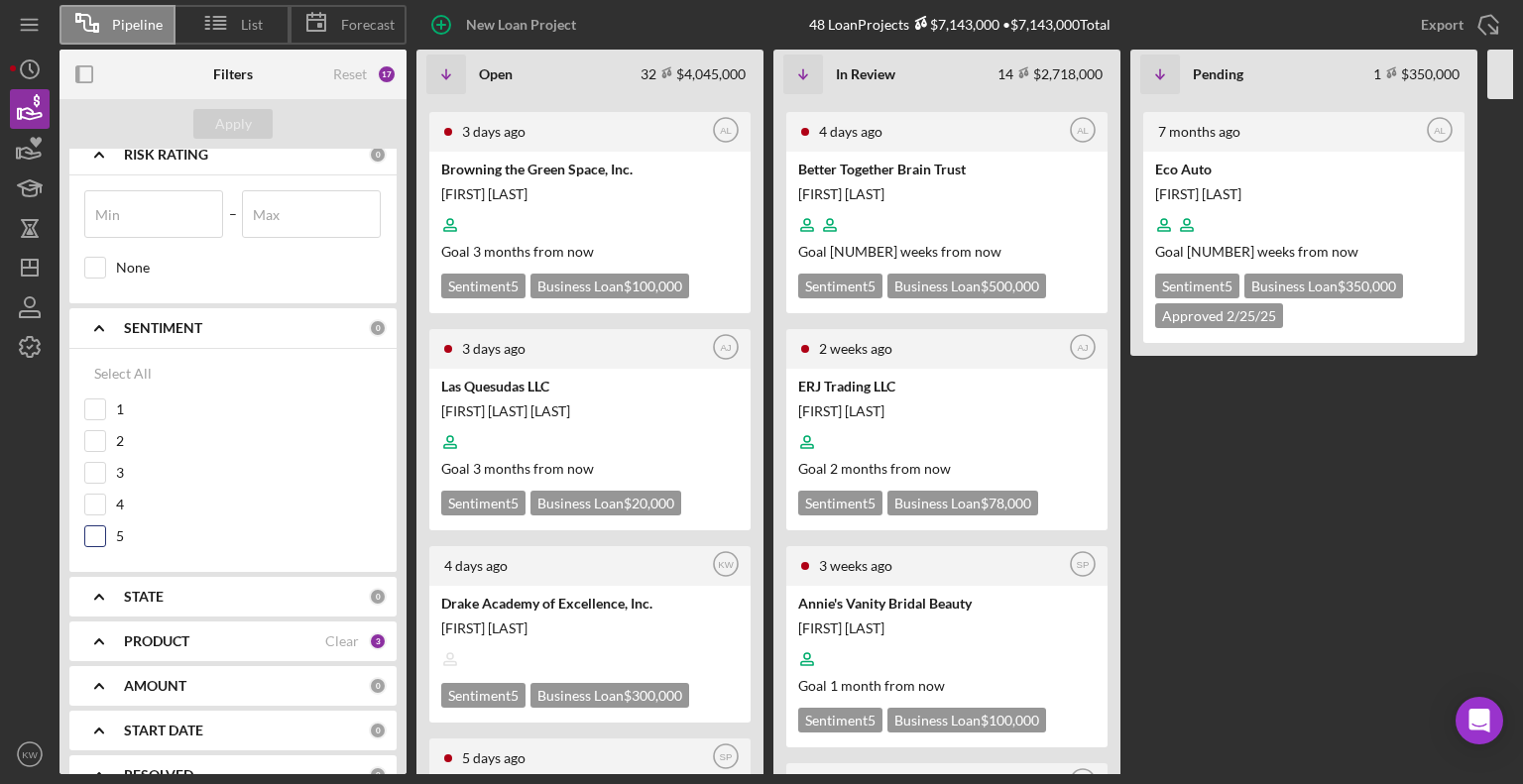 scroll, scrollTop: 297, scrollLeft: 0, axis: vertical 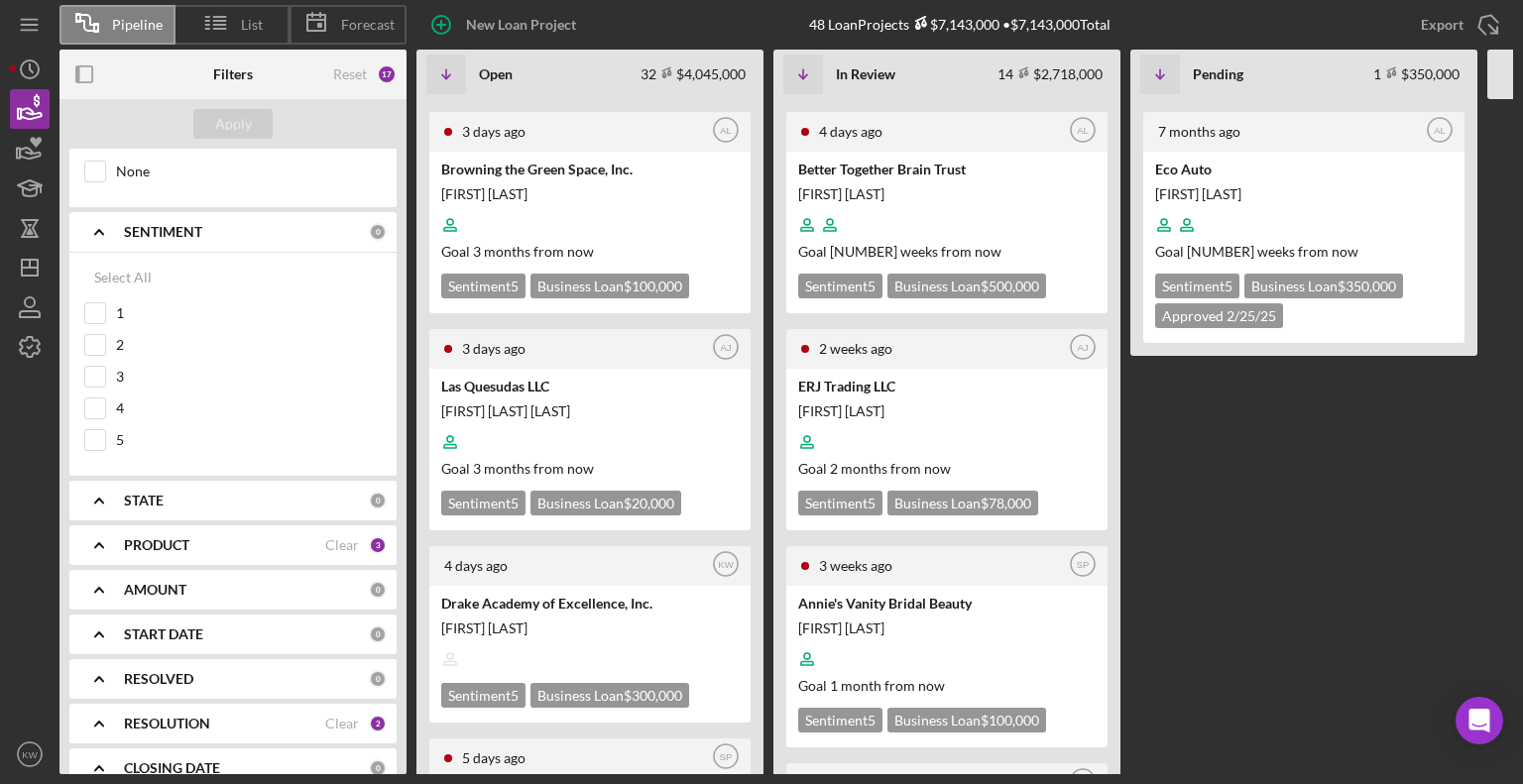 click on "STATE   0" at bounding box center (255, 501) 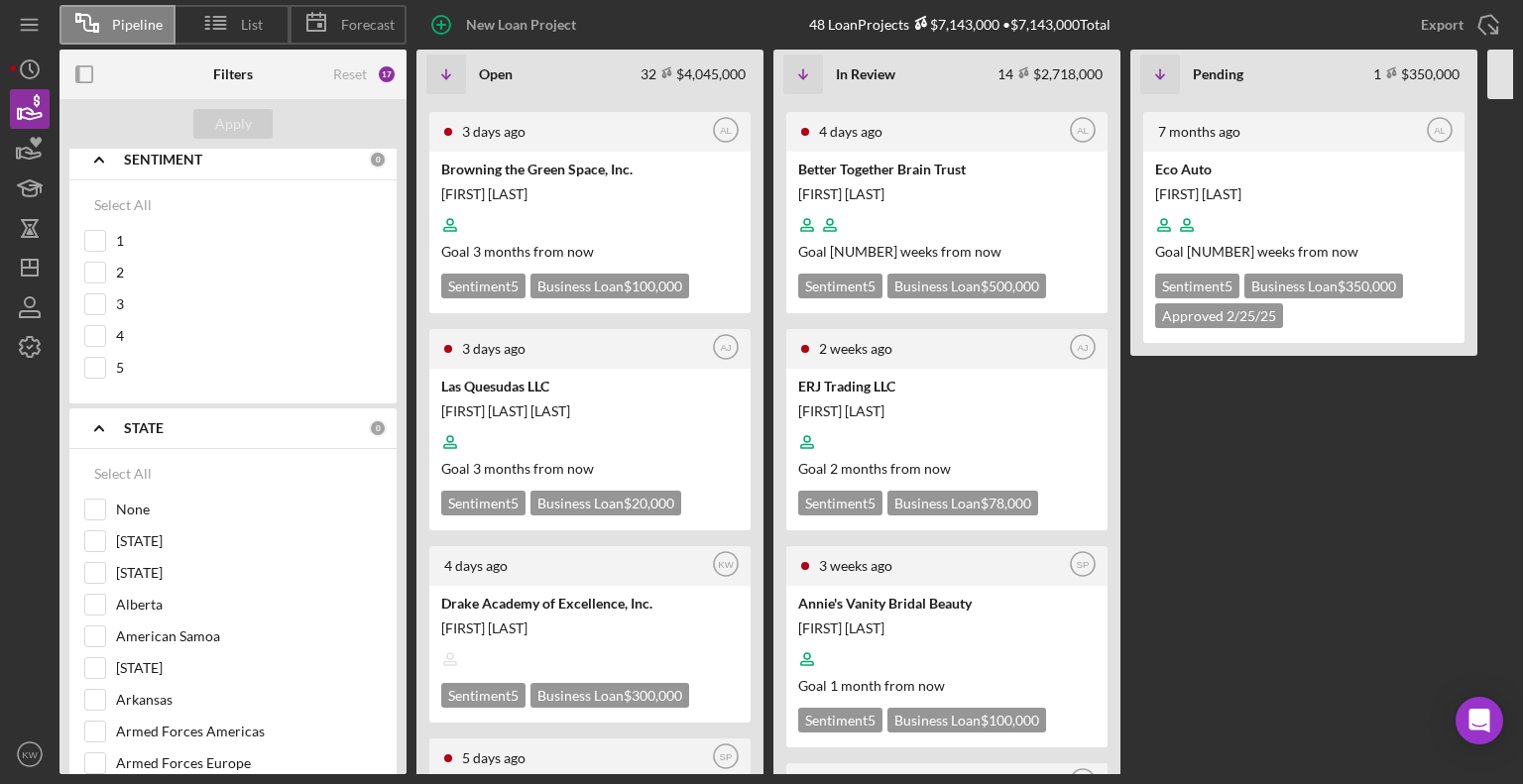 scroll, scrollTop: 99, scrollLeft: 0, axis: vertical 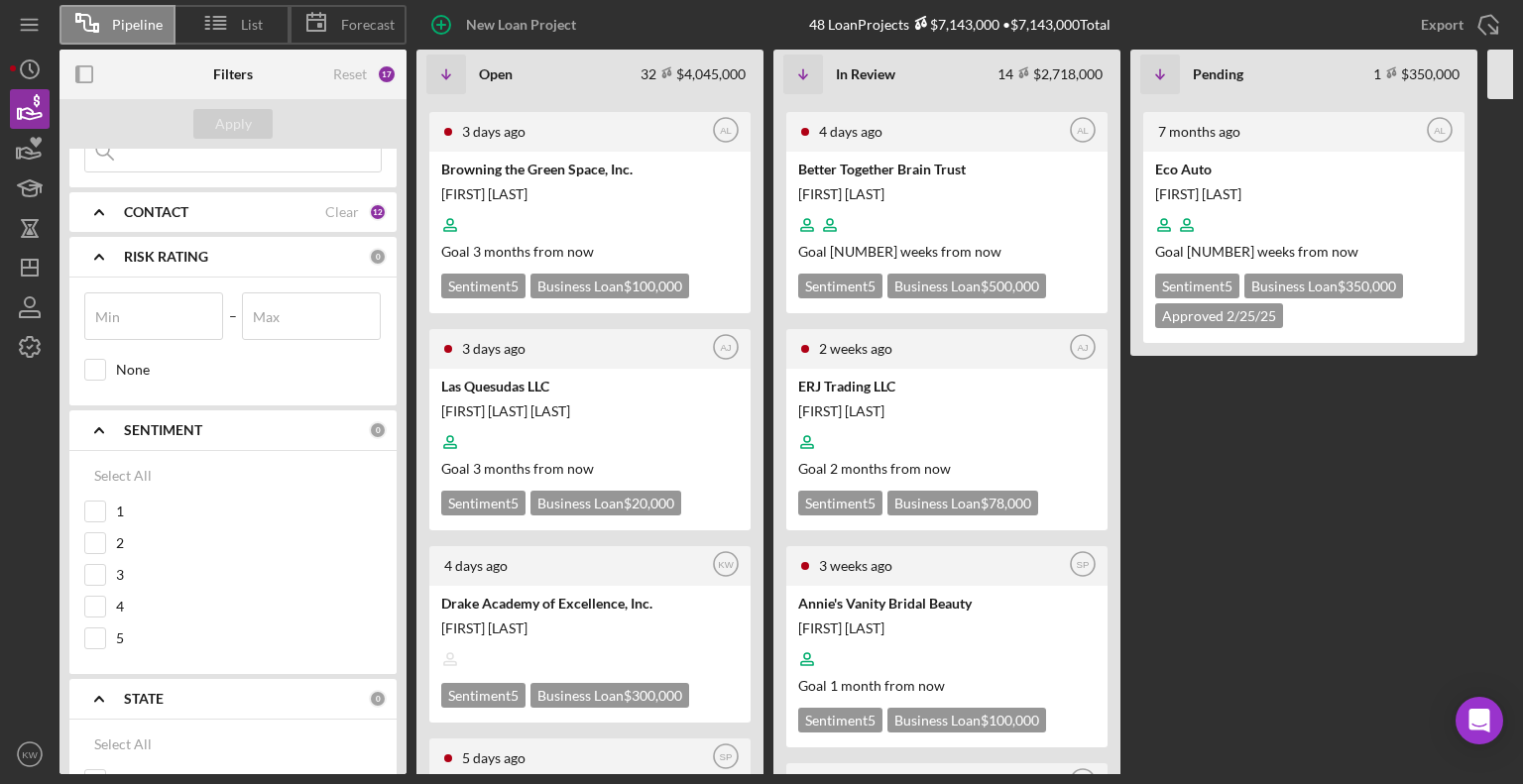 click on "SENTIMENT" at bounding box center [163, 430] 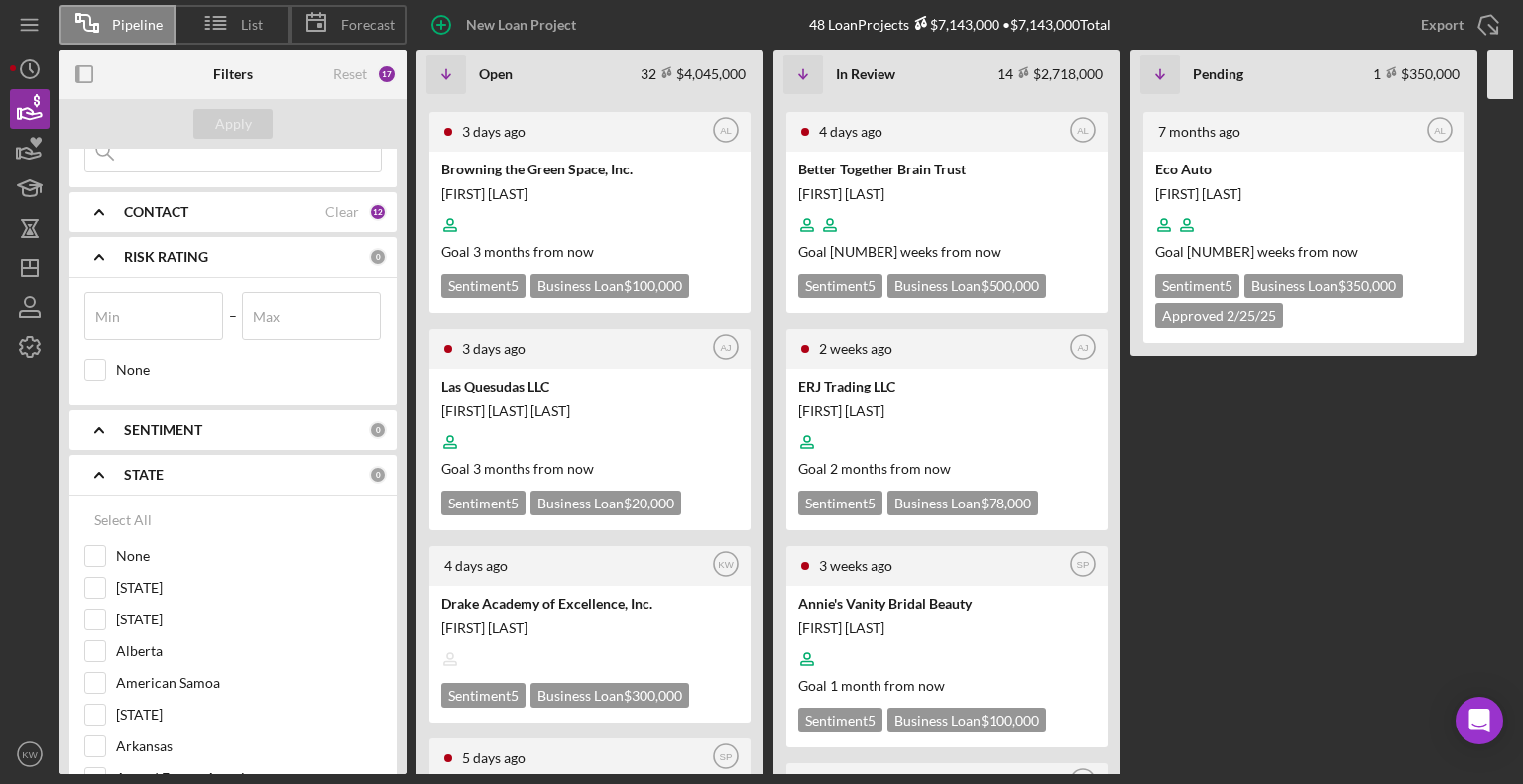 click on "STATE" at bounding box center [144, 475] 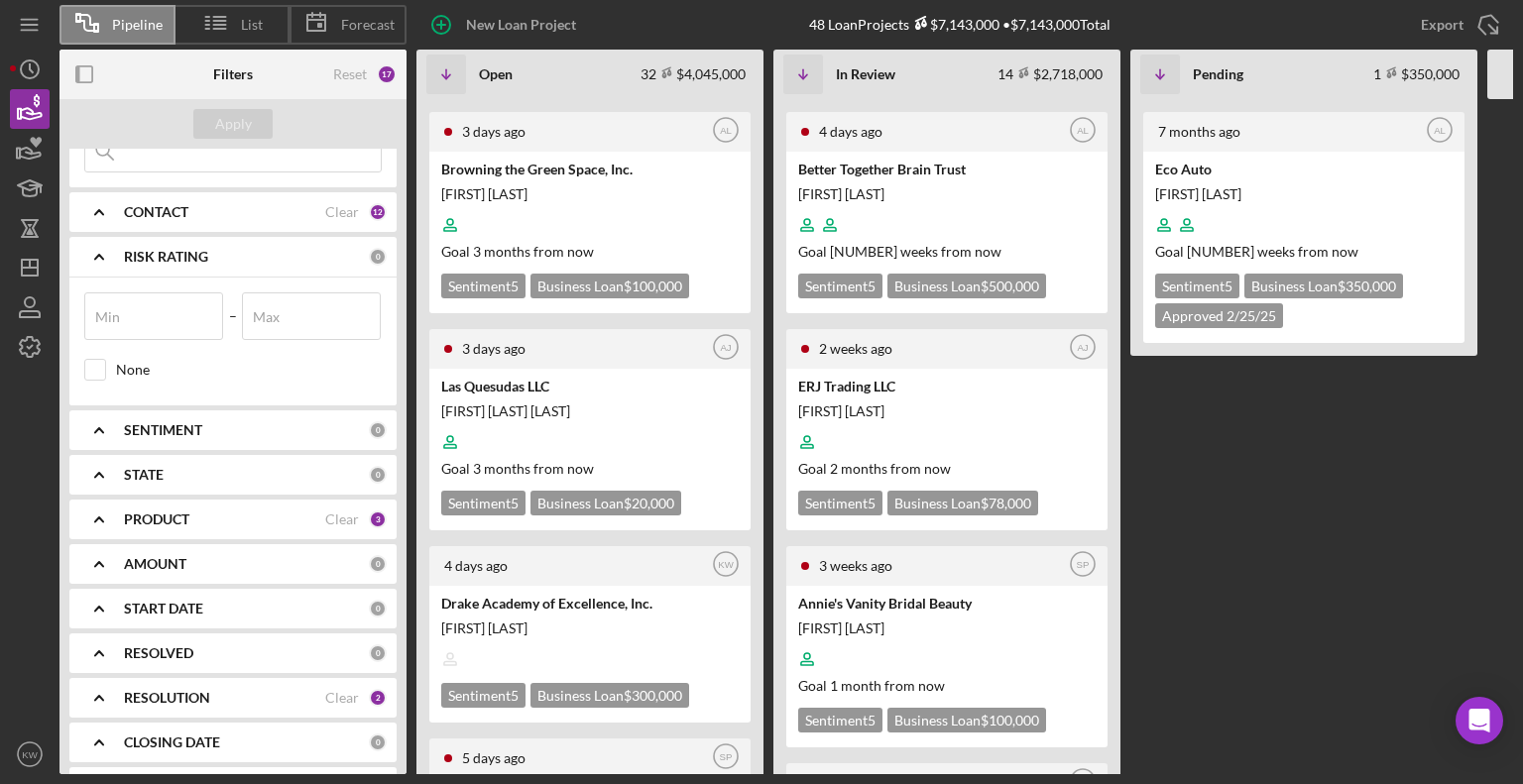 click on "RISK RATING   0" at bounding box center (255, 257) 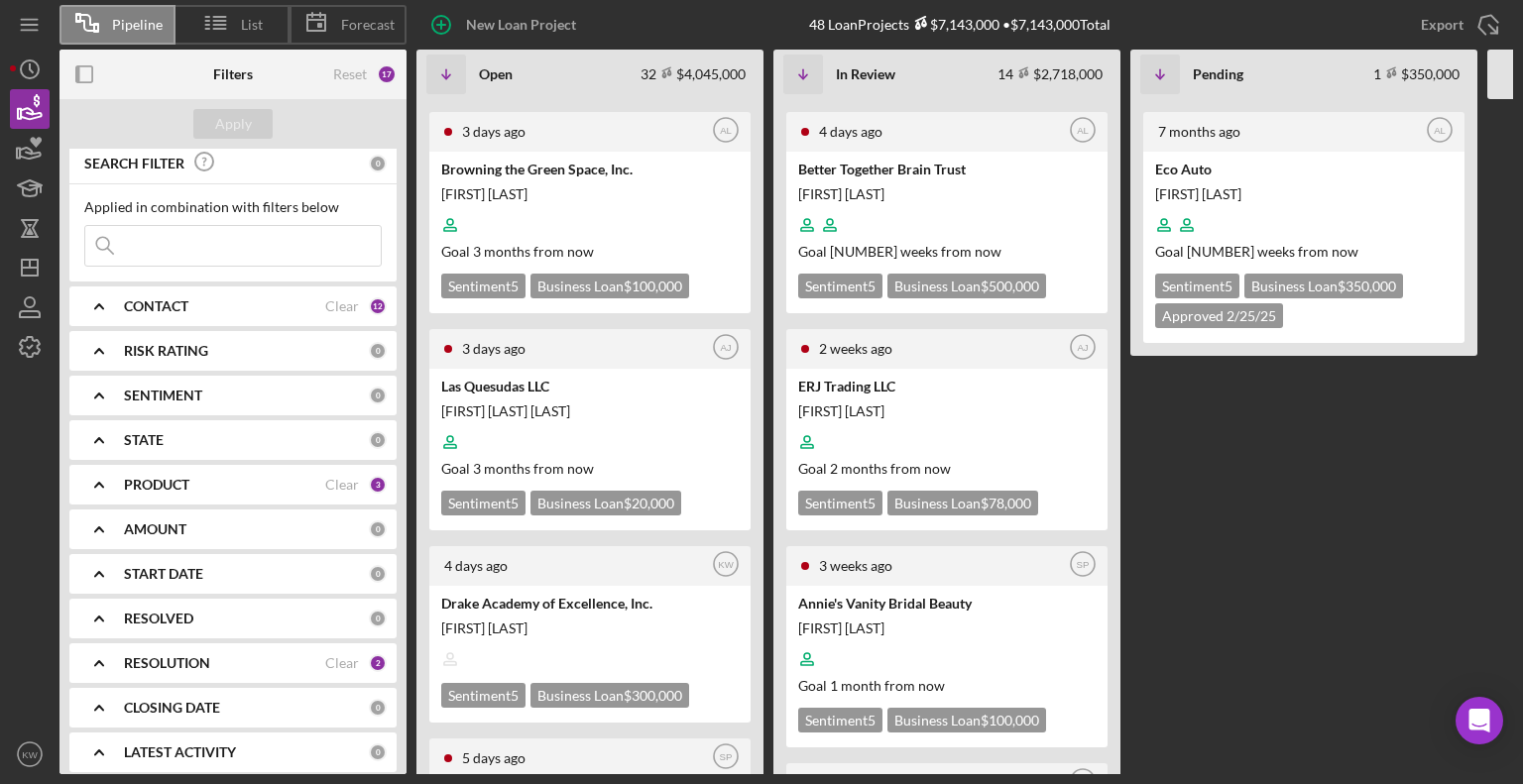 scroll, scrollTop: 0, scrollLeft: 0, axis: both 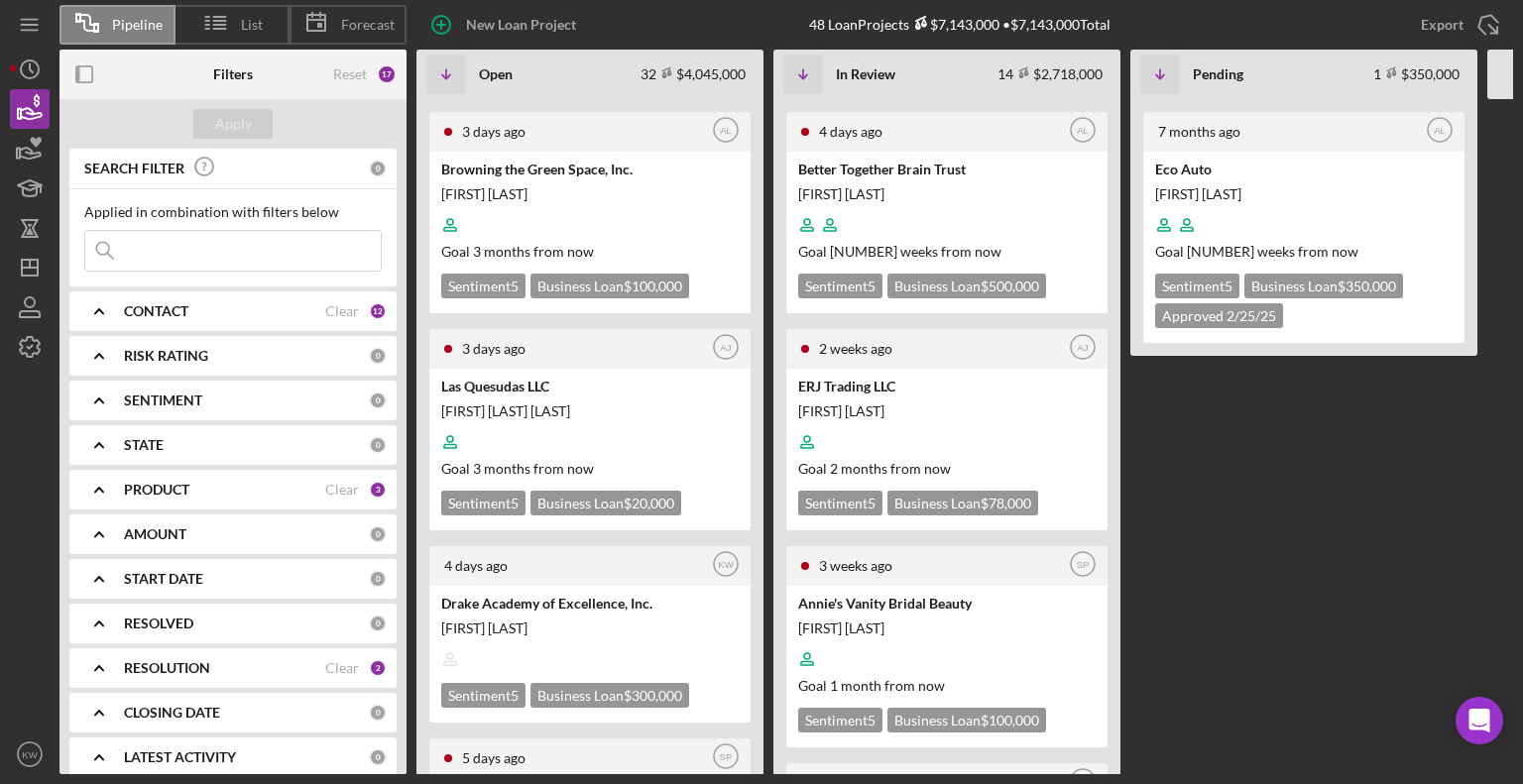 click on "PRODUCT   Clear 3" at bounding box center (255, 490) 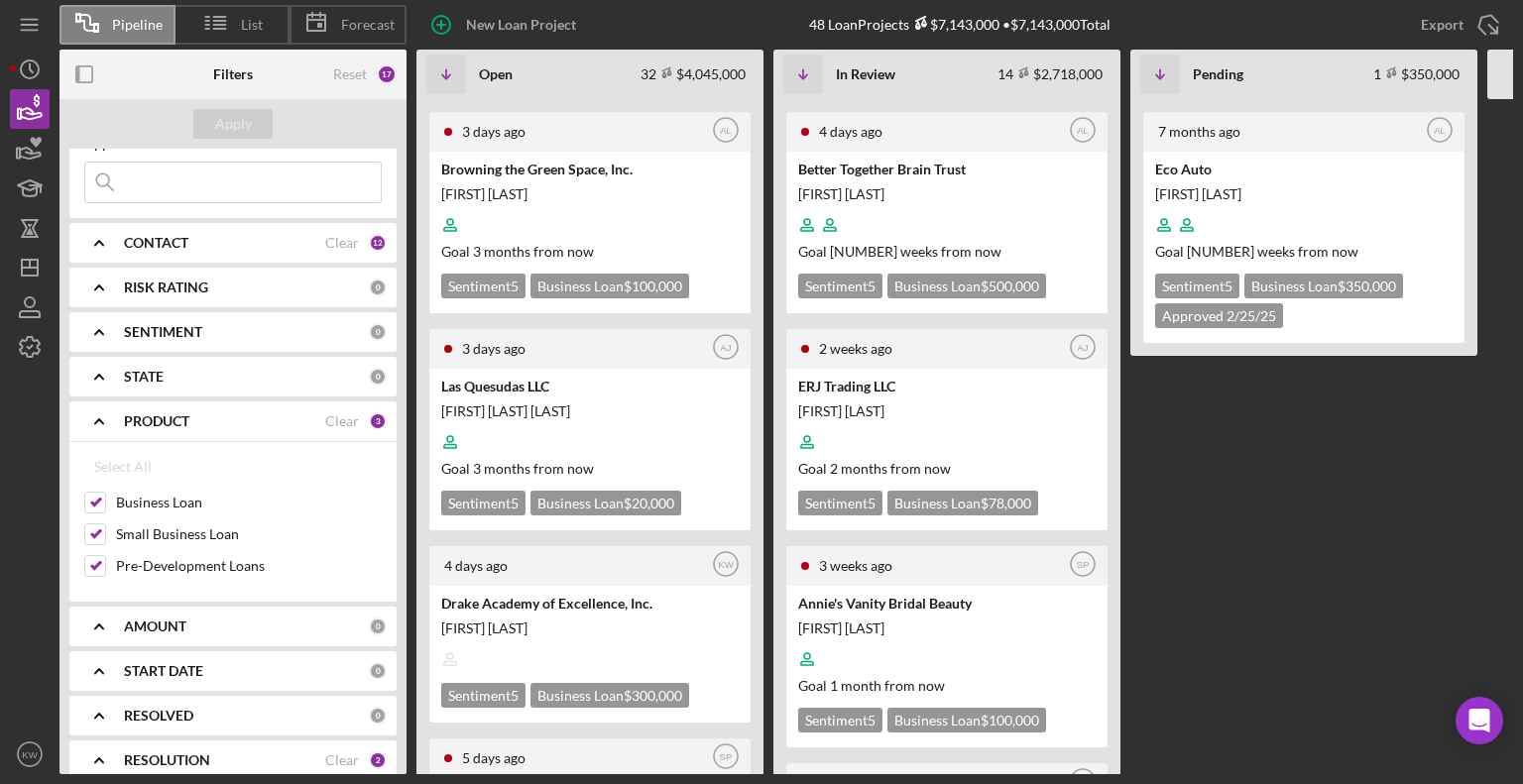 scroll, scrollTop: 99, scrollLeft: 0, axis: vertical 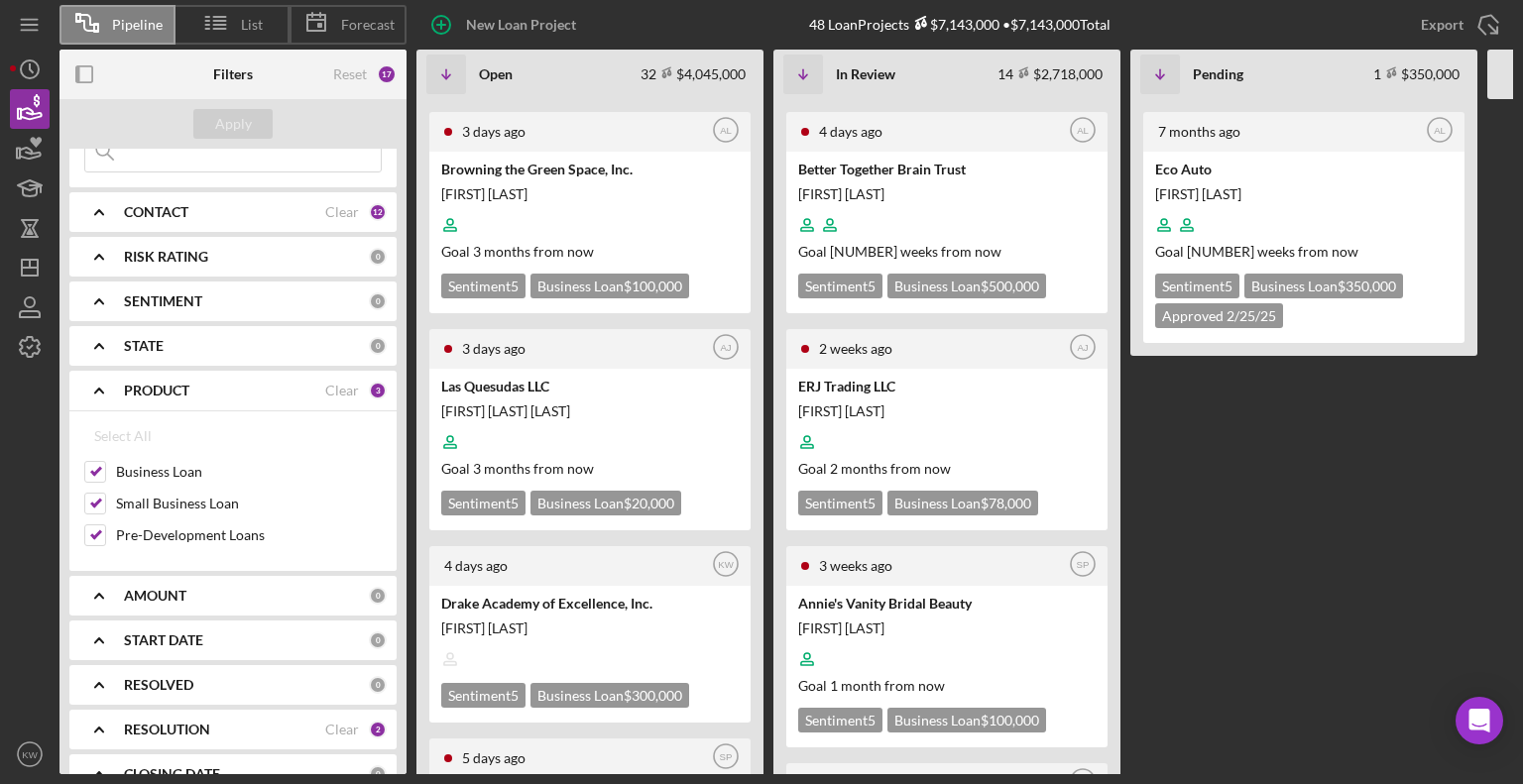 click on "PRODUCT" at bounding box center [157, 391] 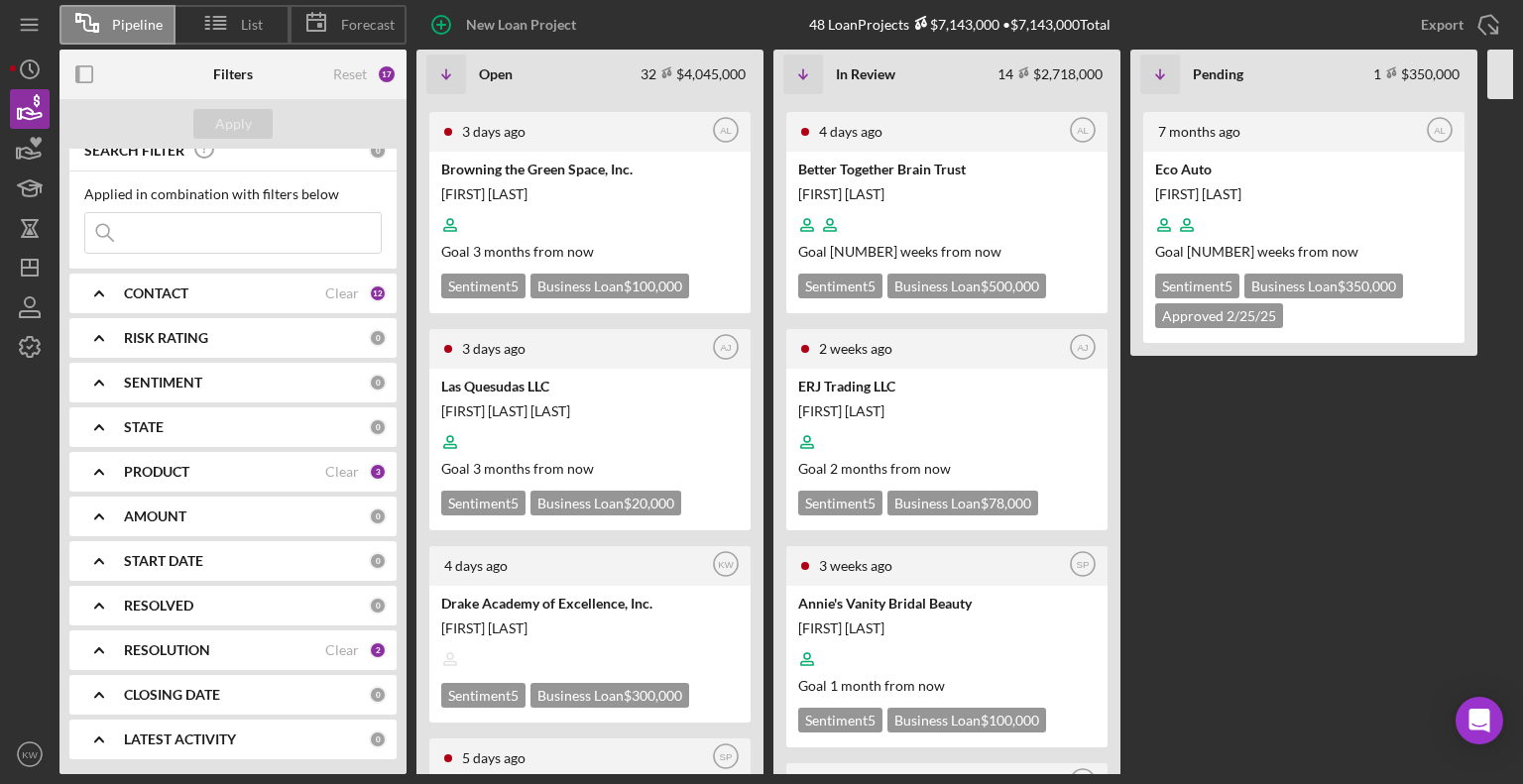 scroll, scrollTop: 17, scrollLeft: 0, axis: vertical 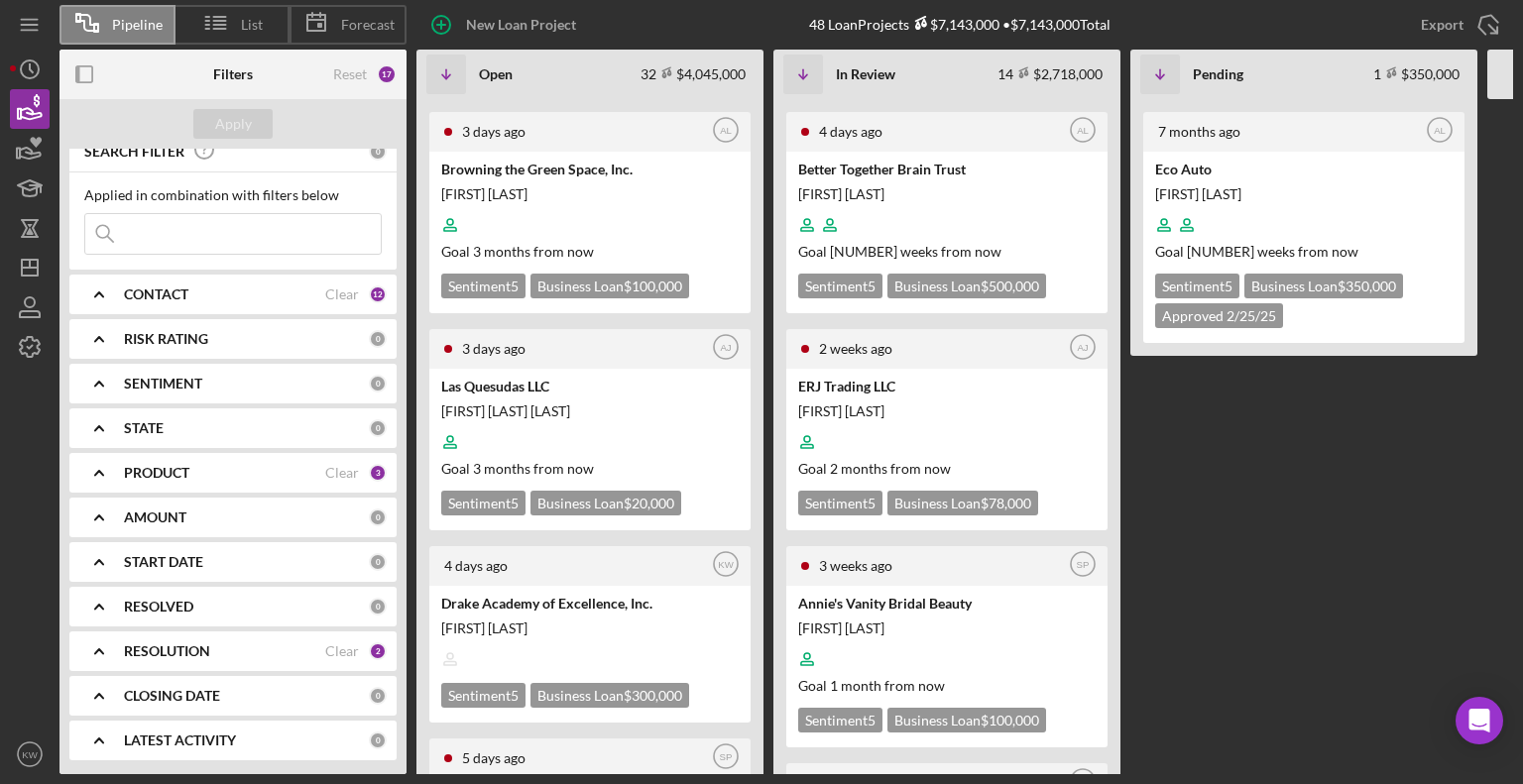 click on "AMOUNT" at bounding box center (155, 517) 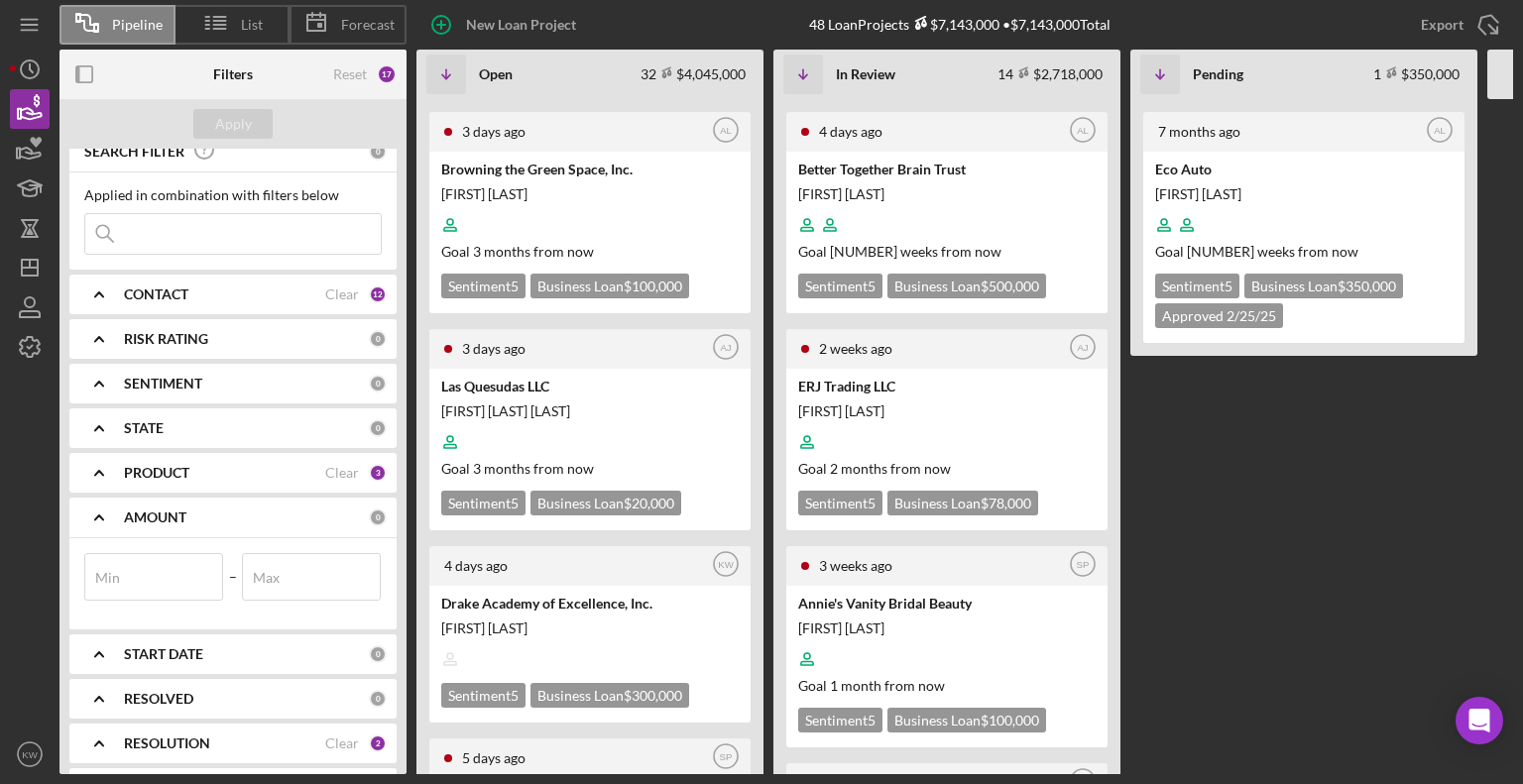 scroll, scrollTop: 99, scrollLeft: 0, axis: vertical 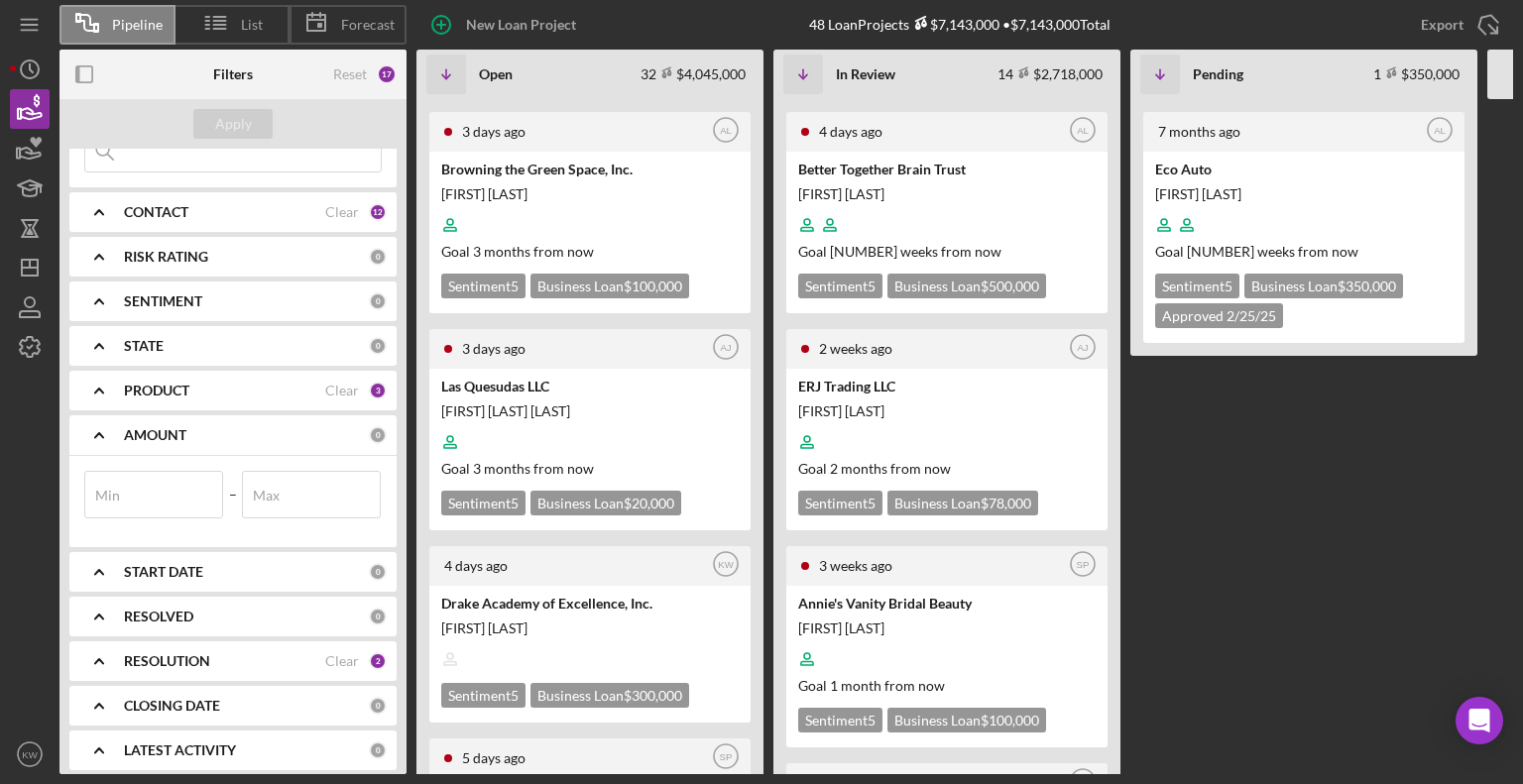 click on "AMOUNT   0" at bounding box center (255, 435) 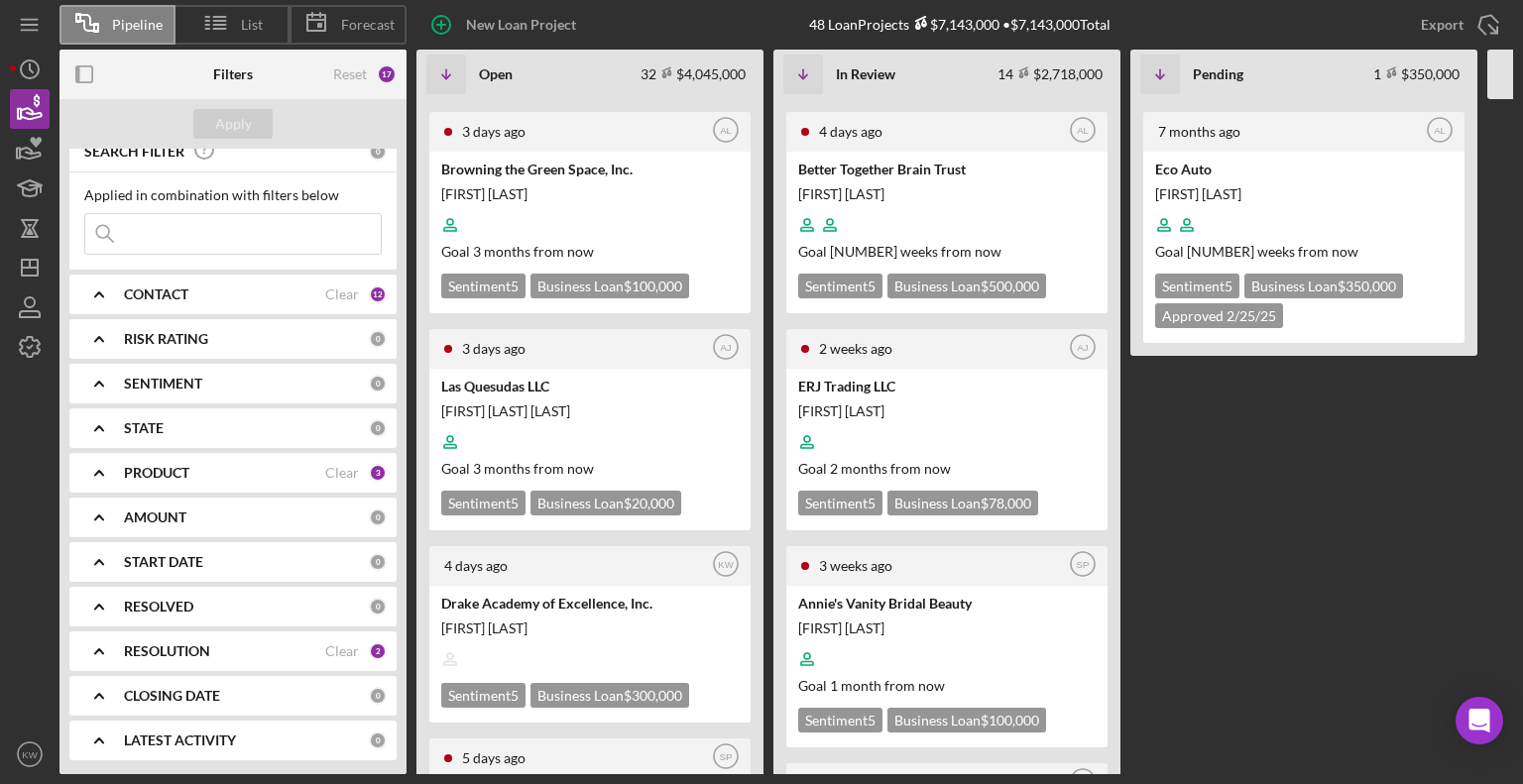 click on "RESOLUTION   Clear 2" at bounding box center [255, 651] 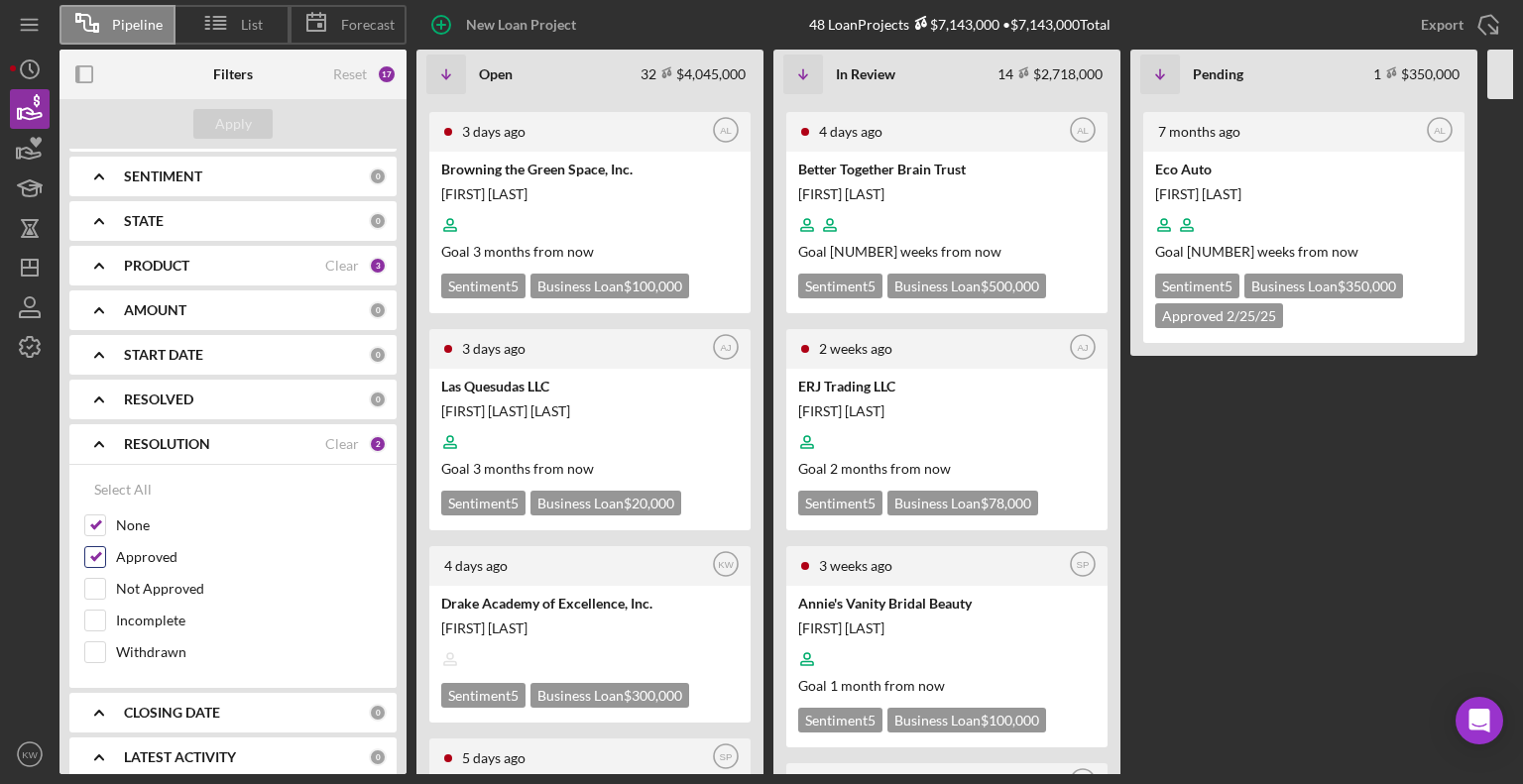 scroll, scrollTop: 238, scrollLeft: 0, axis: vertical 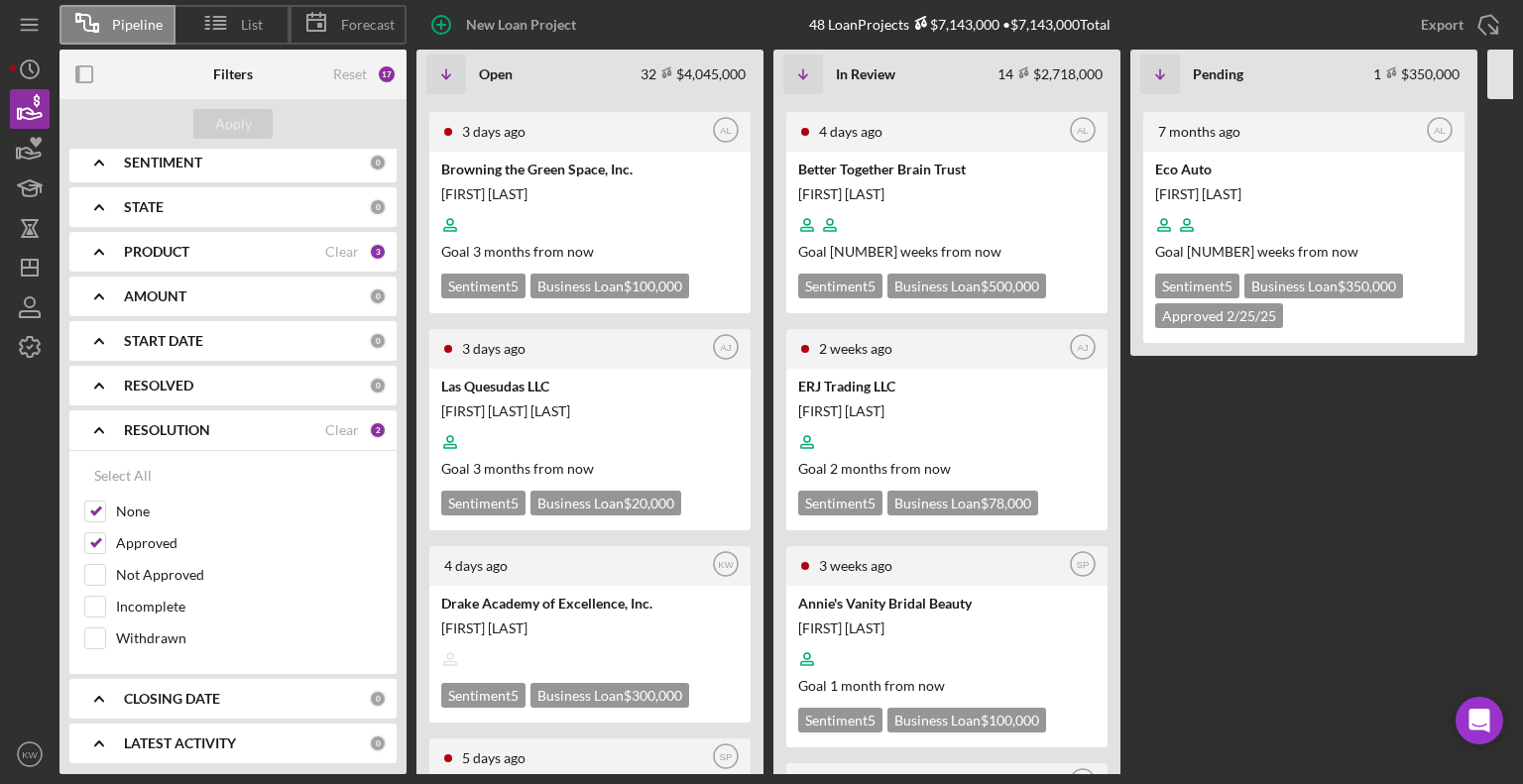 click on "RESOLUTION" at bounding box center [167, 430] 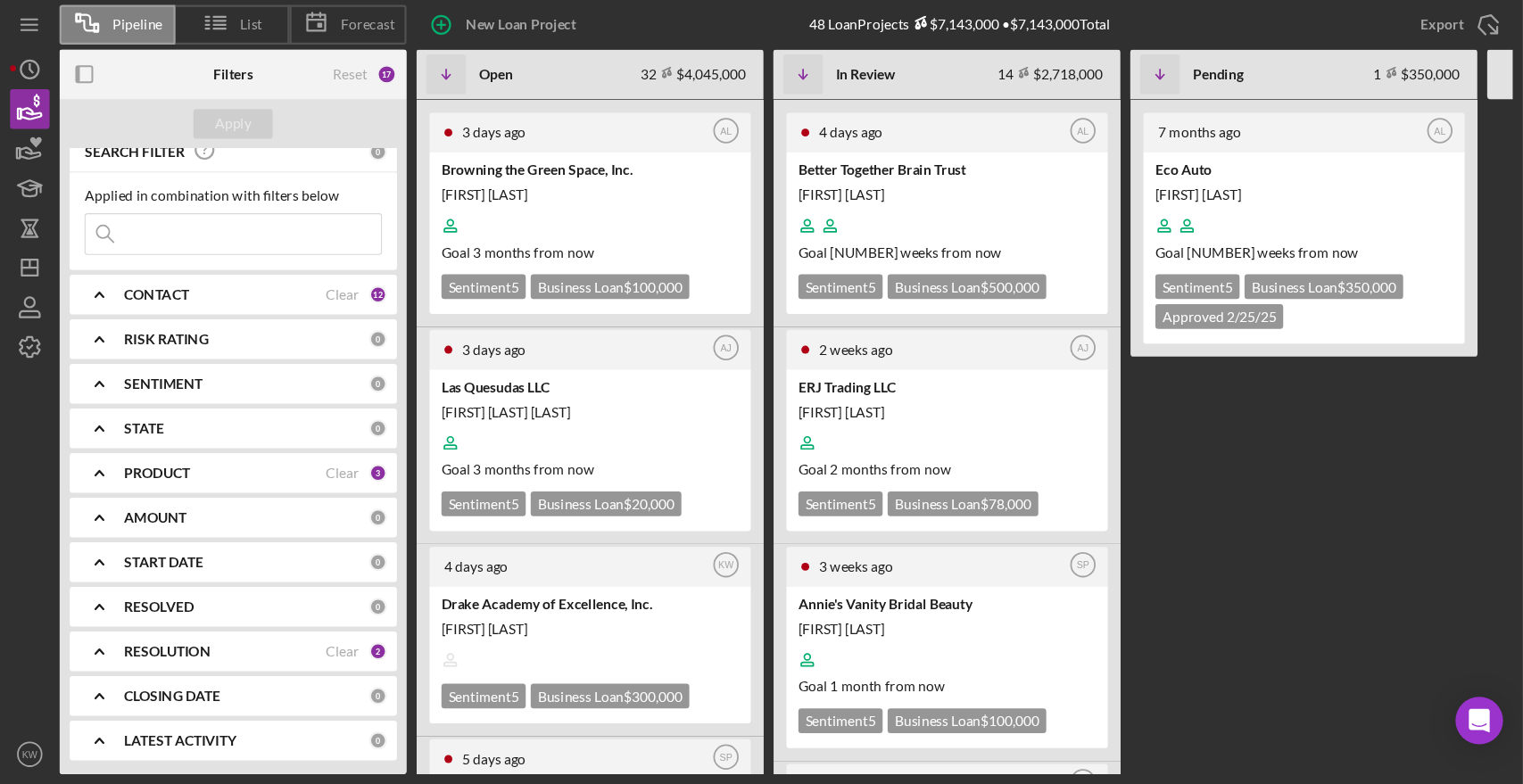scroll, scrollTop: 14, scrollLeft: 0, axis: vertical 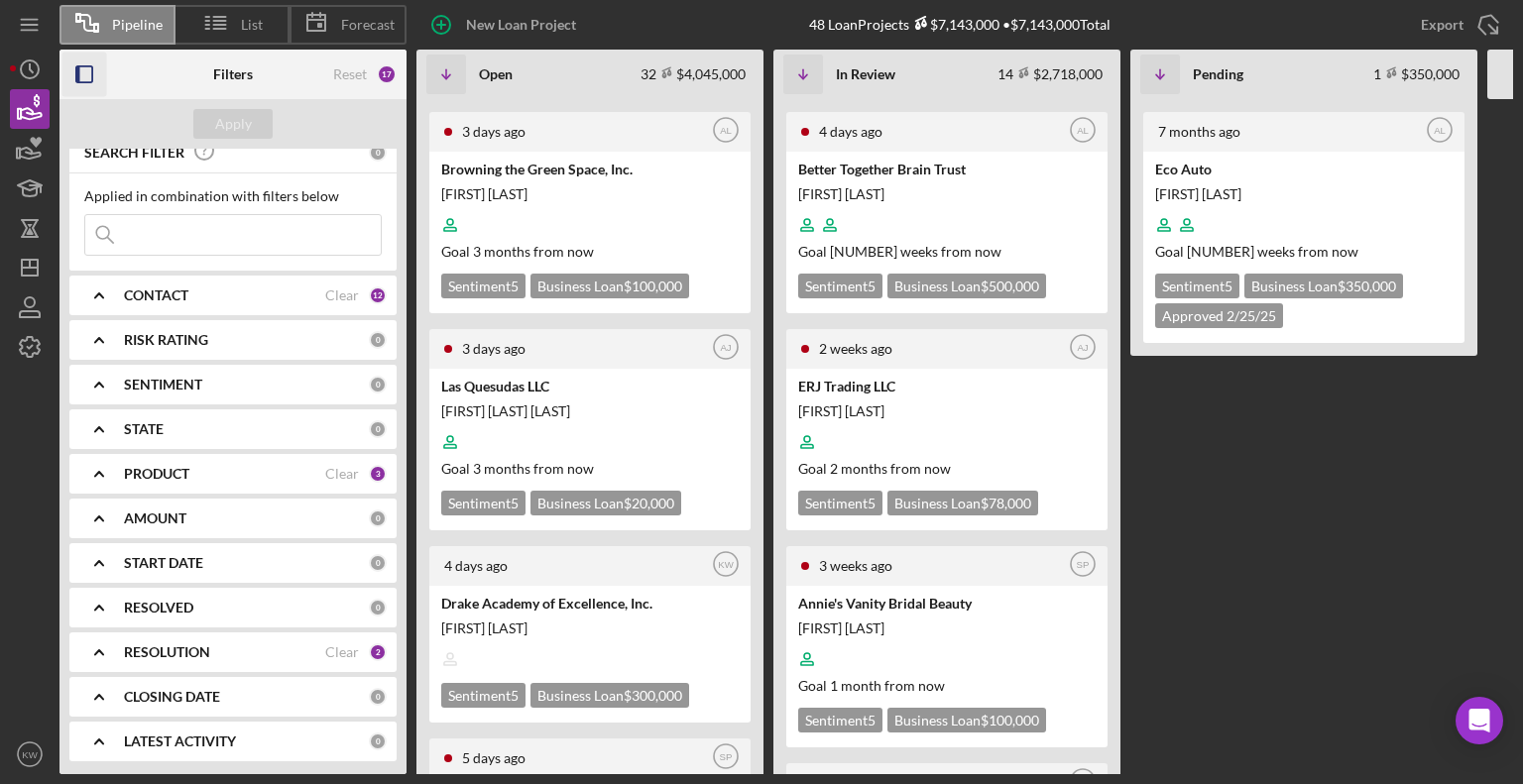 click 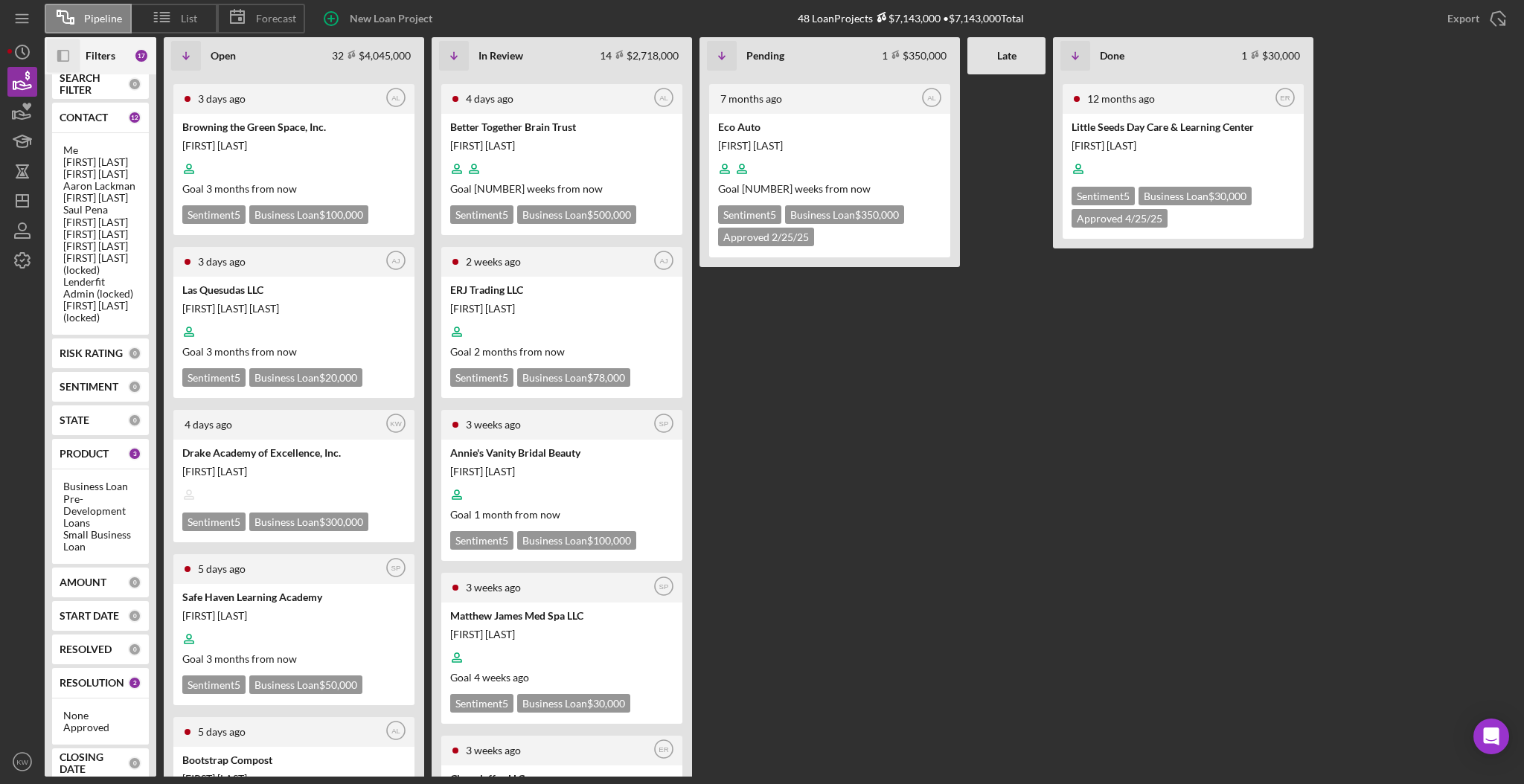 scroll, scrollTop: 13, scrollLeft: 0, axis: vertical 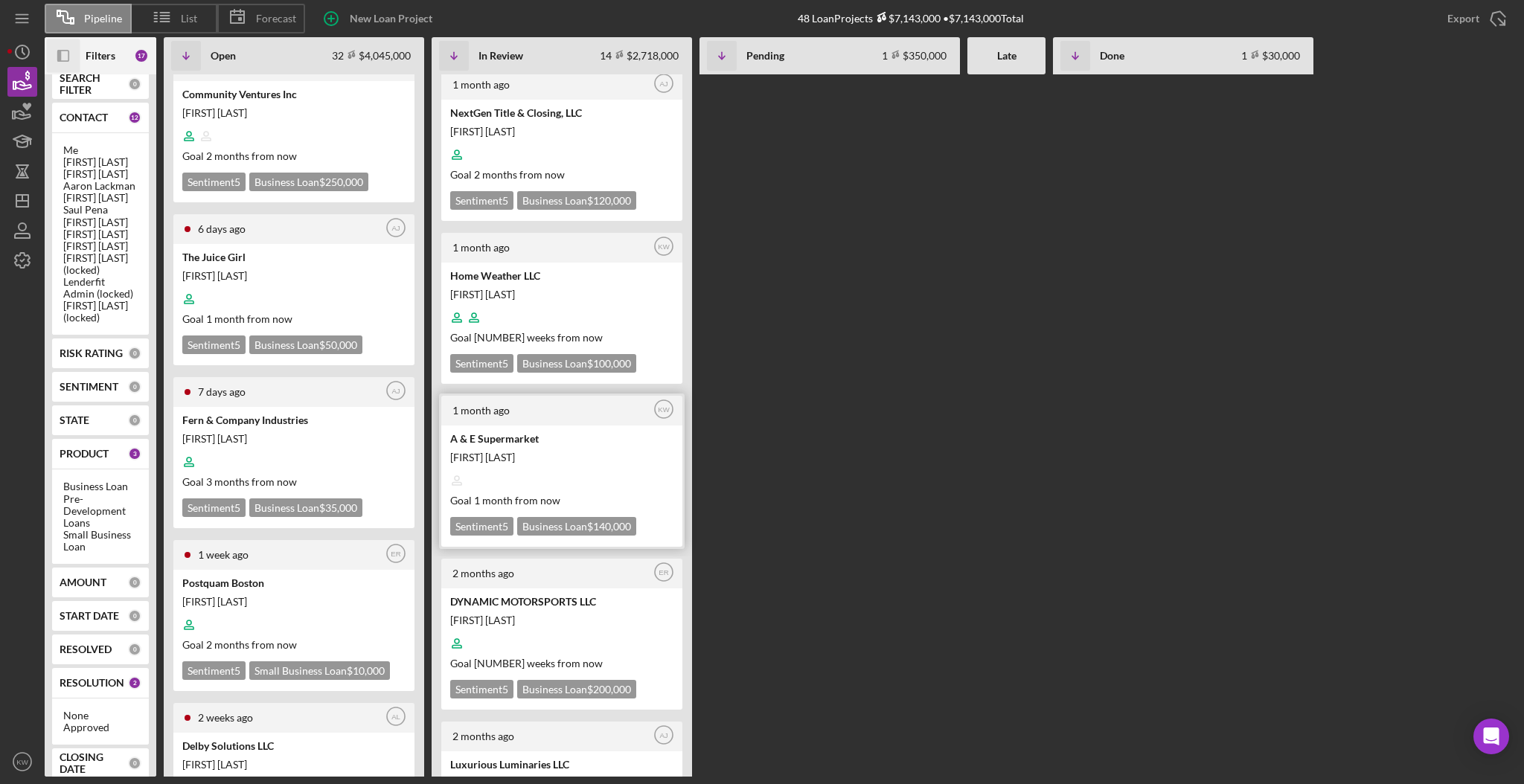 click on "A & E Supermarket" at bounding box center (560, 438) 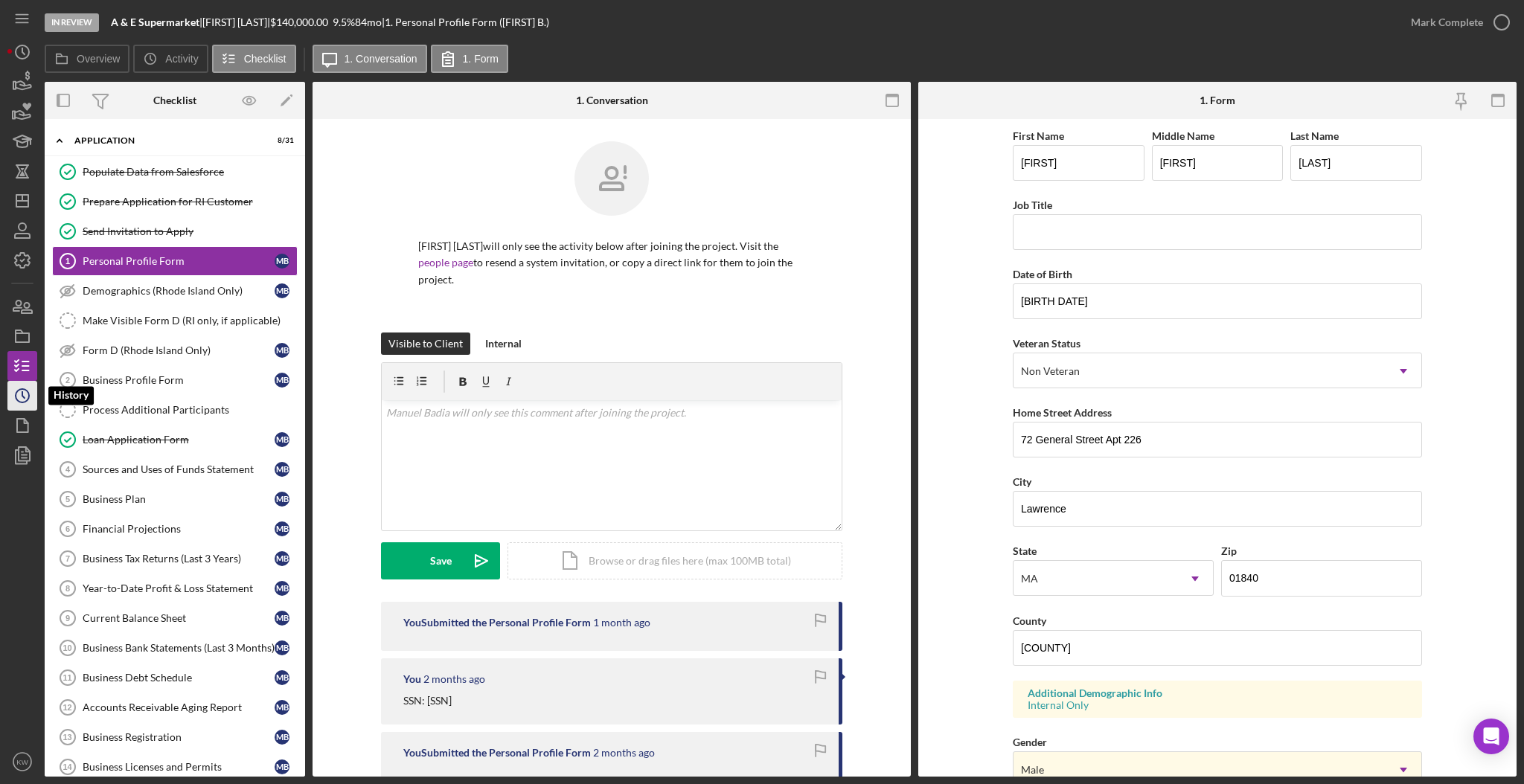 click on "Icon/History" 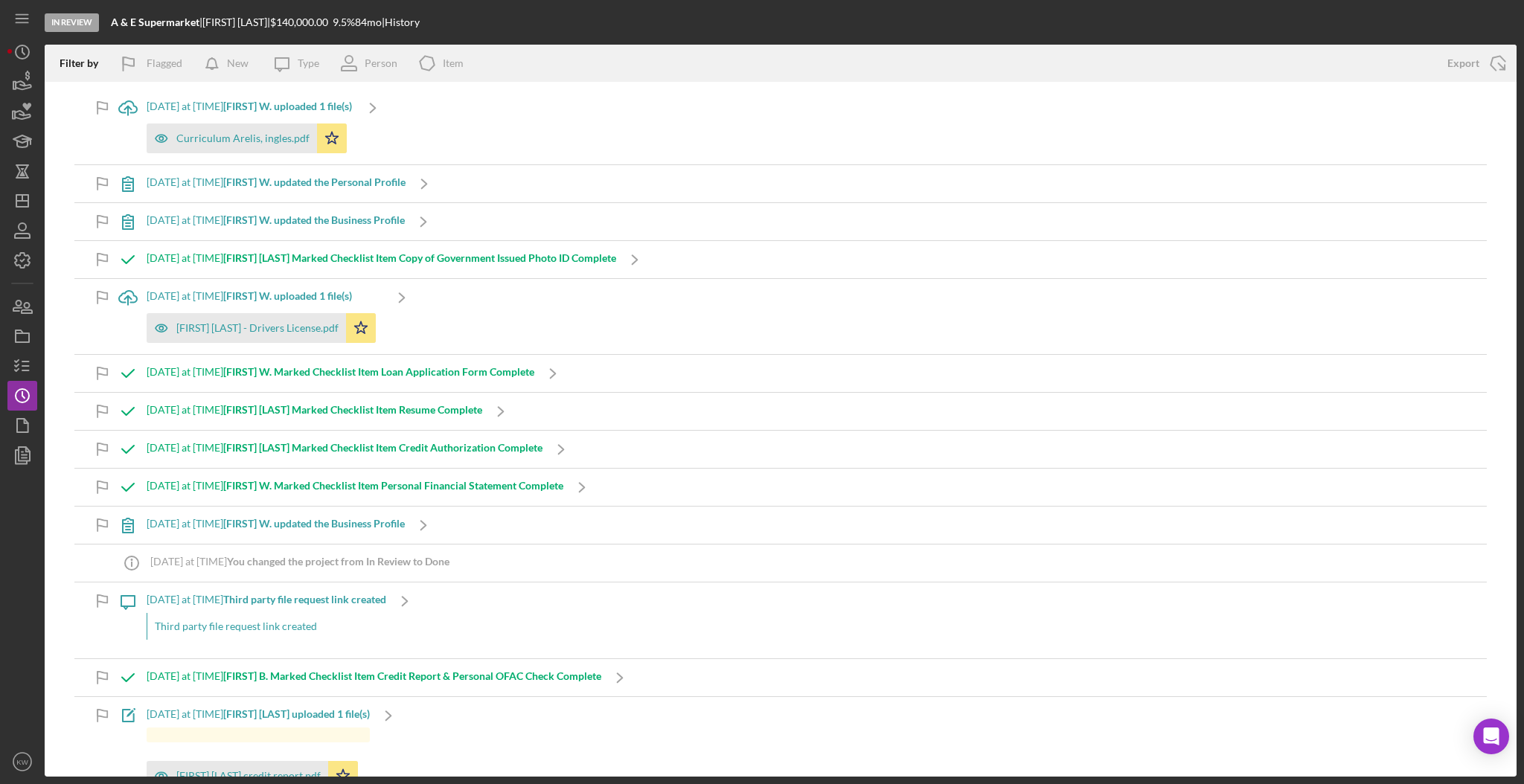 click on "In Review A & E Supermarket   |   Manuel   Badia   |   $140,000.00    9.5 %   84  mo   |   History Filter by Flagged New Icon/Message Type Person Icon/Product Item Export Icon/Export Icon/Upload 6/10/2025 at 8:08am  Kristin W. uploaded 1 file(s) Curriculum Arelis, ingles.pdf Icon/Star Icon/Navigate 6/9/2025 at 5:48pm  Kristin W. updated the Personal Profile Icon/Navigate 6/9/2025 at 5:48pm  Kristin W. updated the Business Profile Icon/Navigate 6/9/2025 at 10:03am  Kristin W. Marked Checklist Item Copy of Government Issued Photo ID Complete Icon/Navigate Icon/Upload 6/9/2025 at 10:03am  Kristin W. uploaded 1 file(s) Manuel Badia - Drivers License.pdf Icon/Star Icon/Navigate 6/9/2025 at 10:02am  Kristin W. Marked Checklist Item Loan Application Form Complete Icon/Navigate 6/6/2025 at 10:25am  Kristin W. Marked Checklist Item Resume Complete Icon/Navigate 6/6/2025 at 10:25am  Kristin W. Marked Checklist Item Credit Authorization Complete Icon/Navigate 6/6/2025 at 10:24am  Icon/Navigate Icon/Info" at bounding box center [762, 392] 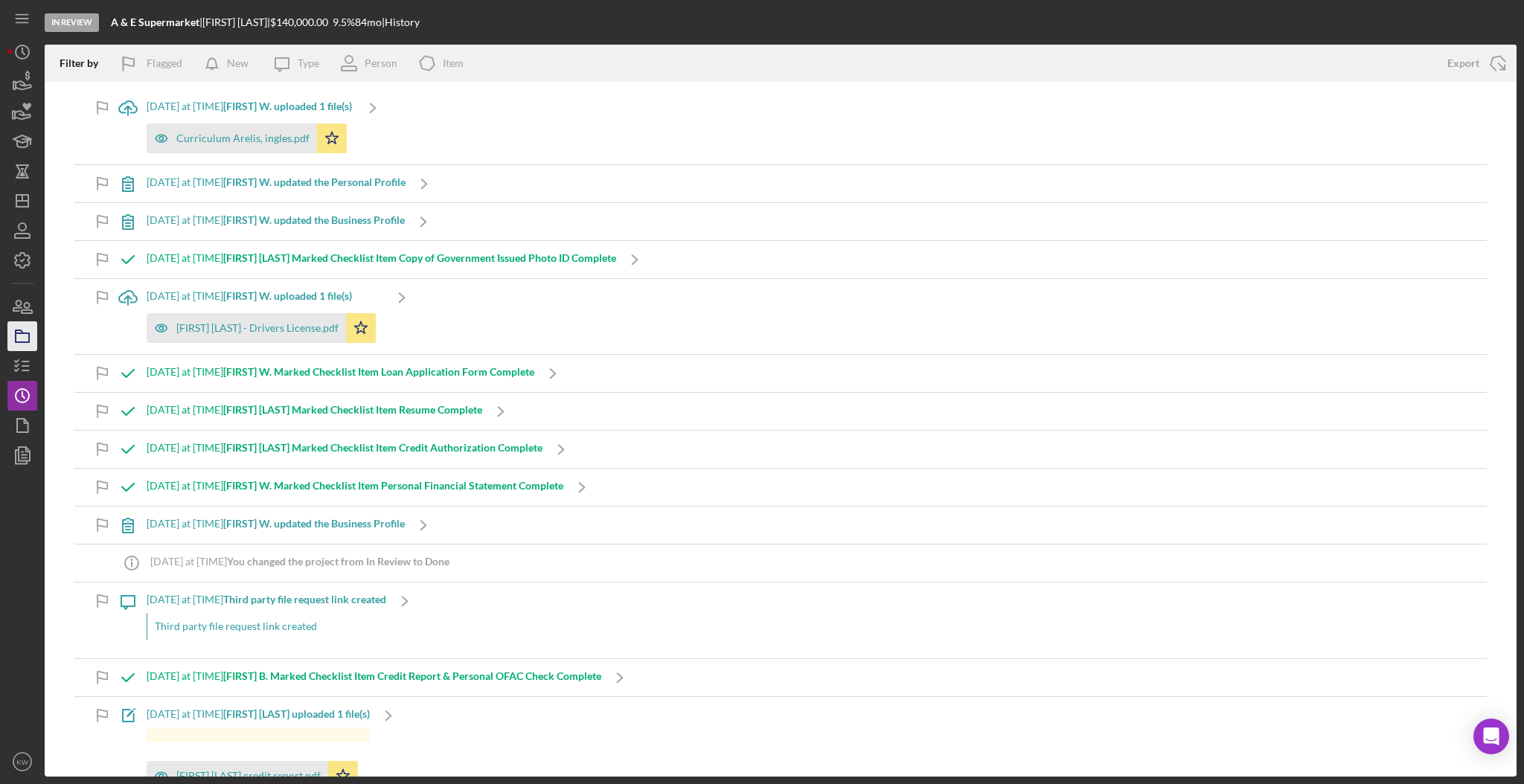 click 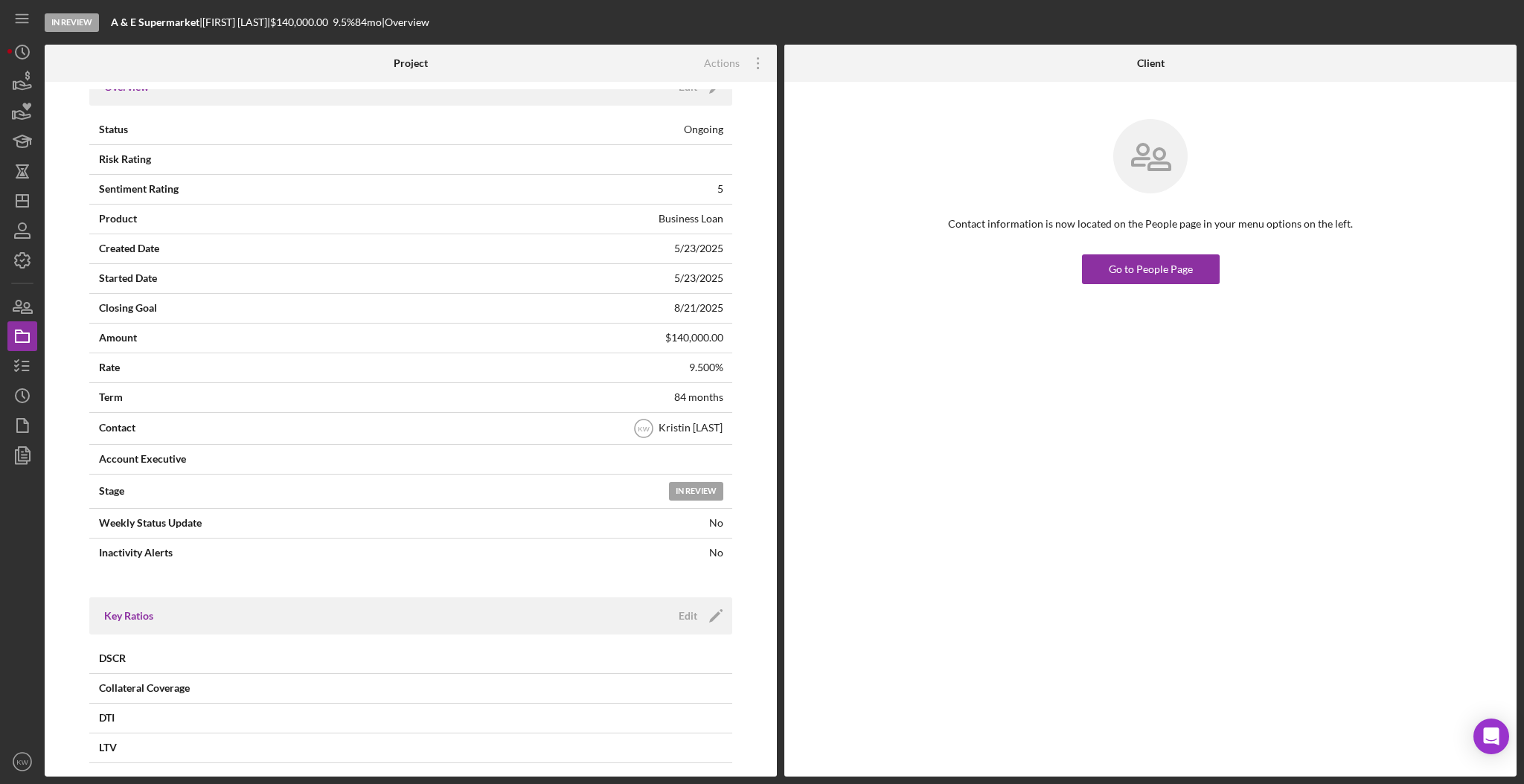 scroll, scrollTop: 0, scrollLeft: 0, axis: both 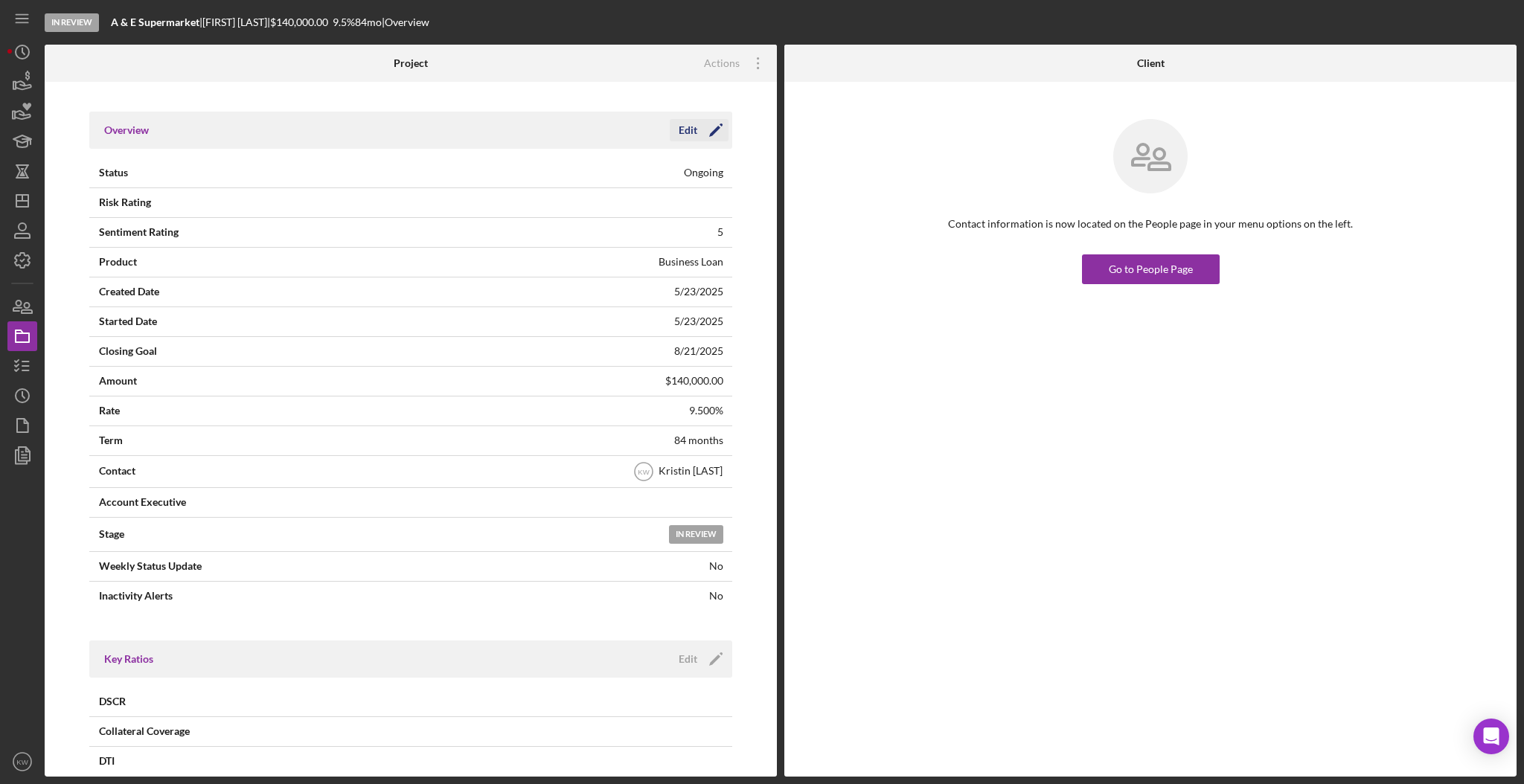 click on "Icon/Edit" 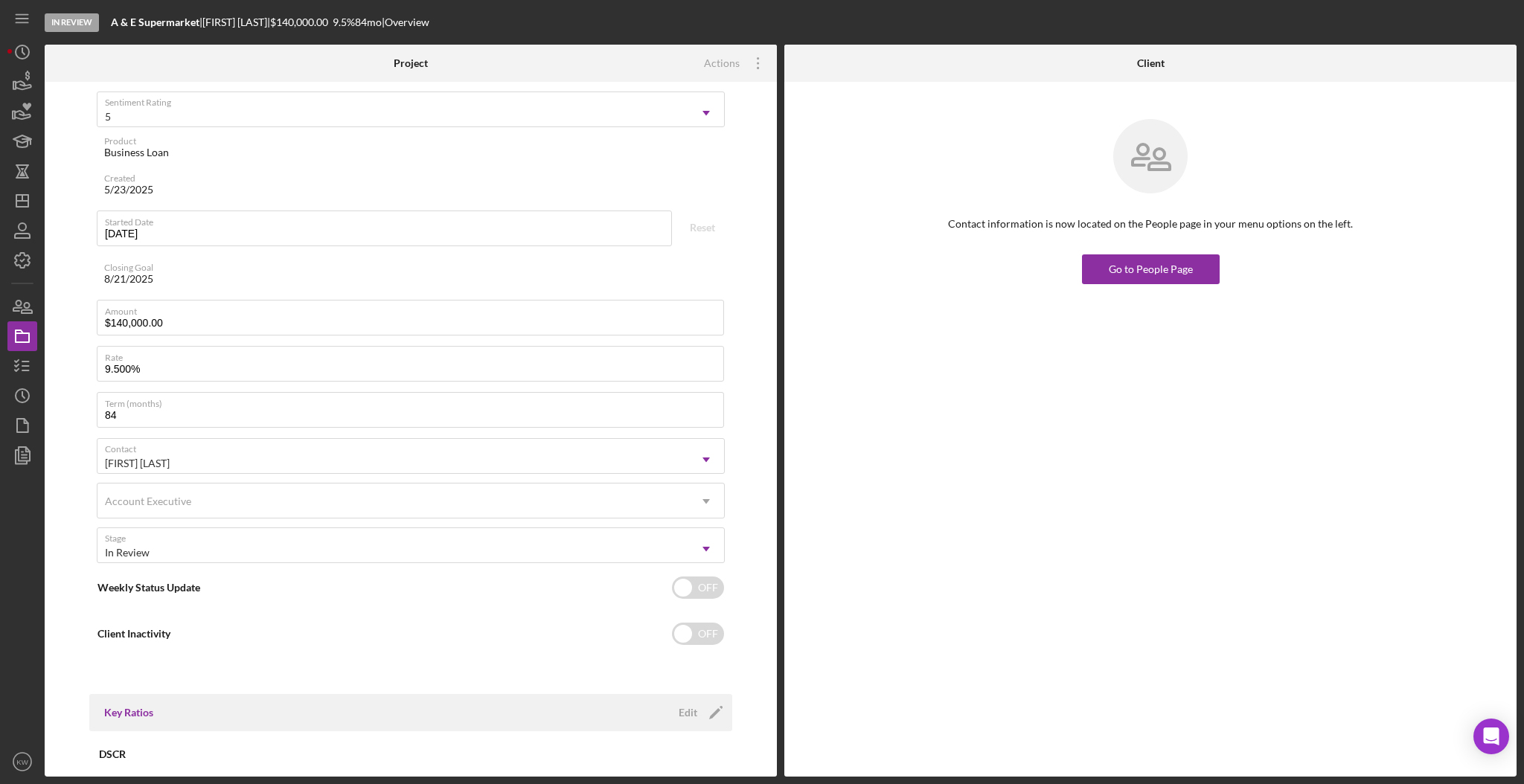 scroll, scrollTop: 198, scrollLeft: 0, axis: vertical 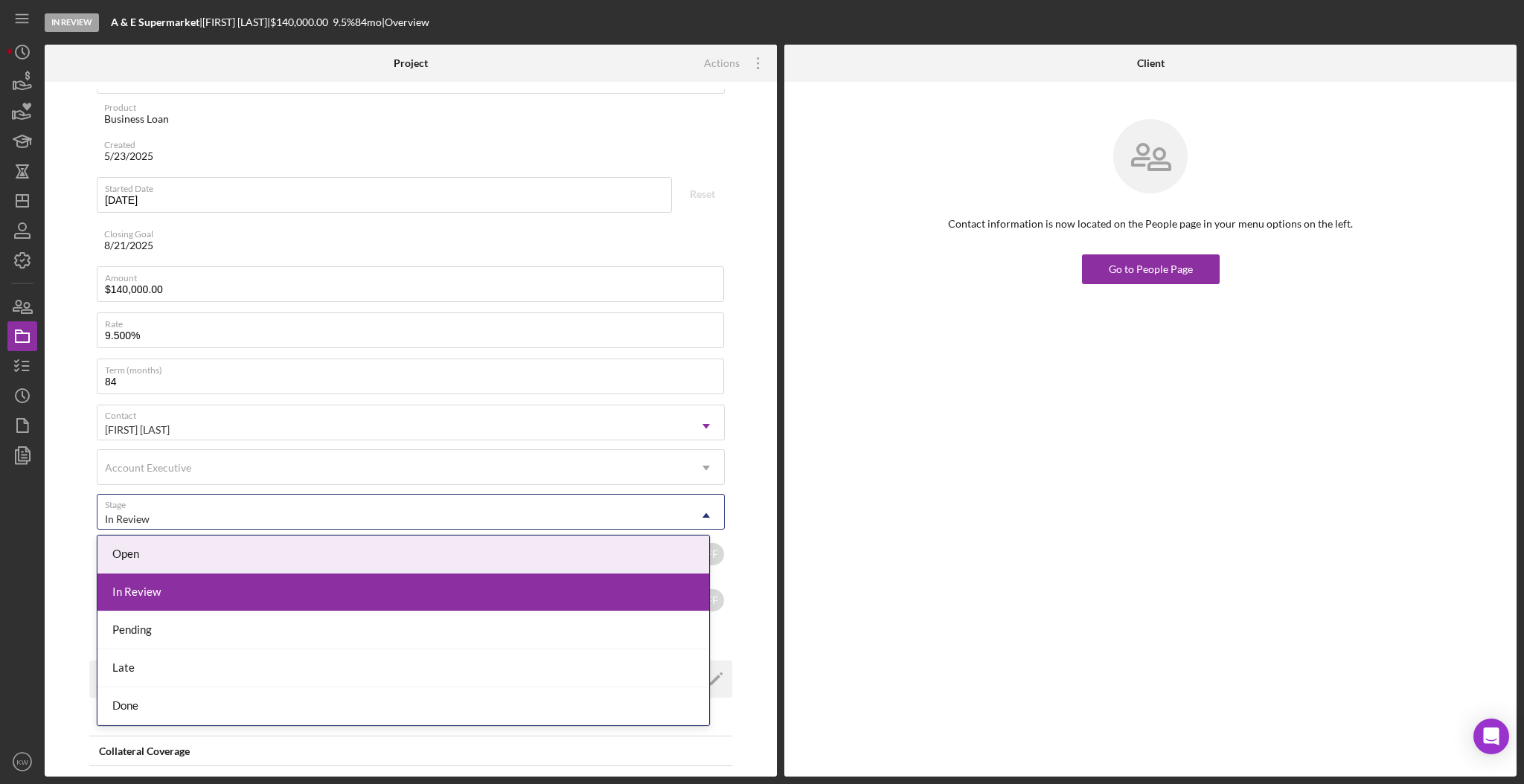 click on "In Review" at bounding box center (393, 519) 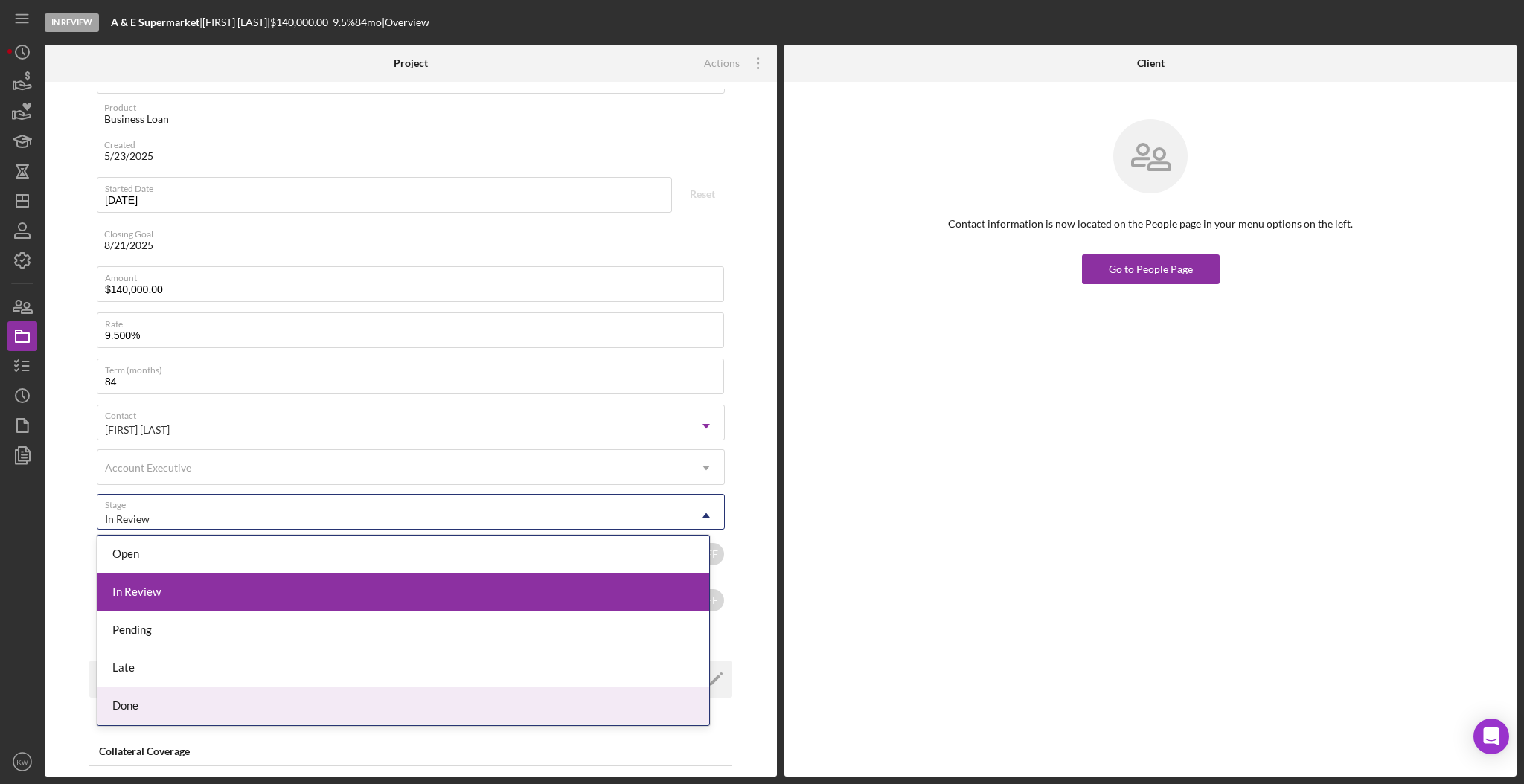 click on "Done" at bounding box center [403, 706] 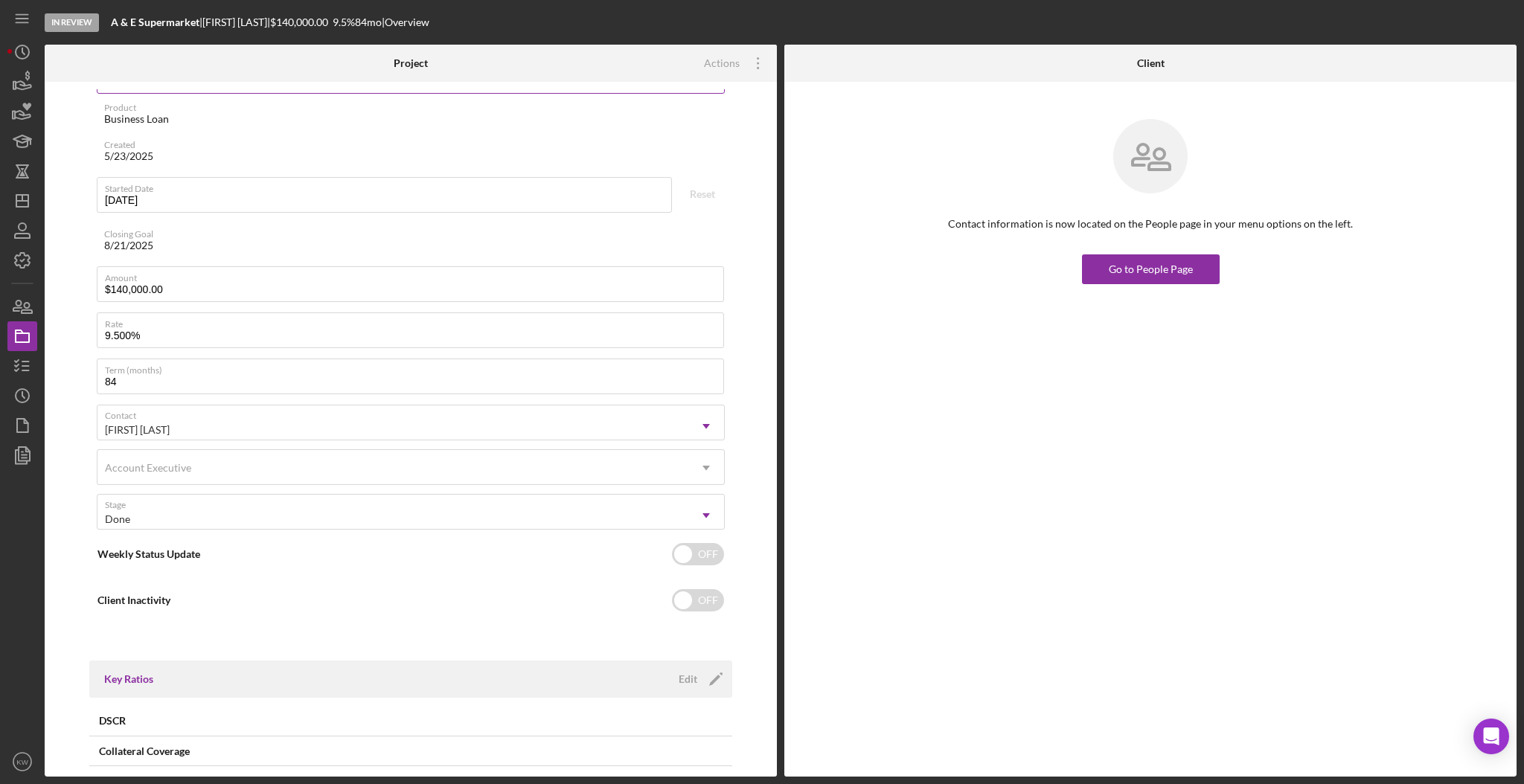 scroll, scrollTop: 0, scrollLeft: 0, axis: both 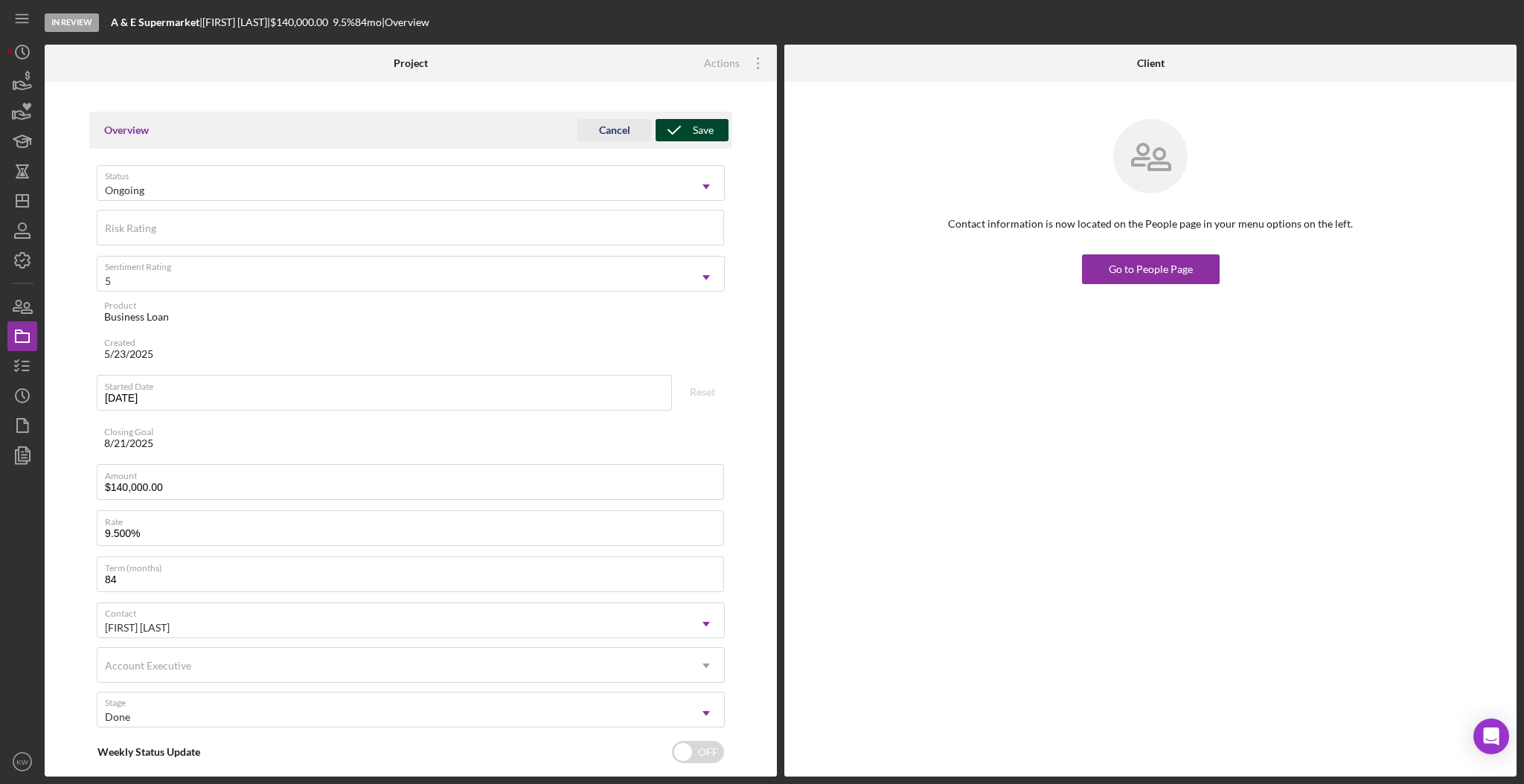 click on "Save" at bounding box center [703, 130] 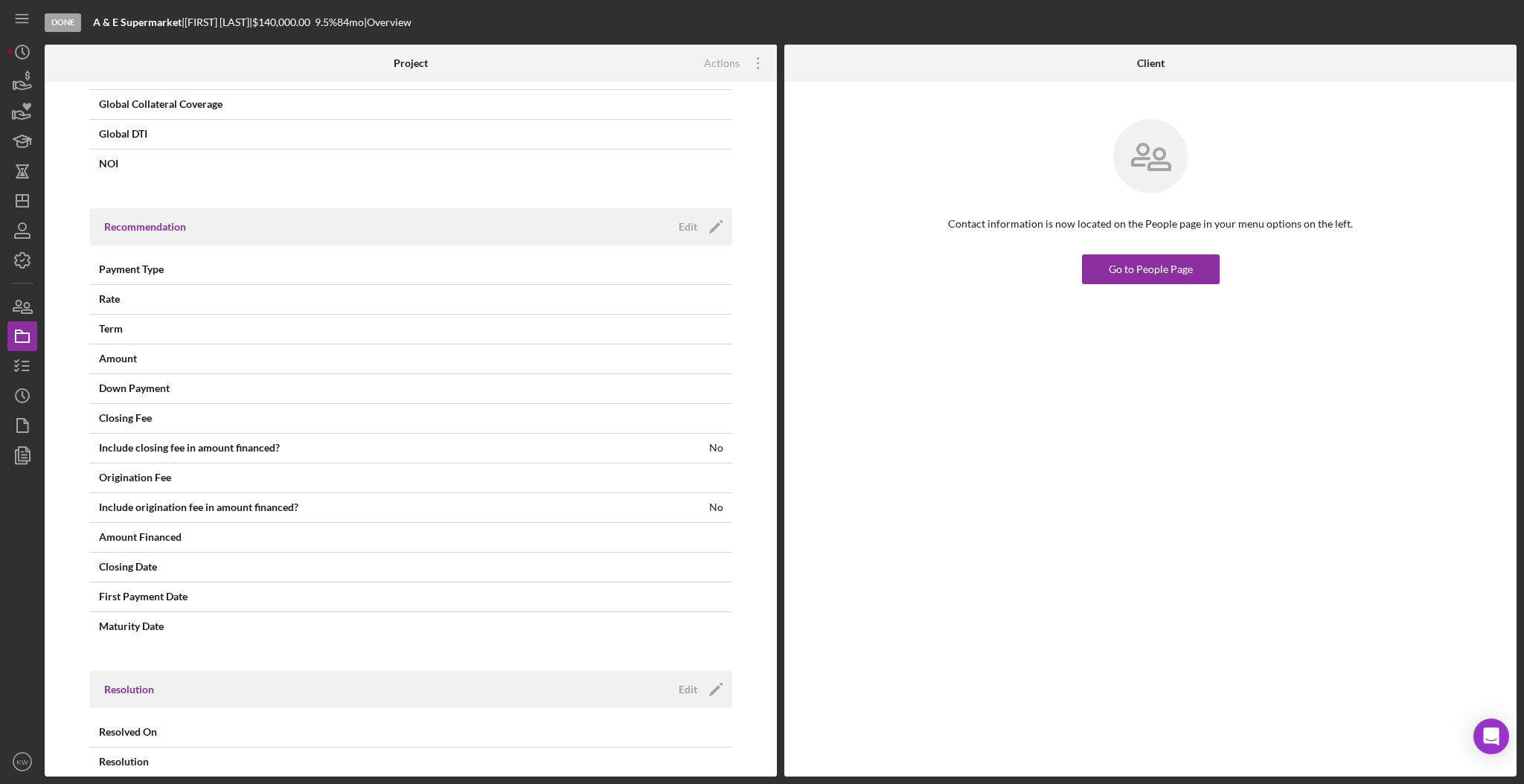 scroll, scrollTop: 775, scrollLeft: 0, axis: vertical 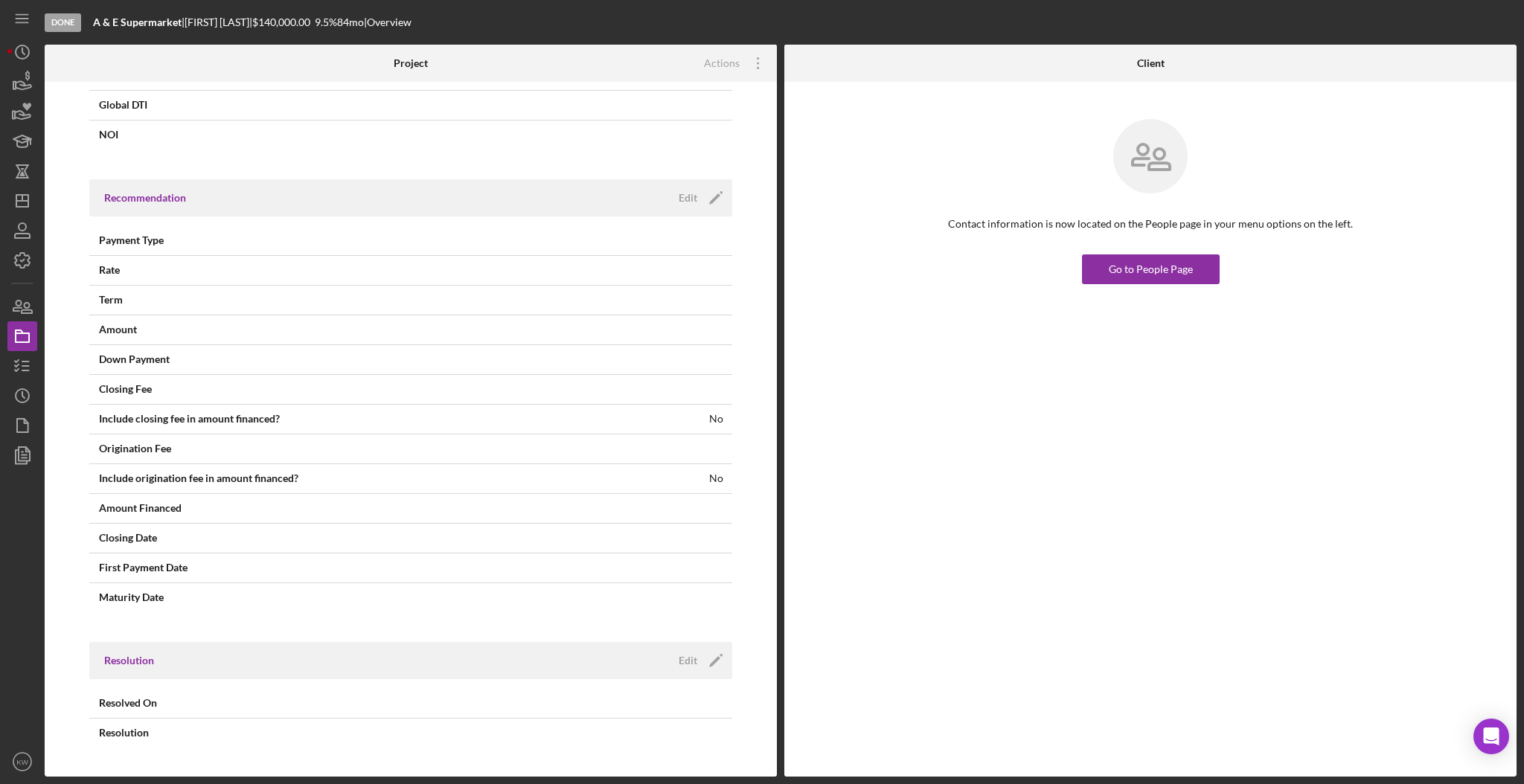 click on "Resolution Edit Icon/Edit" at bounding box center (411, 661) 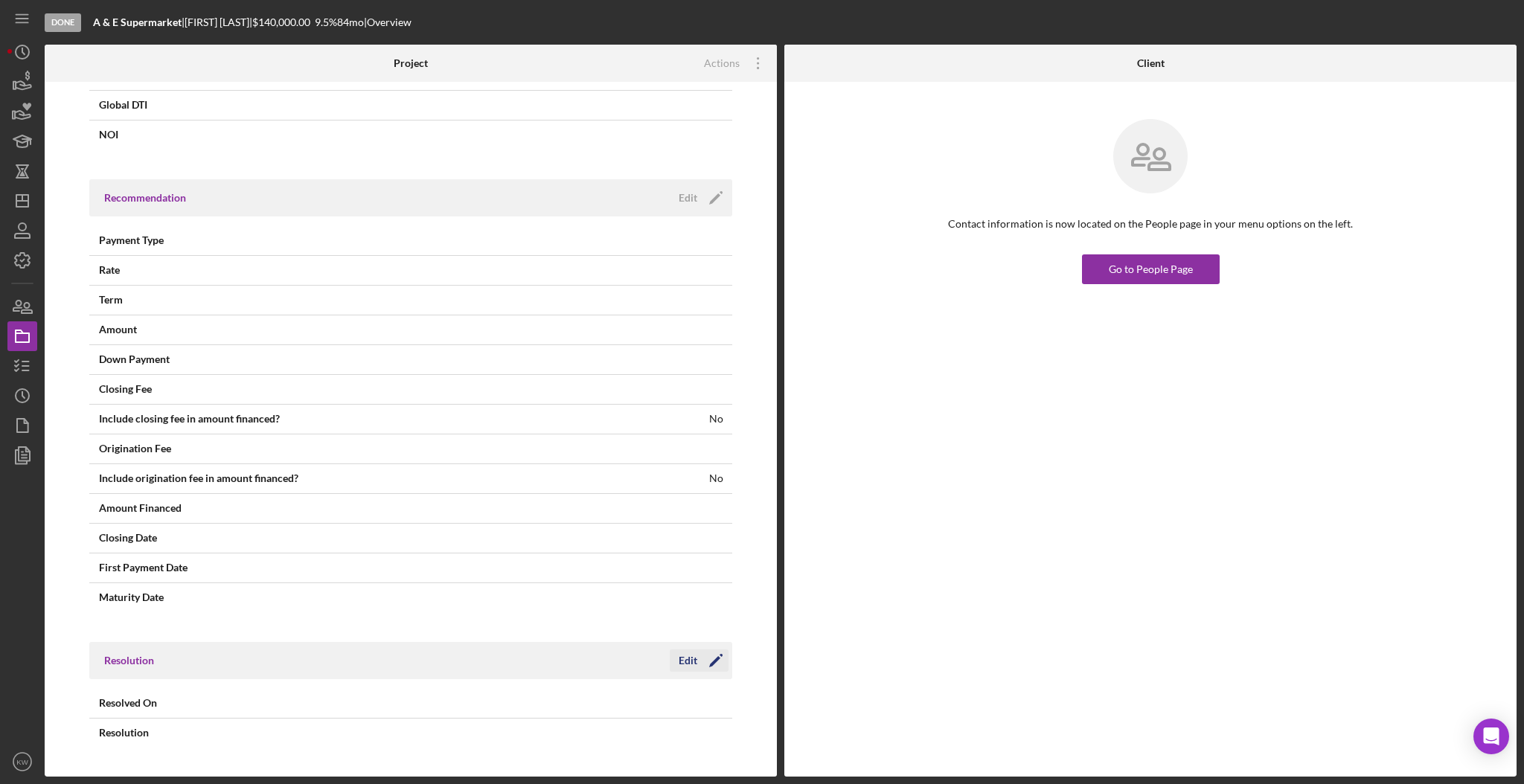 click on "Icon/Edit" 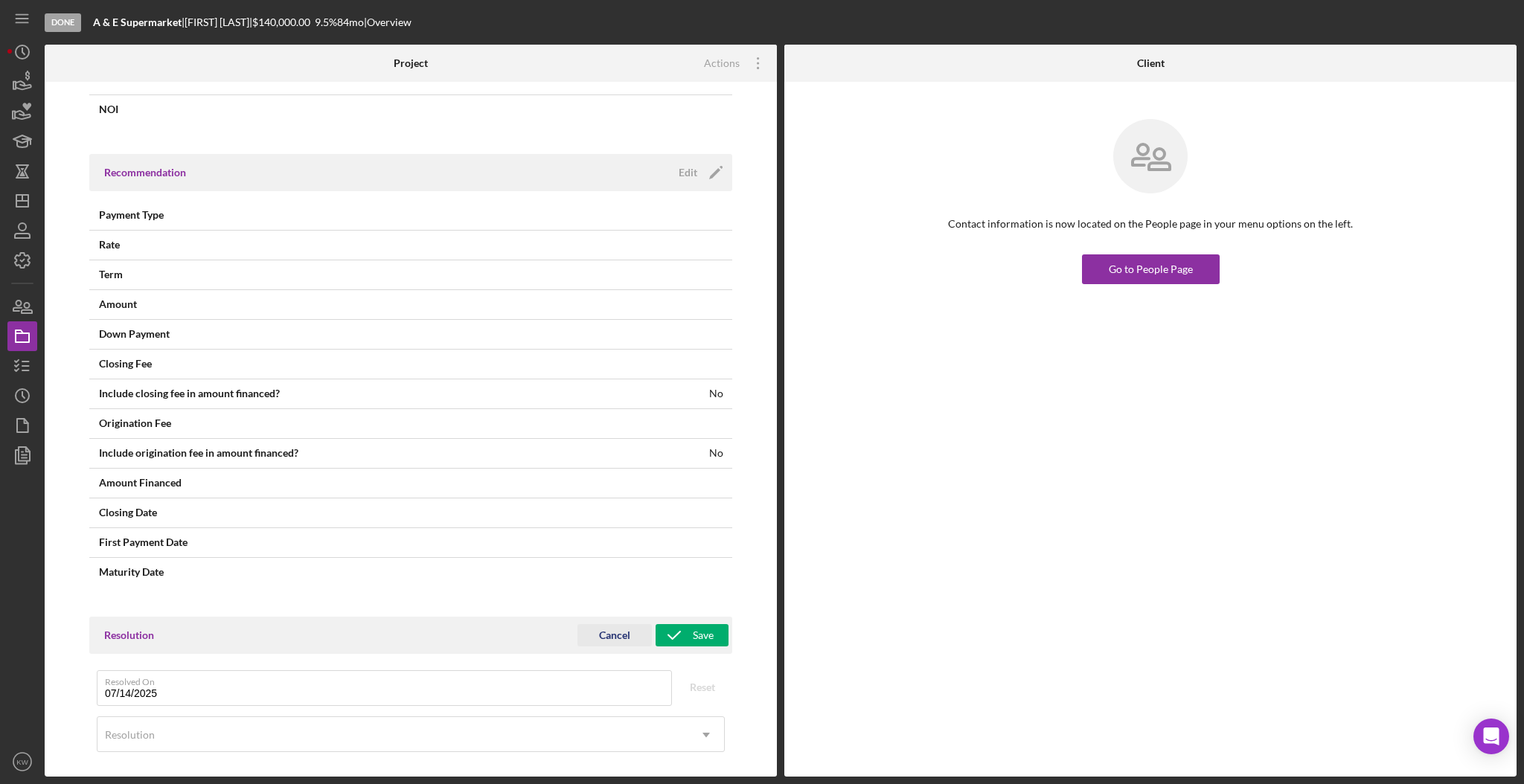 scroll, scrollTop: 814, scrollLeft: 0, axis: vertical 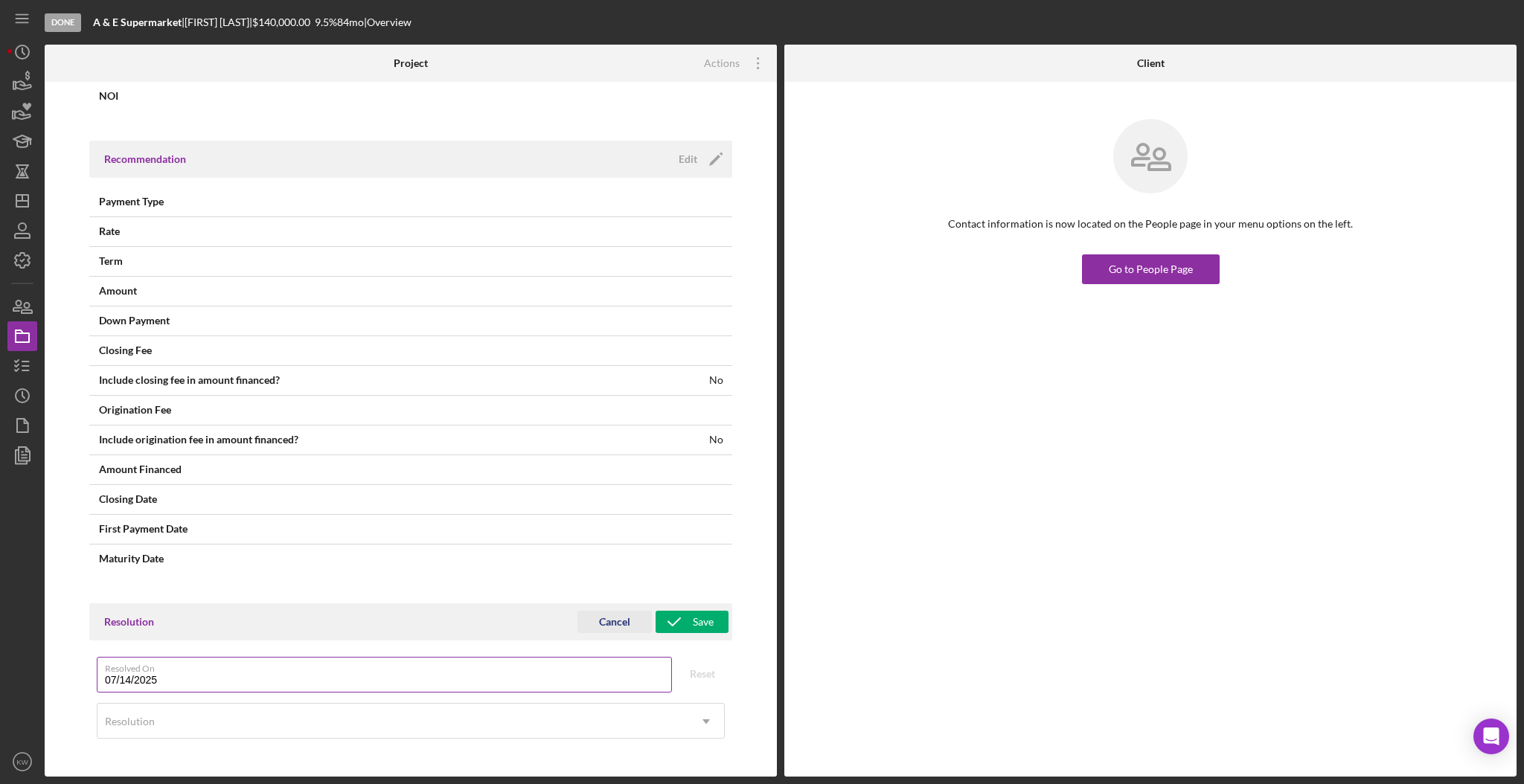 click on "07/14/2025" at bounding box center [384, 675] 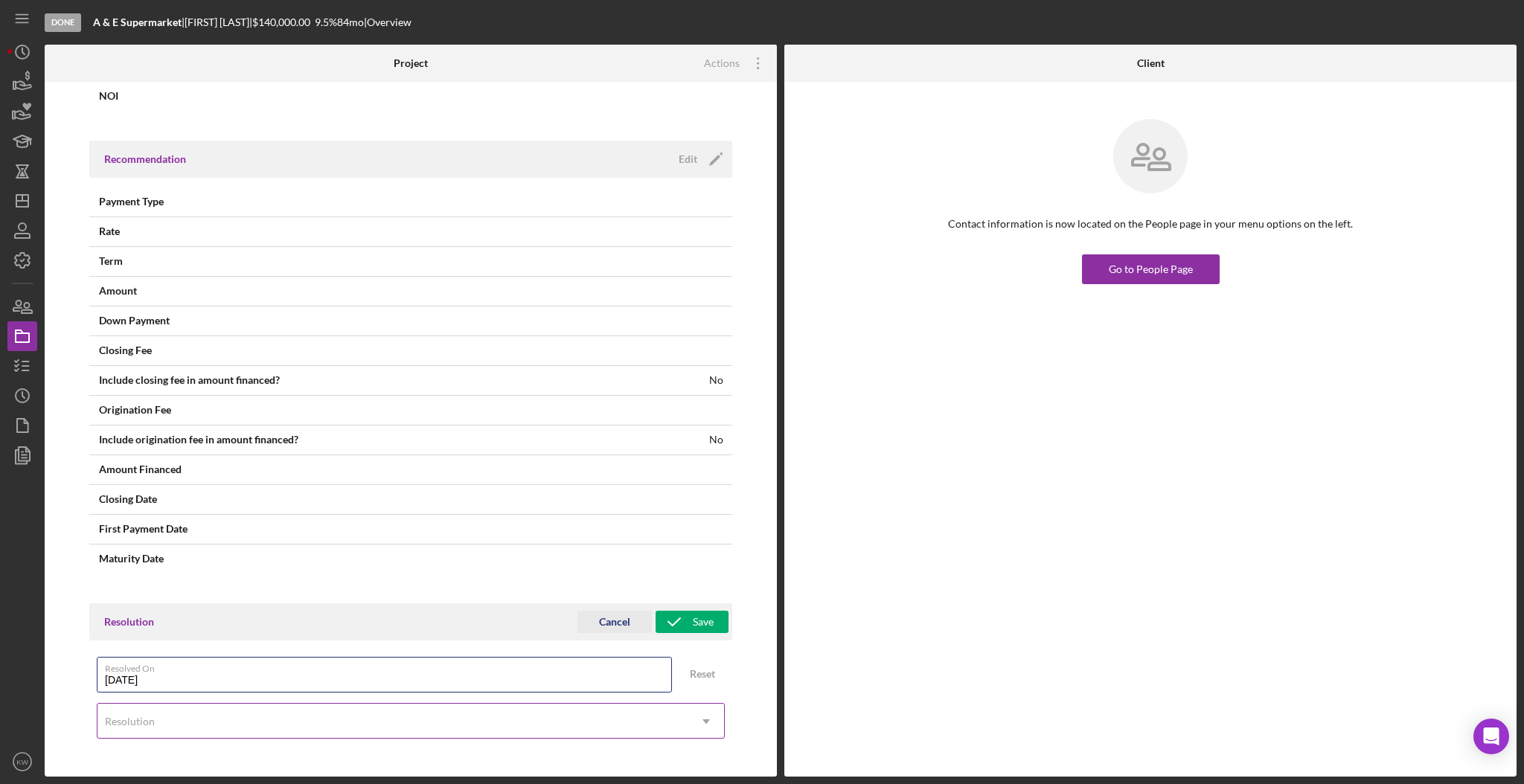 type on "07/10/2025" 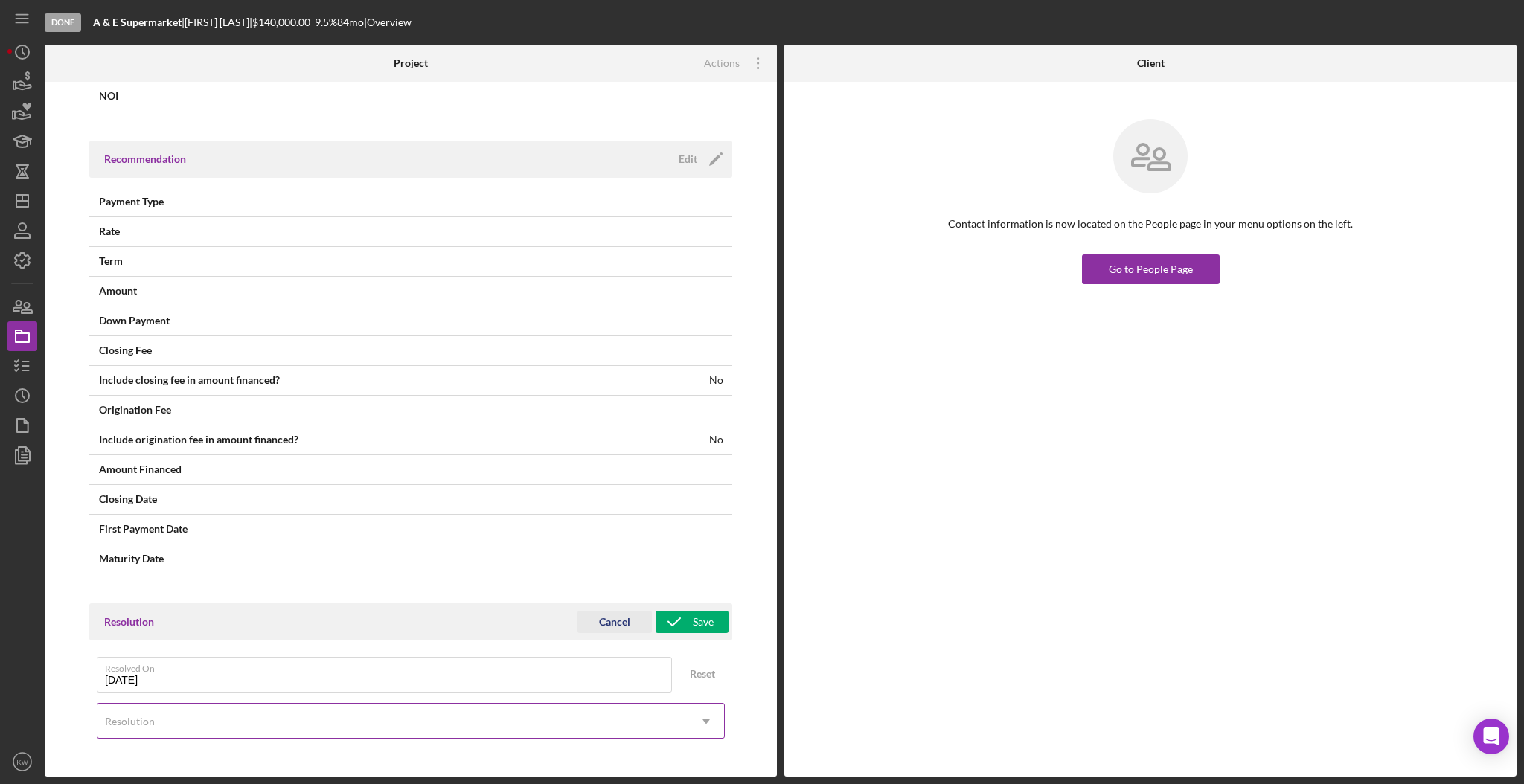click on "Resolution" at bounding box center [393, 722] 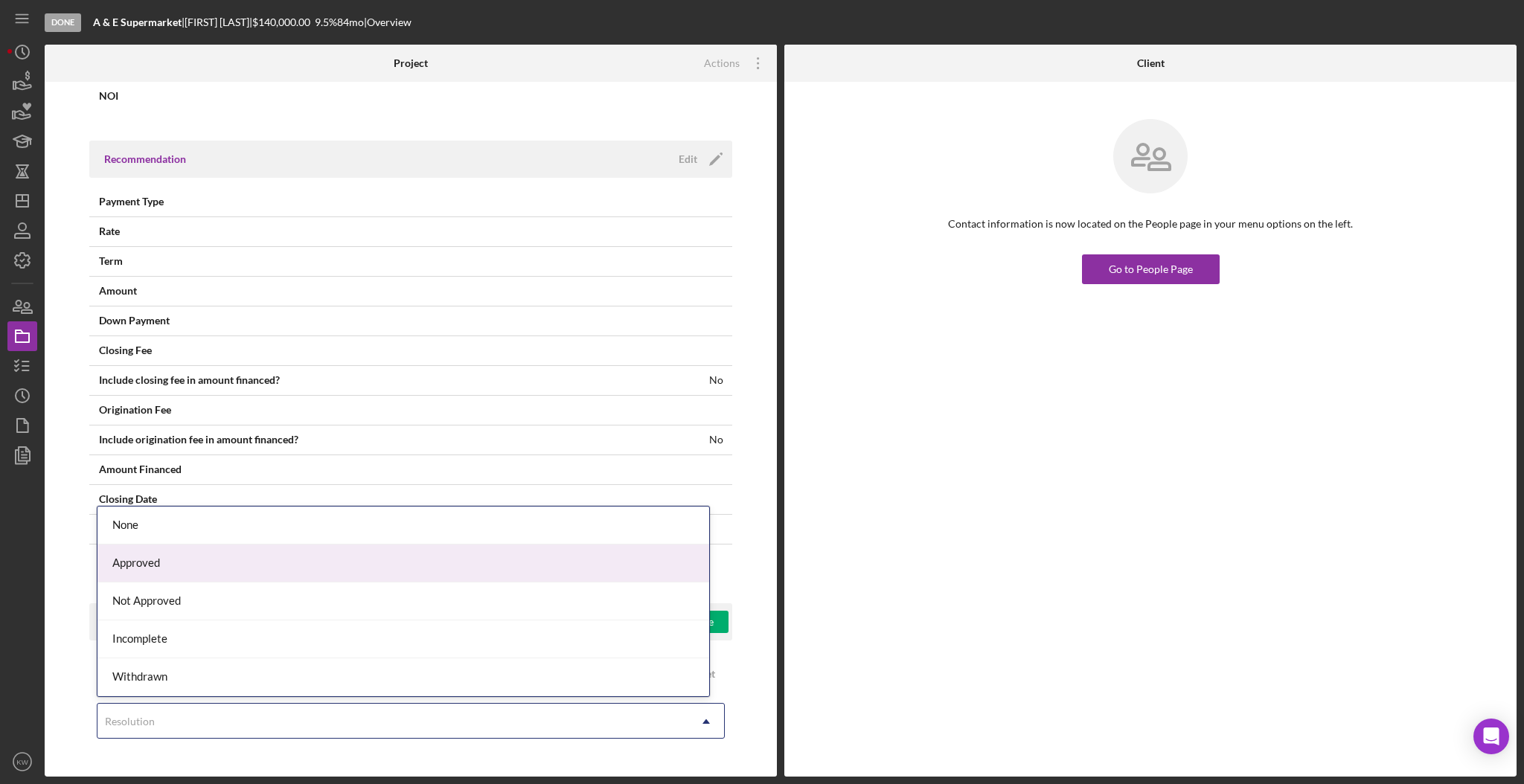 click on "Approved" at bounding box center (403, 563) 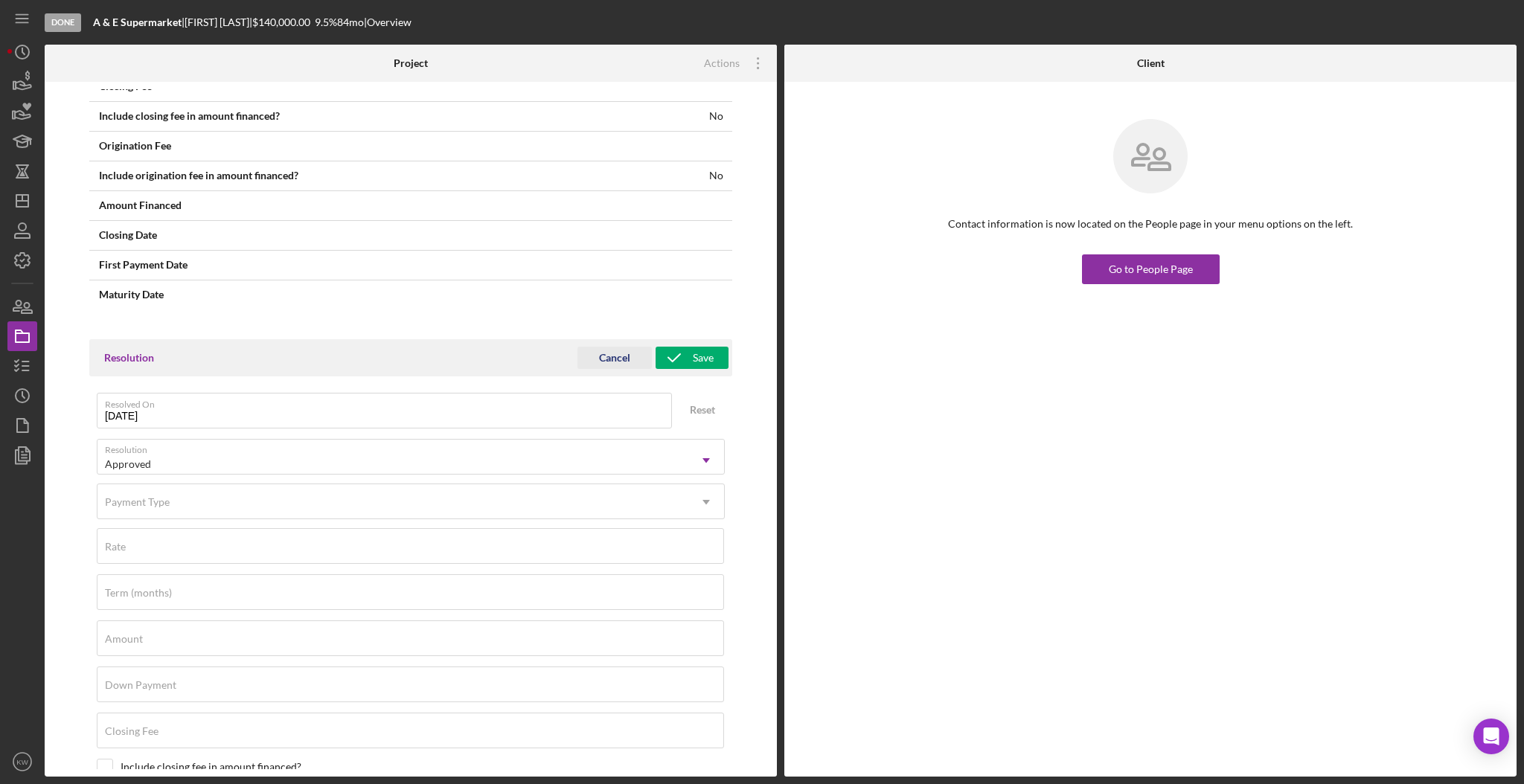 scroll, scrollTop: 1210, scrollLeft: 0, axis: vertical 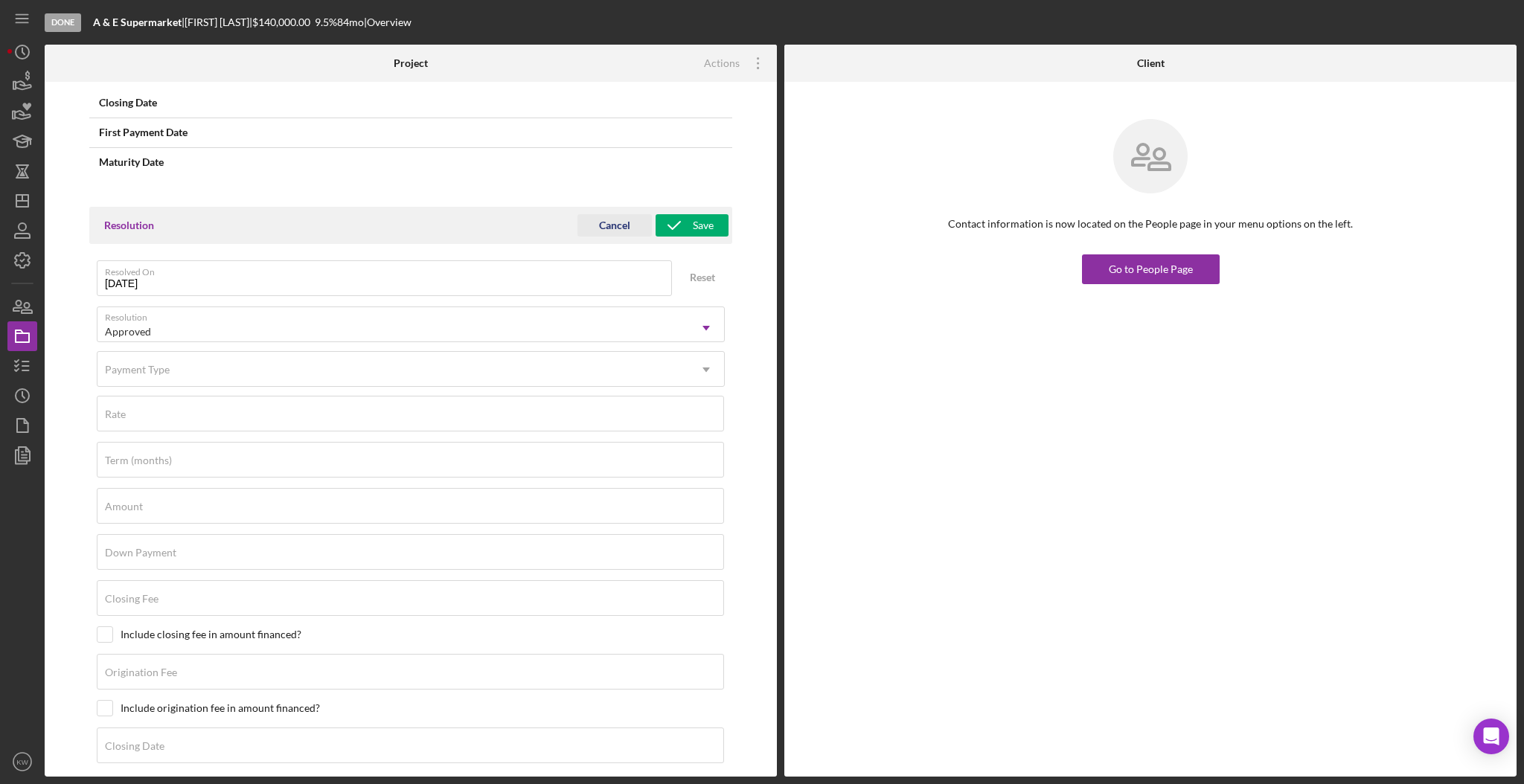 drag, startPoint x: 671, startPoint y: 225, endPoint x: 353, endPoint y: 387, distance: 356.88654 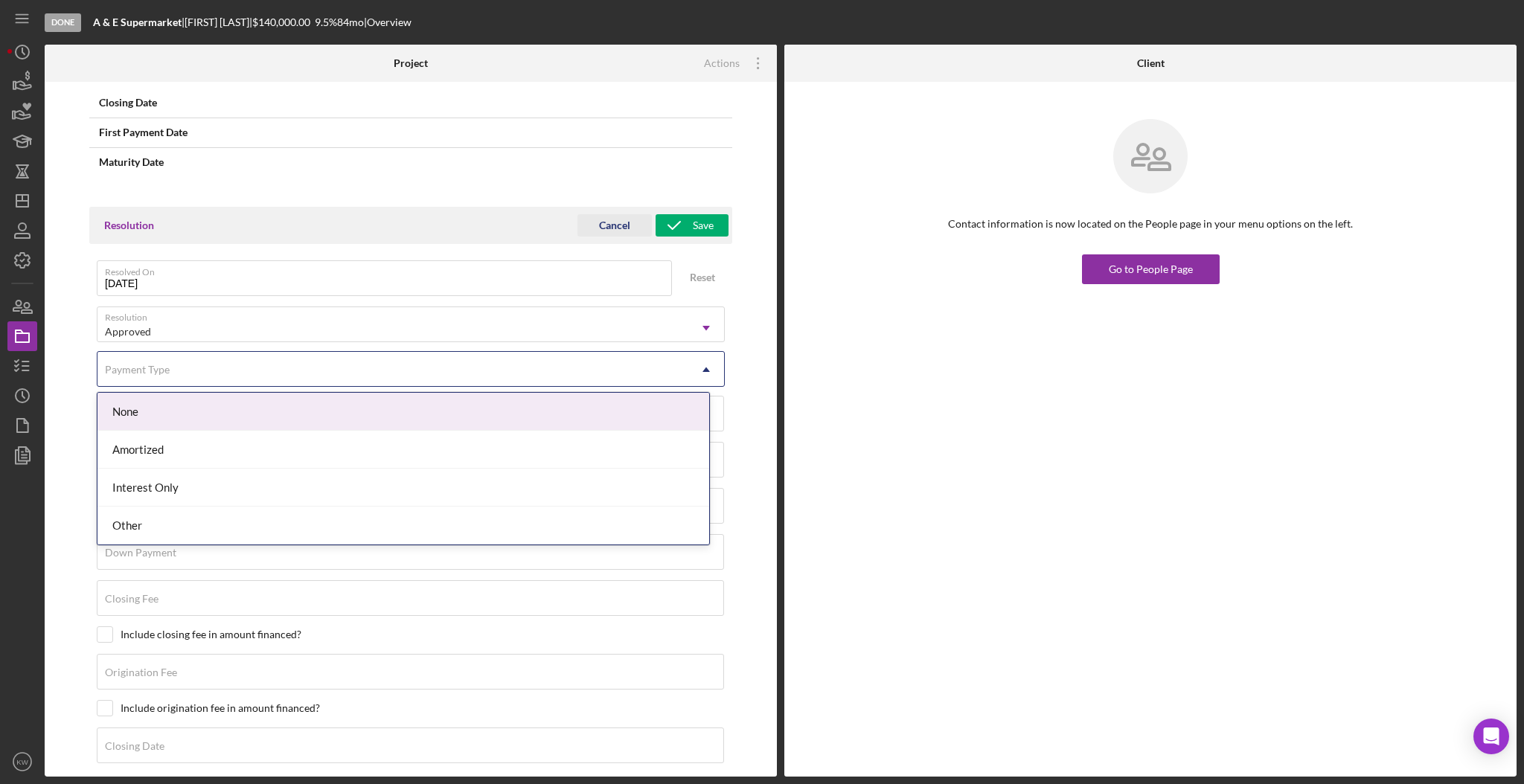 click on "Payment Type" at bounding box center [393, 370] 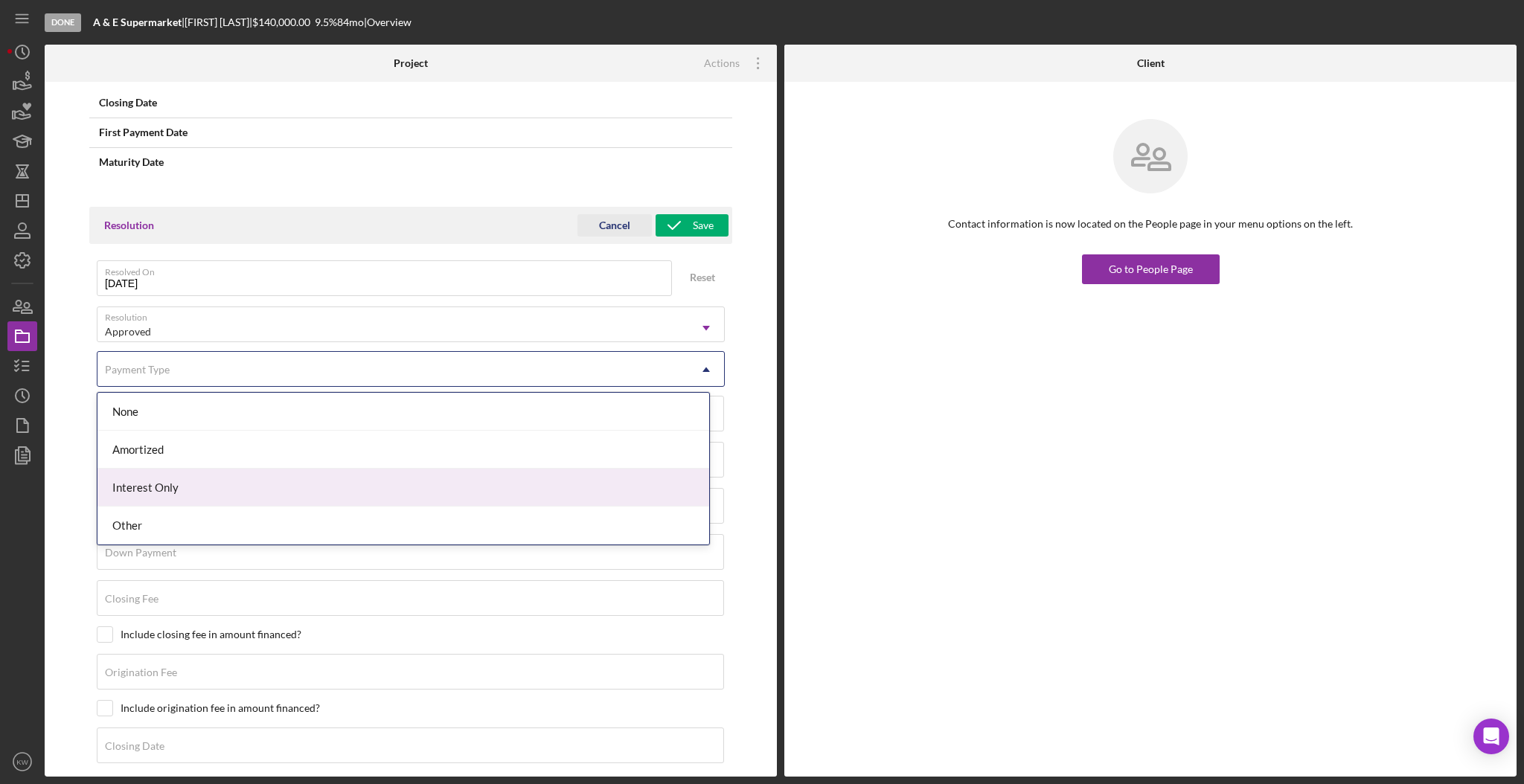click on "Interest Only" at bounding box center [403, 487] 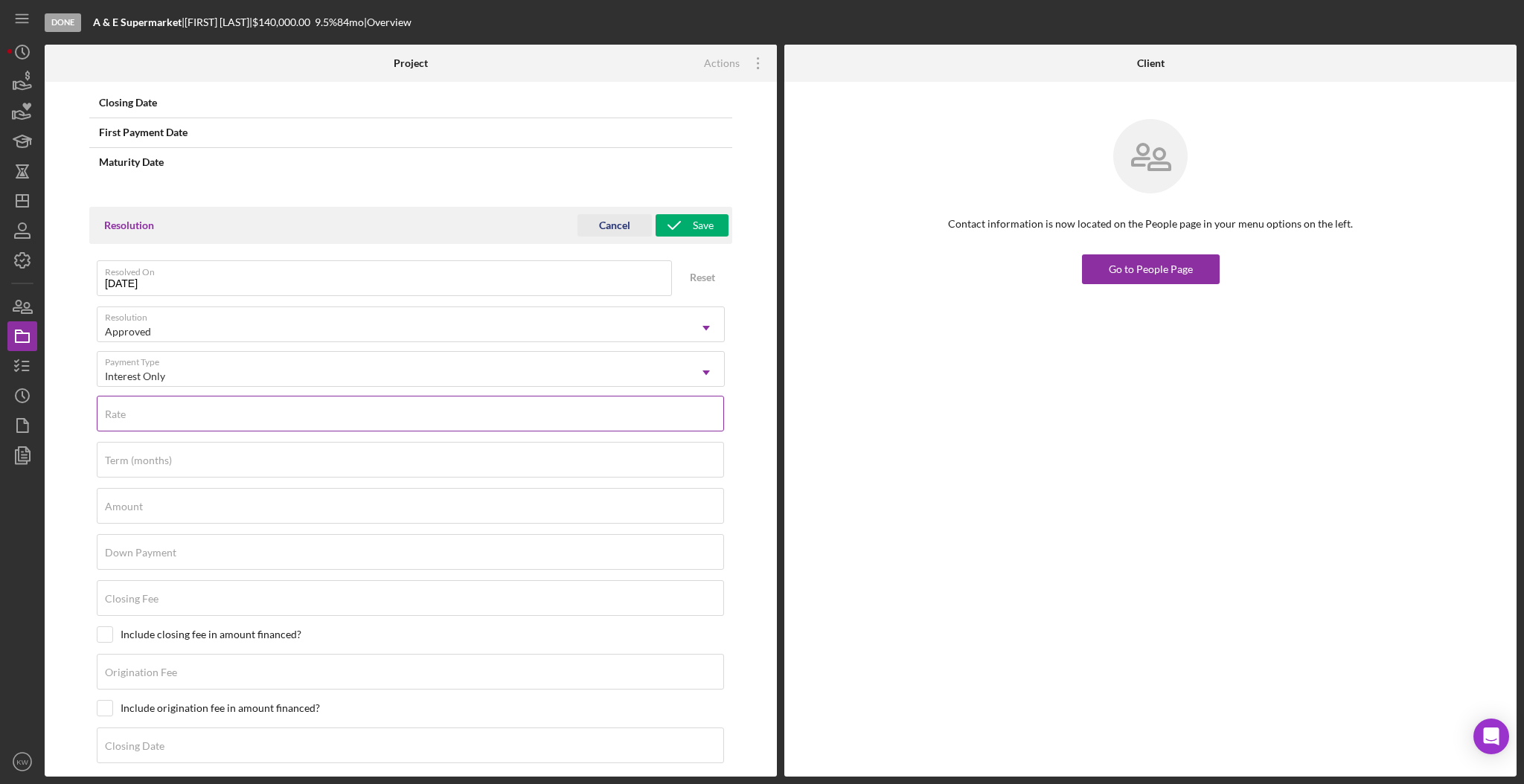 click on "Rate" at bounding box center [411, 414] 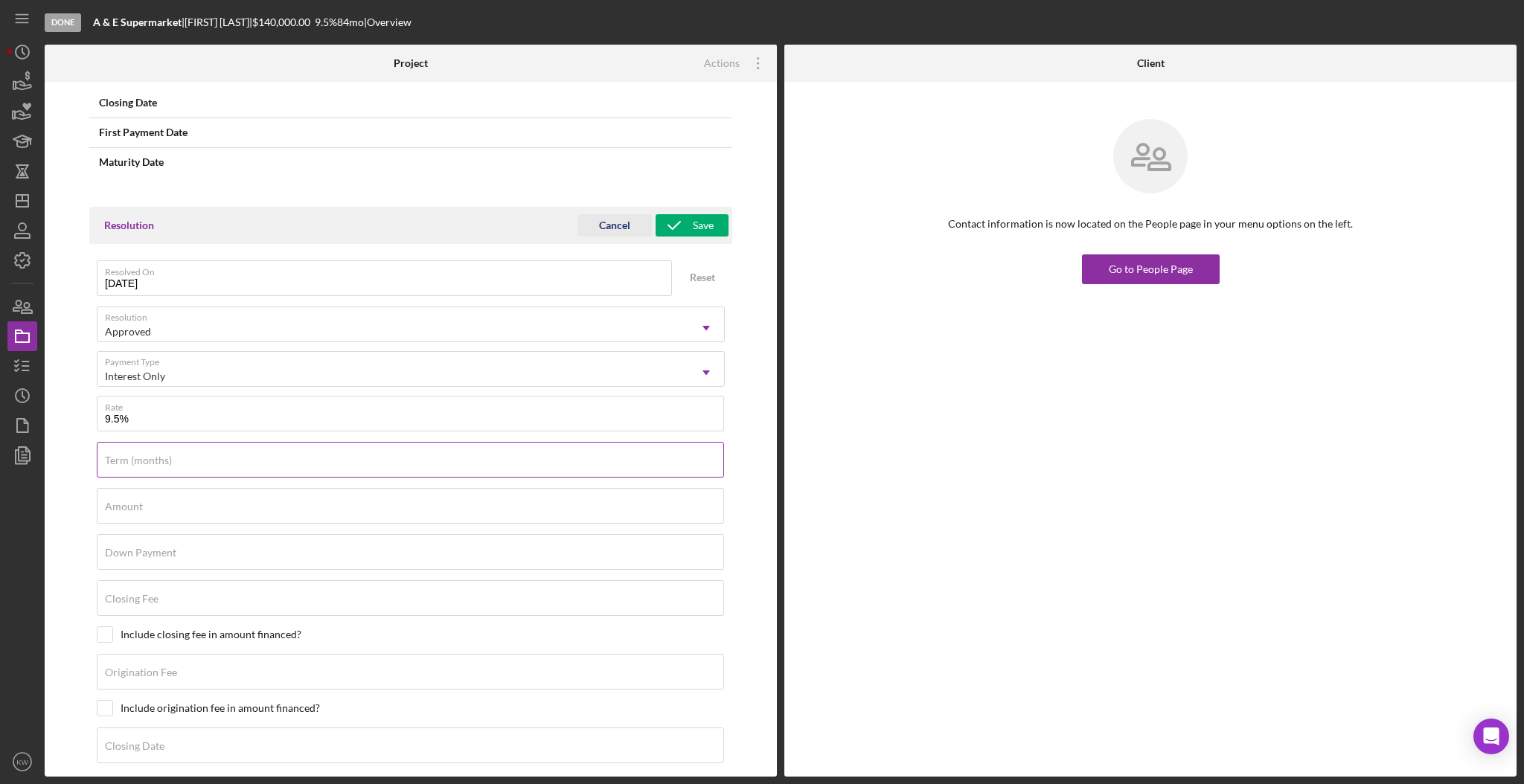 type on "9.500%" 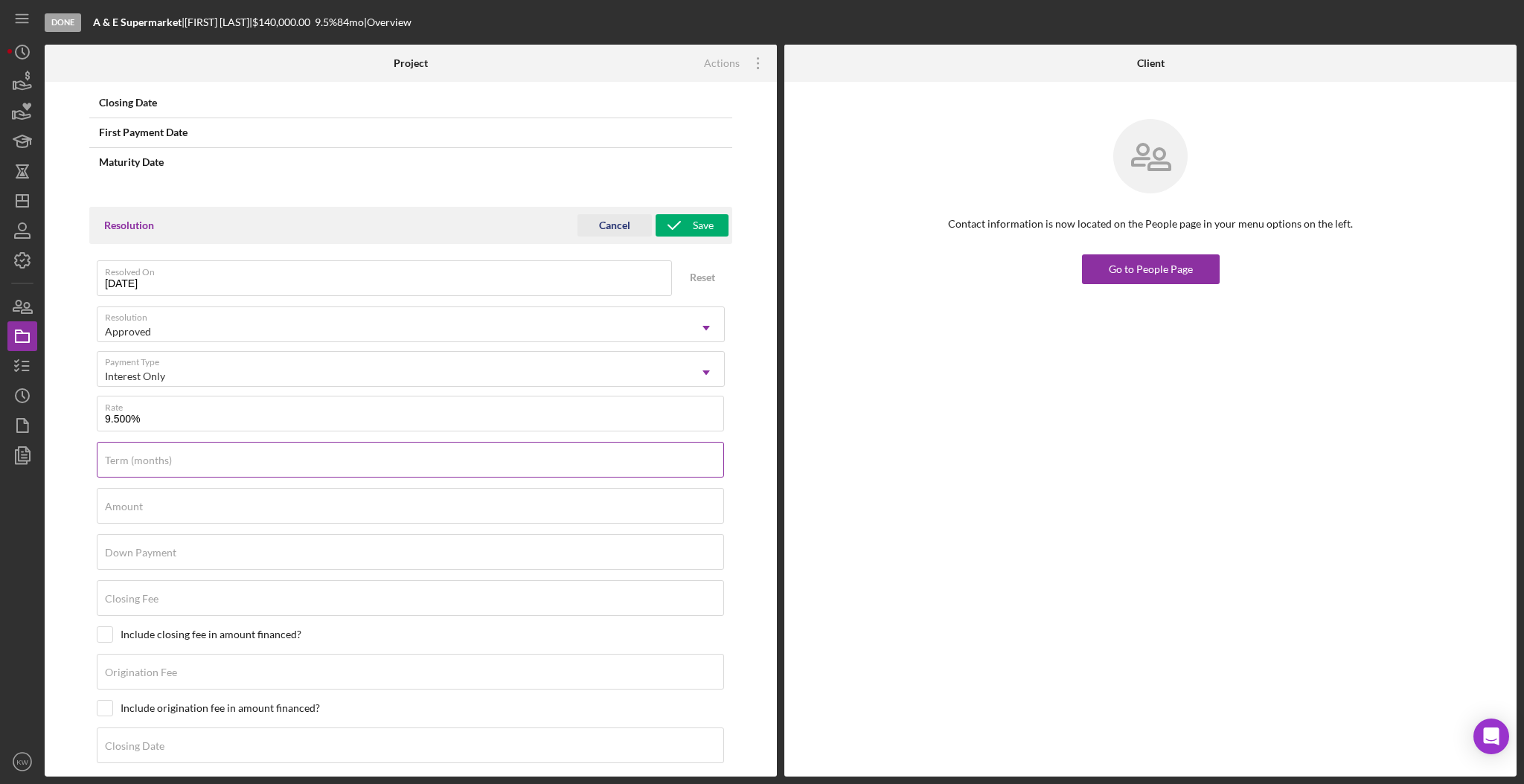 click on "Term (months)" at bounding box center [410, 460] 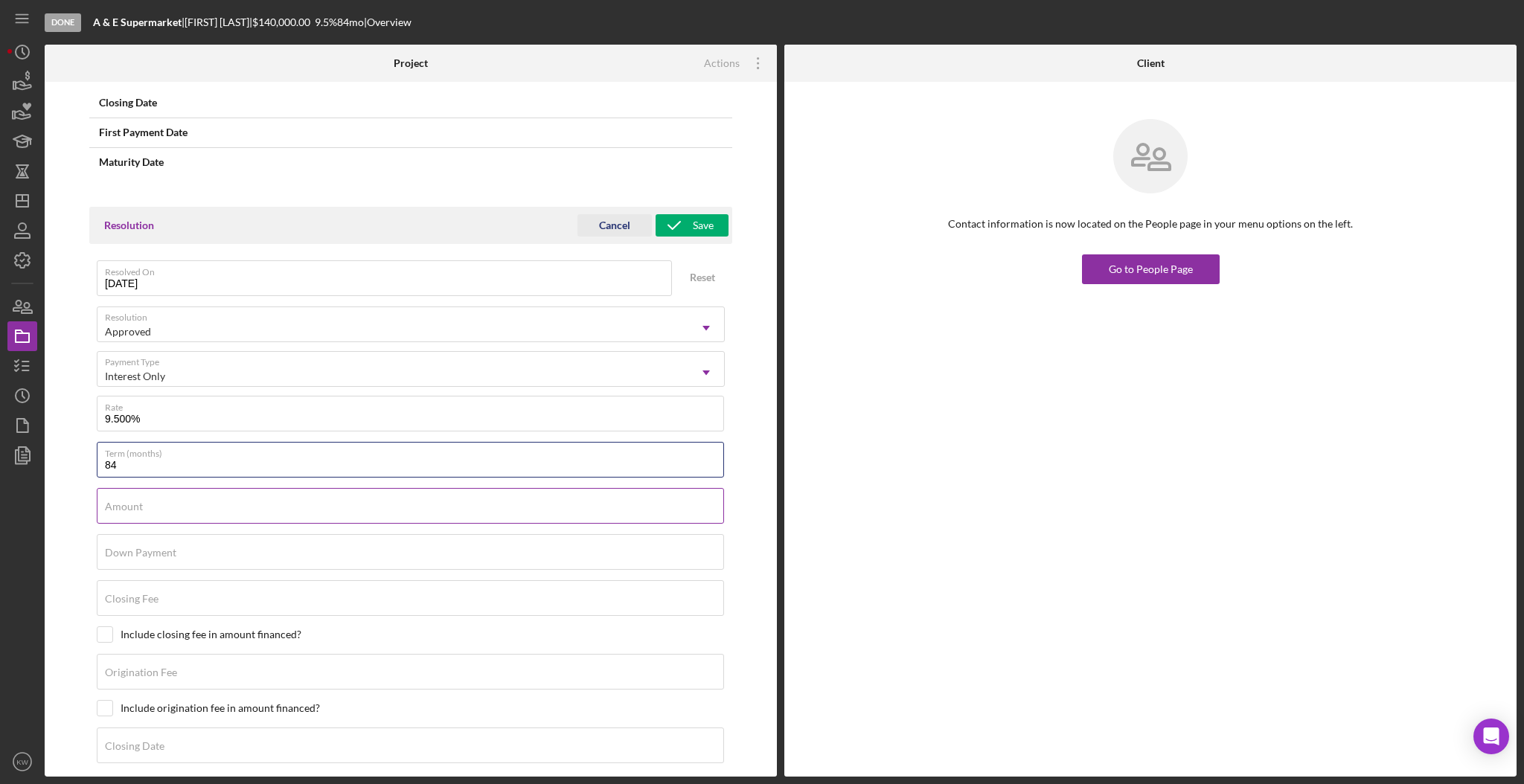 type on "84" 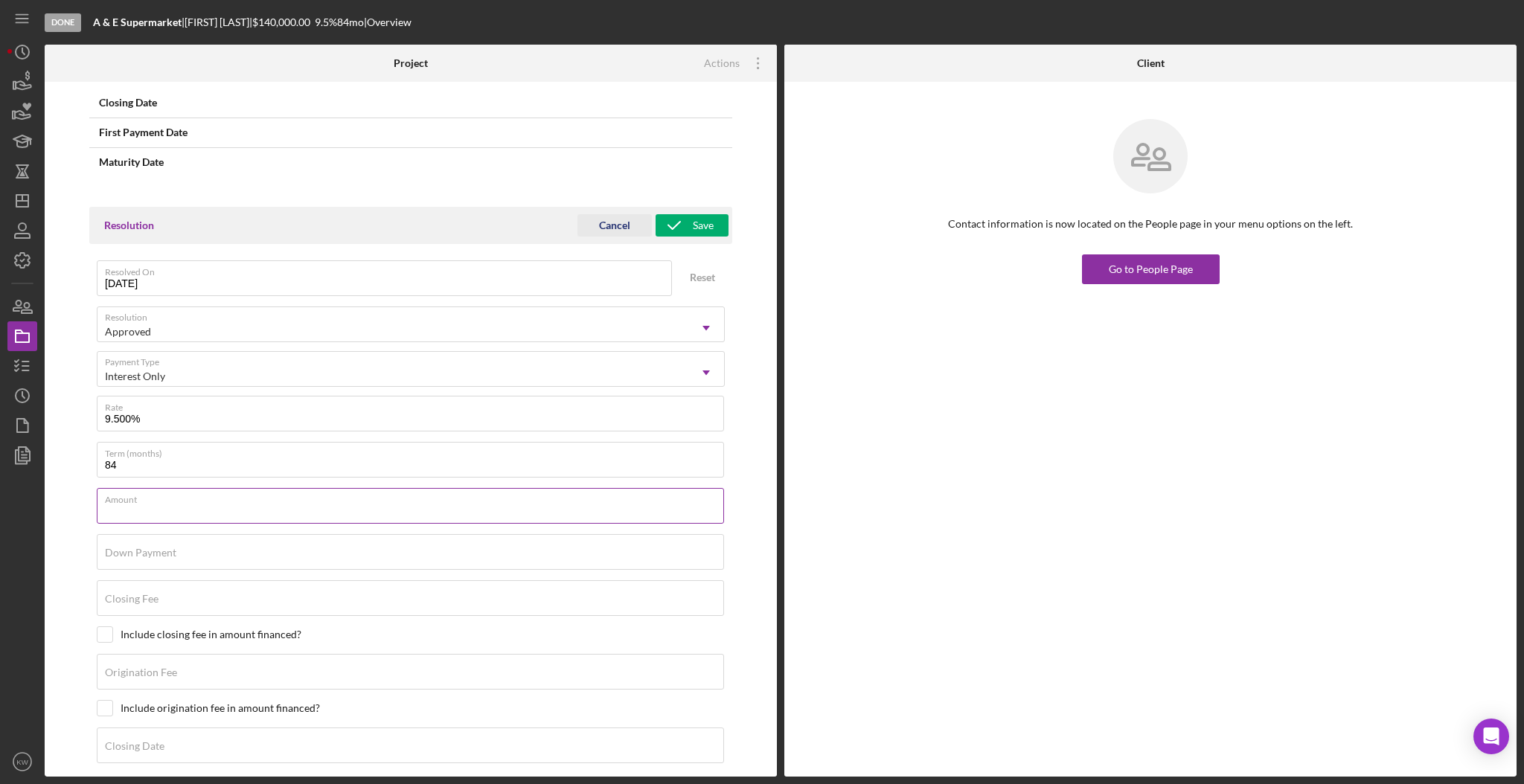 click on "Amount" at bounding box center (410, 506) 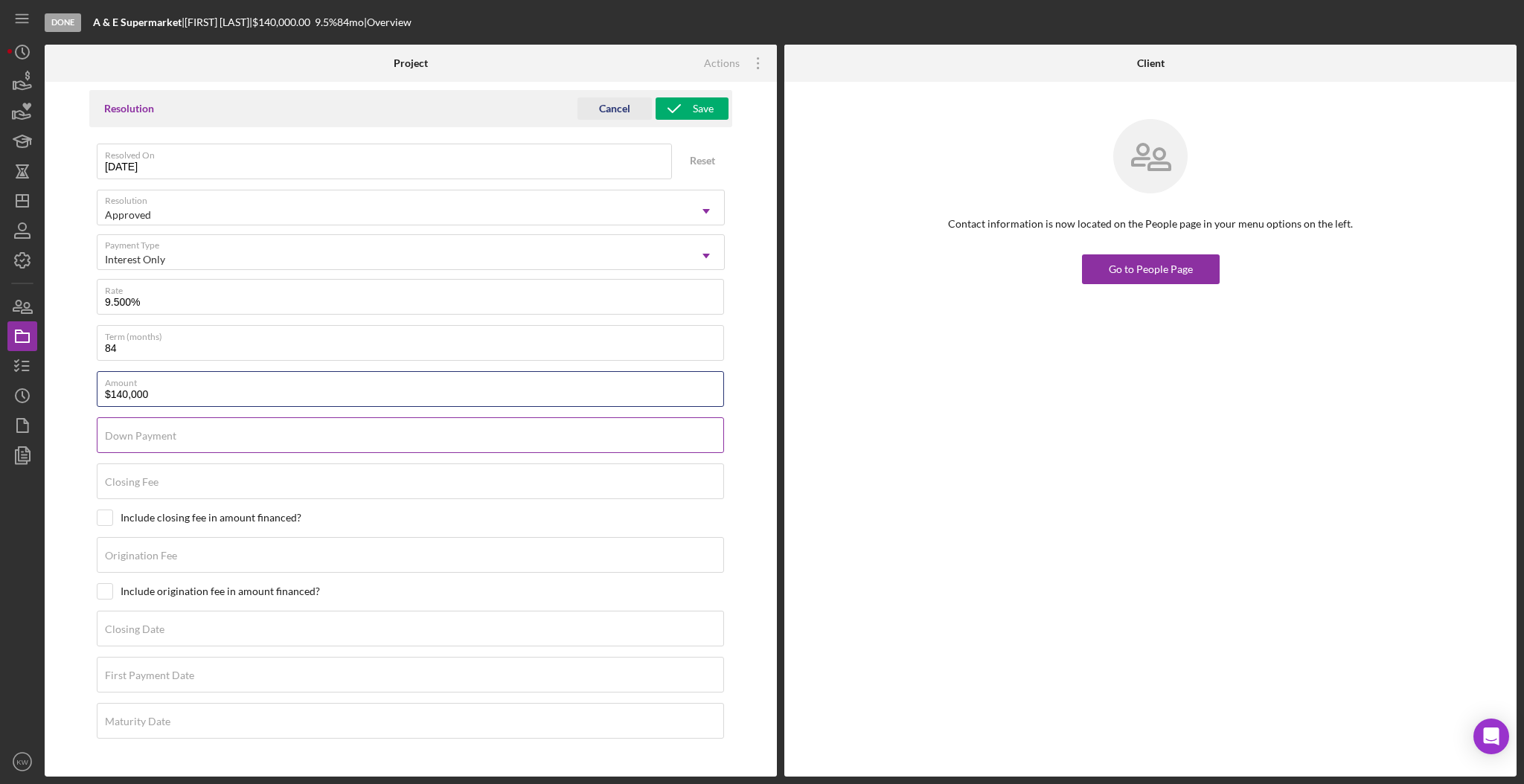 scroll, scrollTop: 1328, scrollLeft: 0, axis: vertical 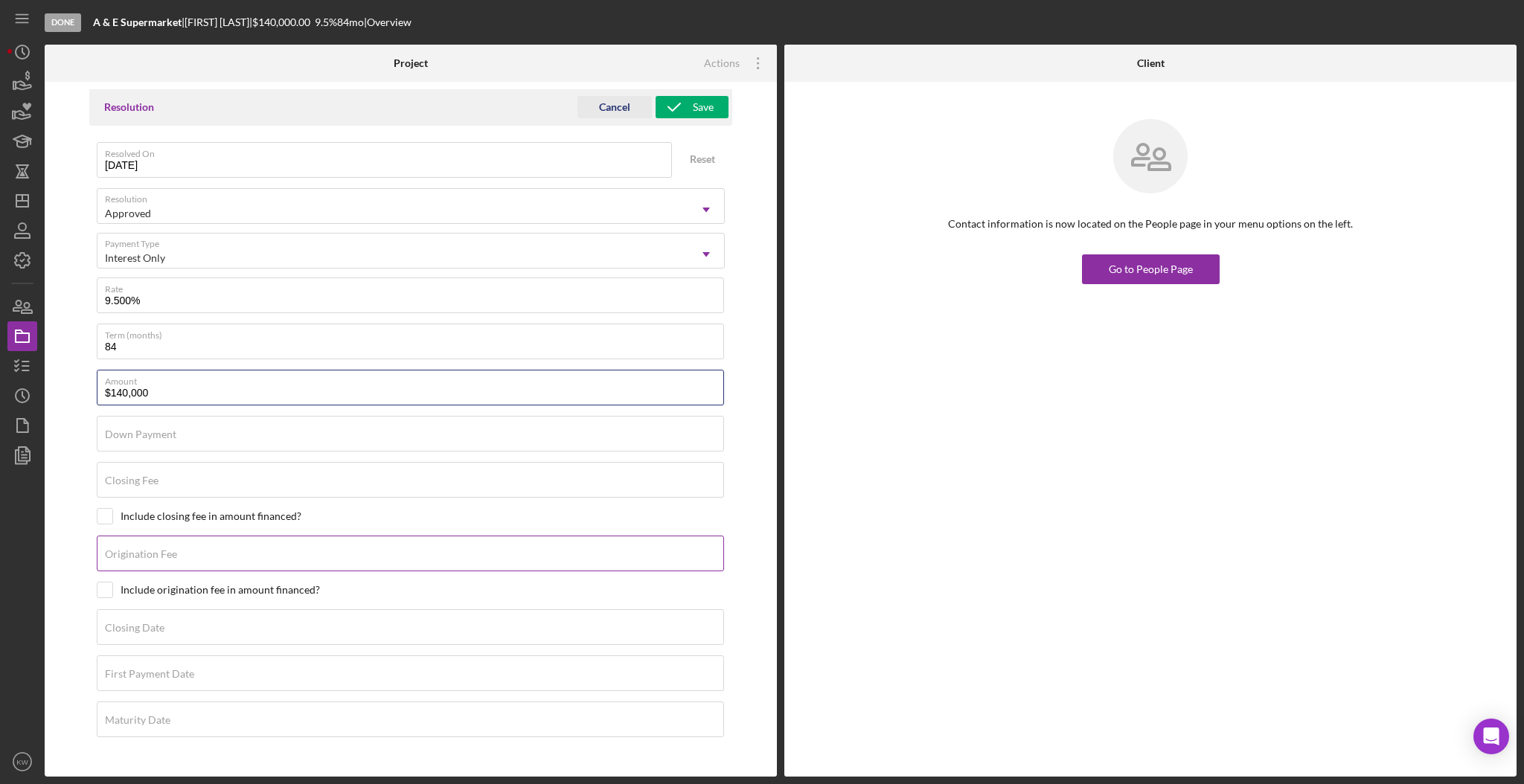 type on "$140,000" 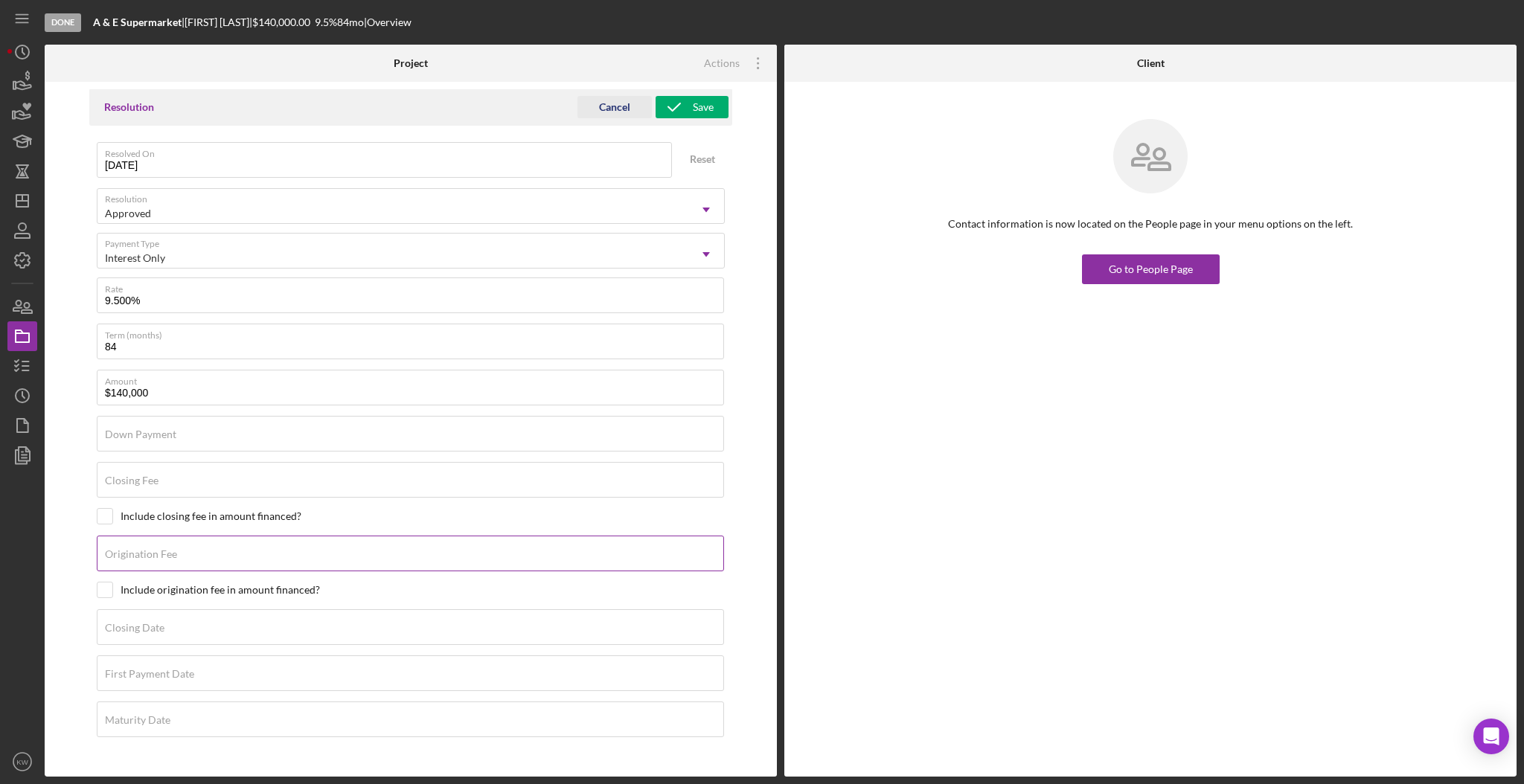 click on "Origination Fee" at bounding box center (411, 554) 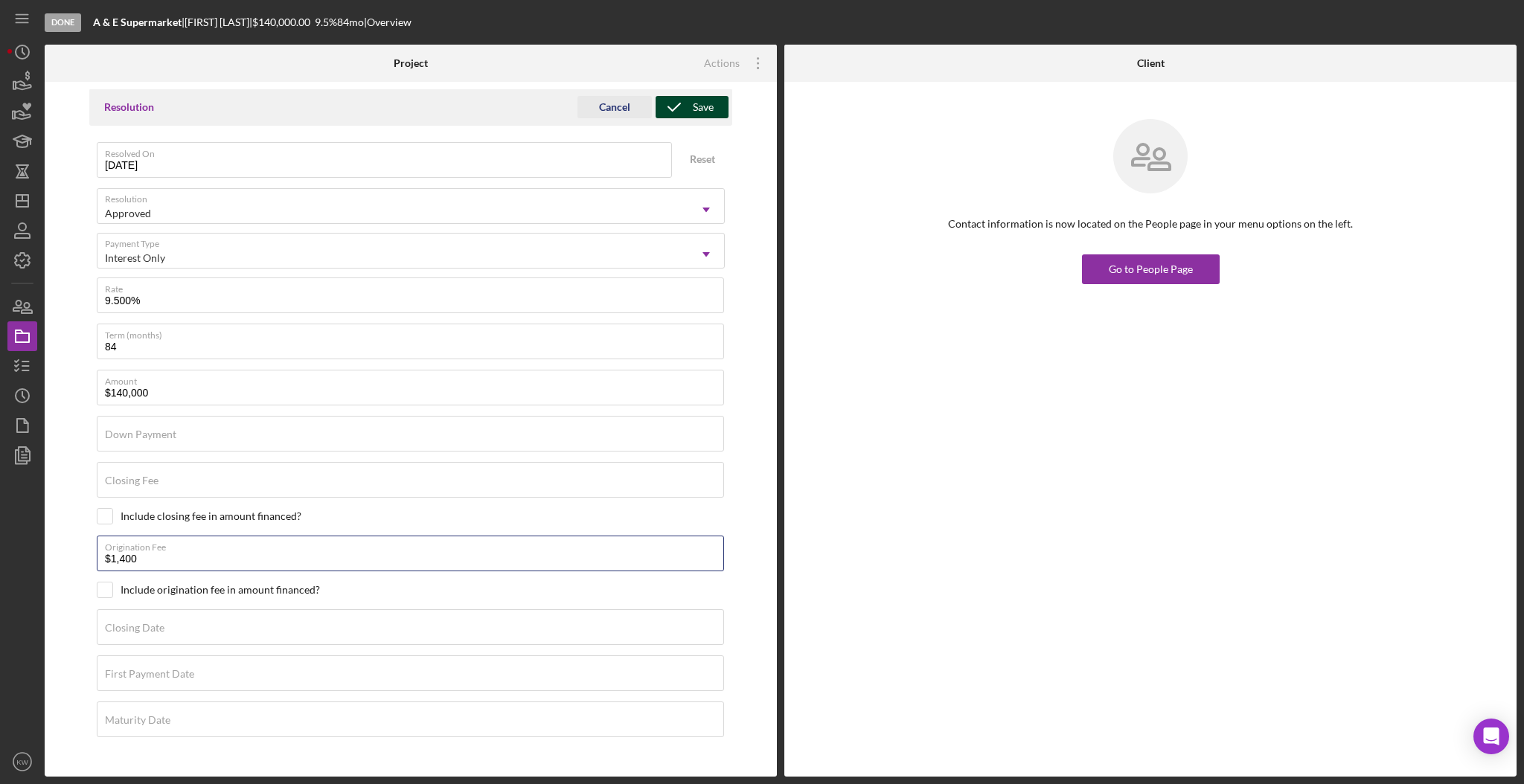 type on "$1,400" 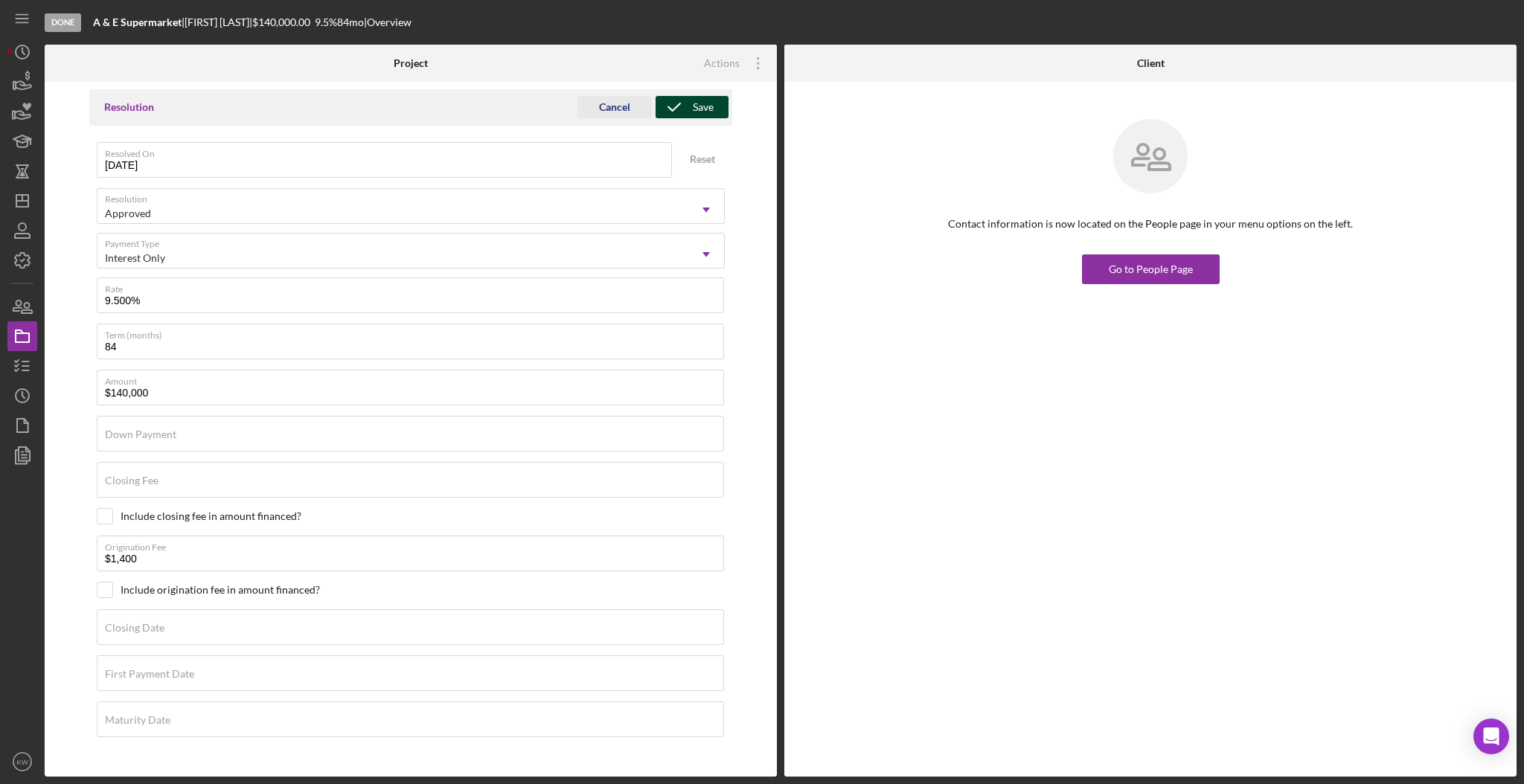 click on "Save" at bounding box center (703, 107) 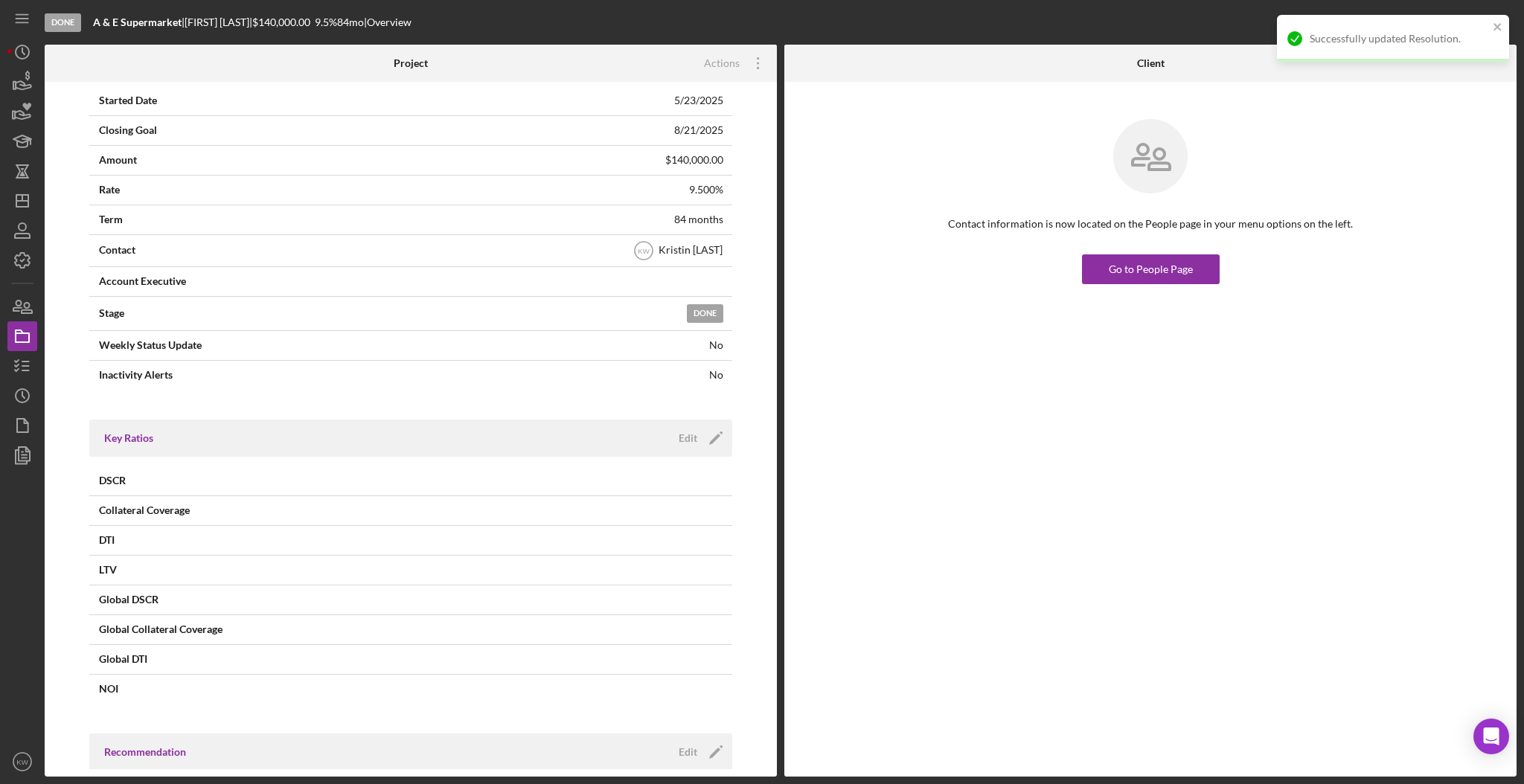 scroll, scrollTop: 0, scrollLeft: 0, axis: both 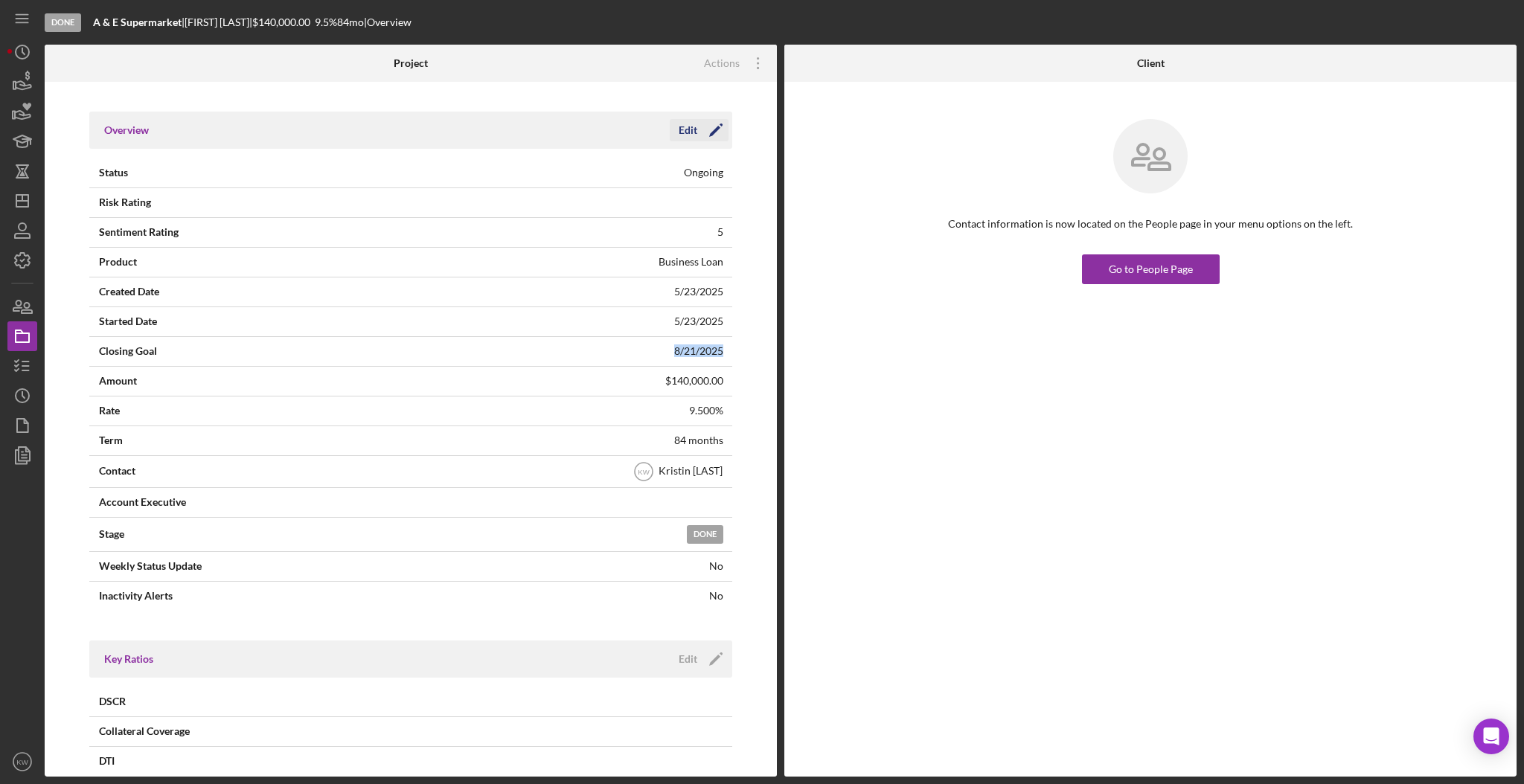 drag, startPoint x: 709, startPoint y: 348, endPoint x: 634, endPoint y: 353, distance: 75.16648 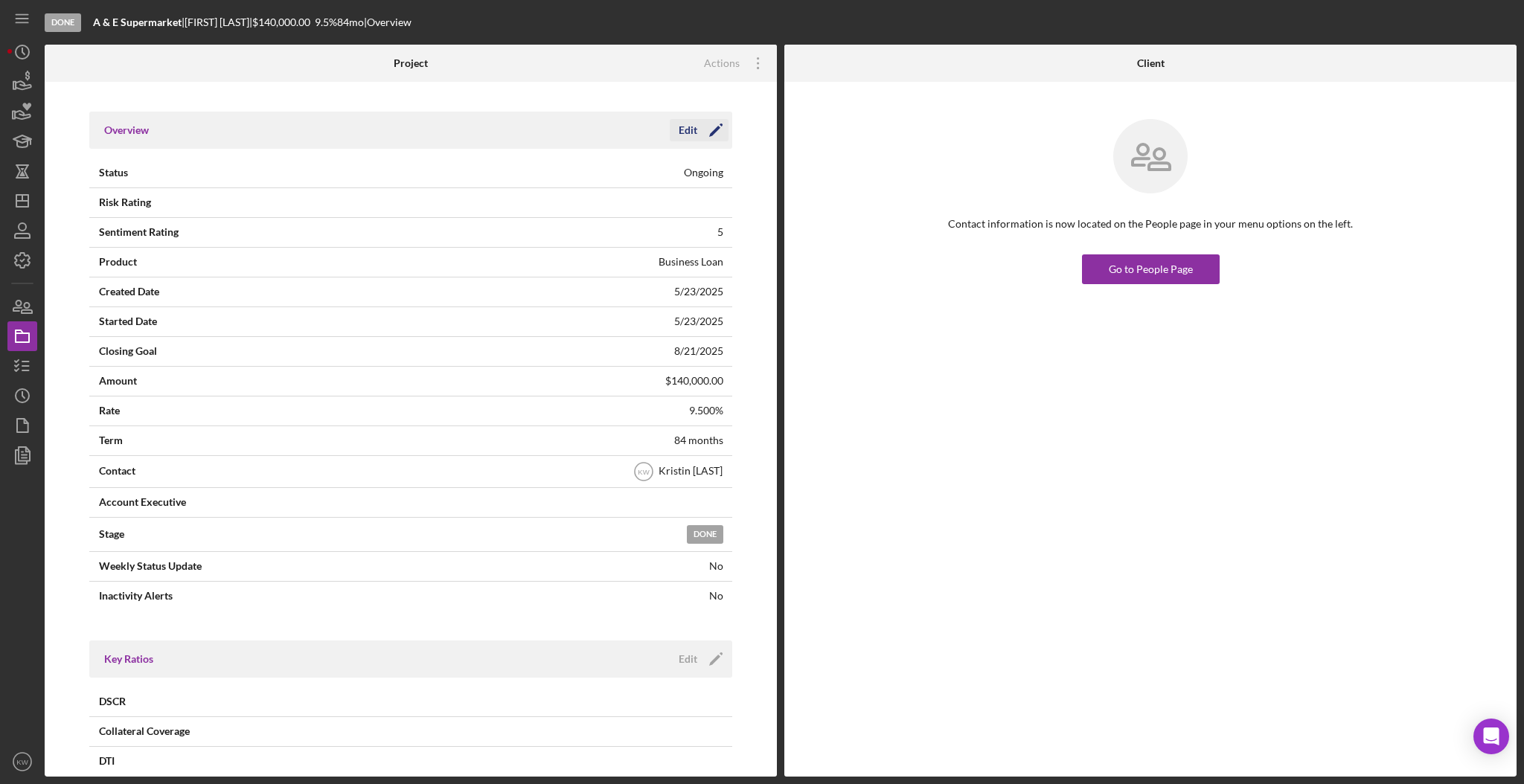 click on "Icon/Edit" 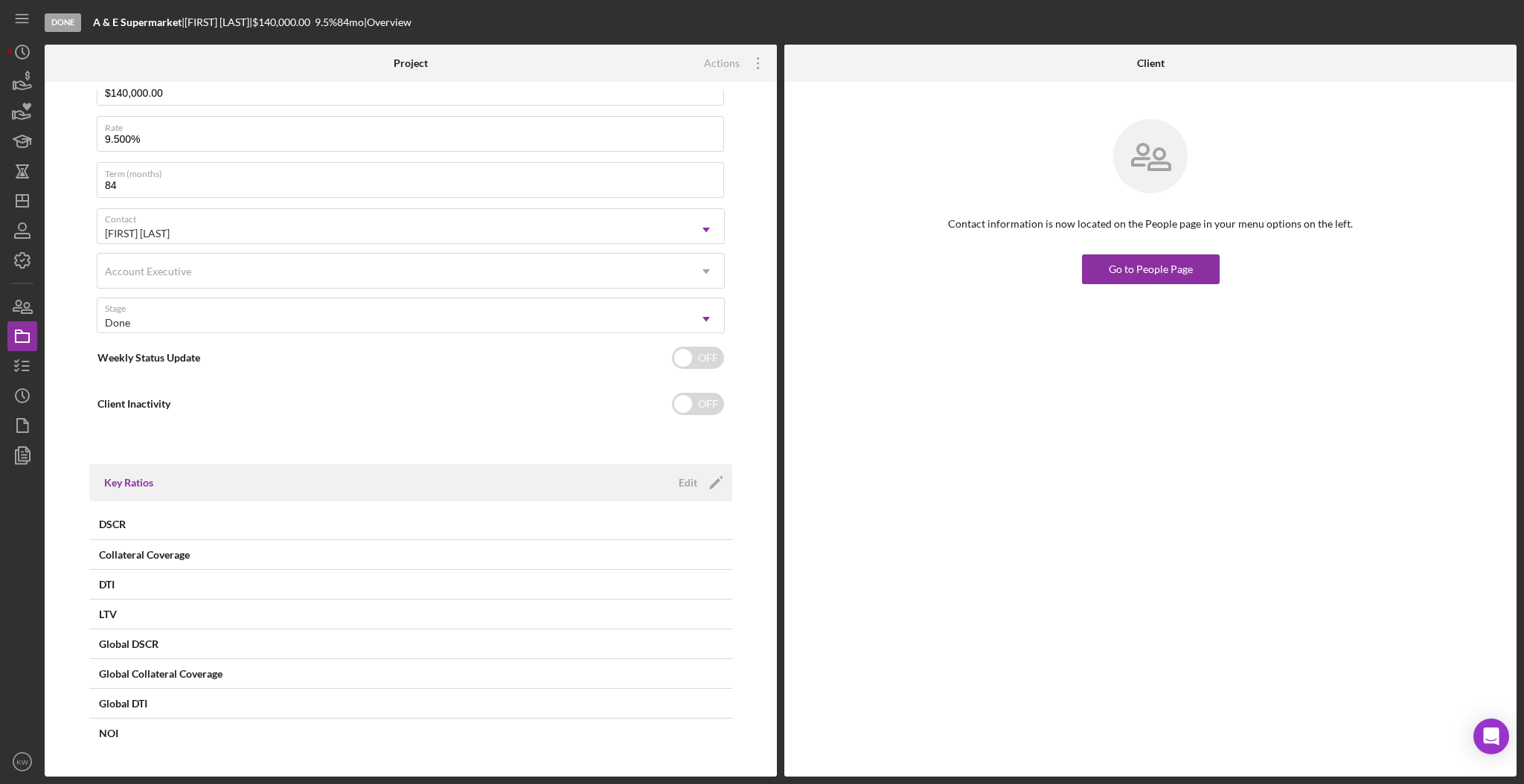 scroll, scrollTop: 396, scrollLeft: 0, axis: vertical 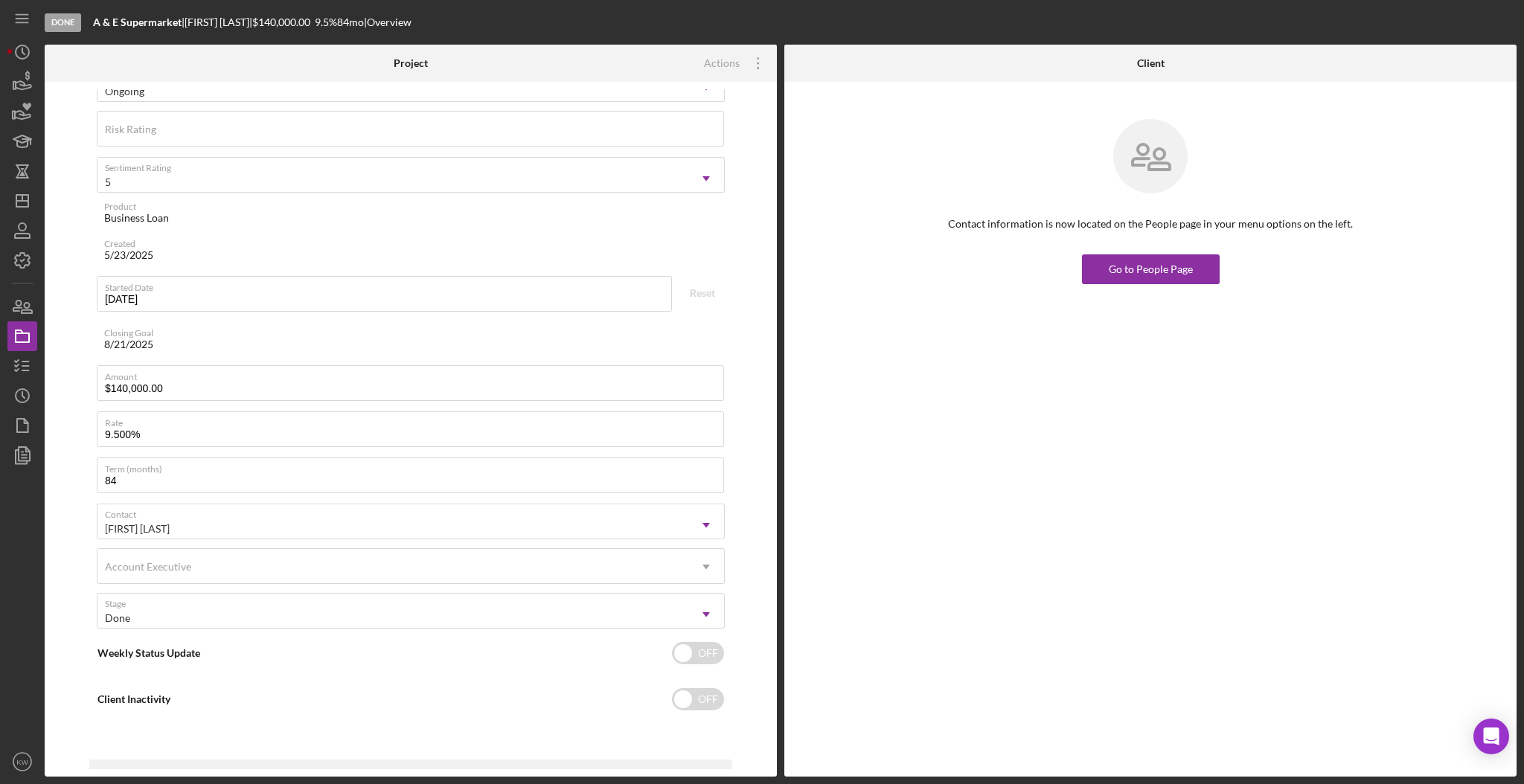 click on "8/21/2025" at bounding box center (129, 344) 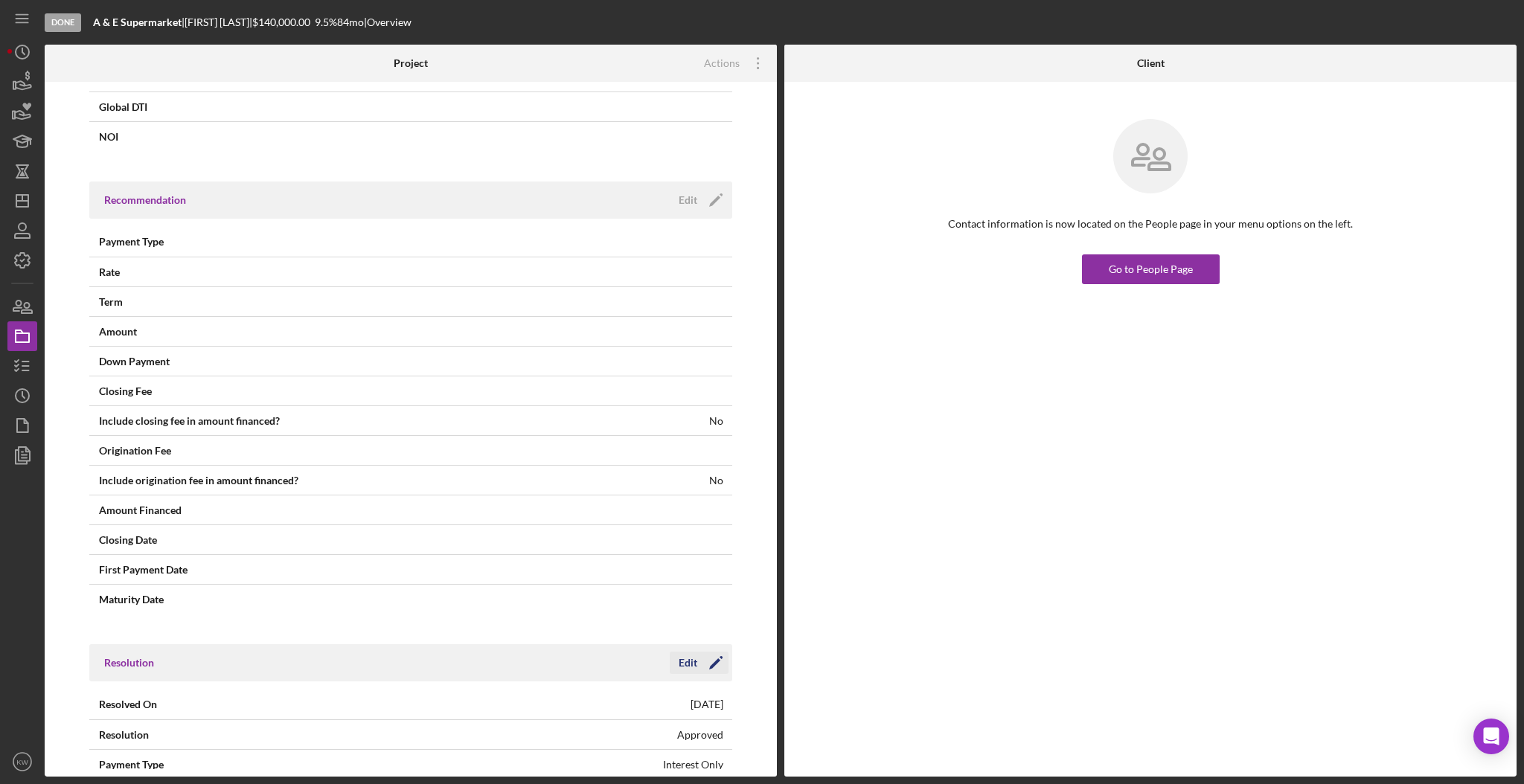 scroll, scrollTop: 992, scrollLeft: 0, axis: vertical 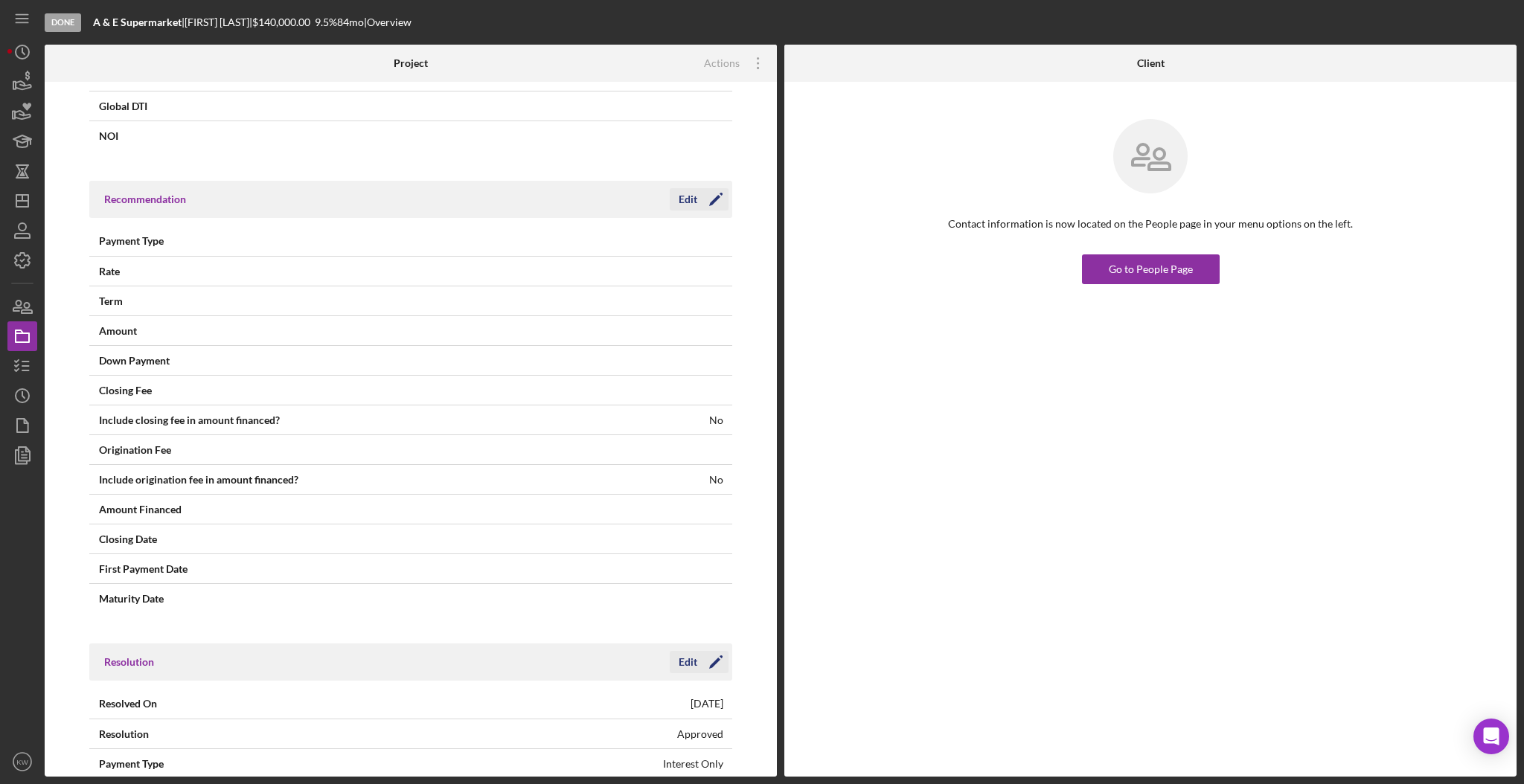 click on "Icon/Edit" 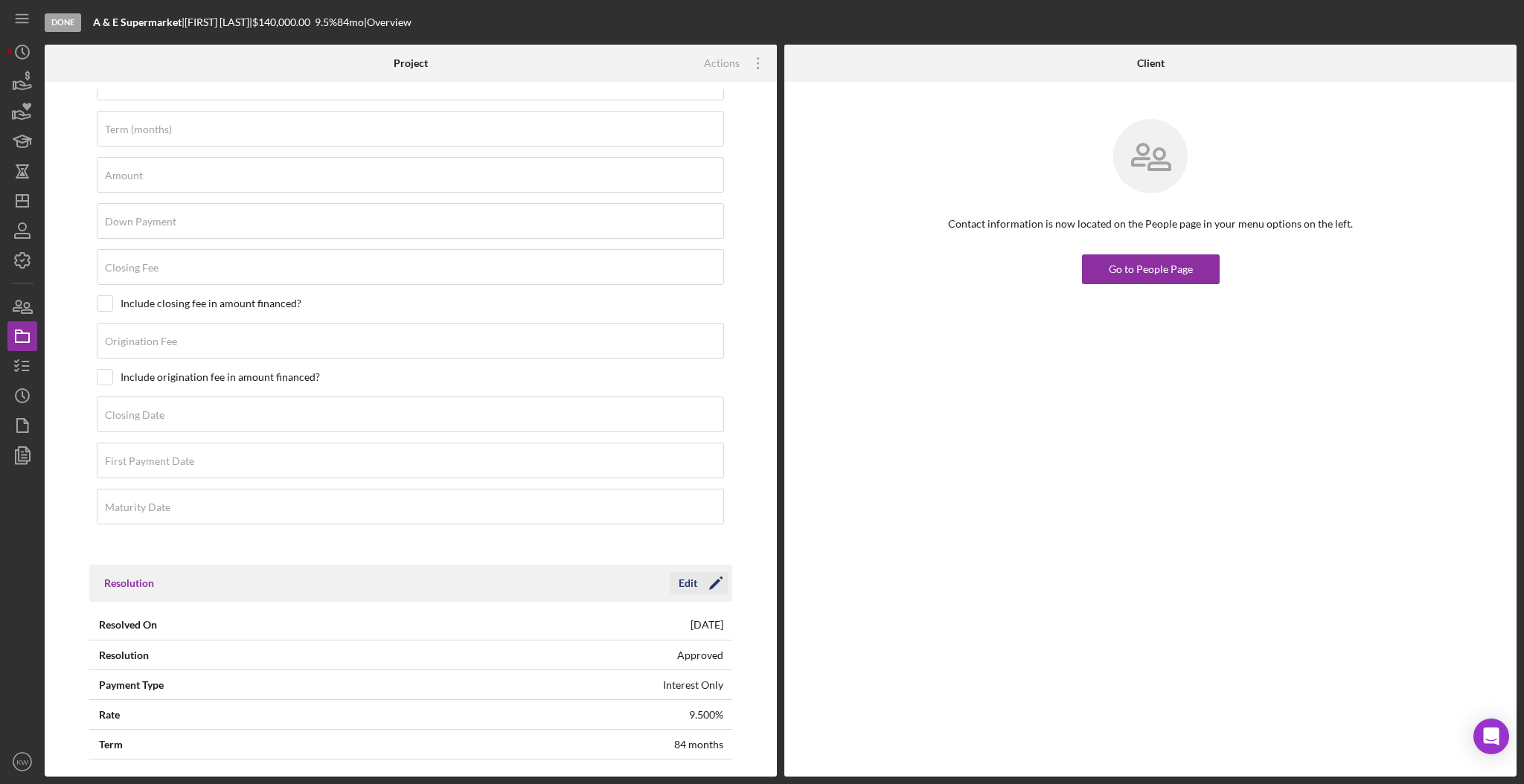 scroll, scrollTop: 1289, scrollLeft: 0, axis: vertical 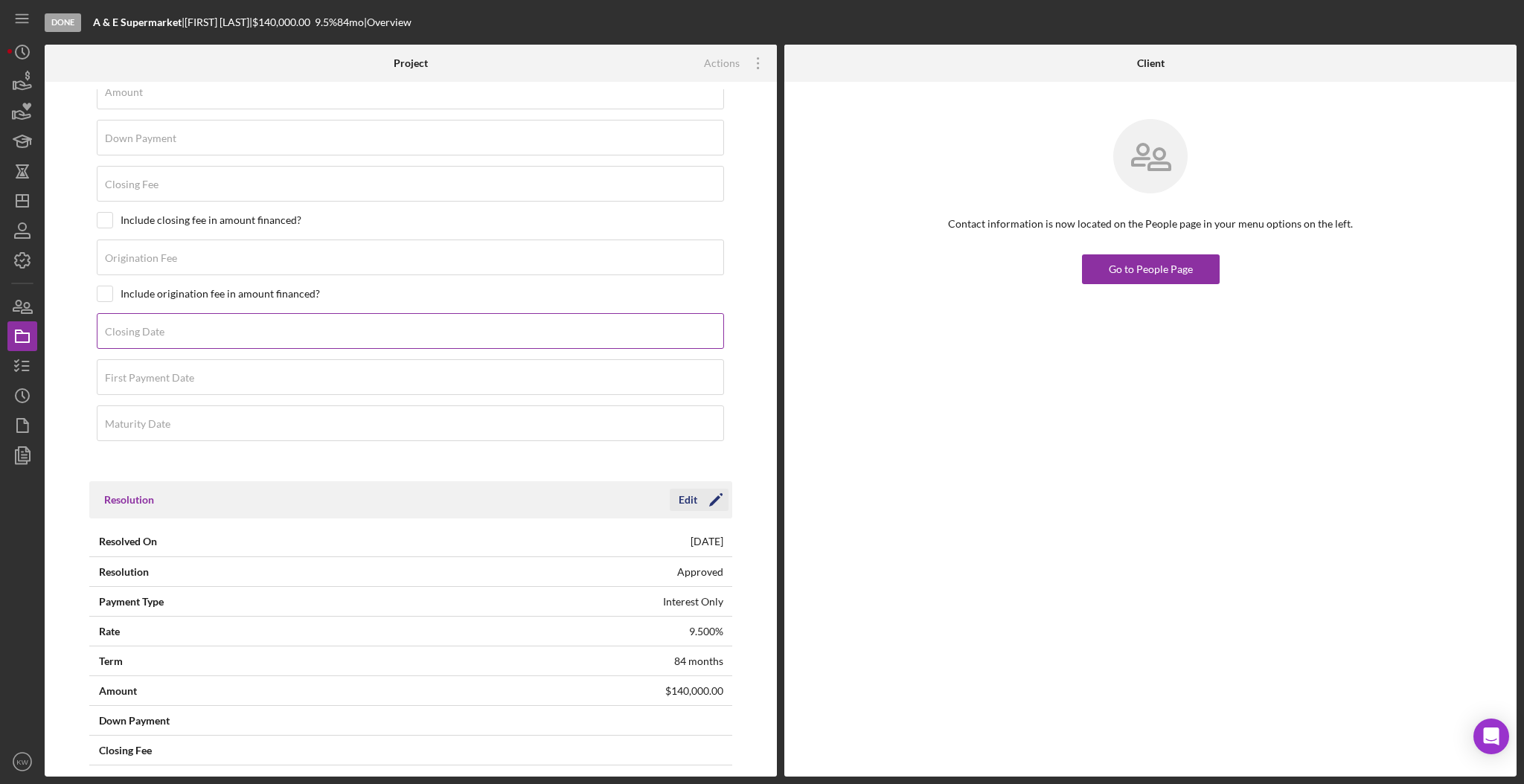 click on "Closing Date" at bounding box center (411, 332) 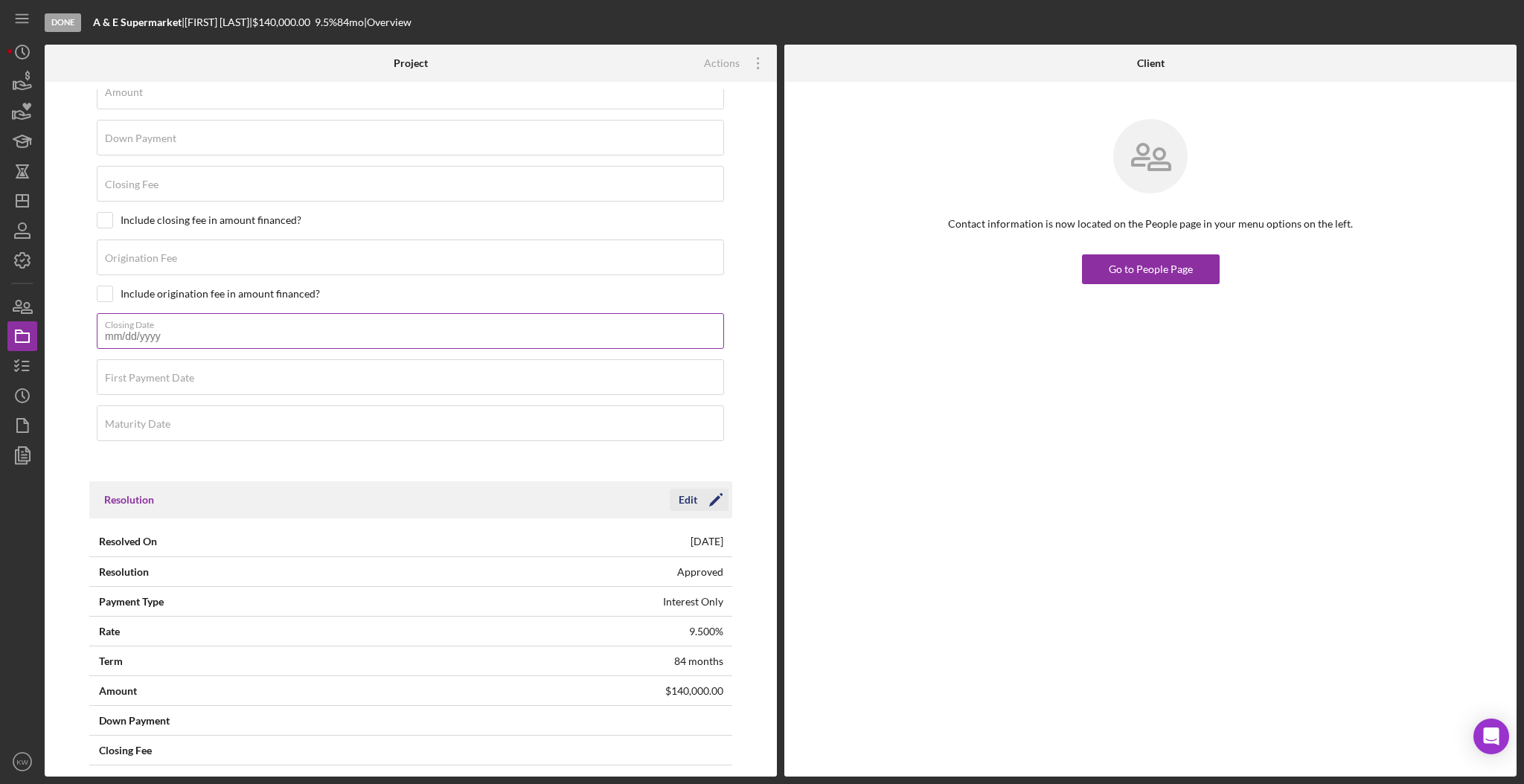 type on "07/31/2025" 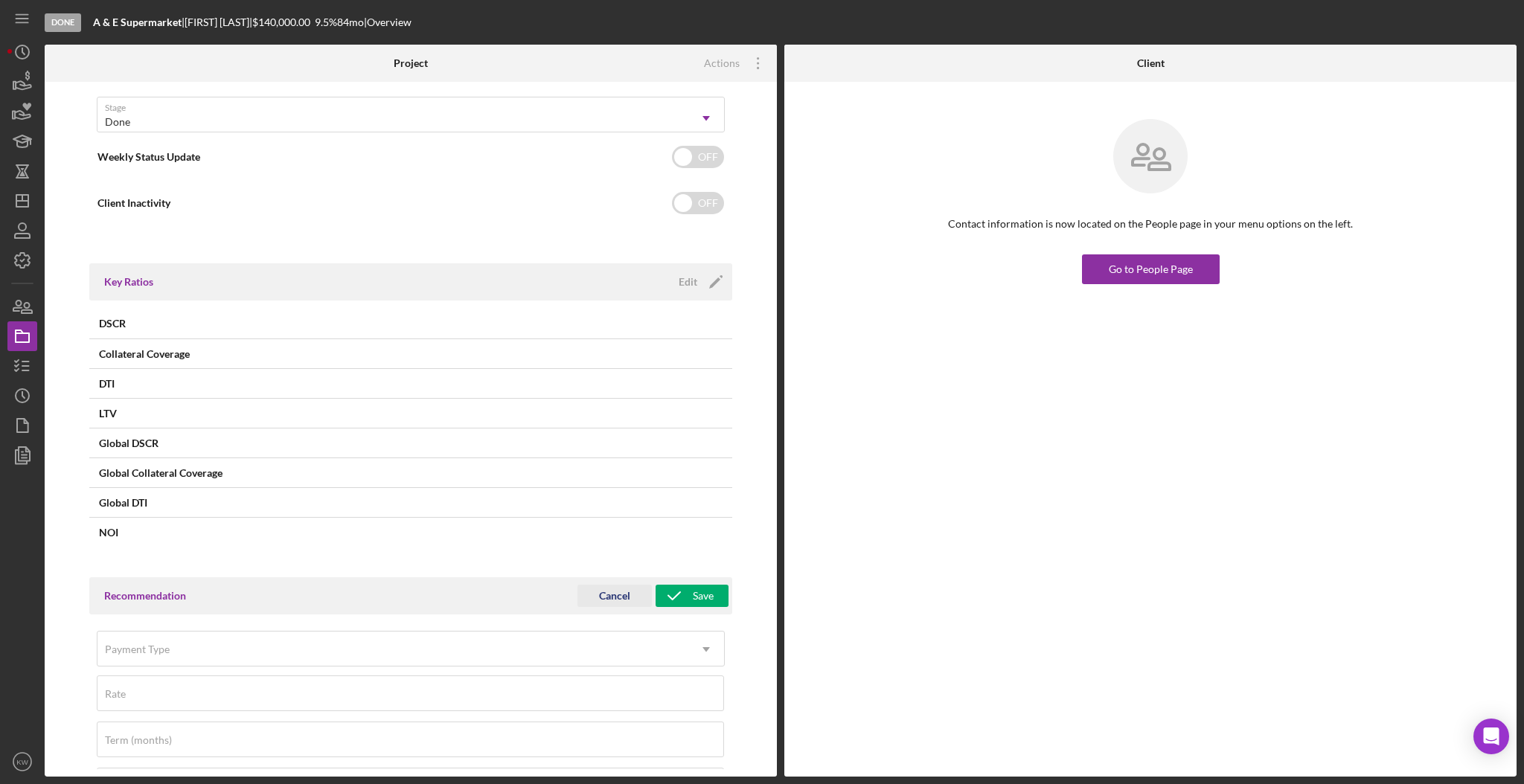 scroll, scrollTop: 495, scrollLeft: 0, axis: vertical 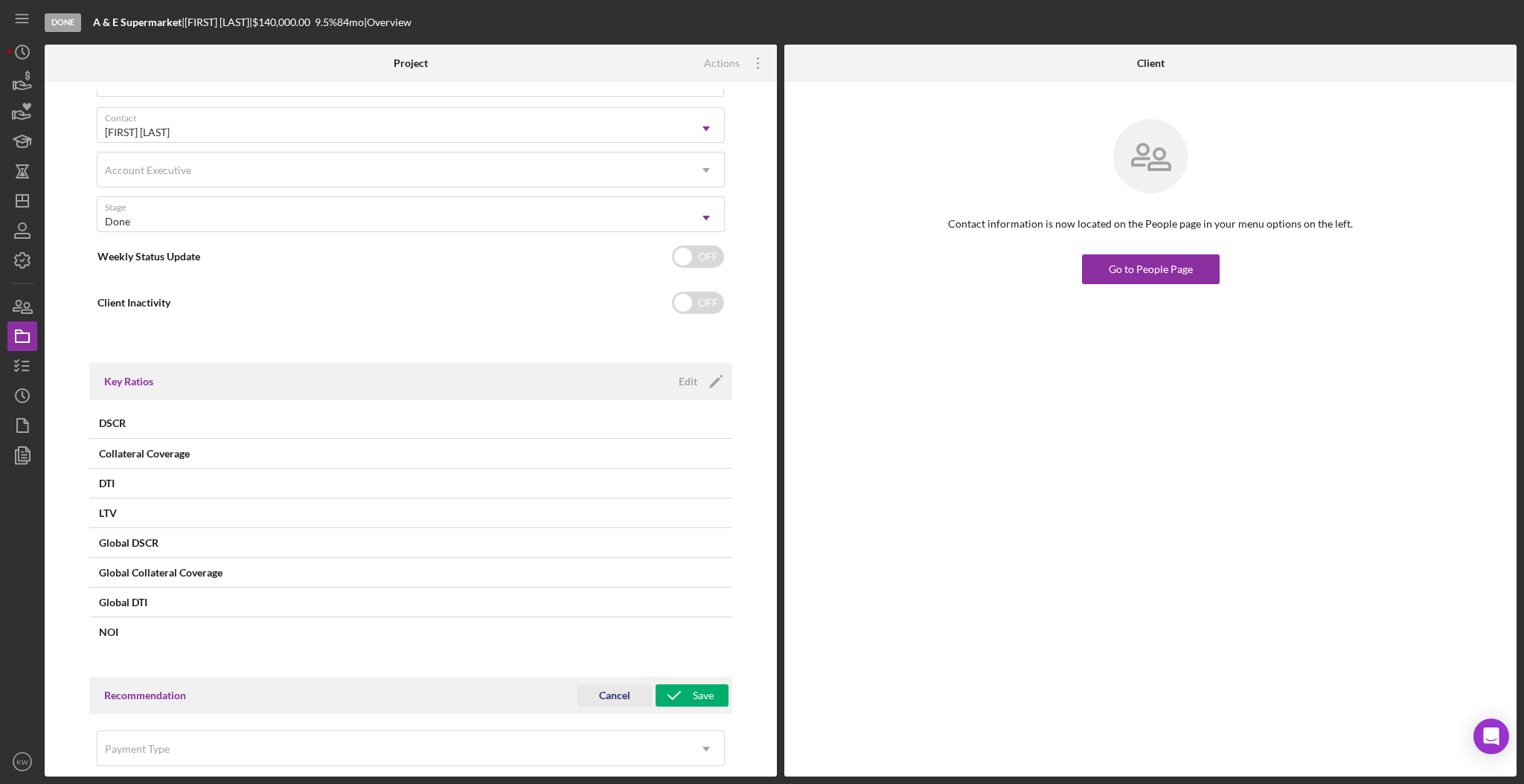 click at bounding box center [484, 603] 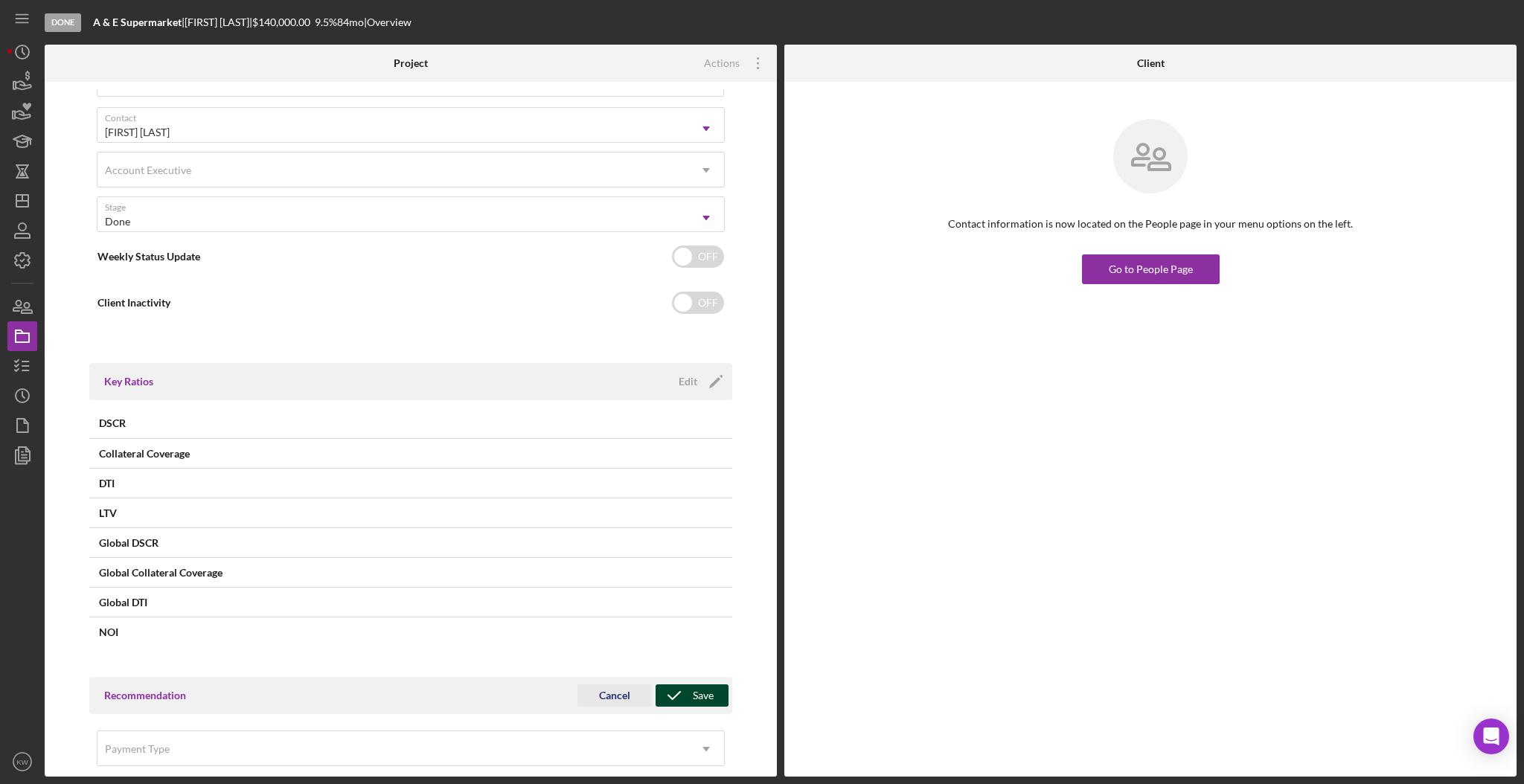 click on "Save" at bounding box center [703, 695] 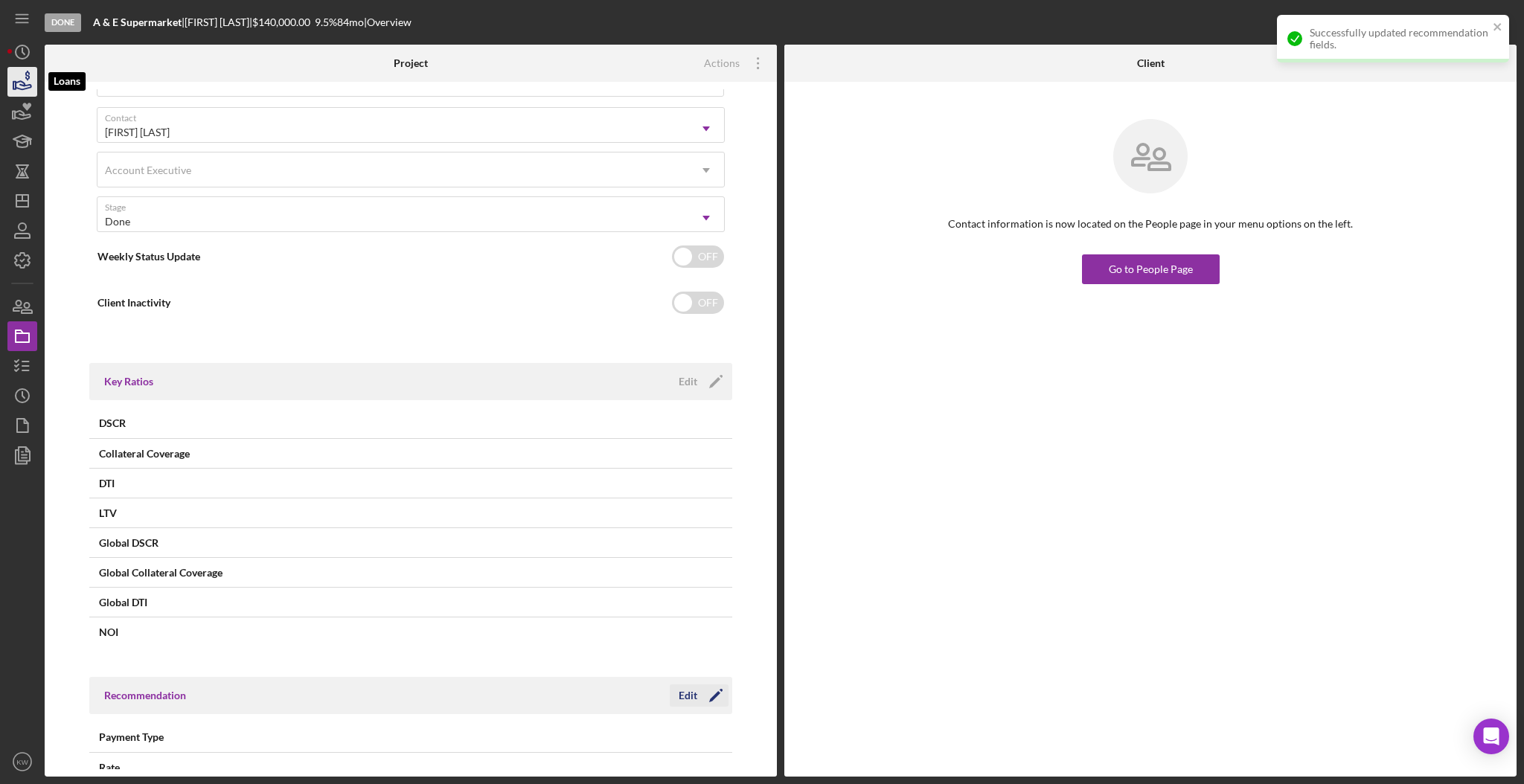 click 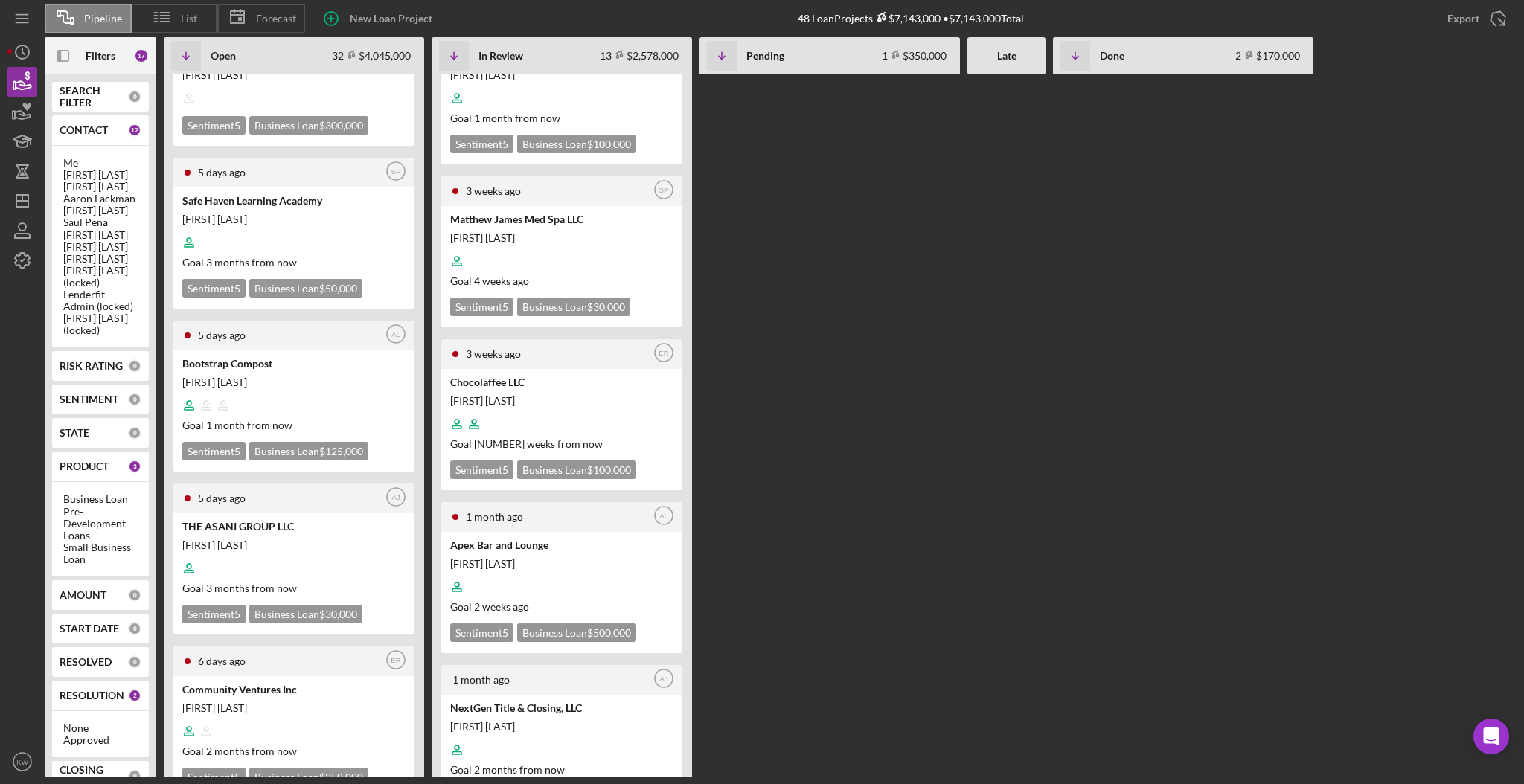 scroll, scrollTop: 0, scrollLeft: 0, axis: both 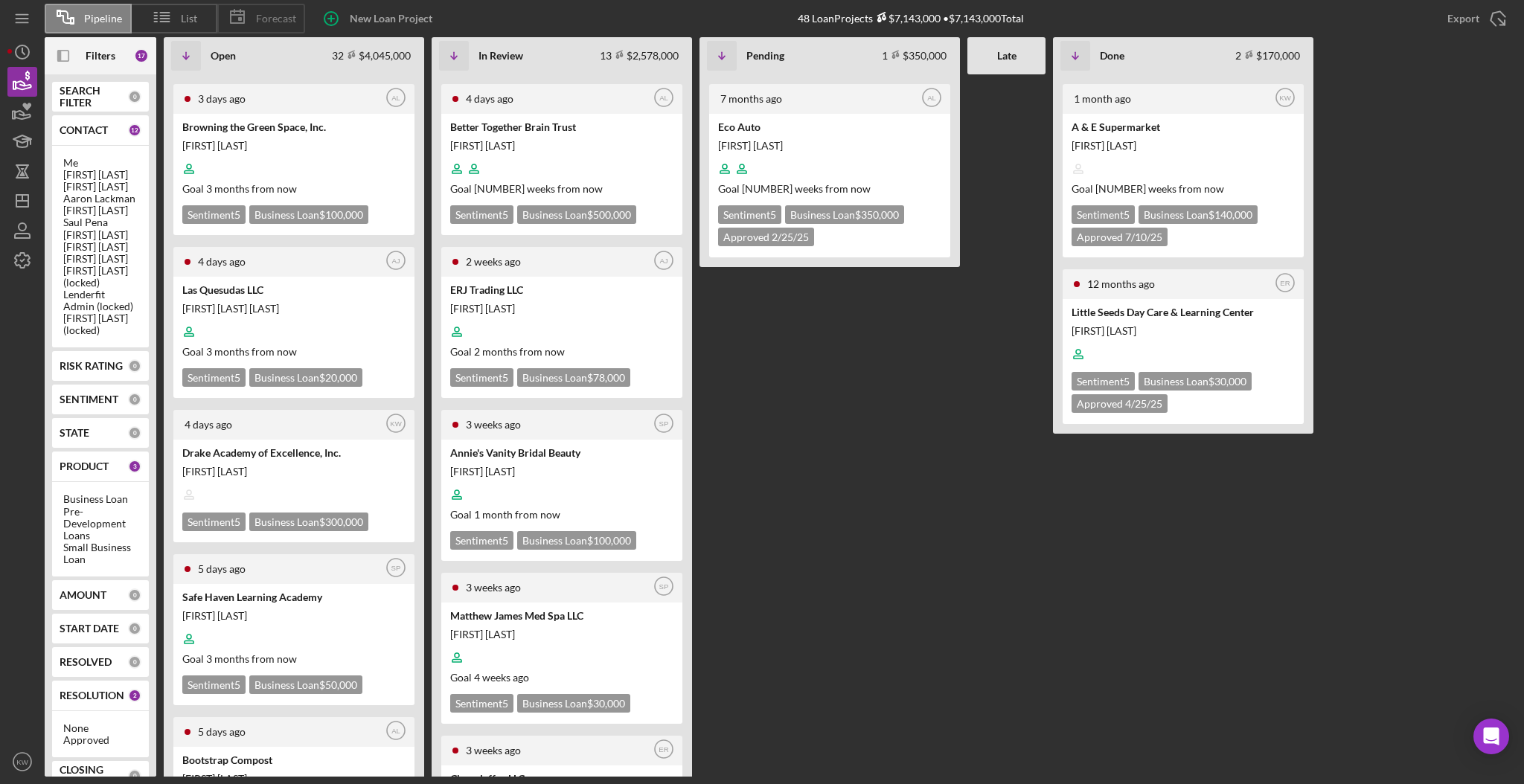 click on "Forecast" at bounding box center (276, 19) 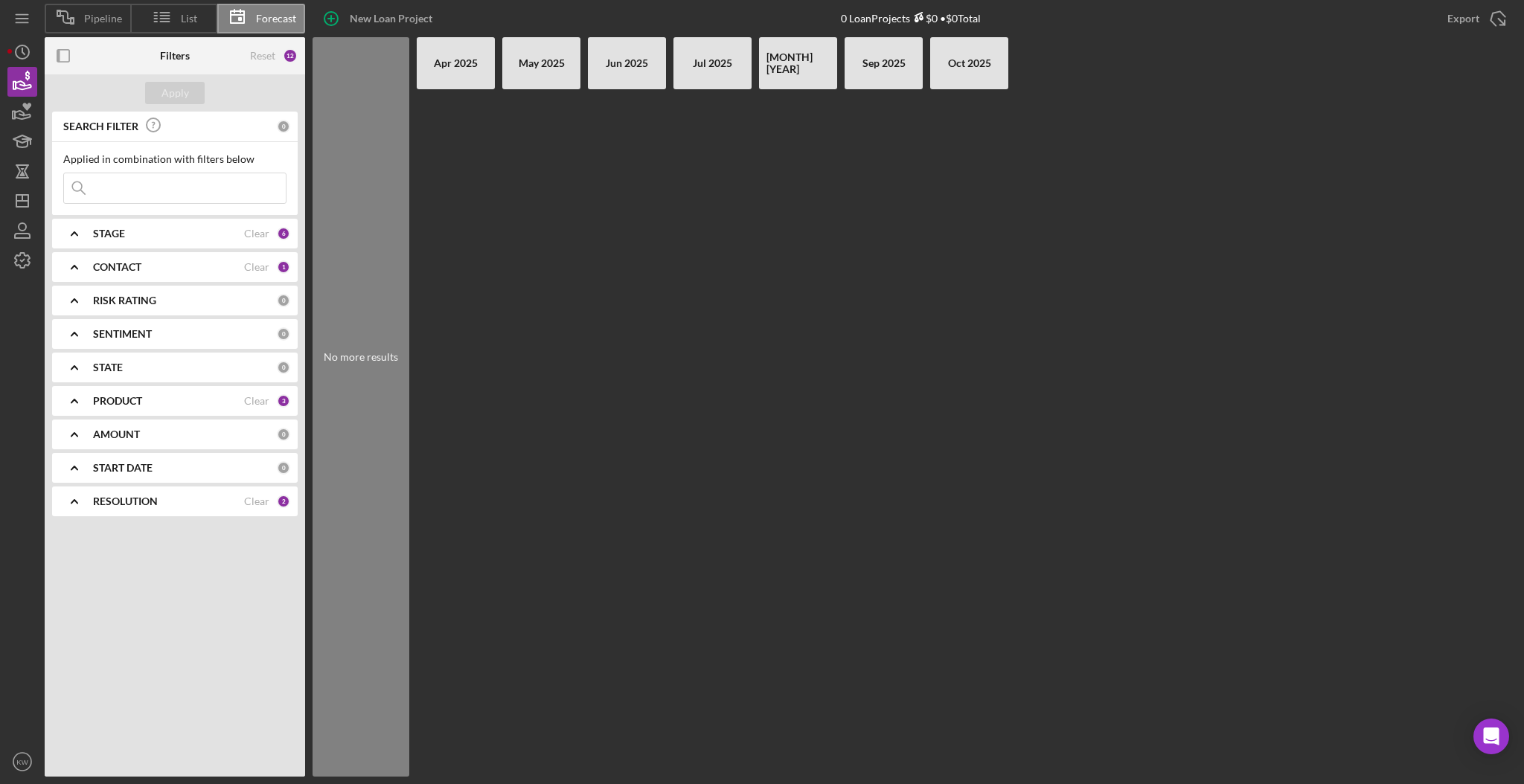 click on "STAGE" at bounding box center [109, 234] 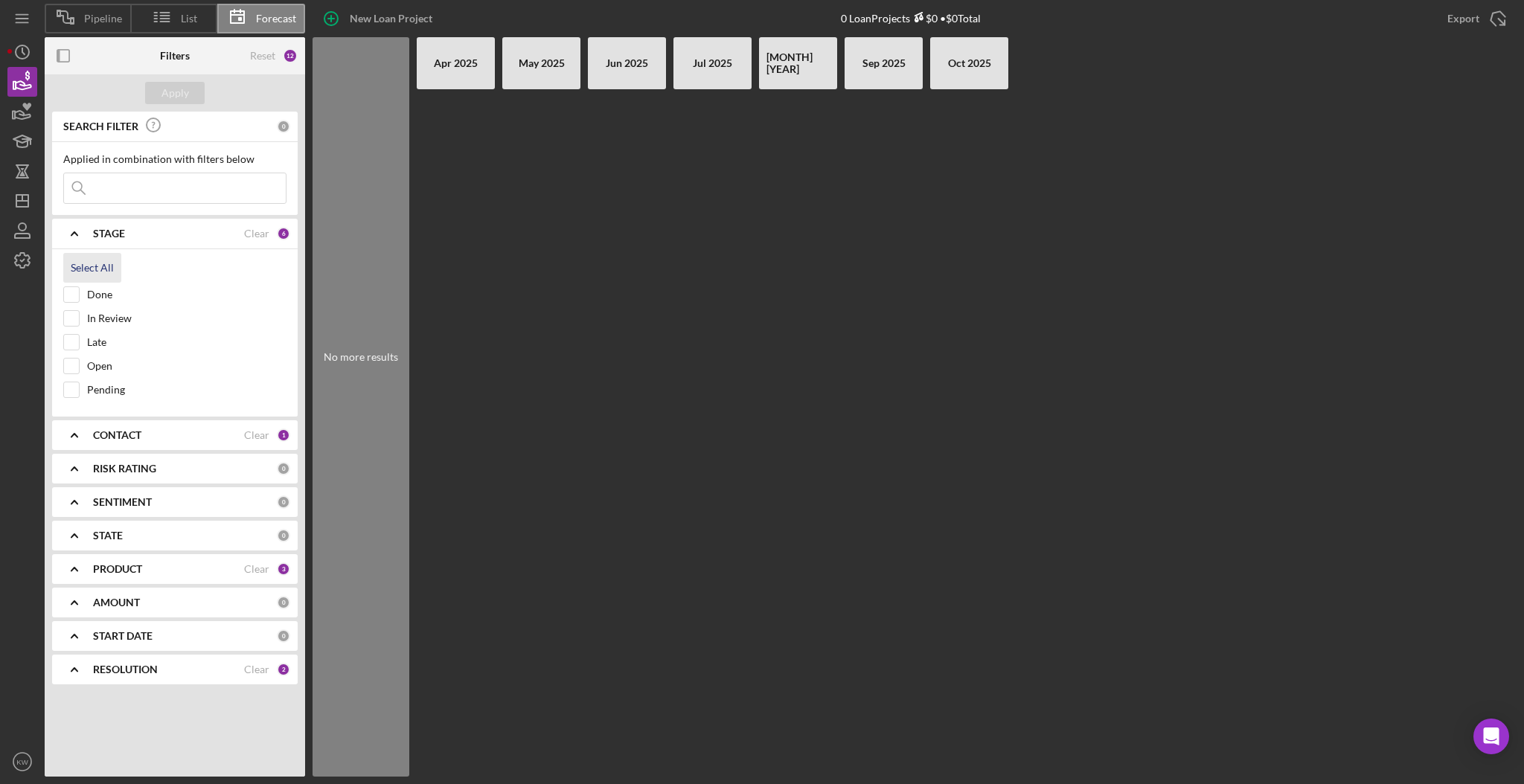 click on "Select All" at bounding box center (92, 268) 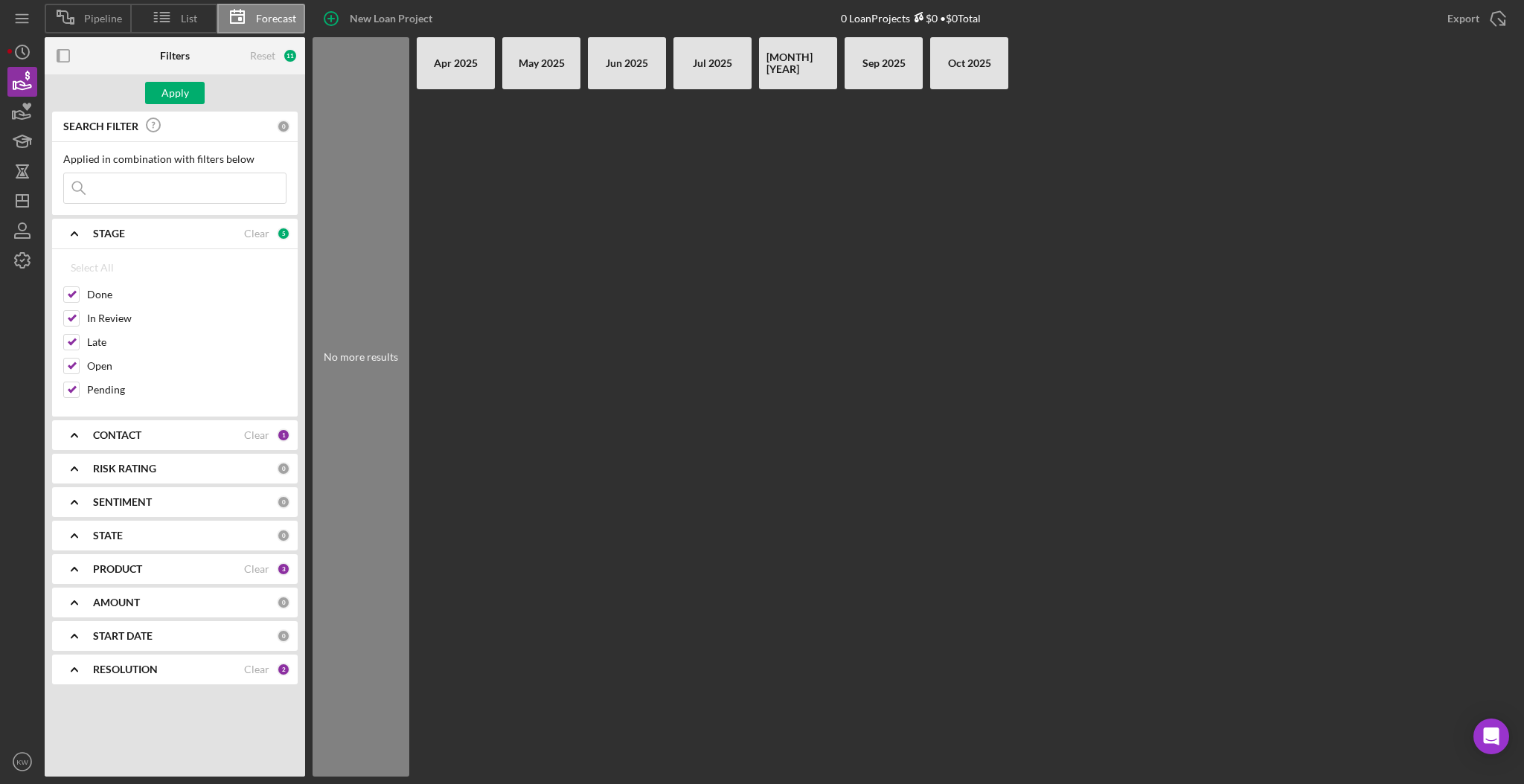 click on "CONTACT   Clear 1" at bounding box center [191, 435] 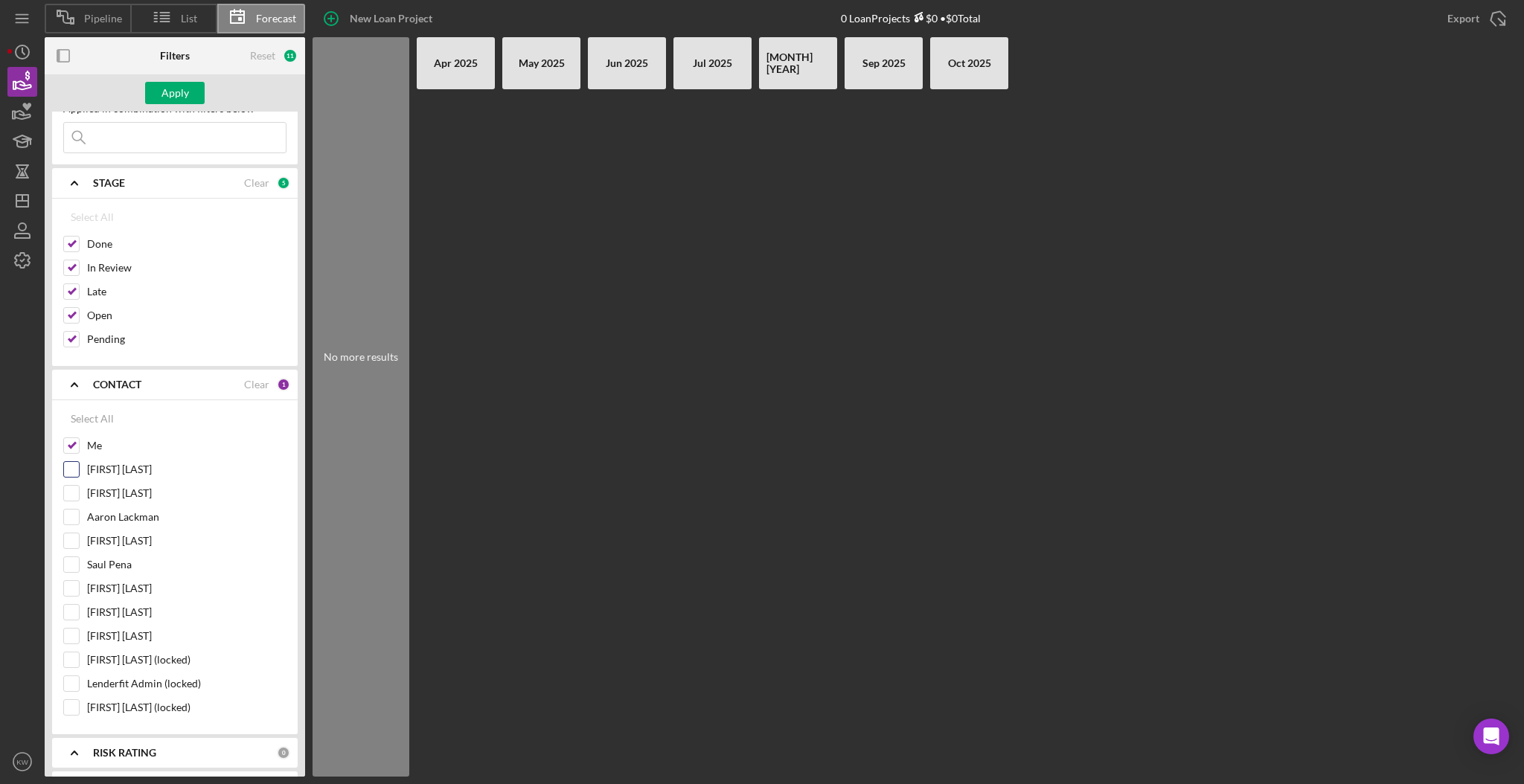 scroll, scrollTop: 99, scrollLeft: 0, axis: vertical 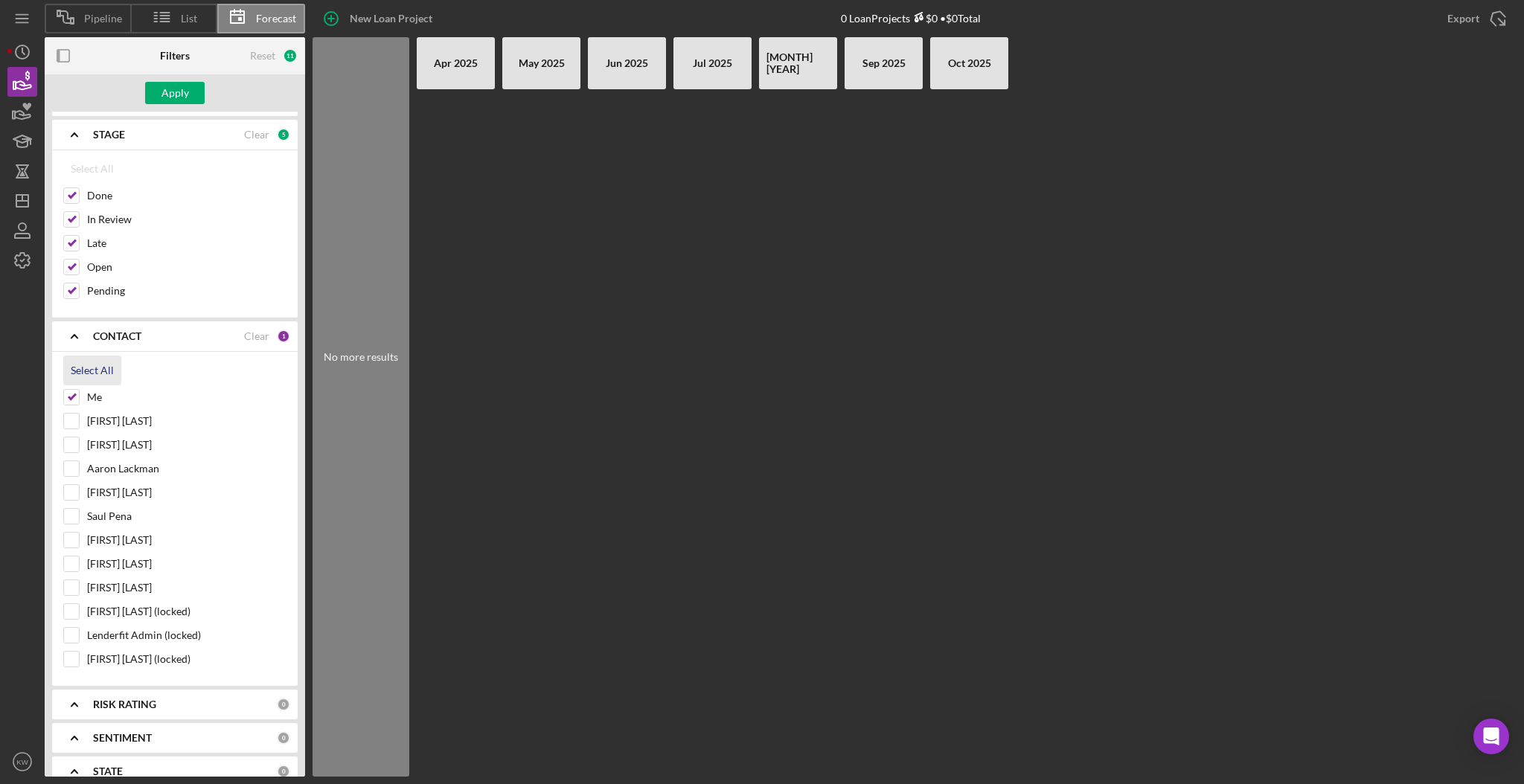 click on "Select All" at bounding box center (92, 370) 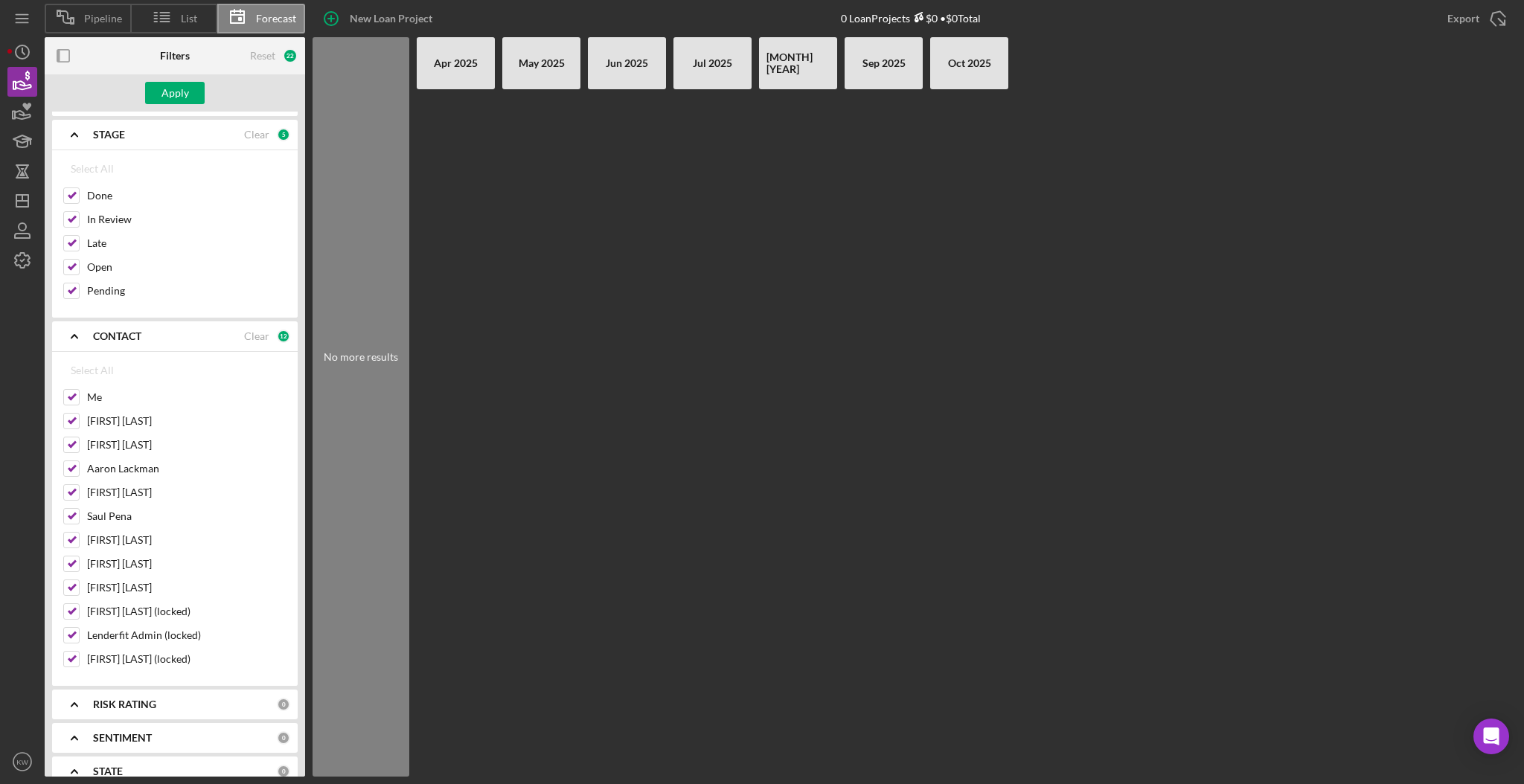 click on "CONTACT" at bounding box center [117, 336] 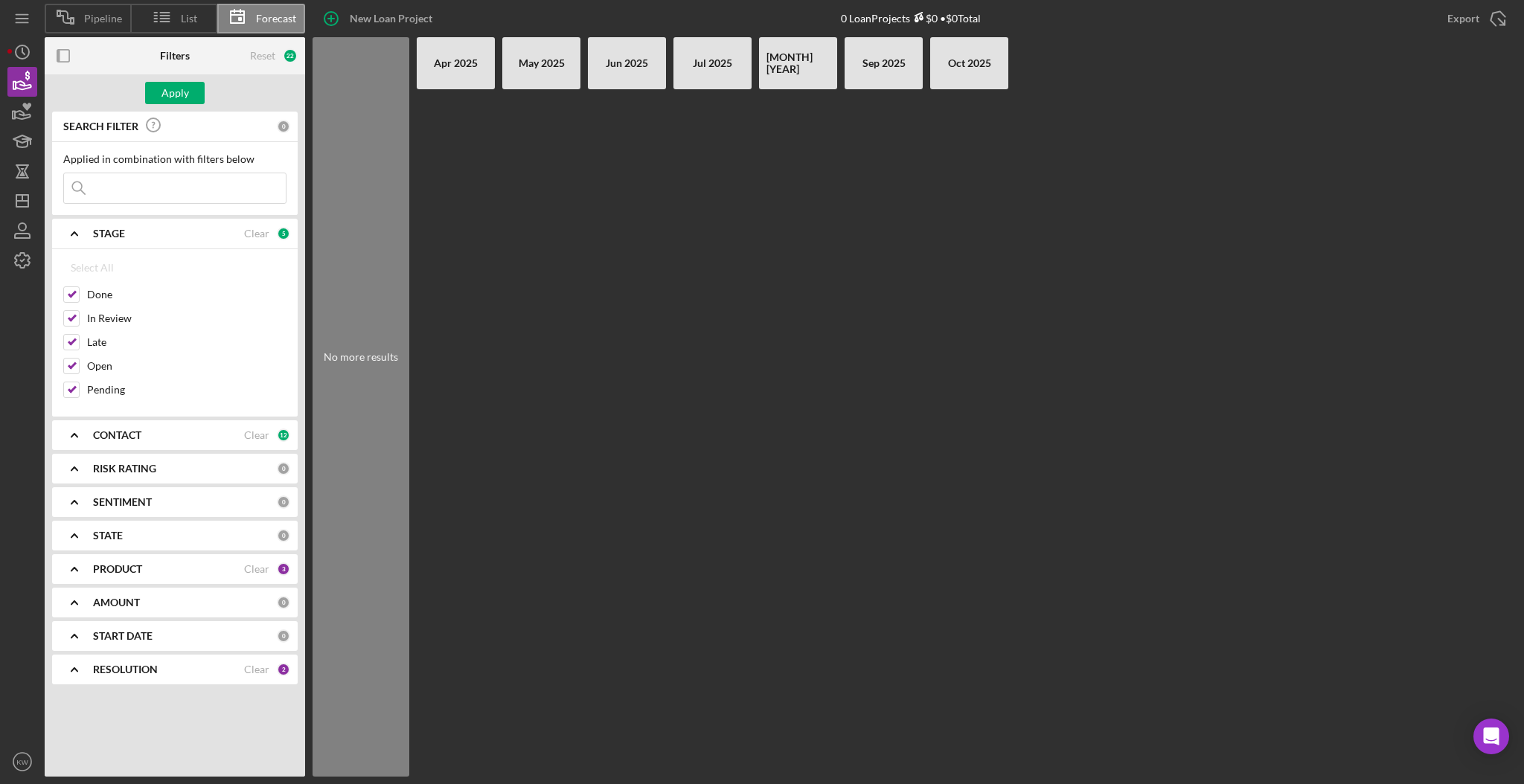 click on "STAGE   Clear 5" at bounding box center (191, 234) 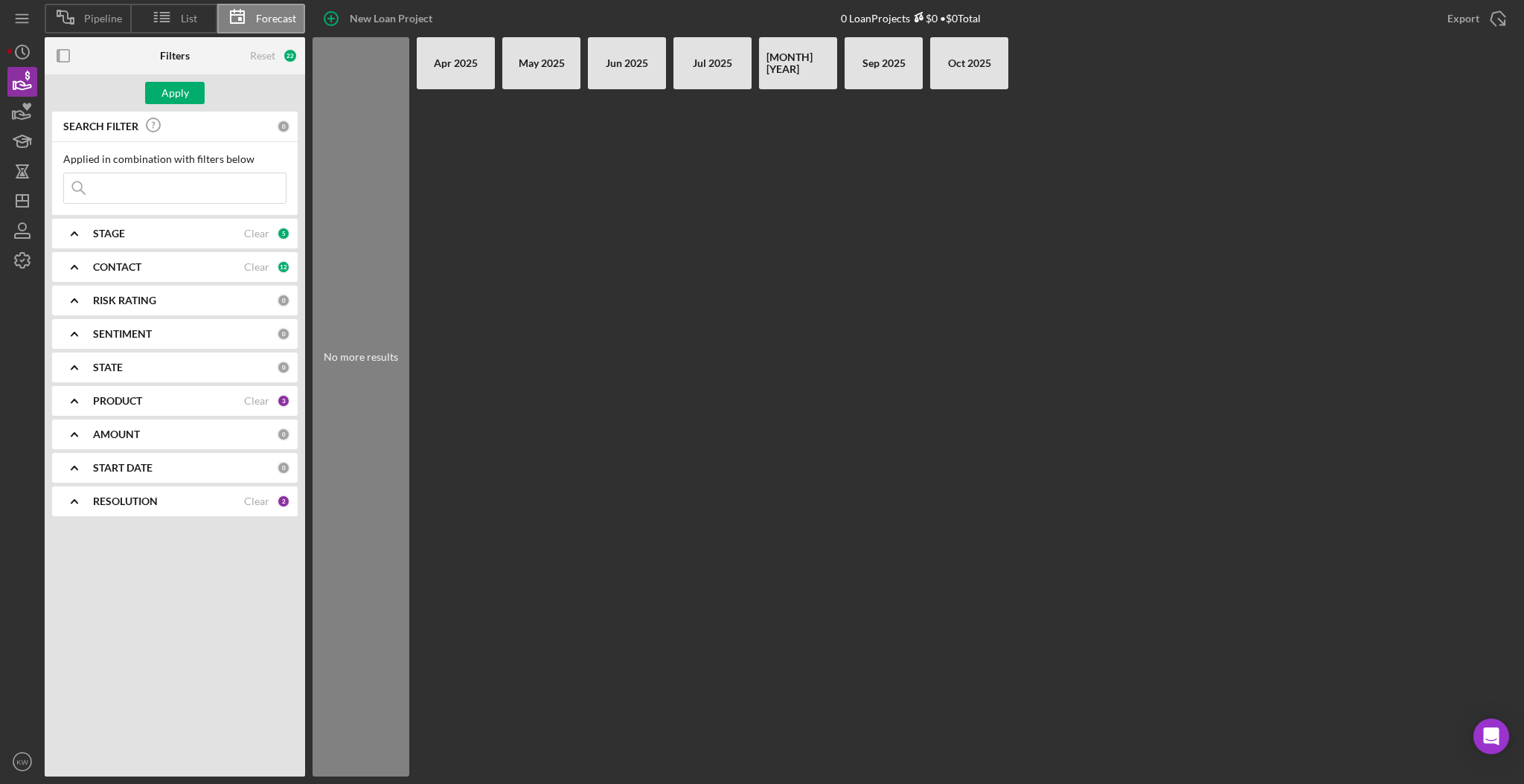click on "PRODUCT   Clear 3" at bounding box center [191, 401] 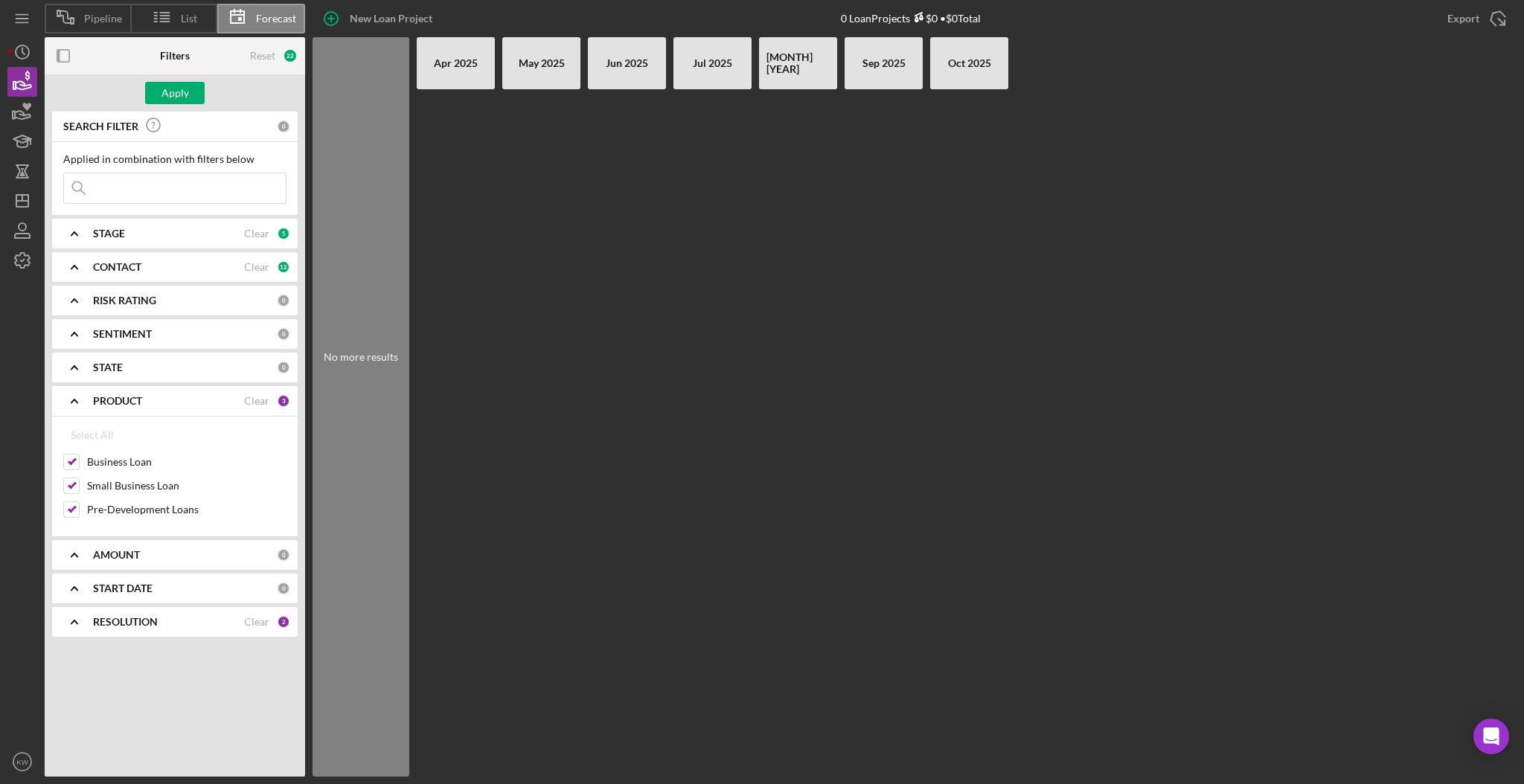 click on "PRODUCT" at bounding box center (118, 401) 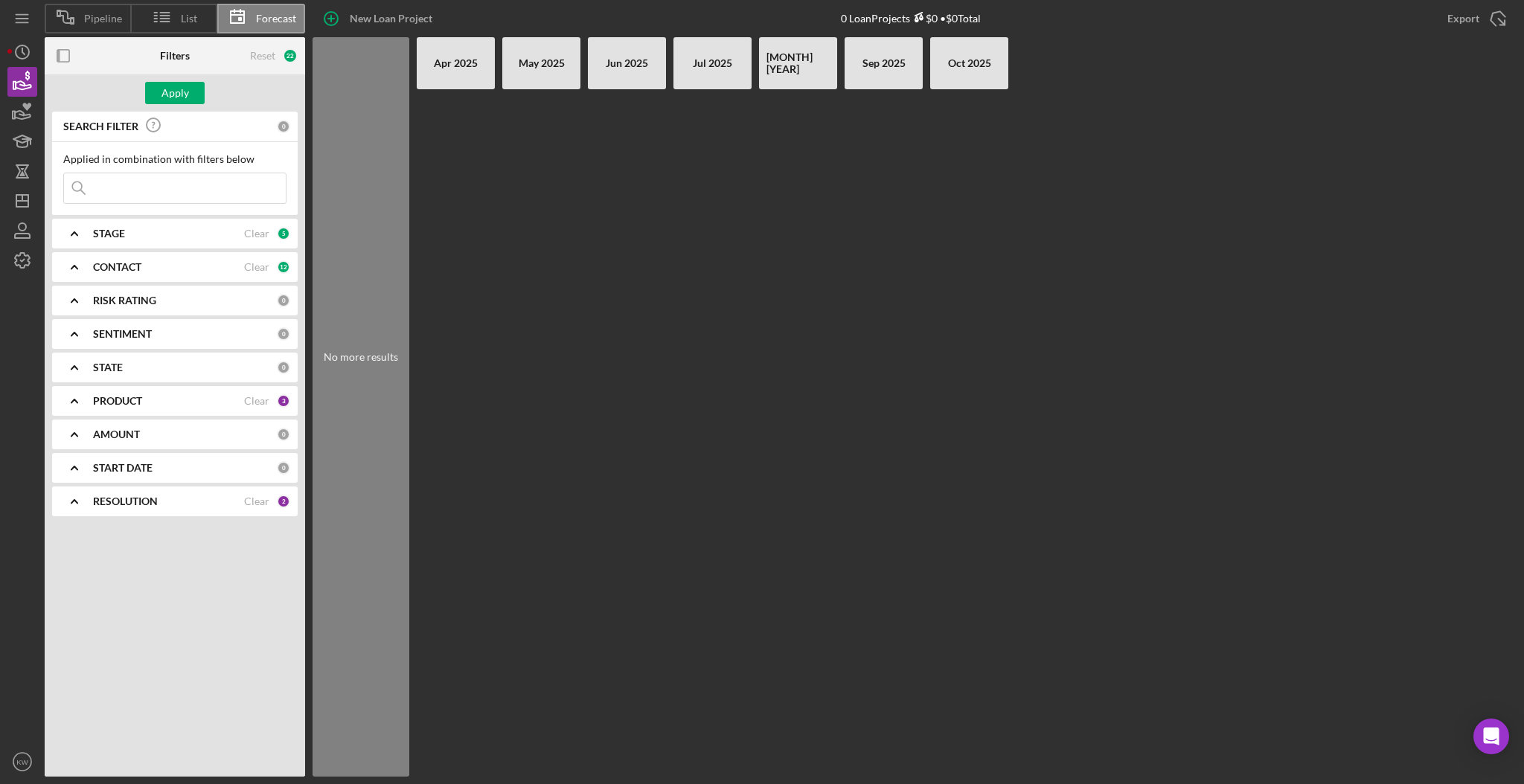 click on "RESOLUTION" at bounding box center [125, 501] 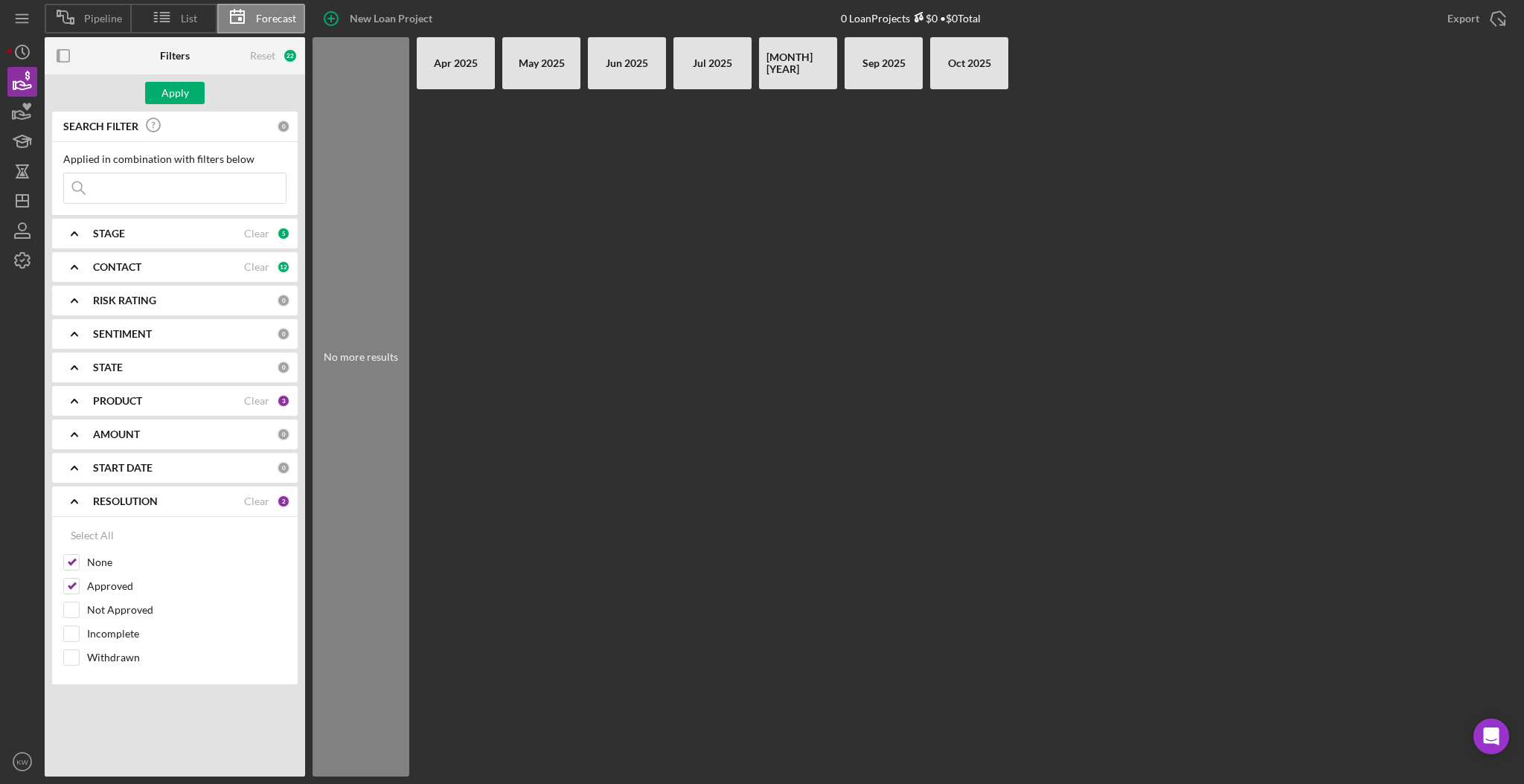 click on "RESOLUTION" at bounding box center (125, 501) 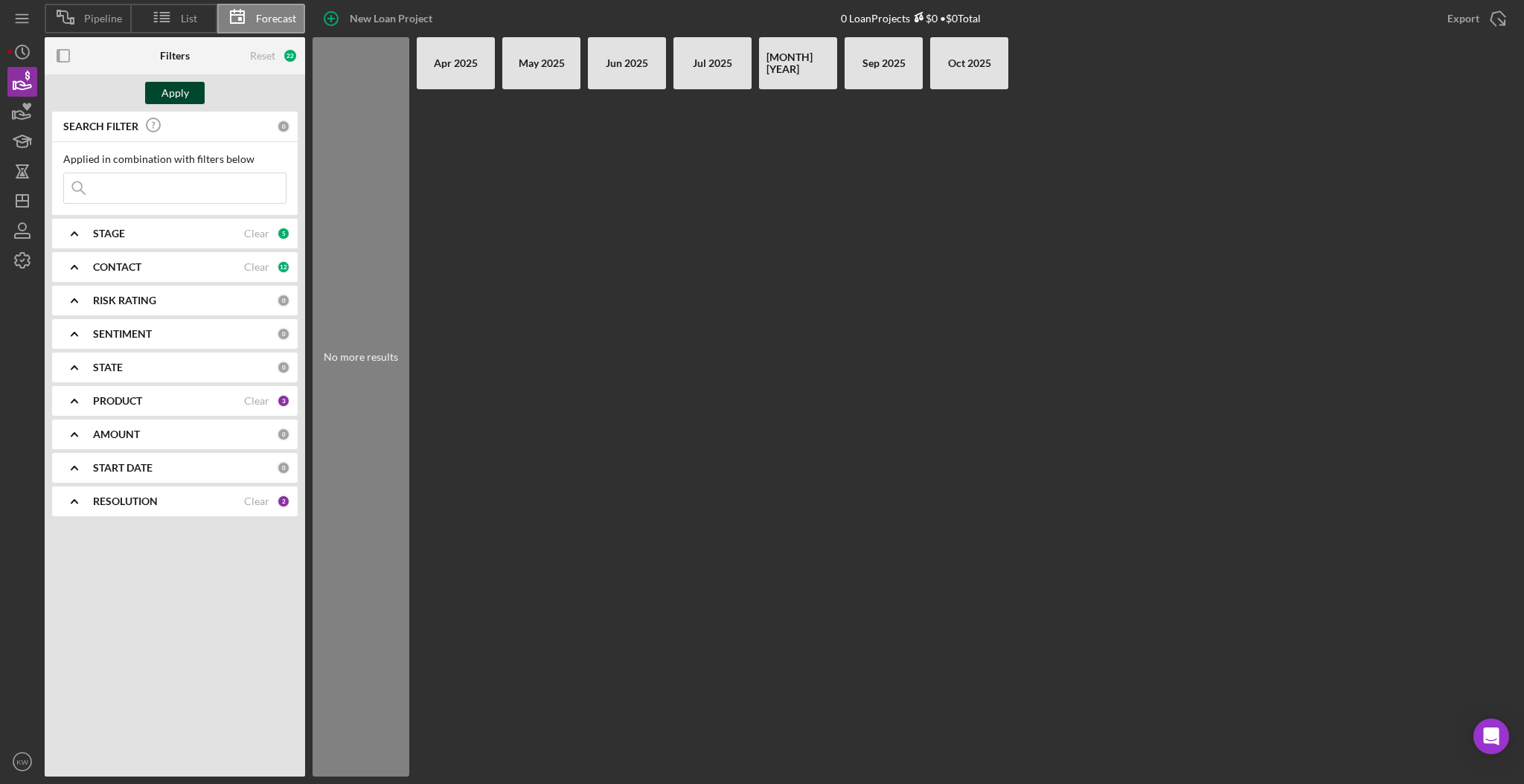 click on "Apply" at bounding box center [175, 93] 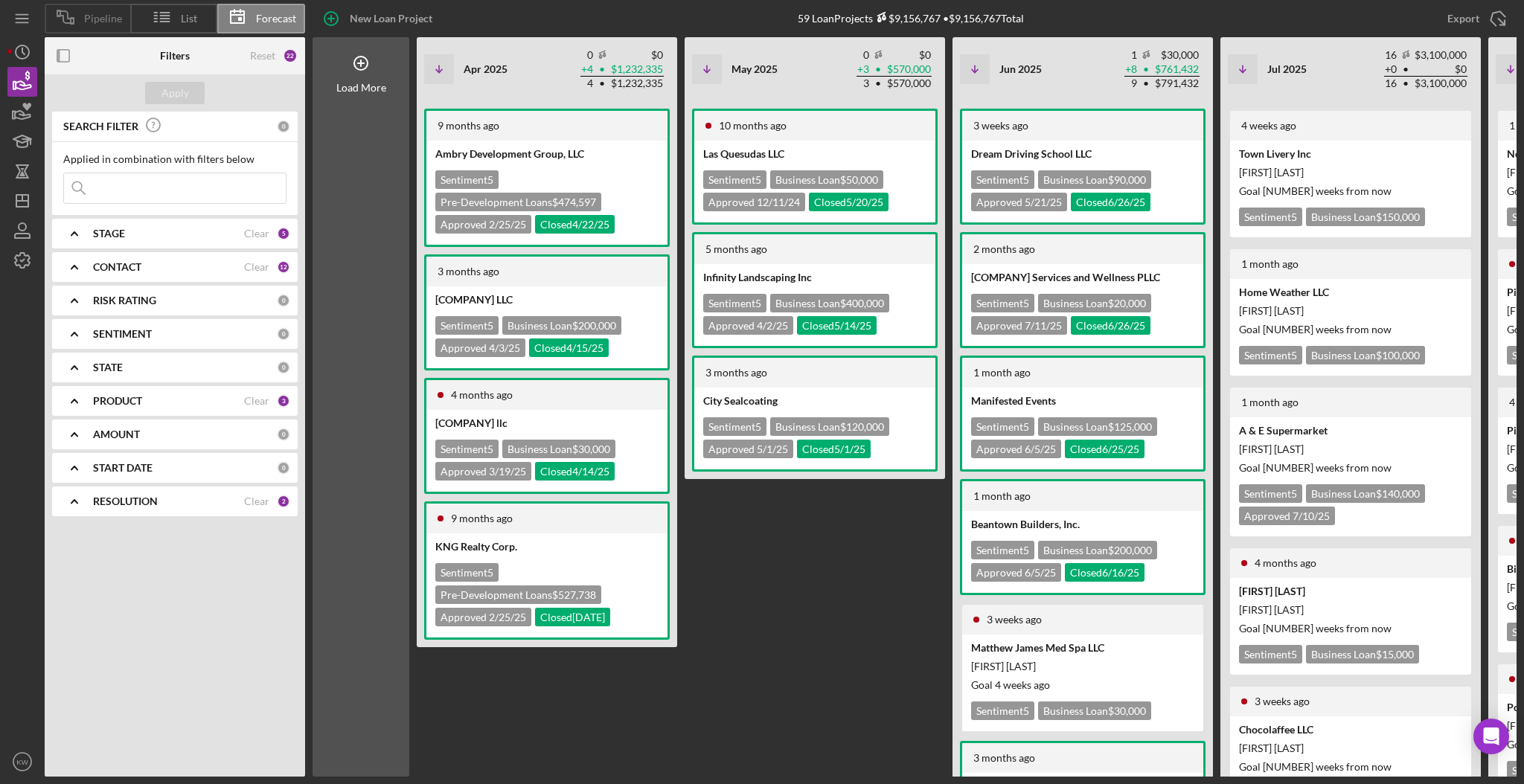 click 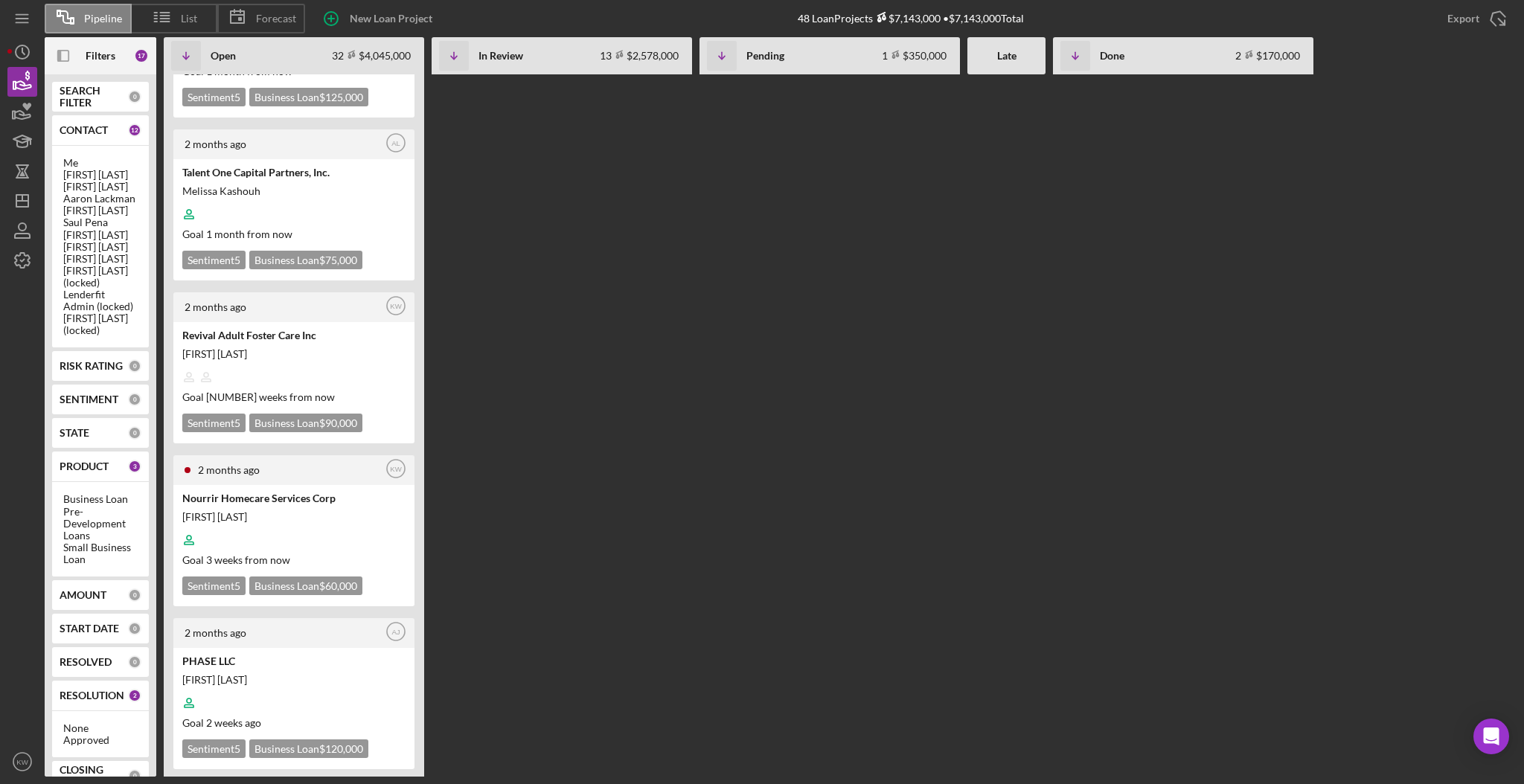 scroll, scrollTop: 2876, scrollLeft: 0, axis: vertical 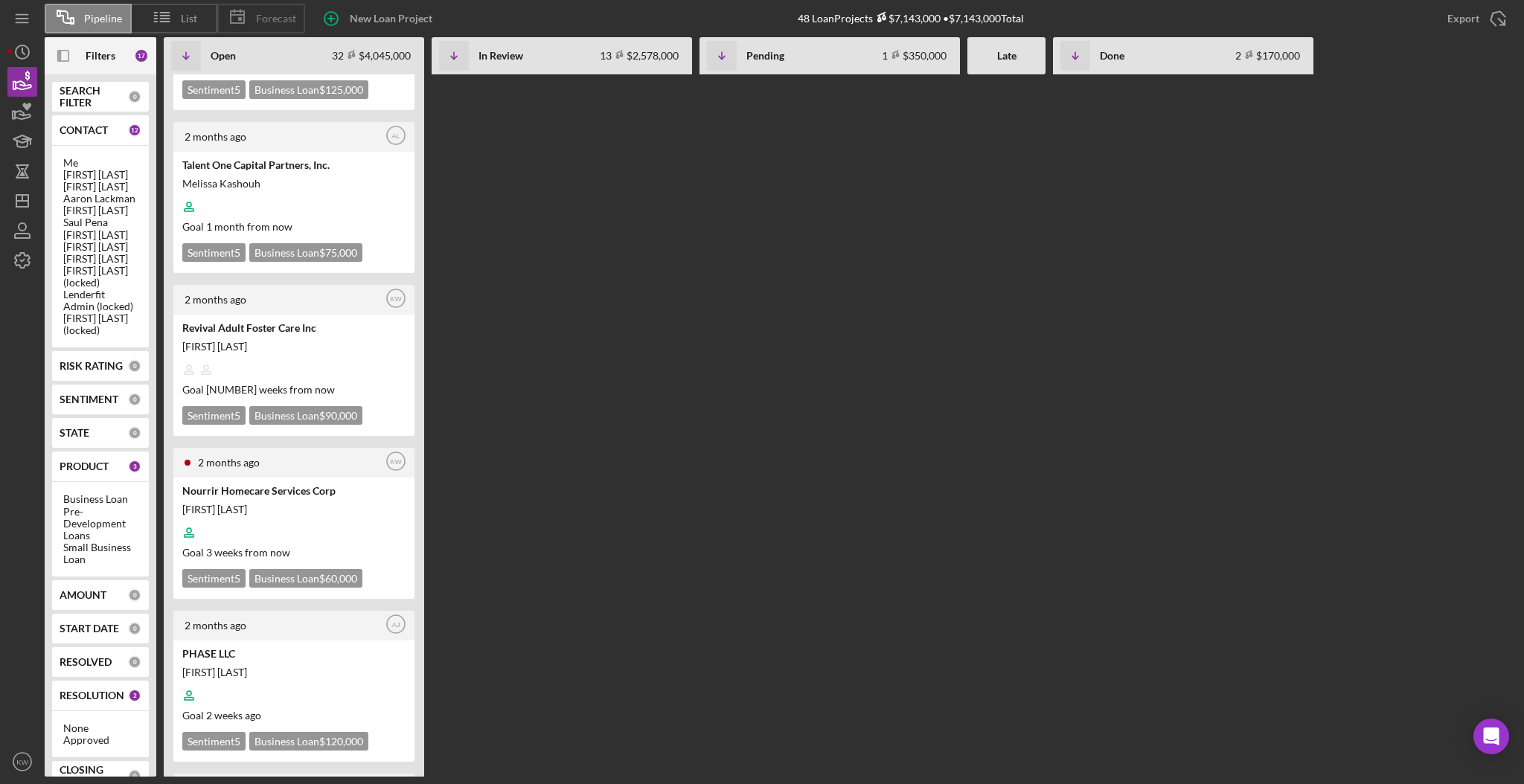 click on "Forecast" at bounding box center (276, 19) 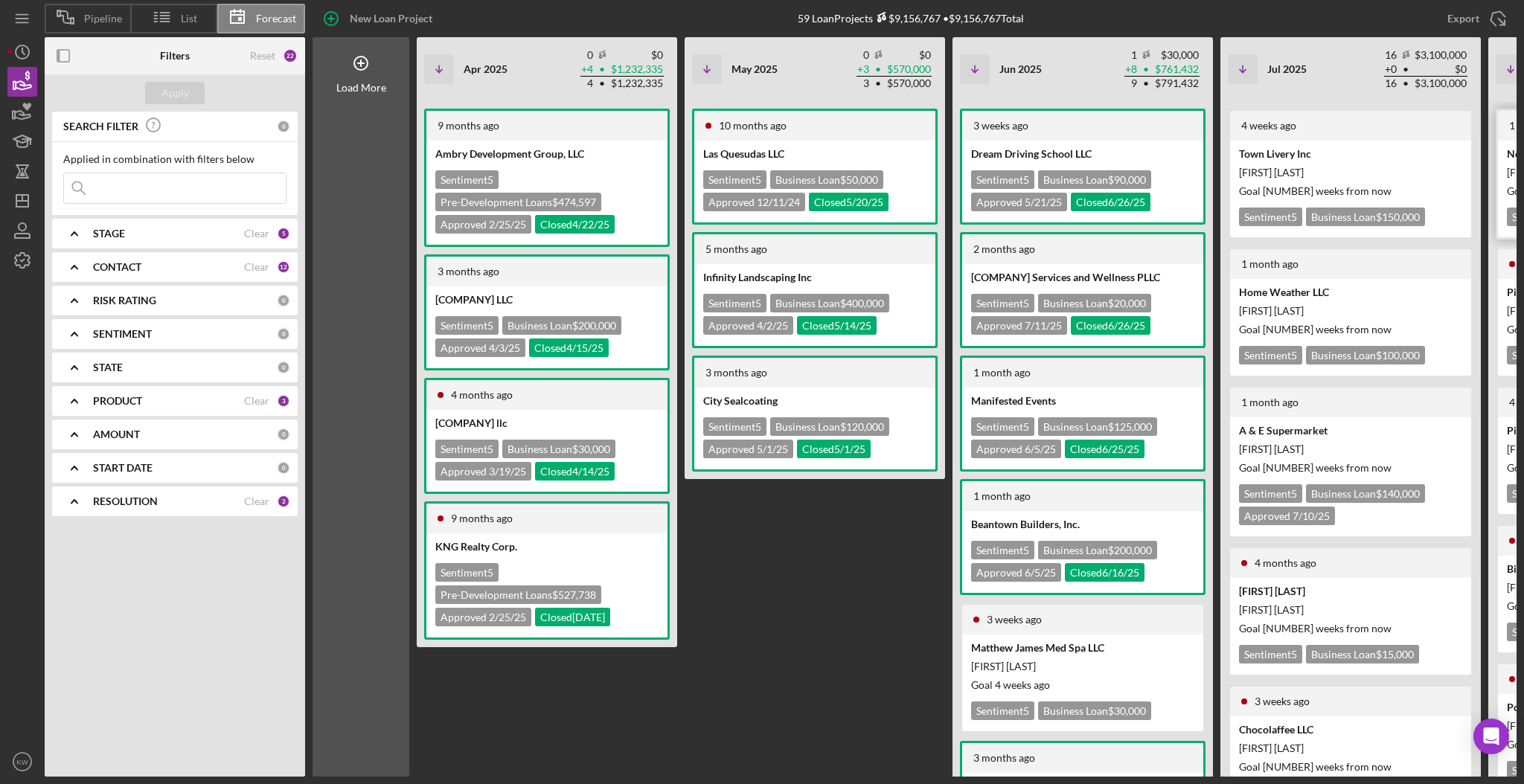 scroll, scrollTop: 0, scrollLeft: 782, axis: horizontal 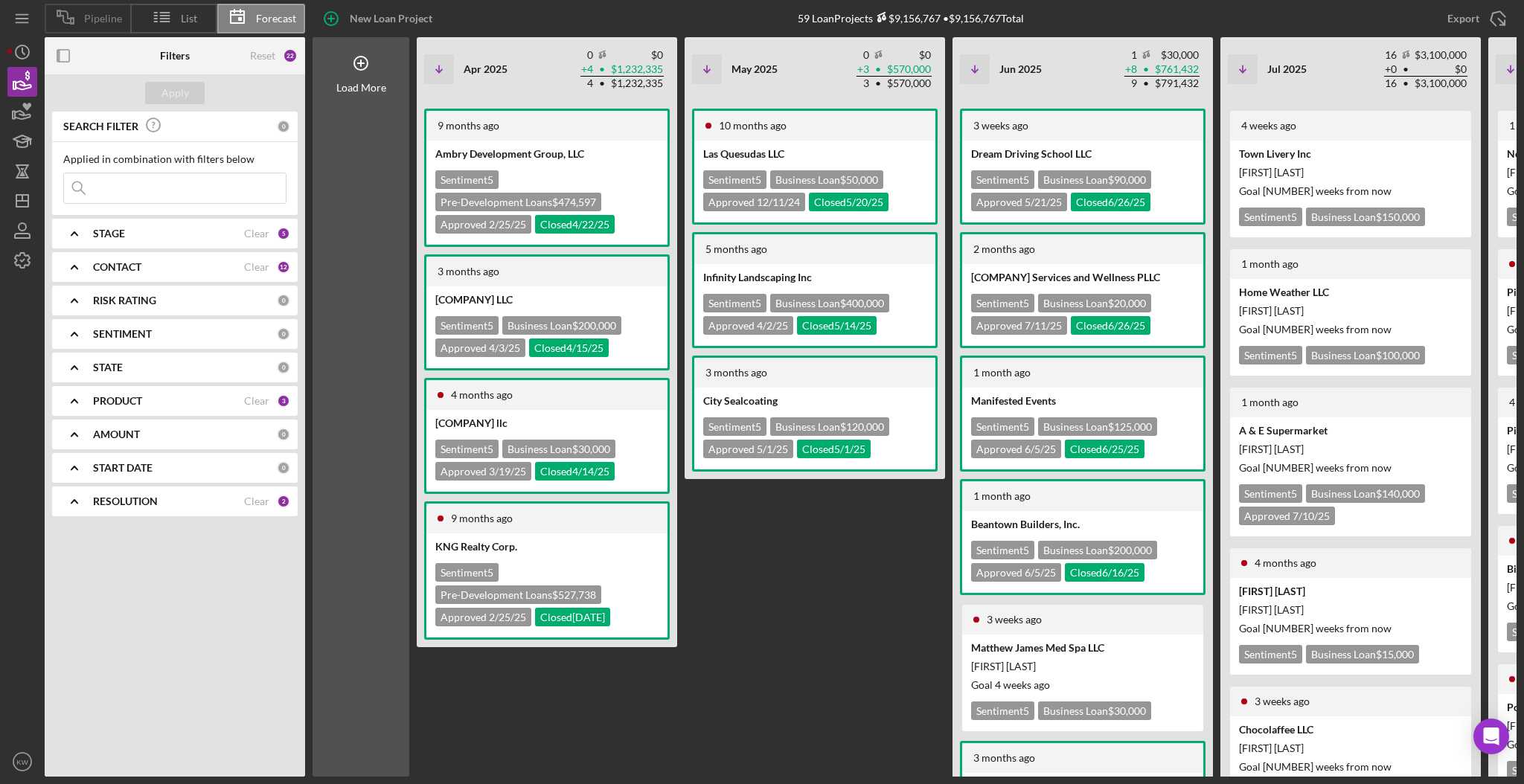 click on "Pipeline" at bounding box center (103, 19) 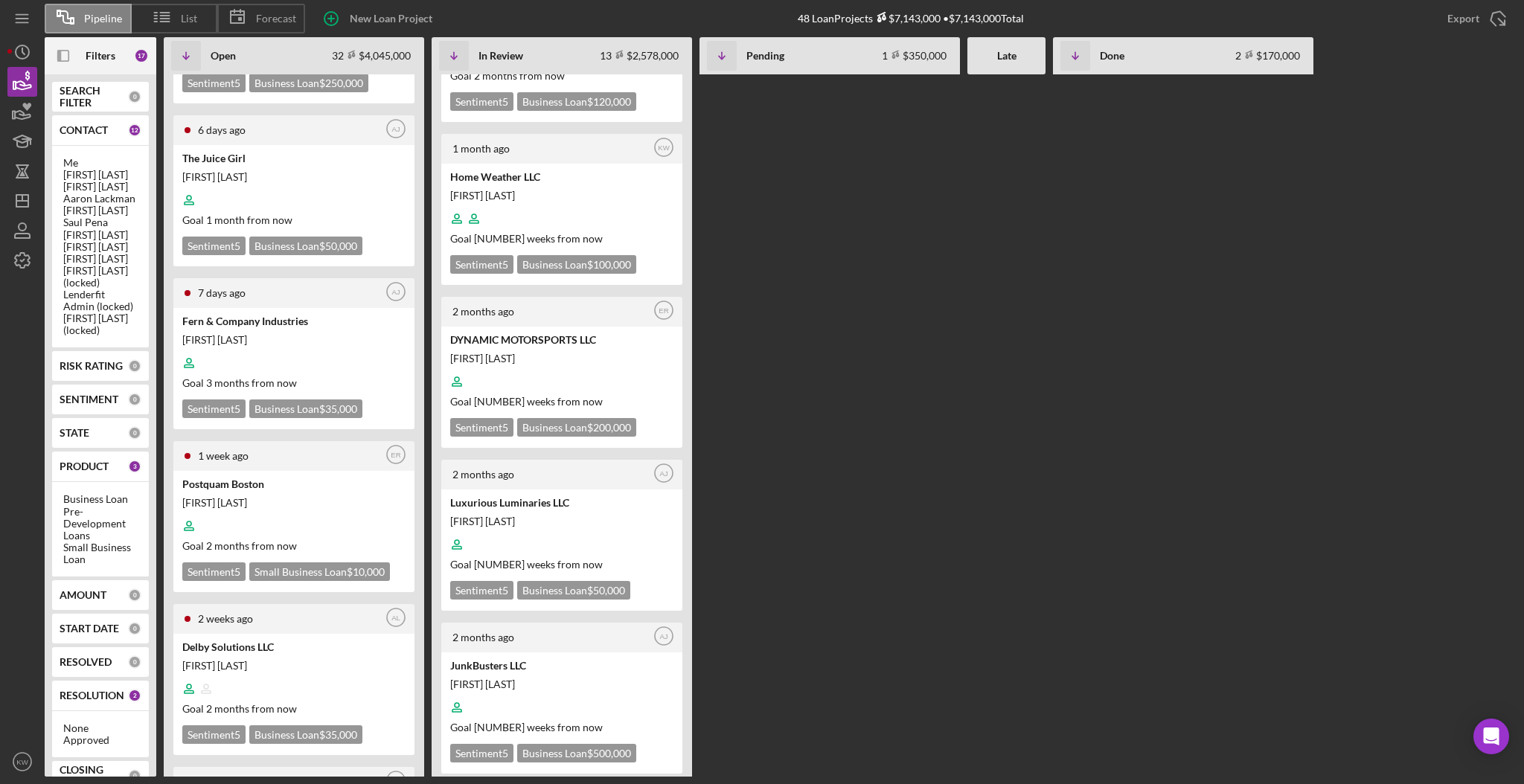 scroll, scrollTop: 2266, scrollLeft: 0, axis: vertical 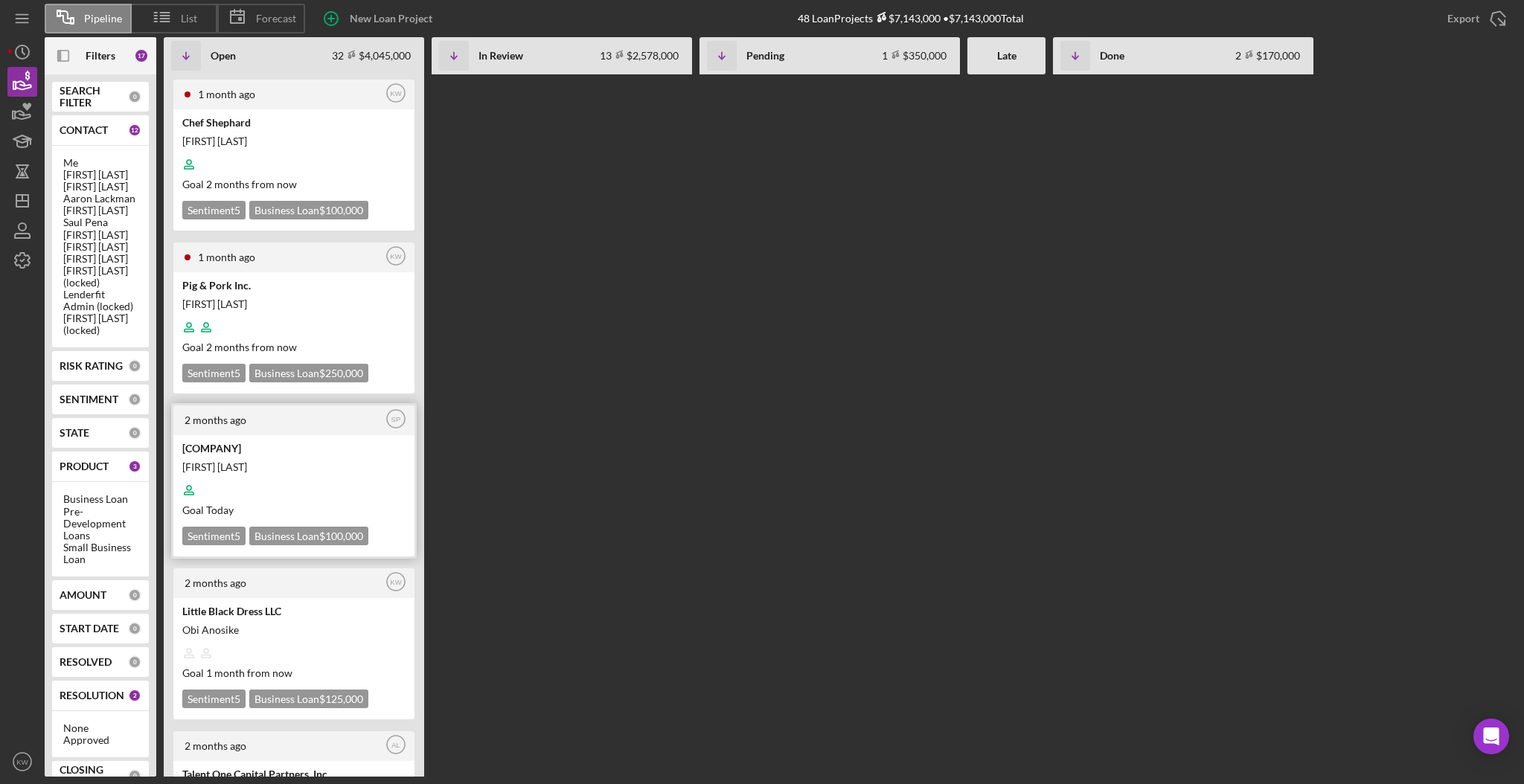 click on "[FIRST] [LAST]" at bounding box center (292, 466) 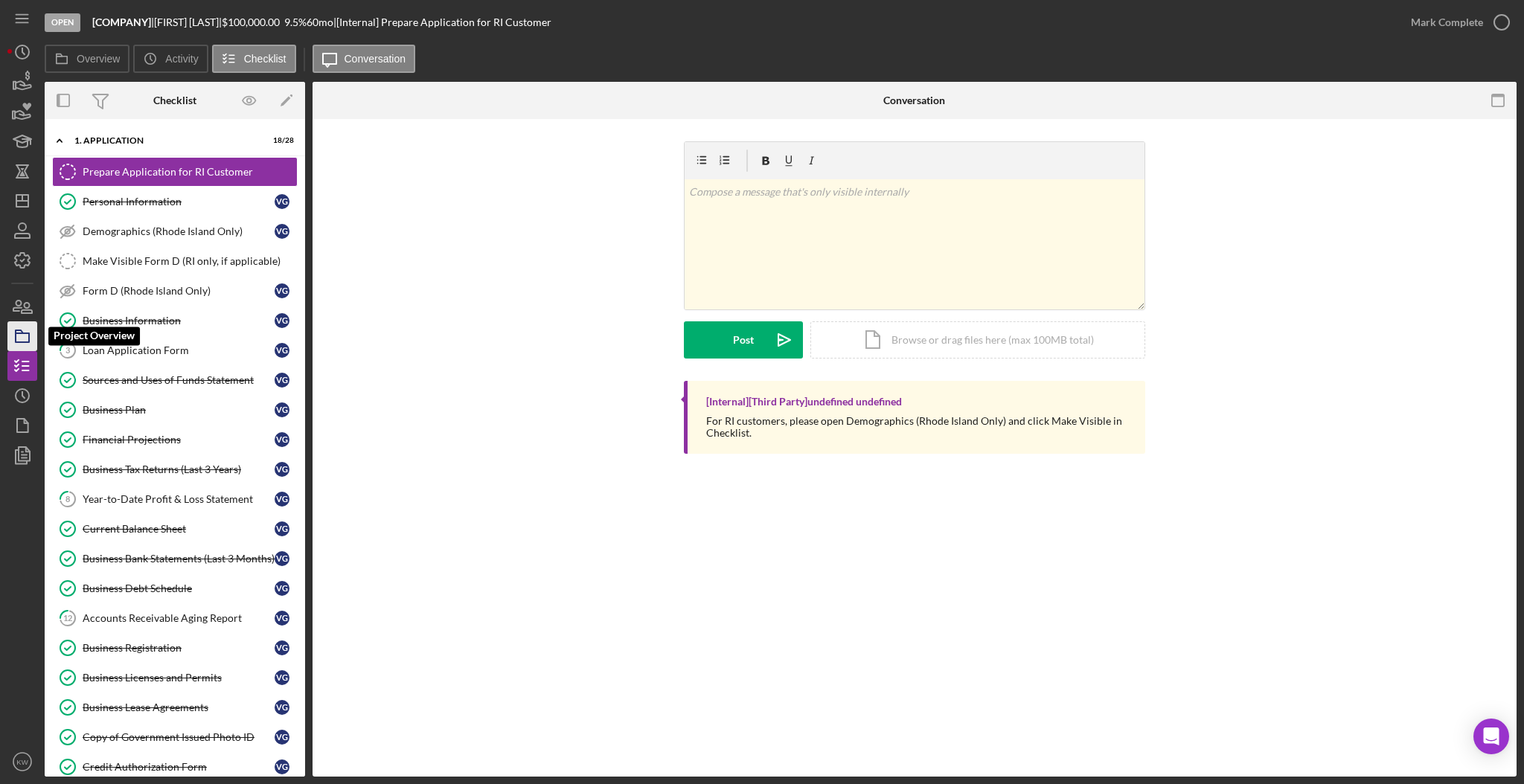 click 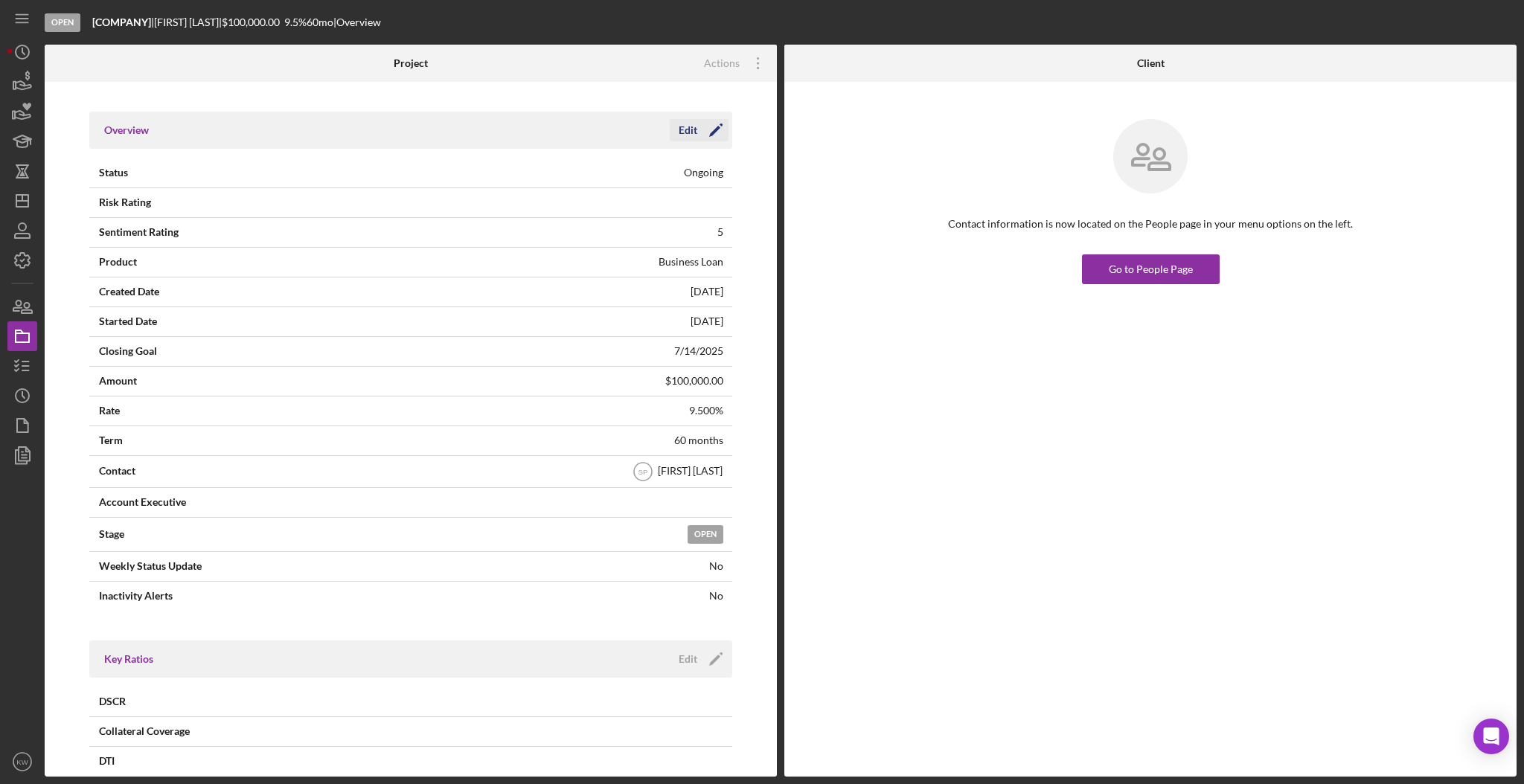 click on "Icon/Edit" 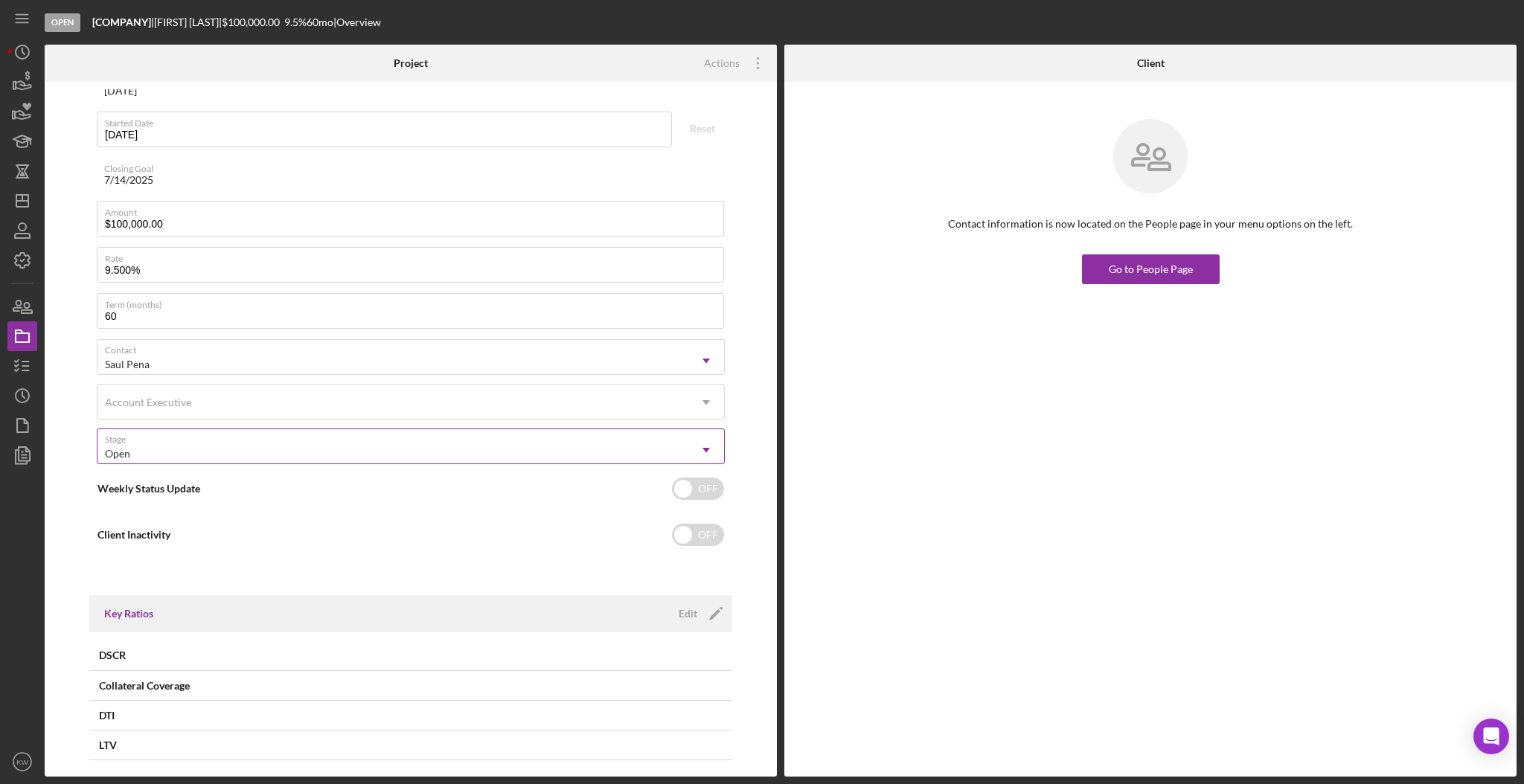 scroll, scrollTop: 298, scrollLeft: 0, axis: vertical 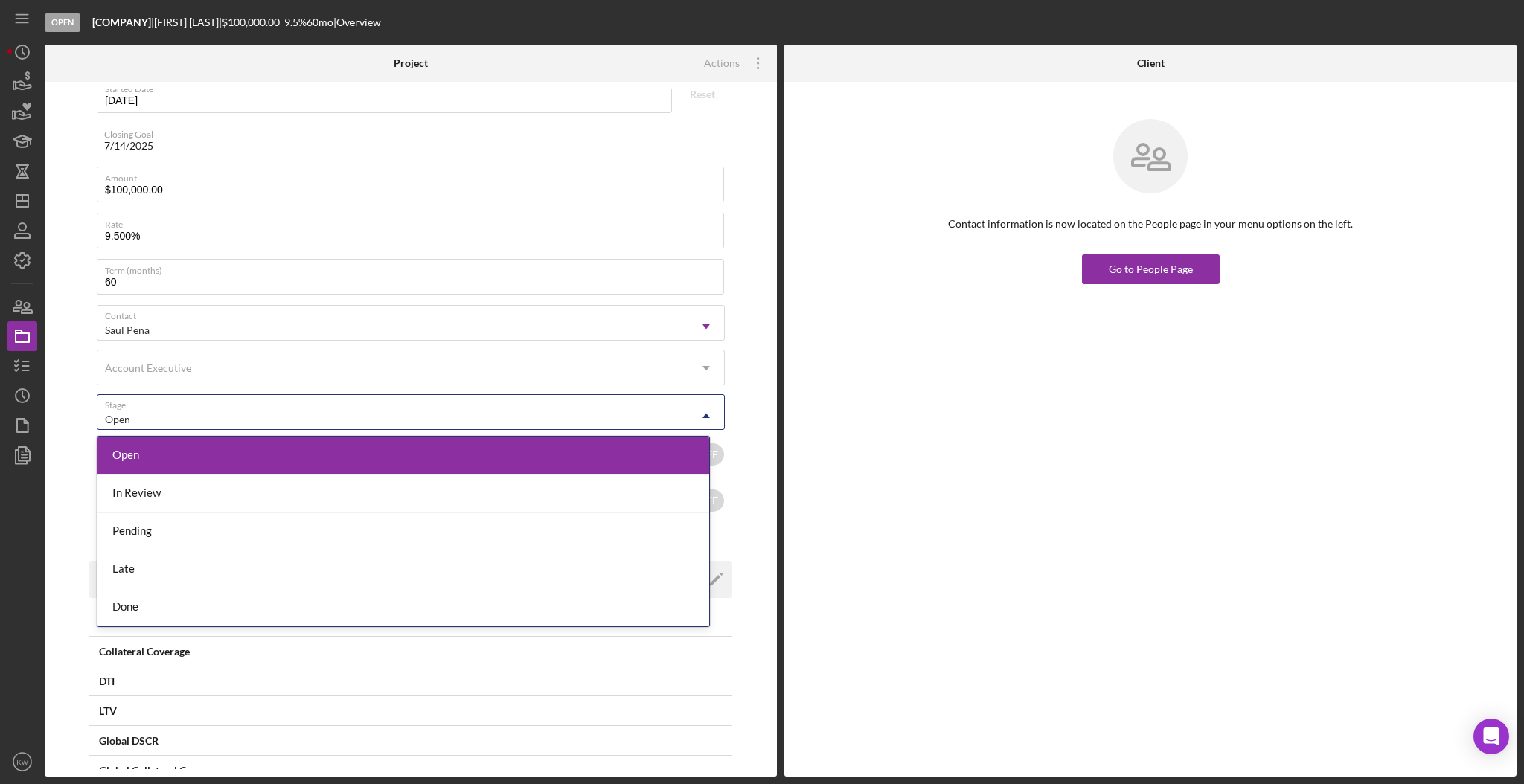 click on "Open" at bounding box center (393, 420) 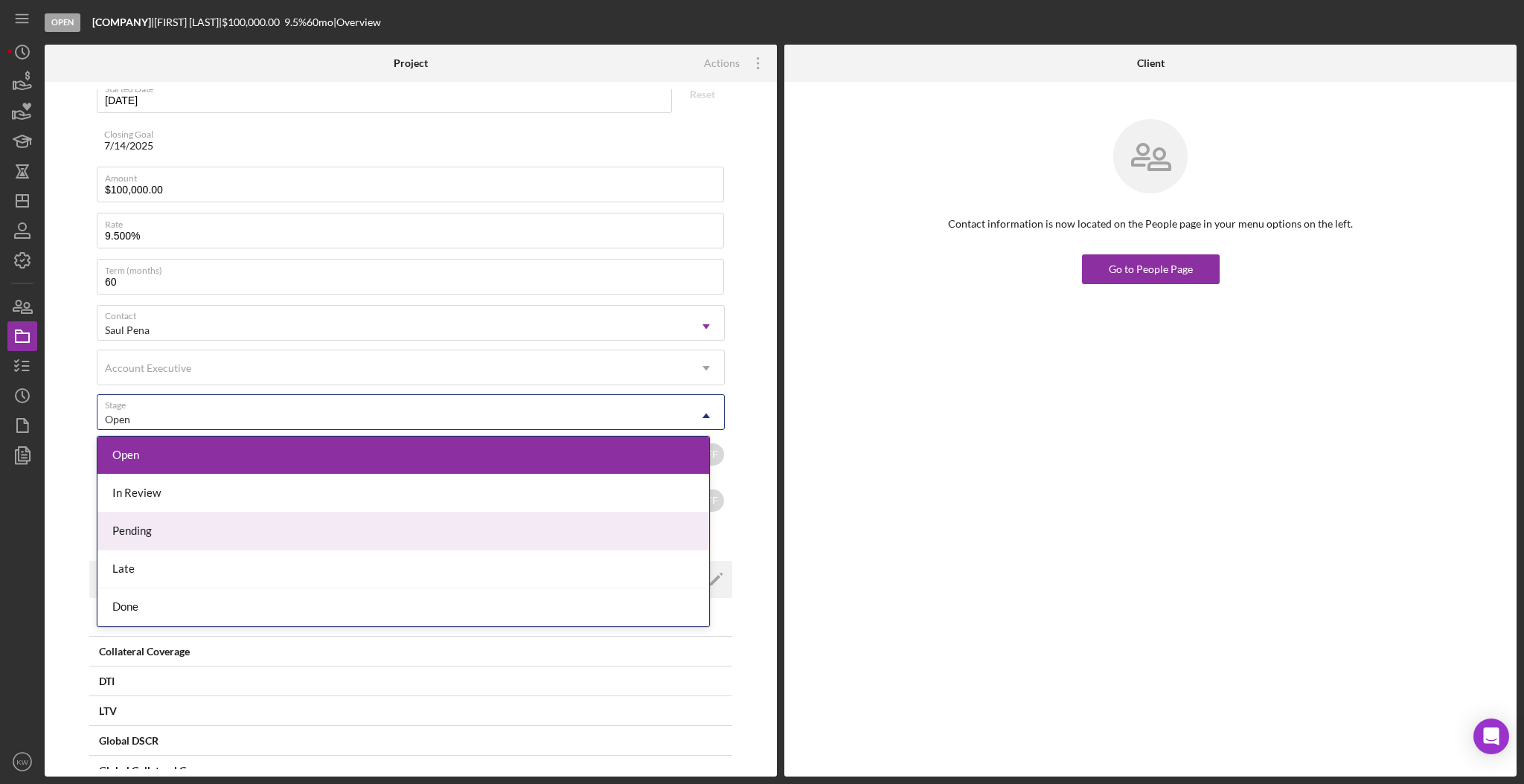 click on "Pending" at bounding box center [403, 531] 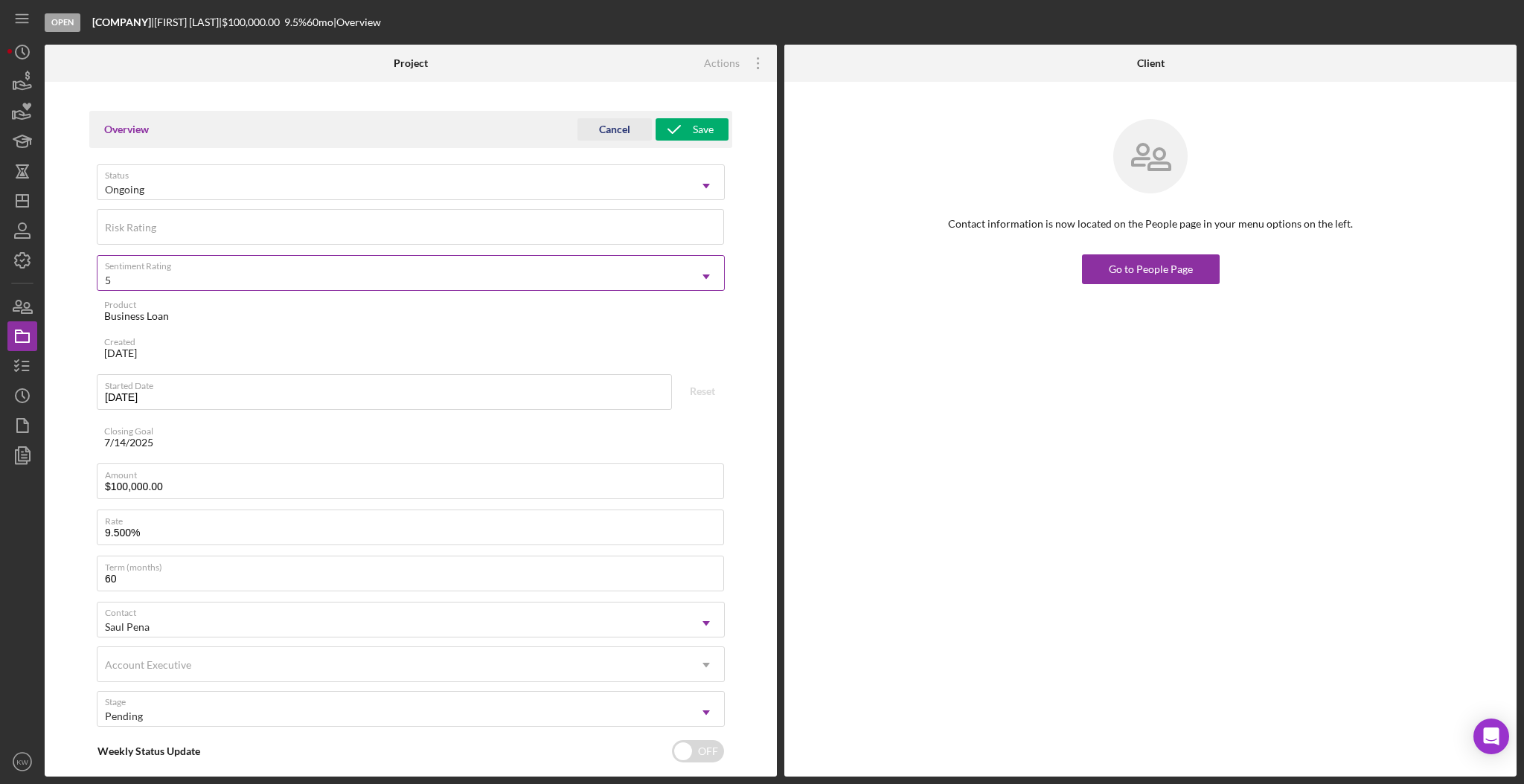 scroll, scrollTop: 0, scrollLeft: 0, axis: both 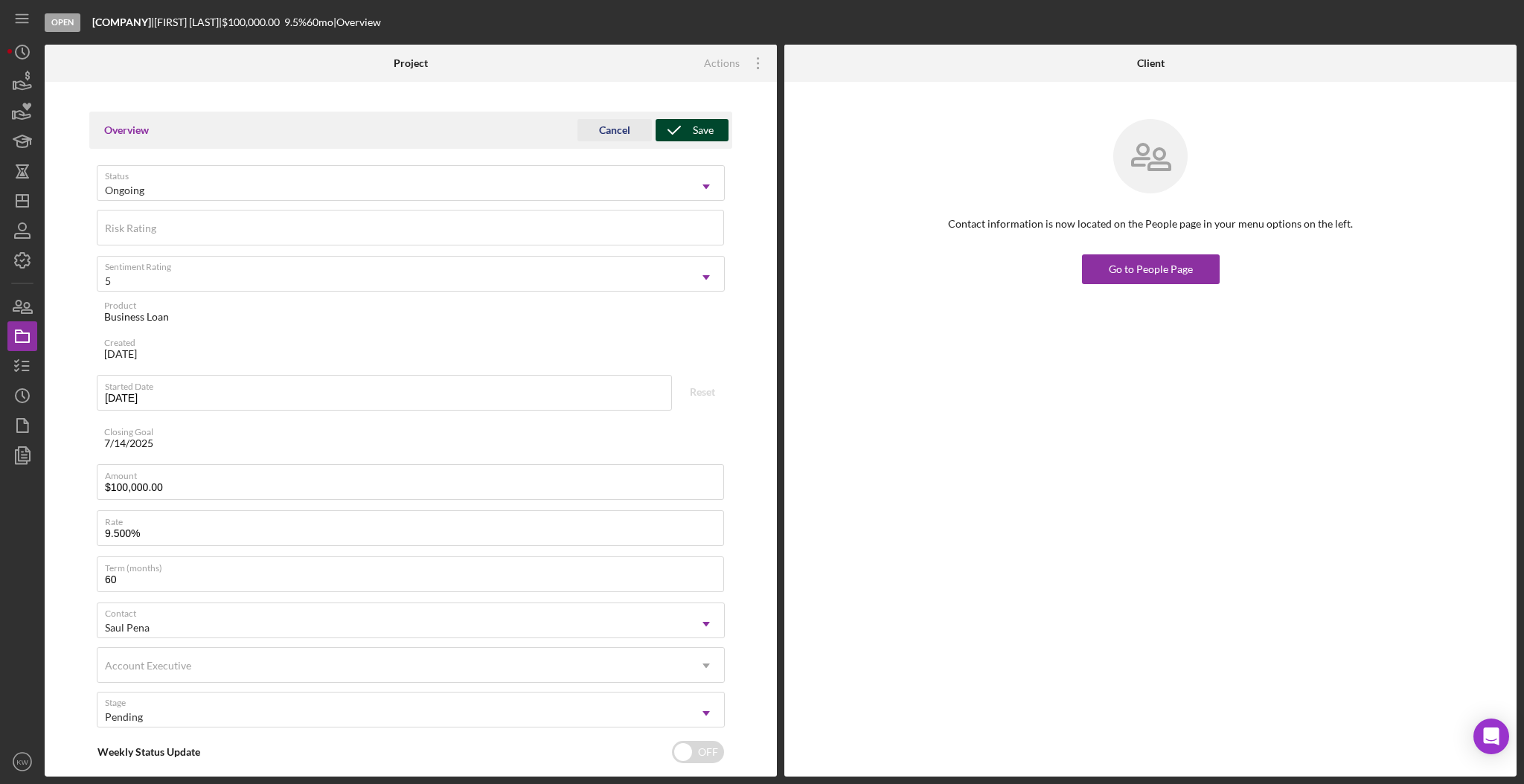 click on "Save" at bounding box center [703, 130] 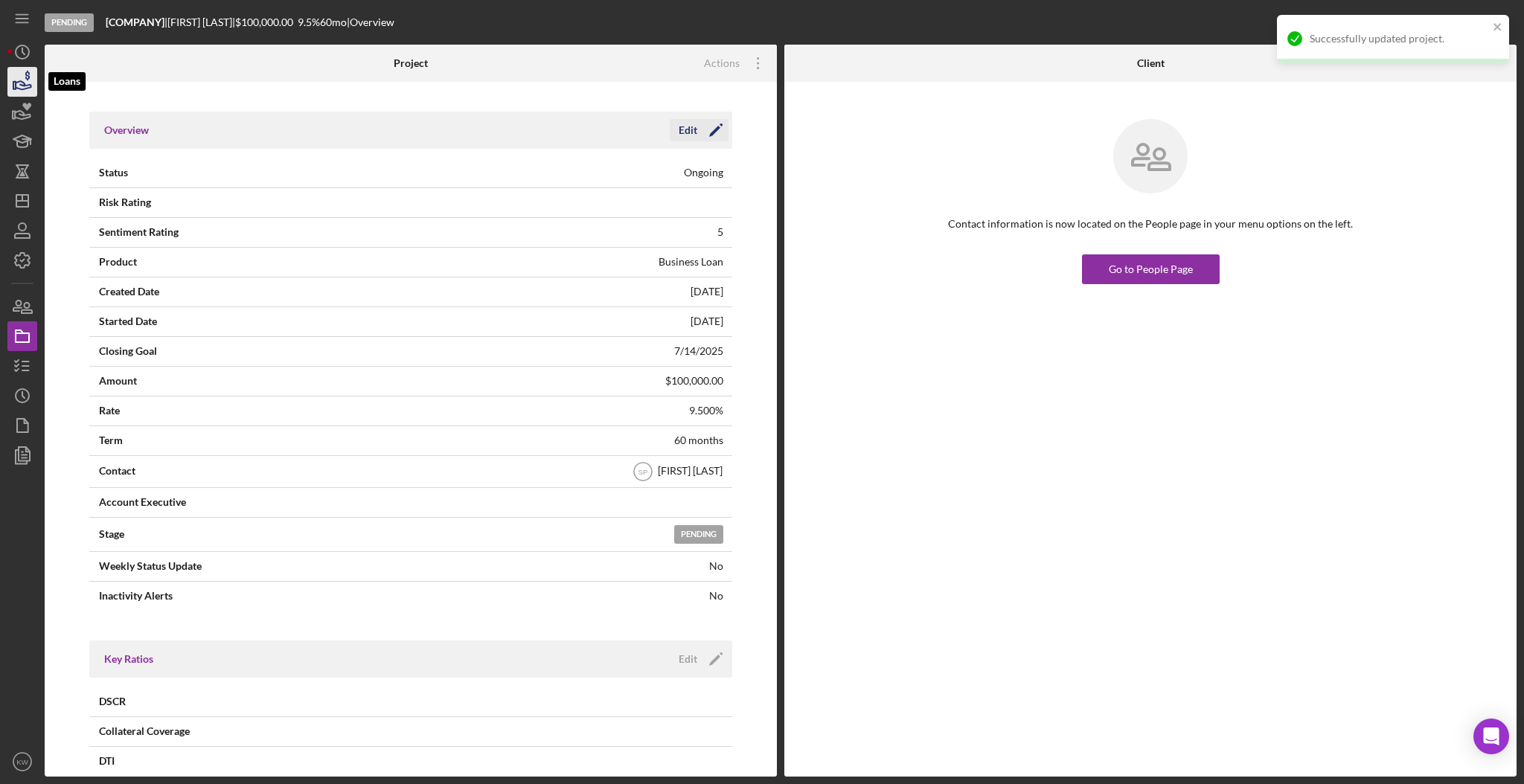 click 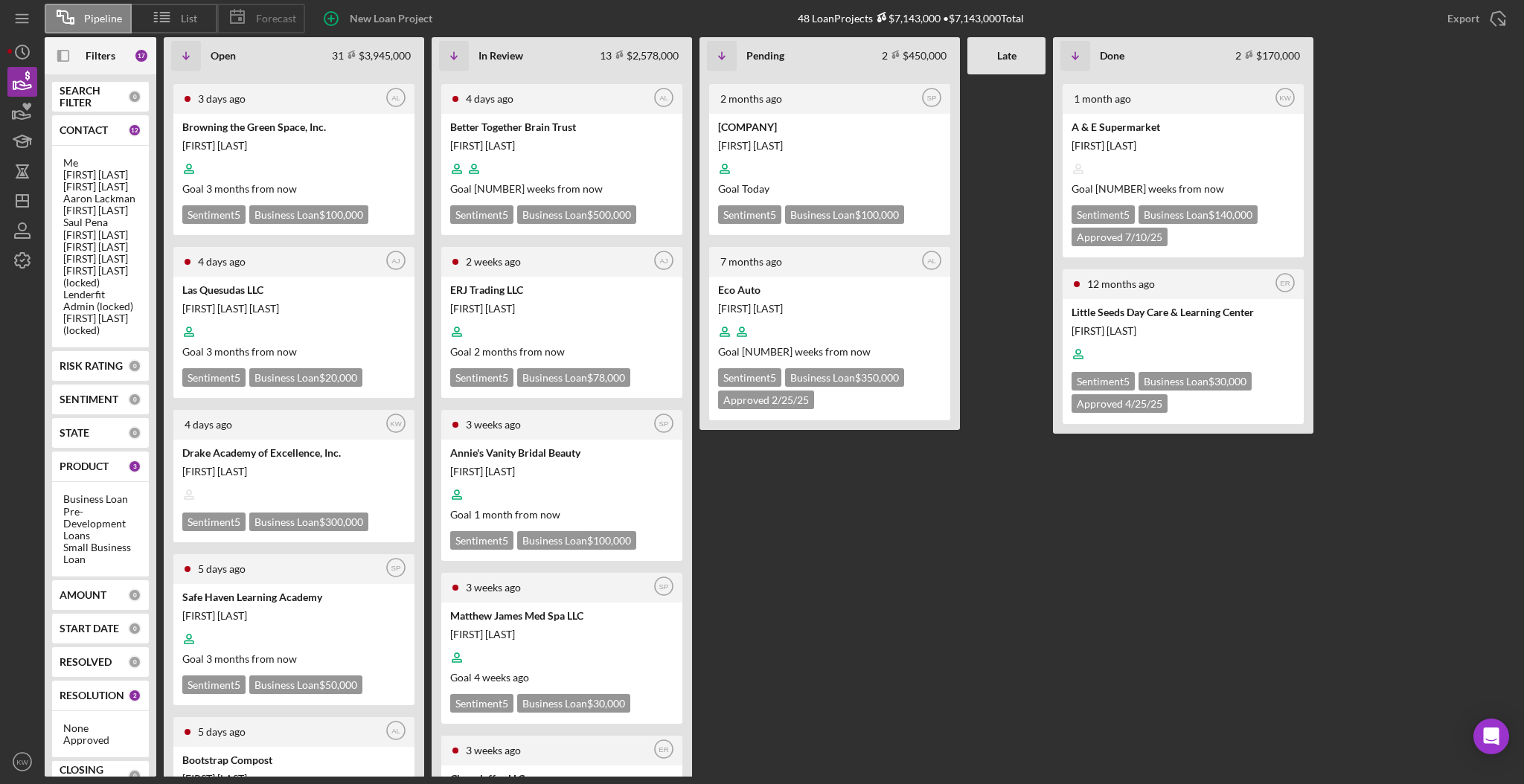 click on "Forecast" at bounding box center [276, 19] 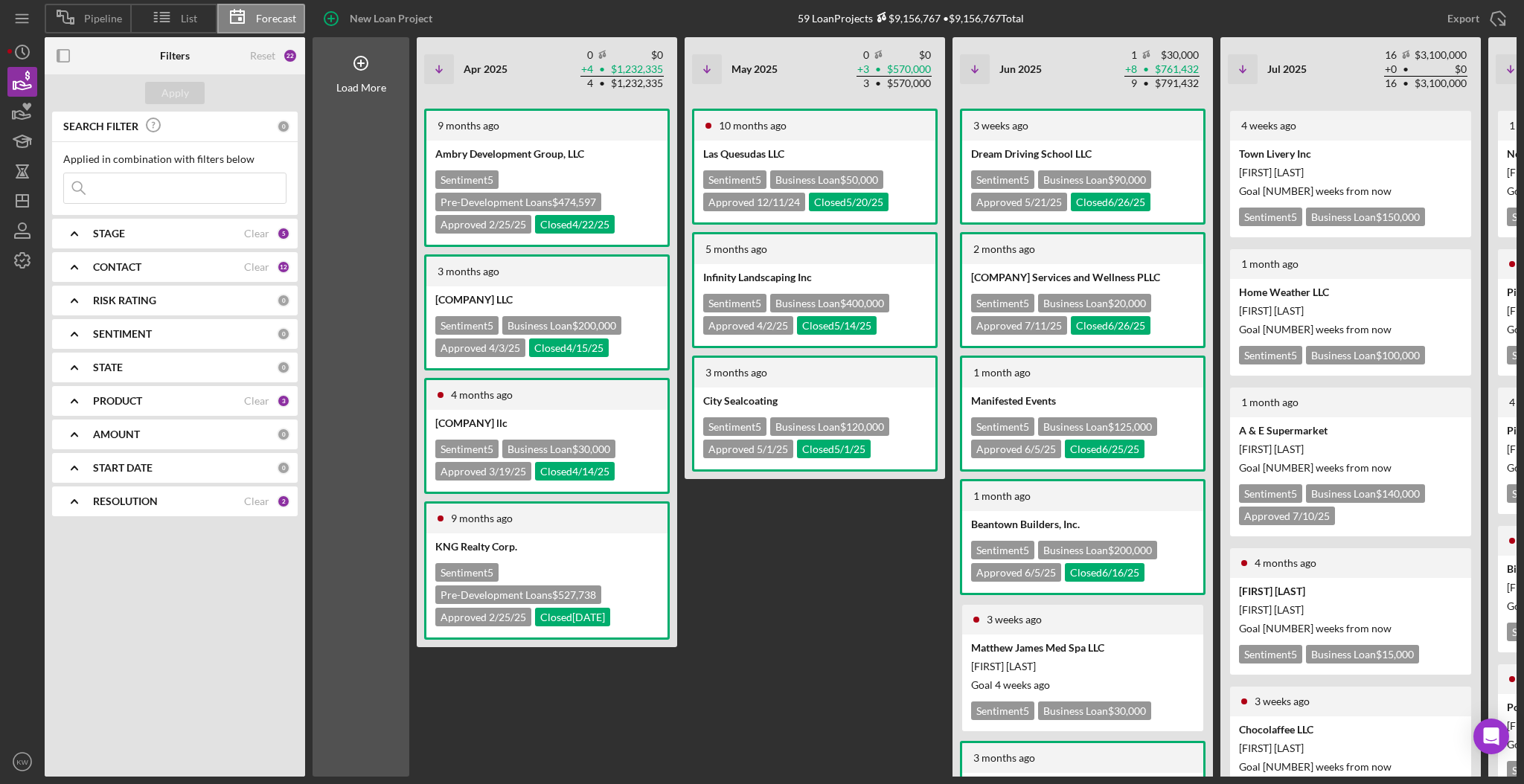 scroll, scrollTop: 0, scrollLeft: 782, axis: horizontal 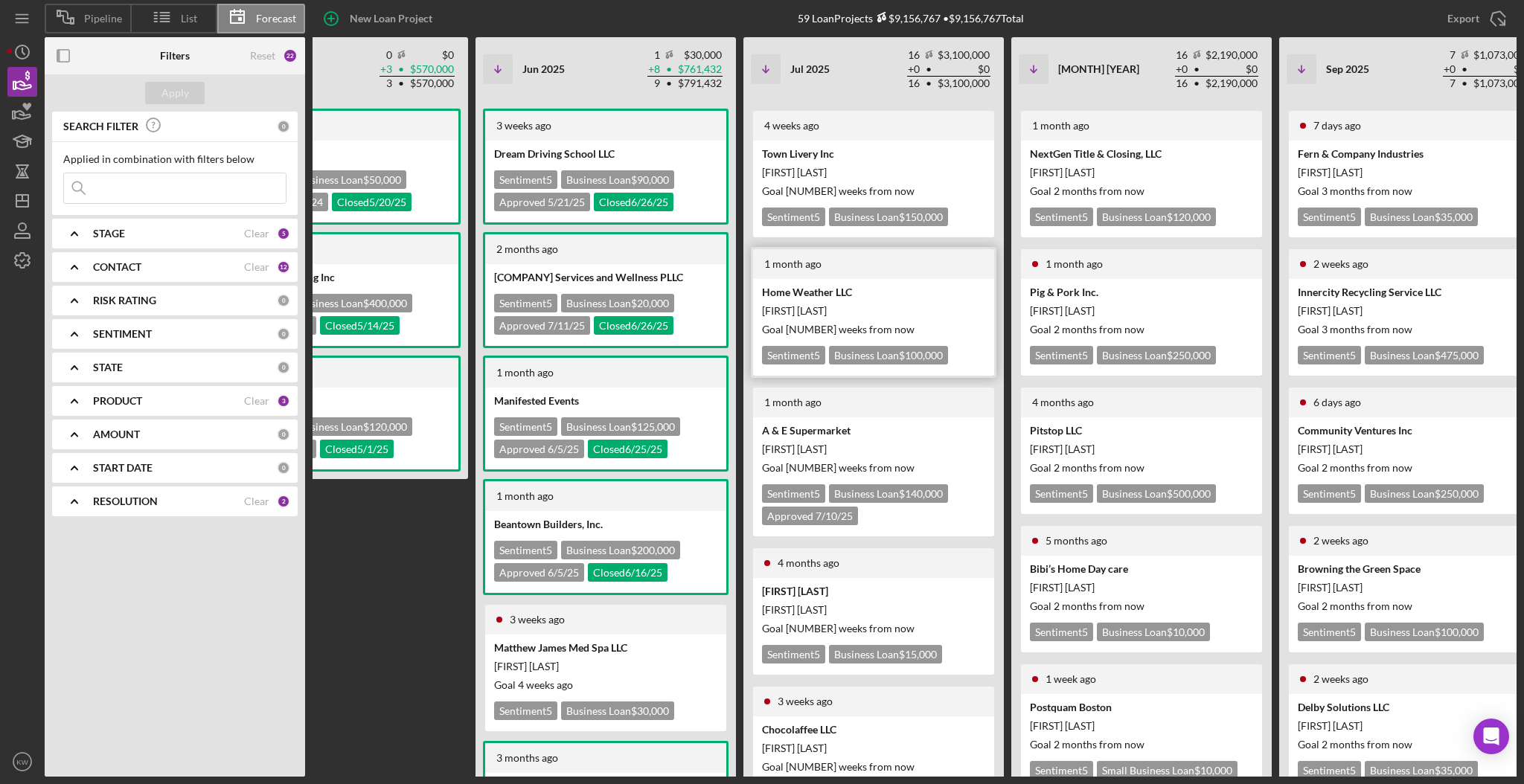 click on "[FIRST] [LAST]" at bounding box center (872, 310) 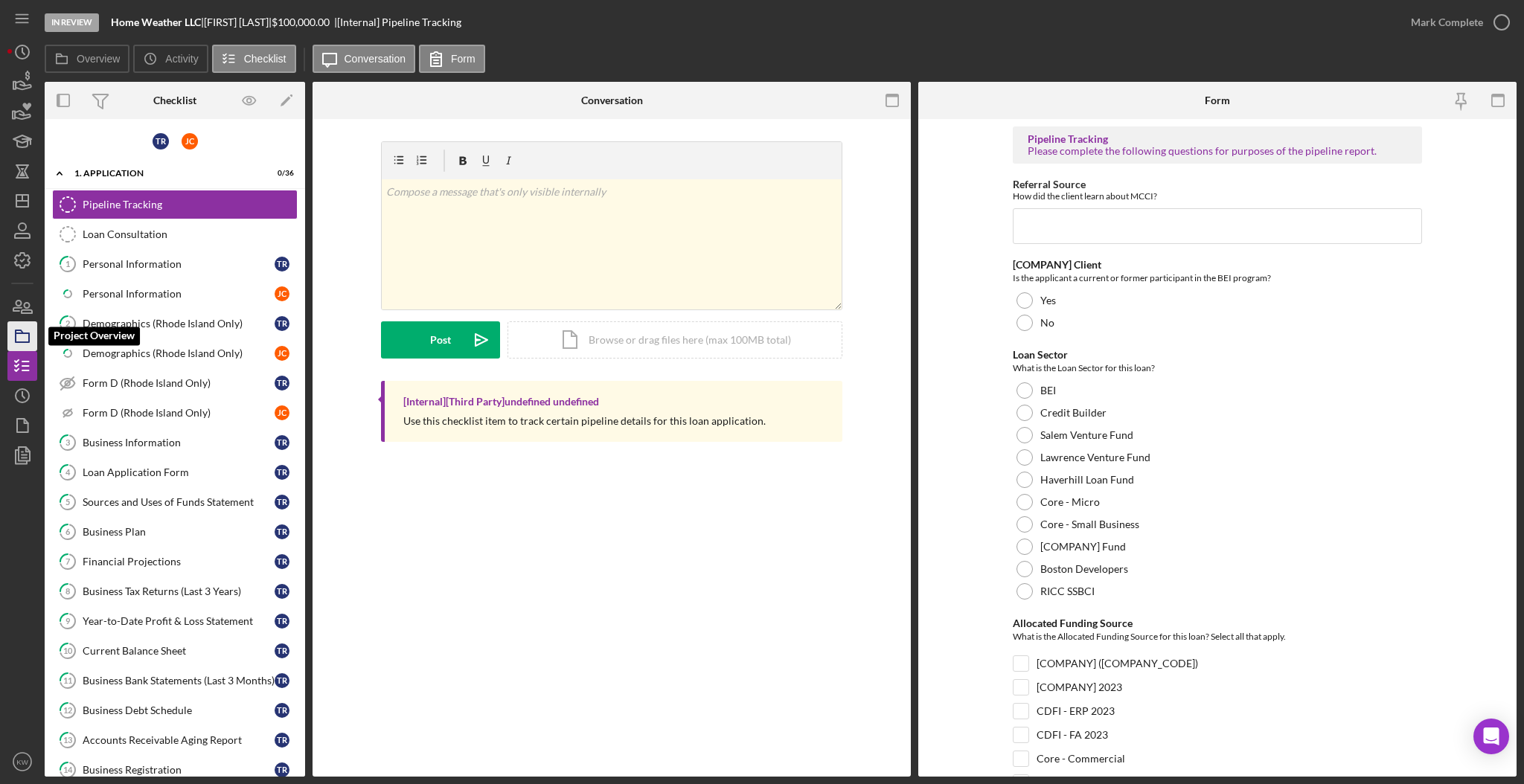 click 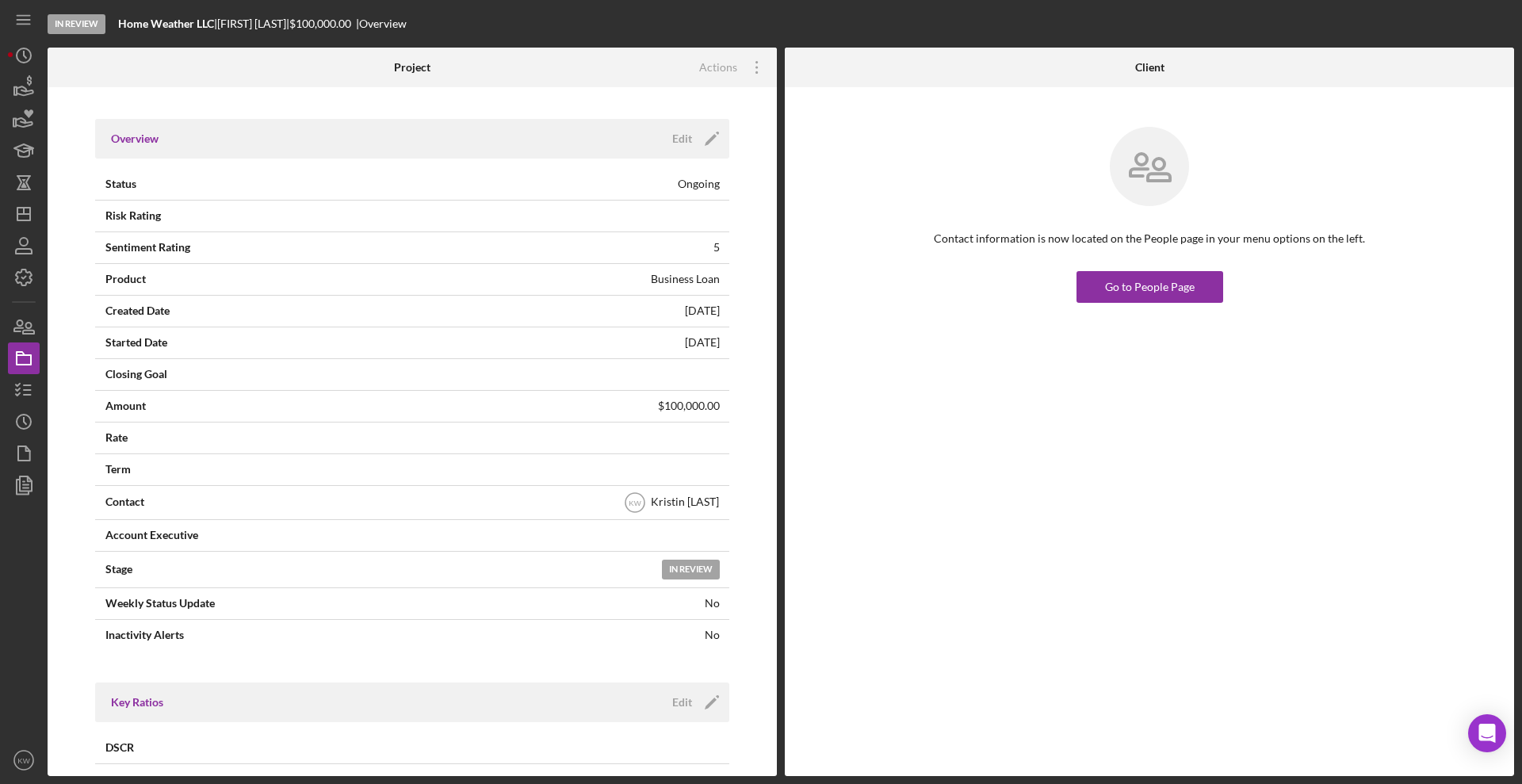 drag, startPoint x: 1613, startPoint y: 0, endPoint x: 763, endPoint y: 33, distance: 850.6403 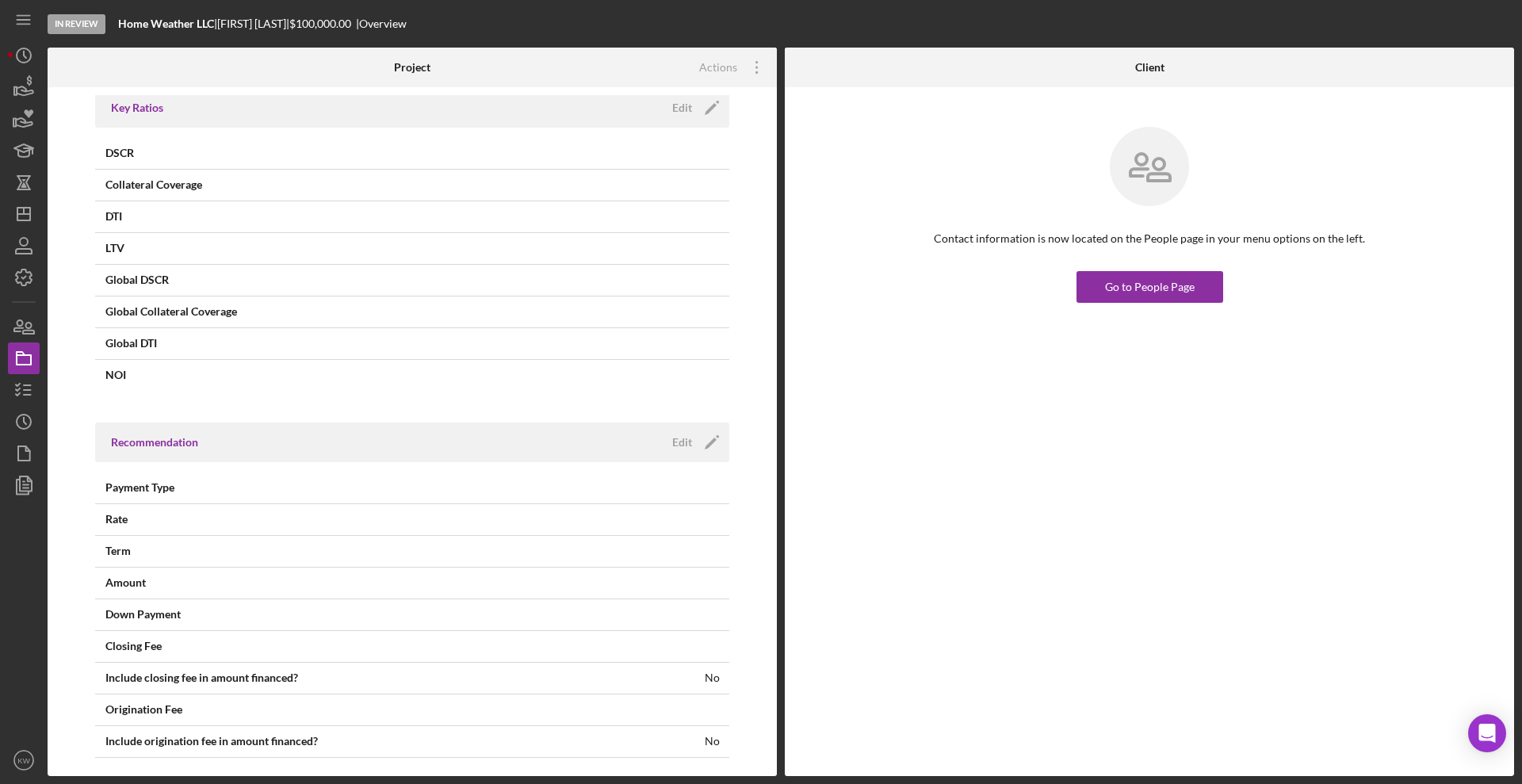 scroll, scrollTop: 793, scrollLeft: 0, axis: vertical 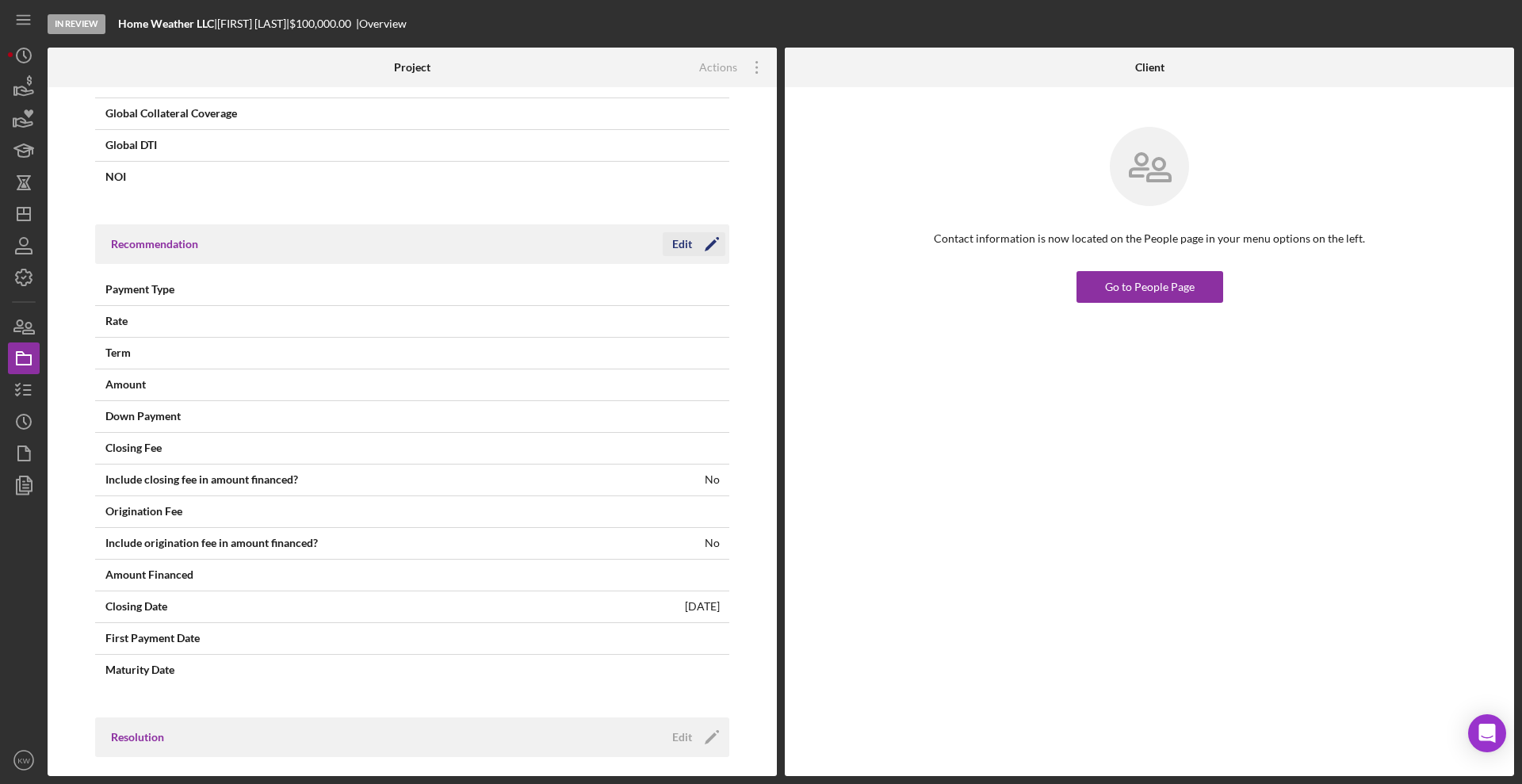 click on "Icon/Edit" 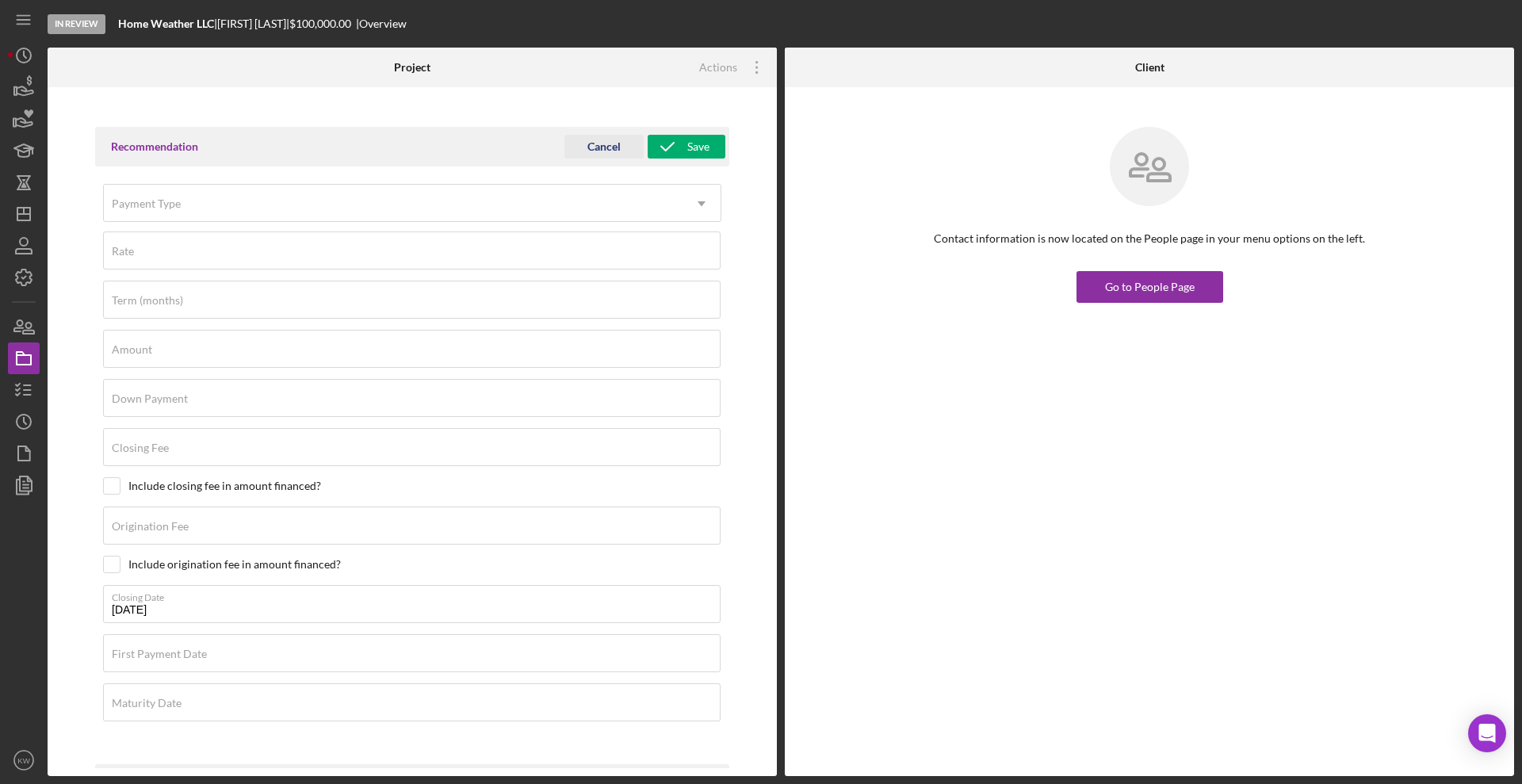 scroll, scrollTop: 1023, scrollLeft: 0, axis: vertical 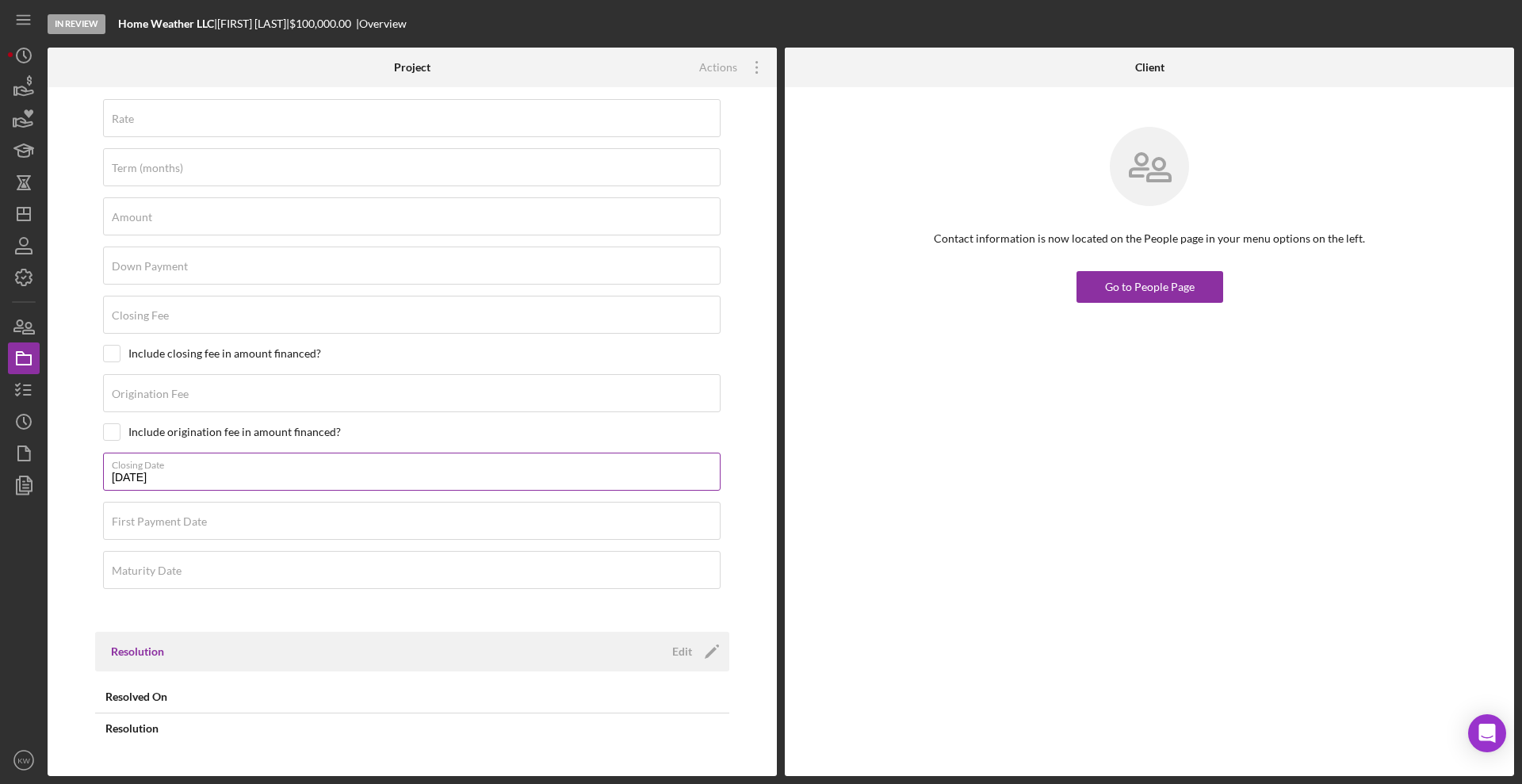 click on "07/31/2025" at bounding box center [411, 472] 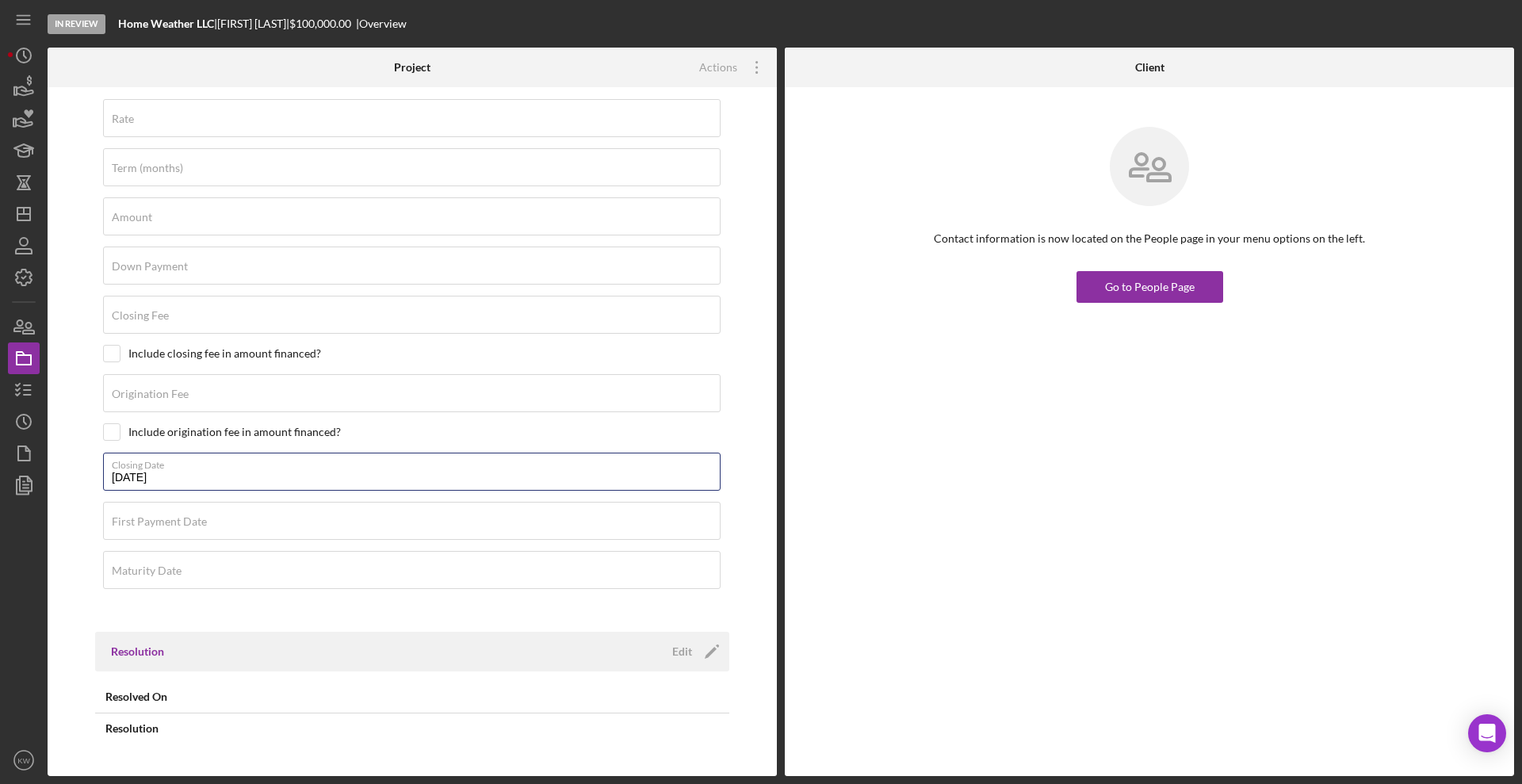drag, startPoint x: 172, startPoint y: 473, endPoint x: 92, endPoint y: 474, distance: 80.00625 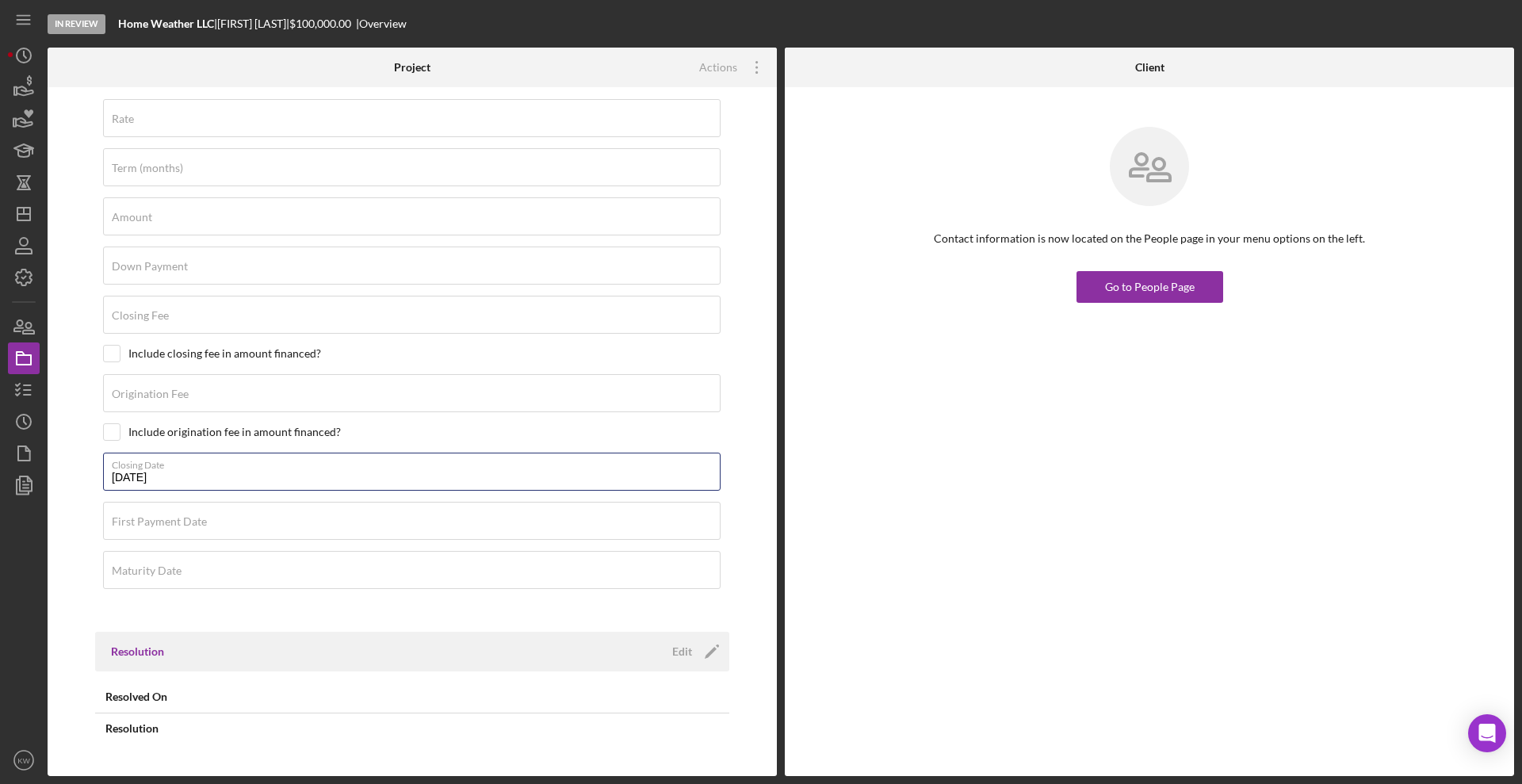 type on "08/31/2025" 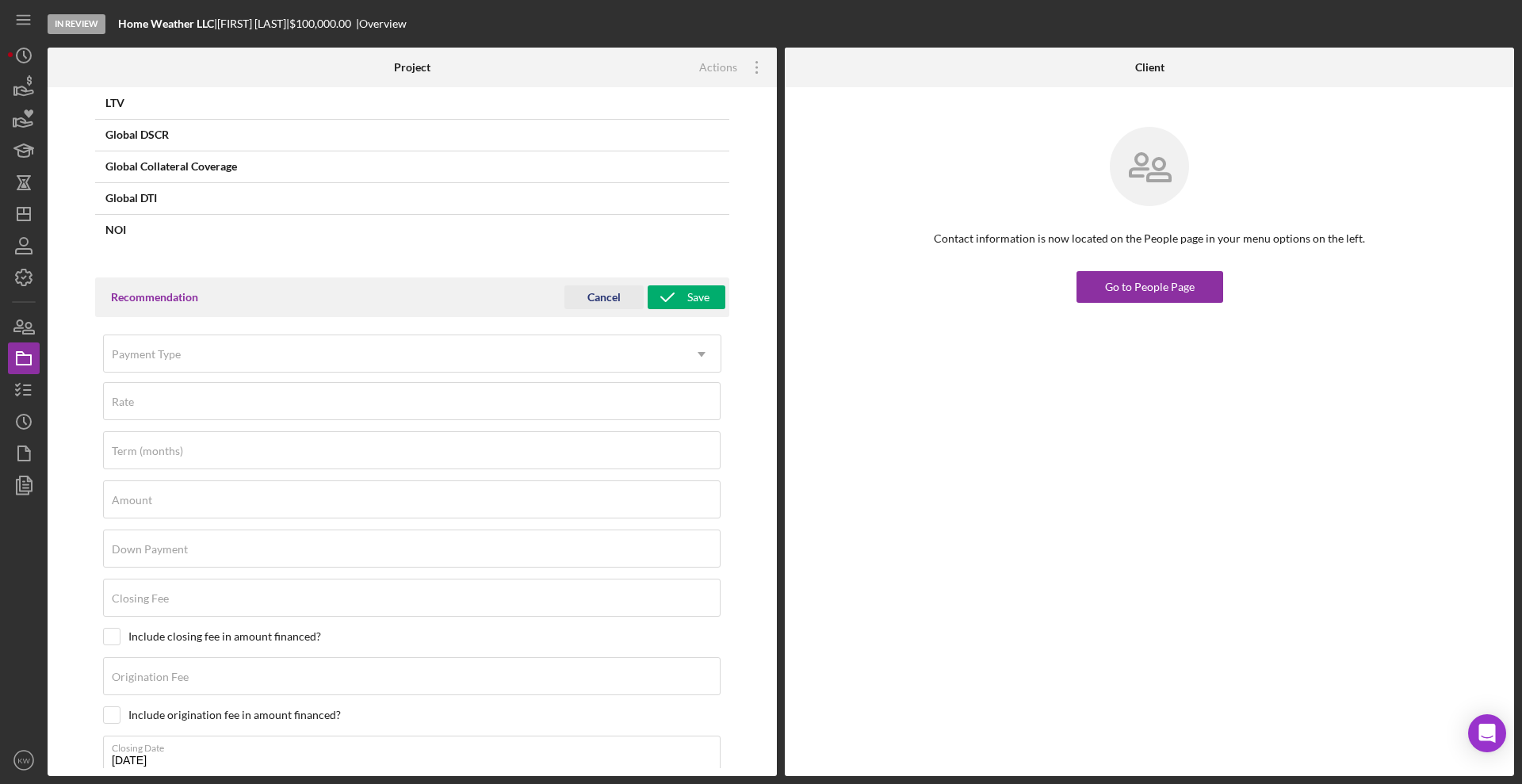 scroll, scrollTop: 1023, scrollLeft: 0, axis: vertical 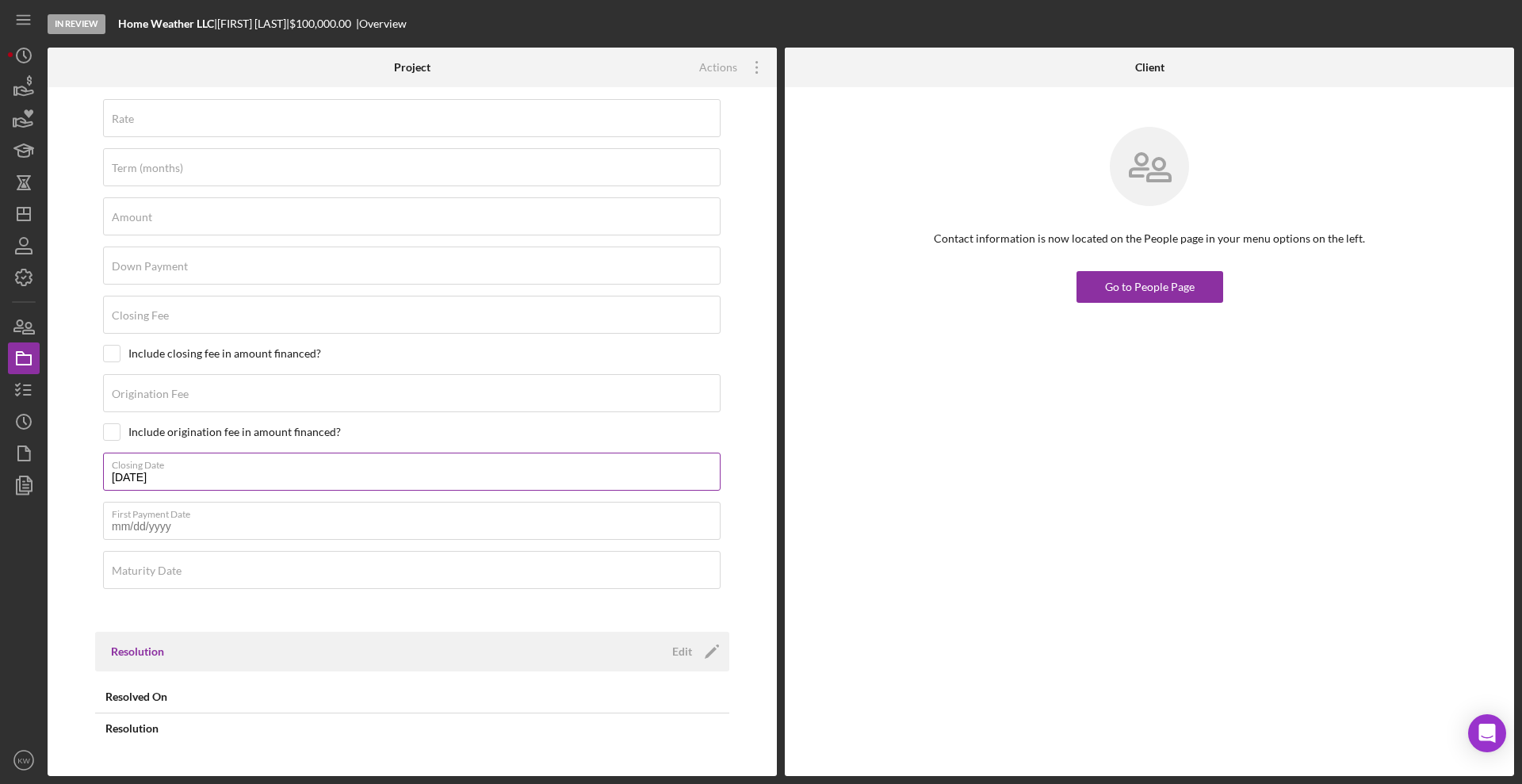 click on "08/31/2025" at bounding box center [411, 472] 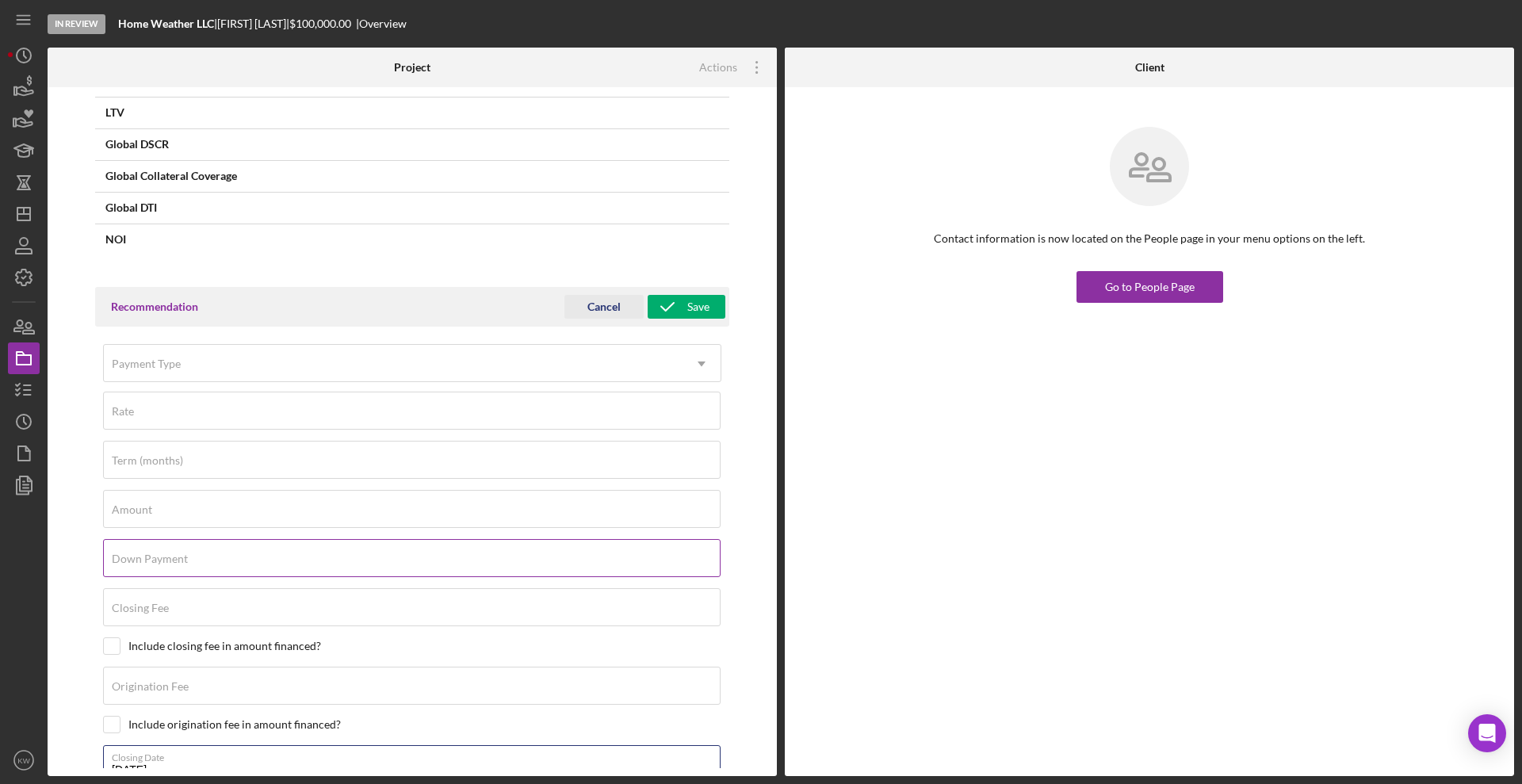 scroll, scrollTop: 725, scrollLeft: 0, axis: vertical 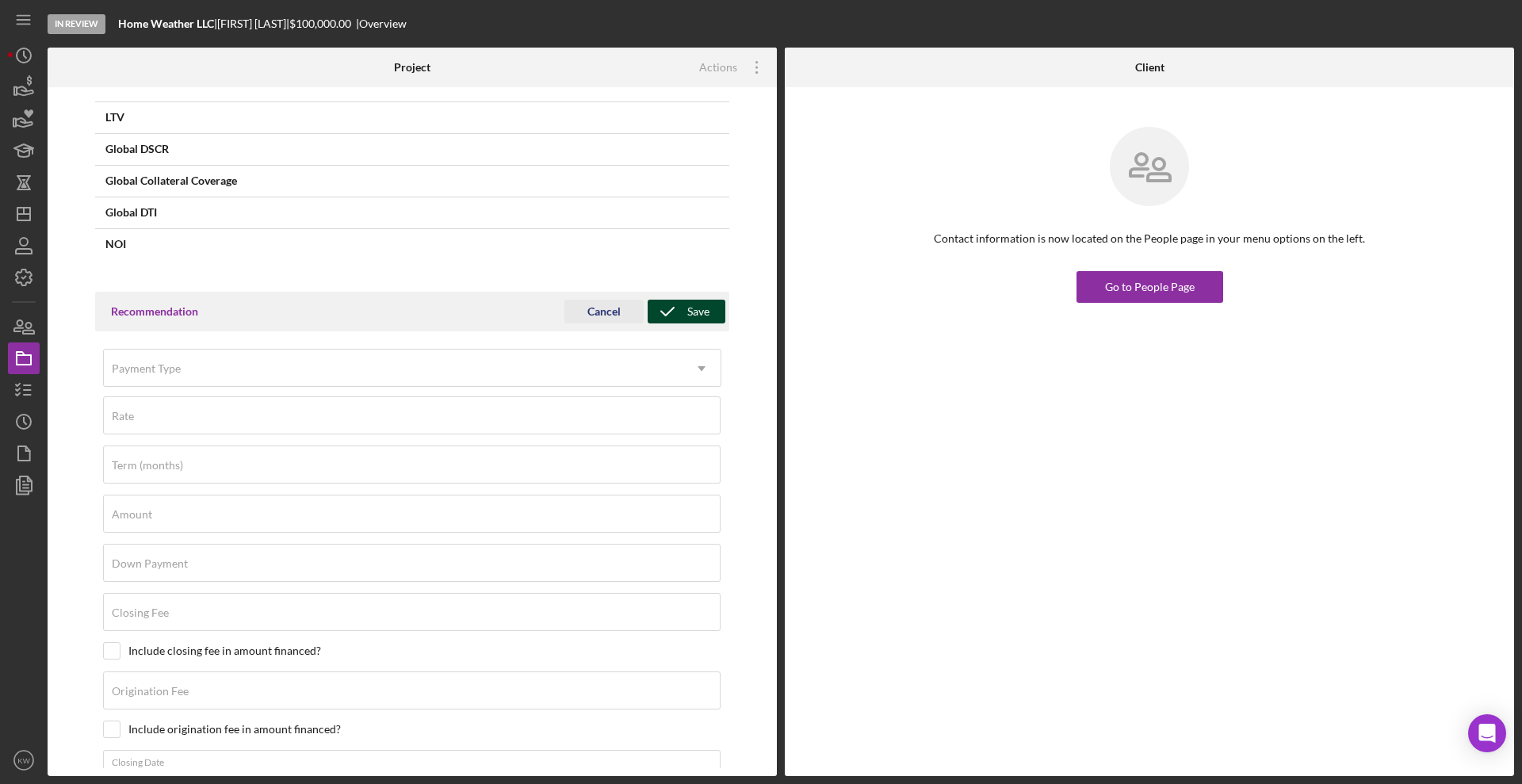 click on "Save" at bounding box center [698, 312] 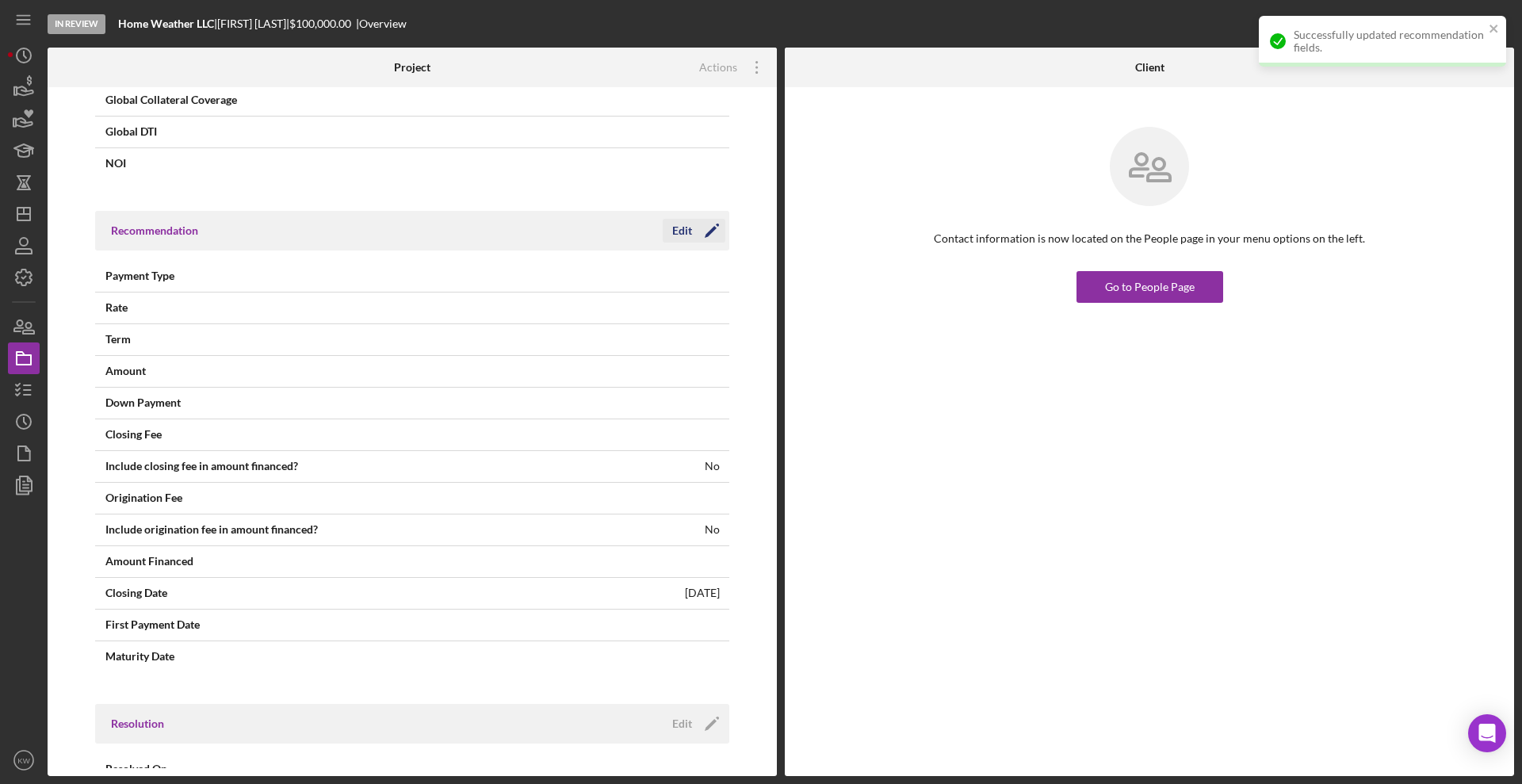scroll, scrollTop: 878, scrollLeft: 0, axis: vertical 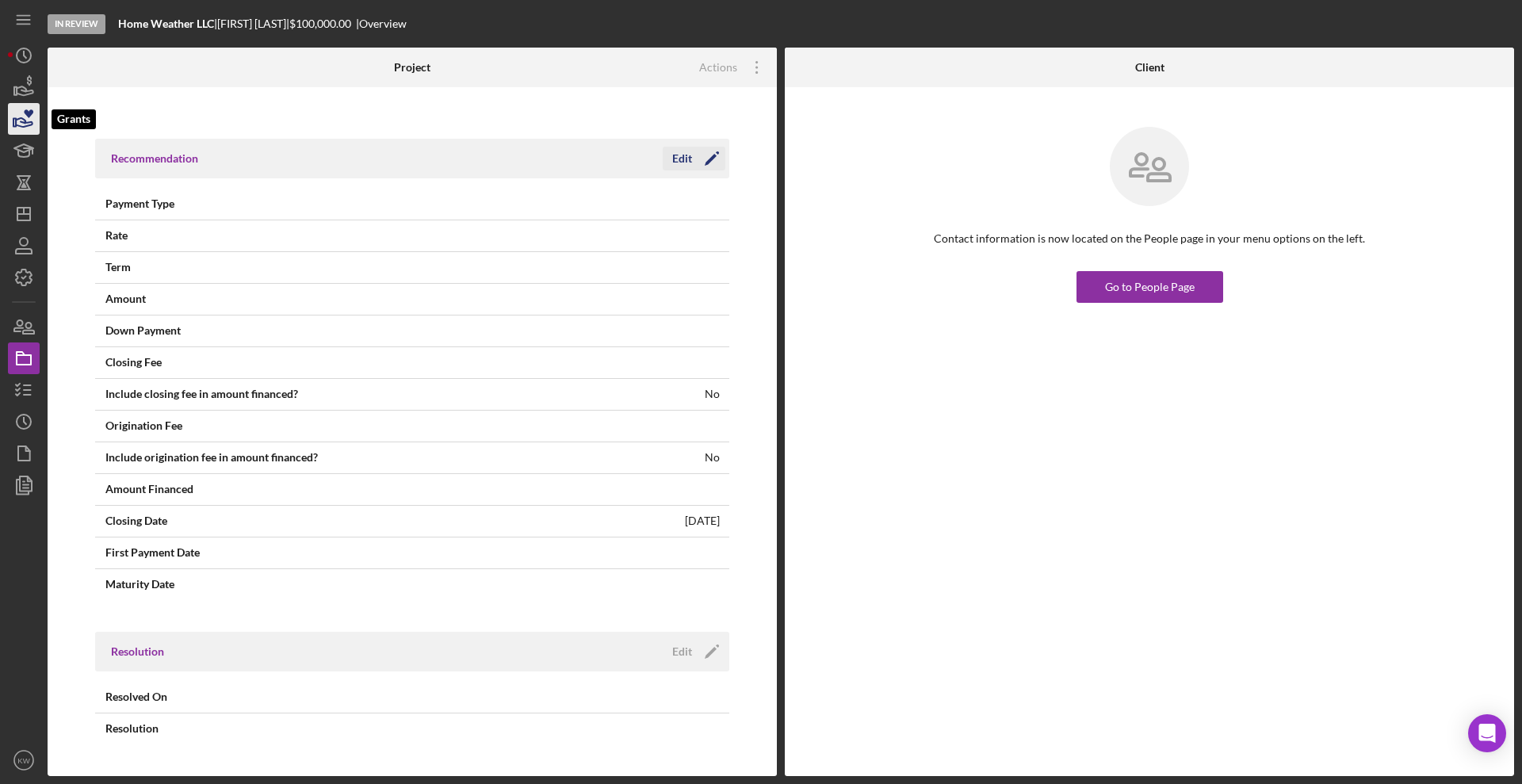 click 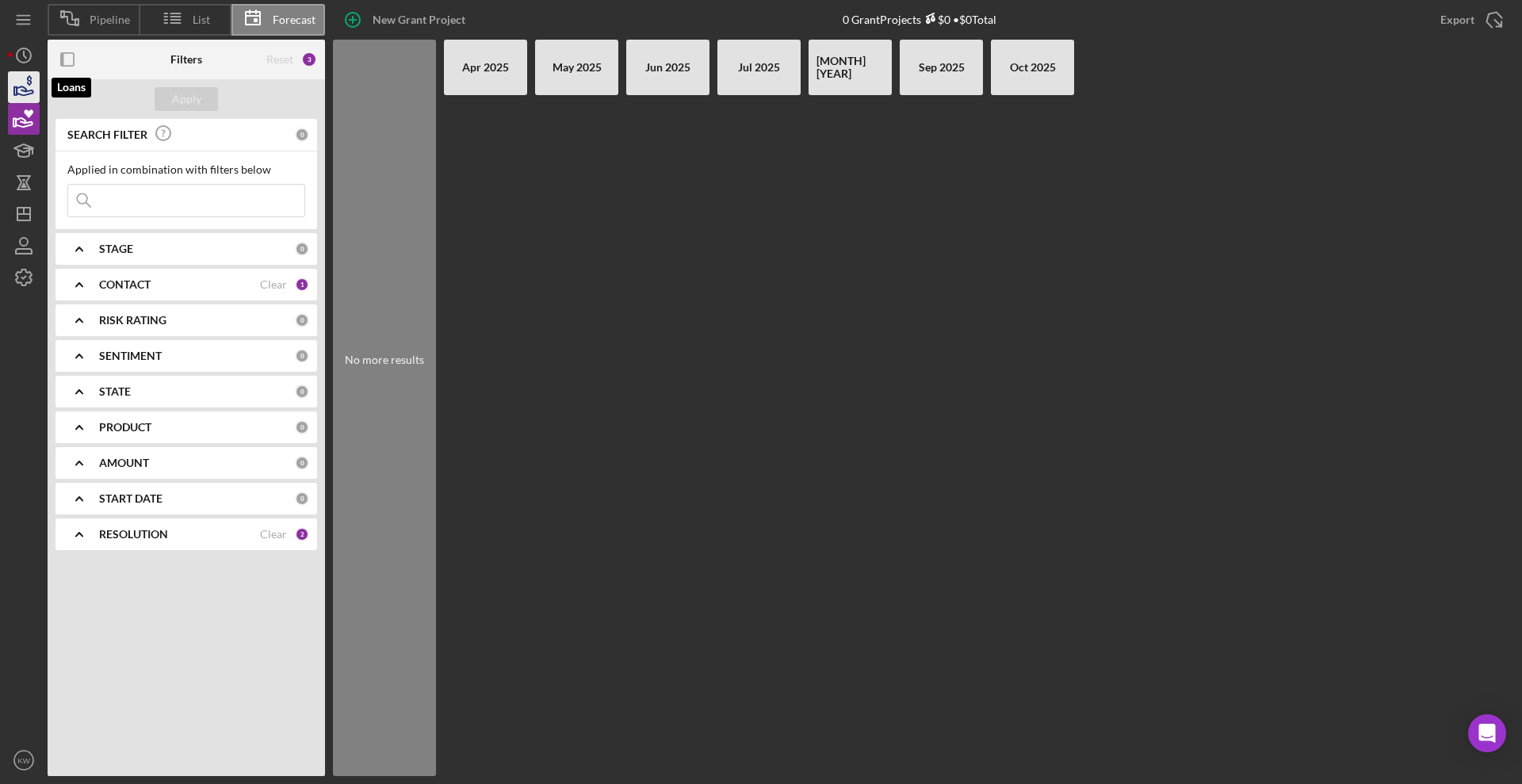 click 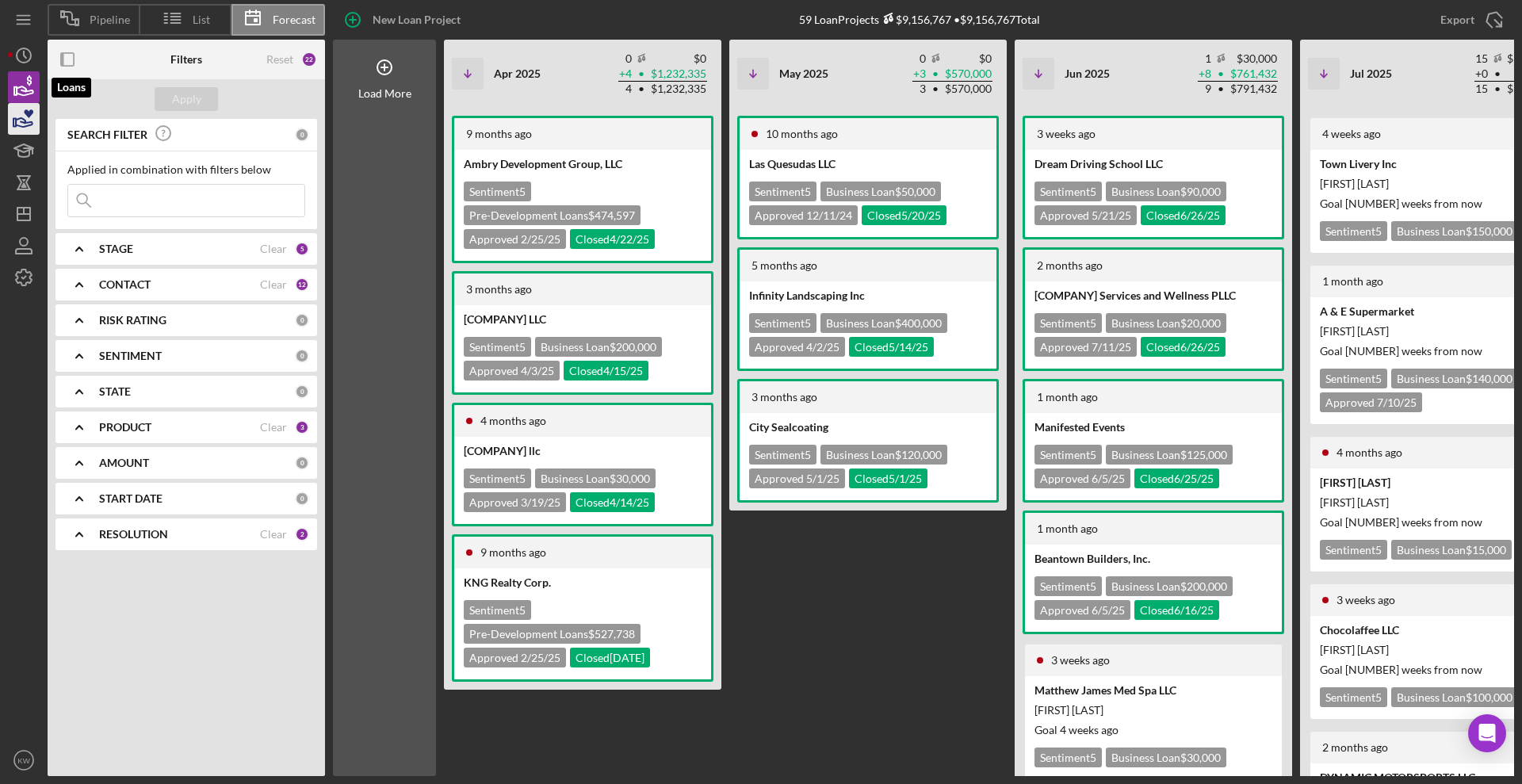 scroll, scrollTop: 0, scrollLeft: 927, axis: horizontal 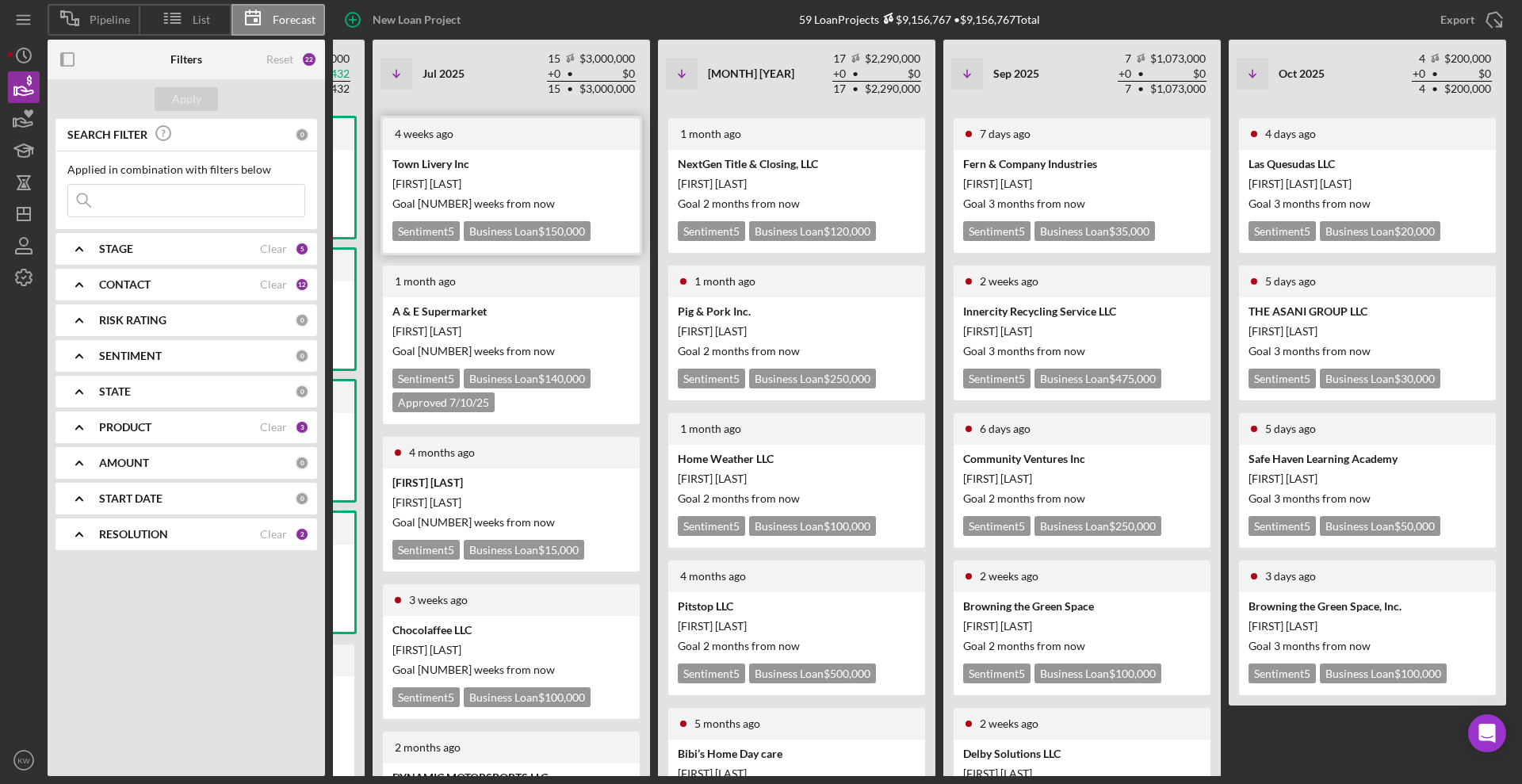 click on "[FIRST] [LAST]" at bounding box center [510, 183] 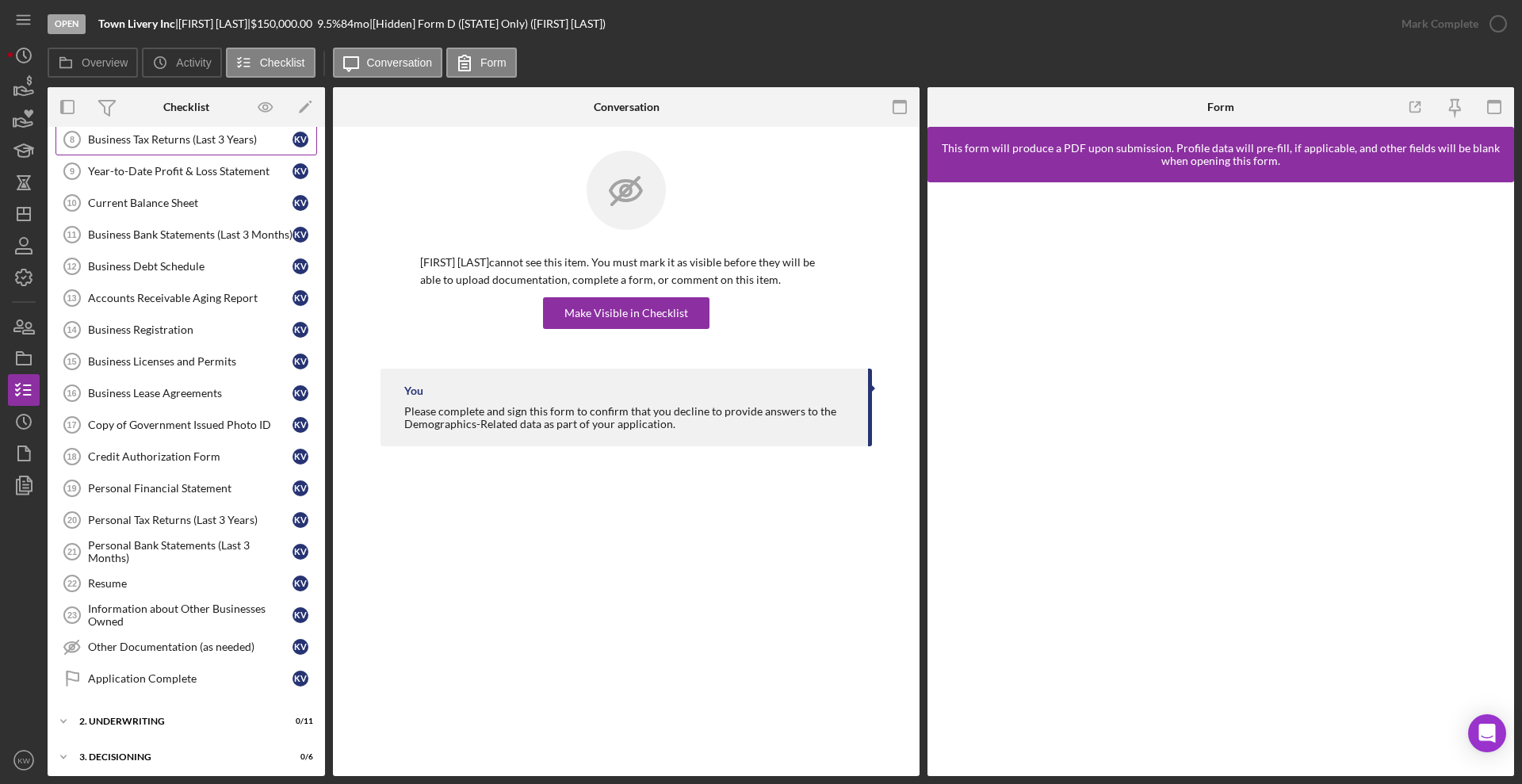 scroll, scrollTop: 0, scrollLeft: 0, axis: both 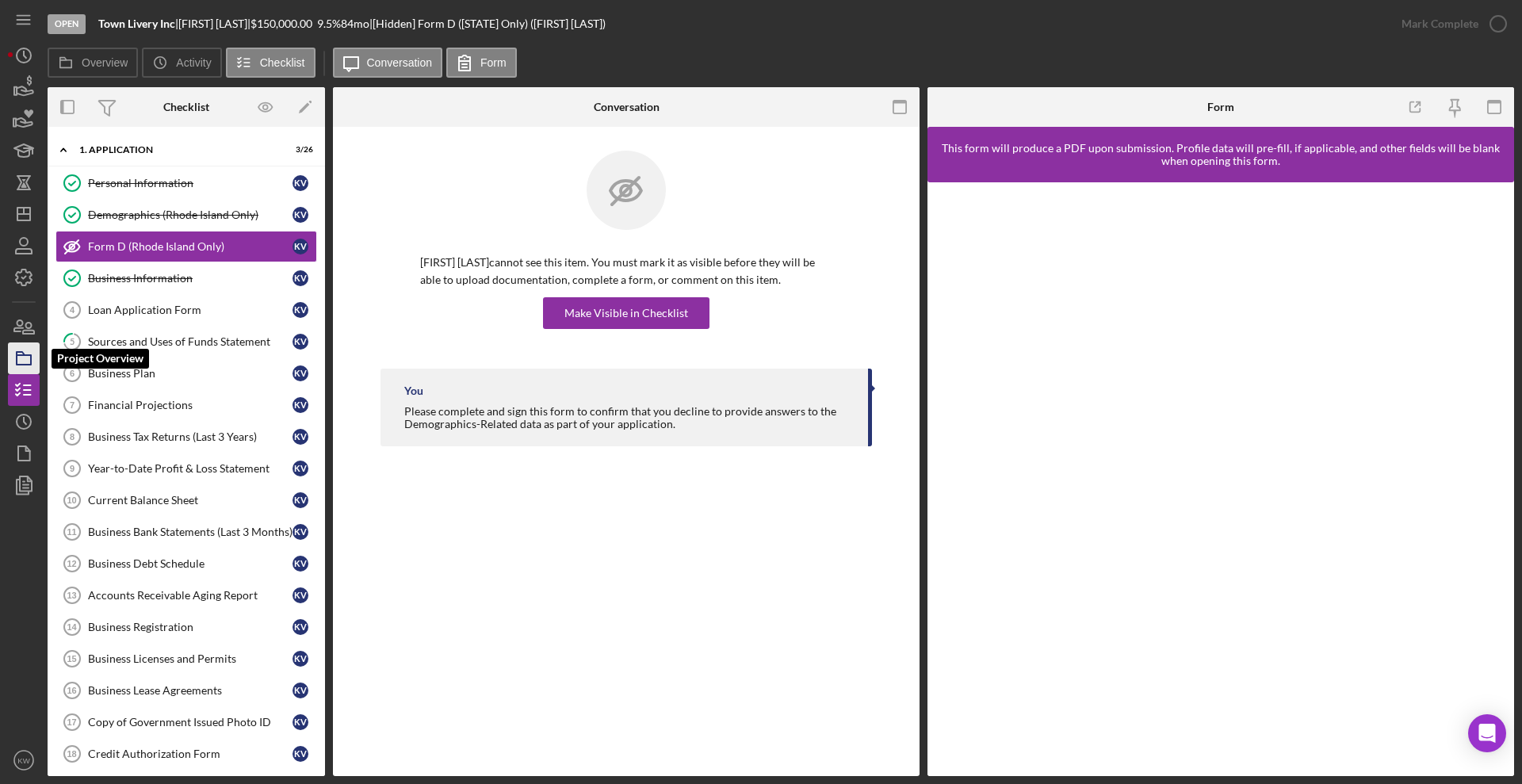 click 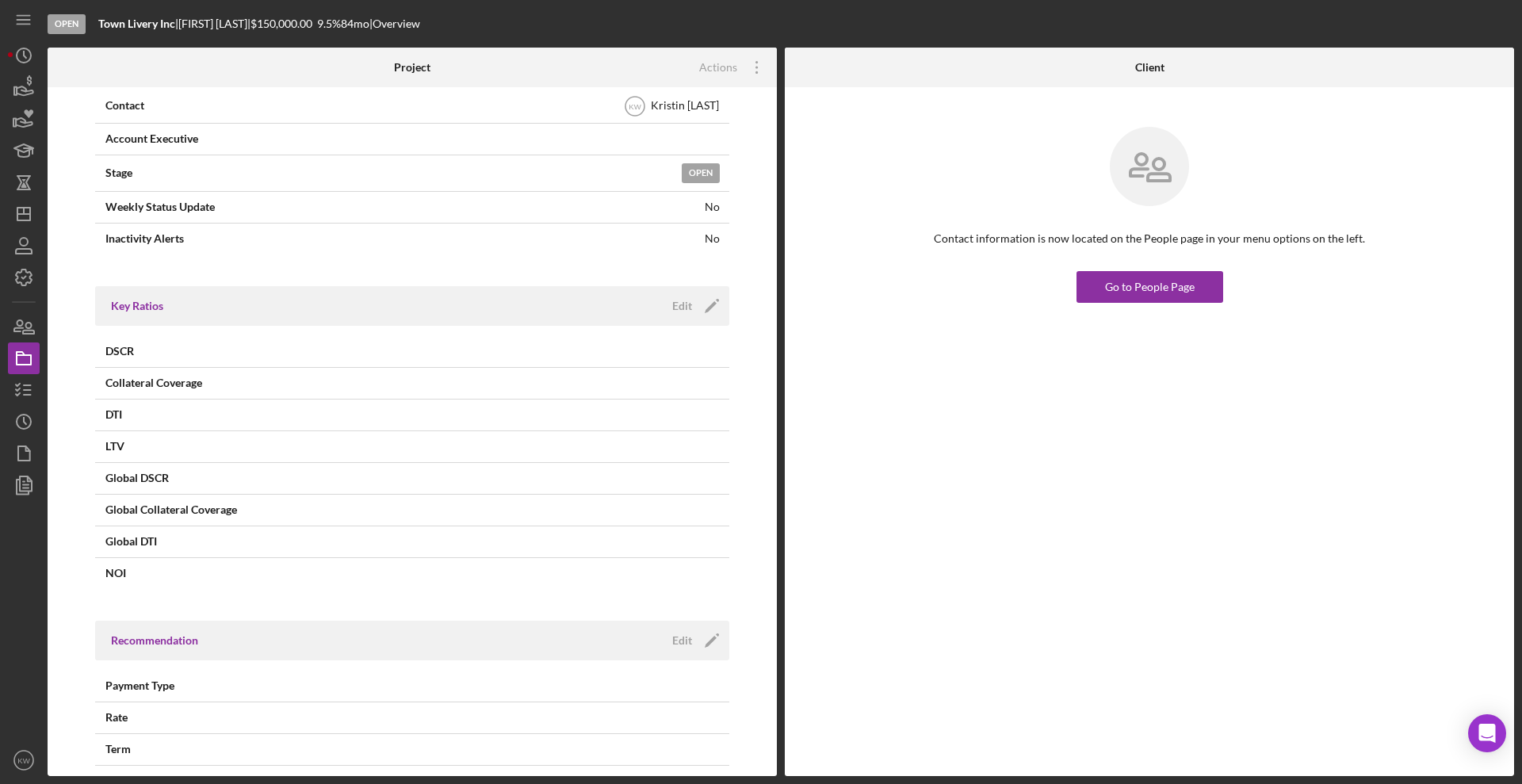 scroll, scrollTop: 595, scrollLeft: 0, axis: vertical 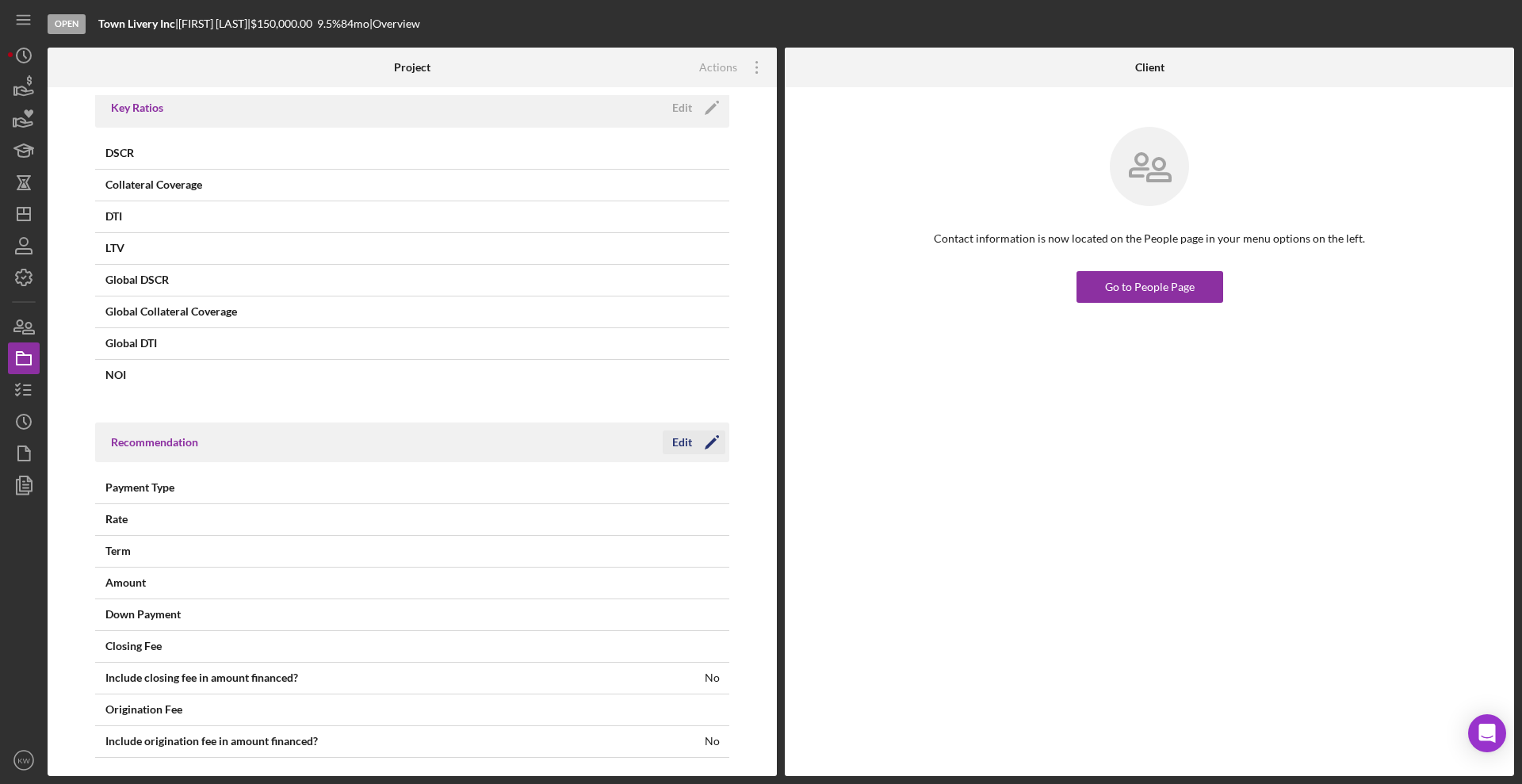 click 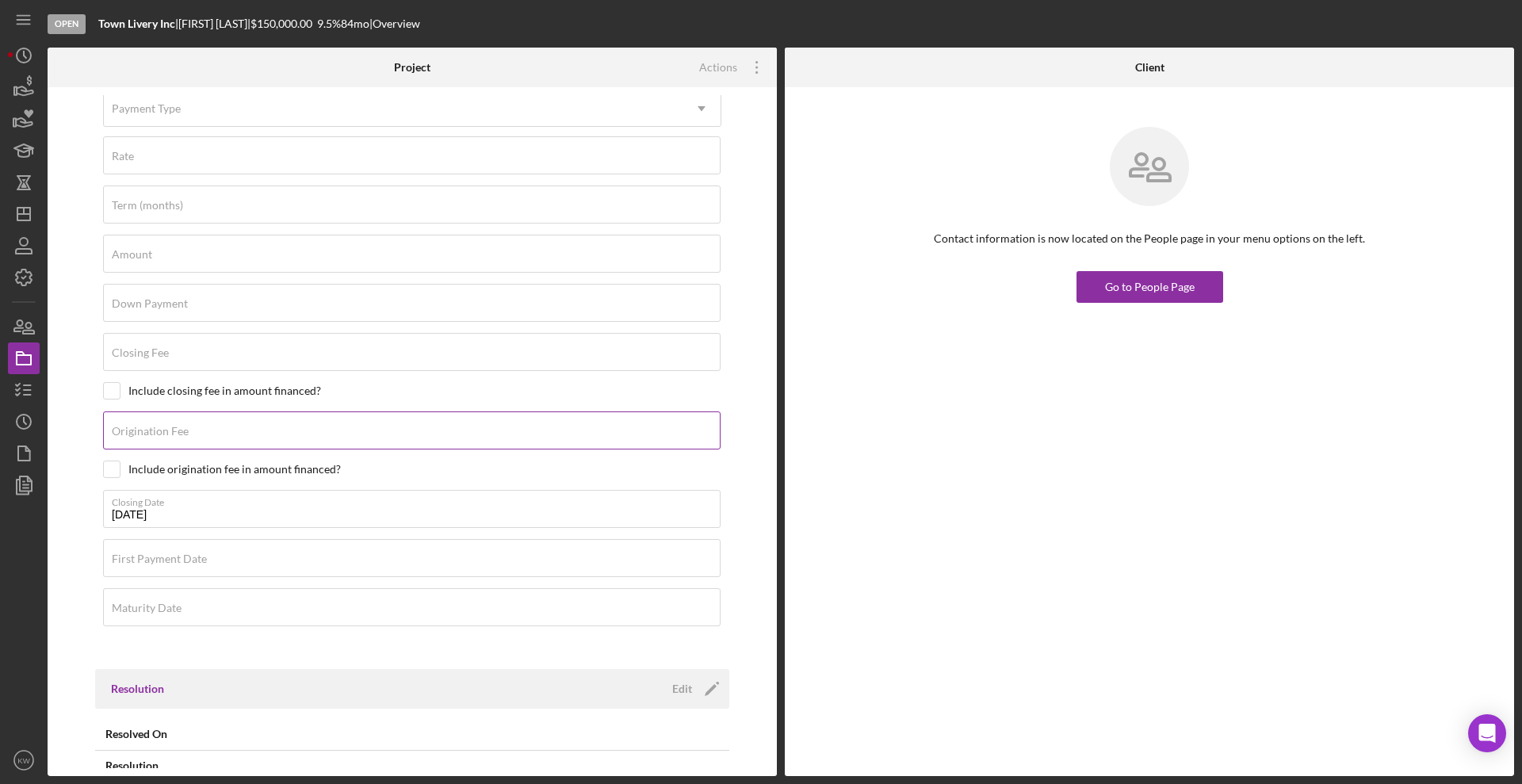 scroll, scrollTop: 991, scrollLeft: 0, axis: vertical 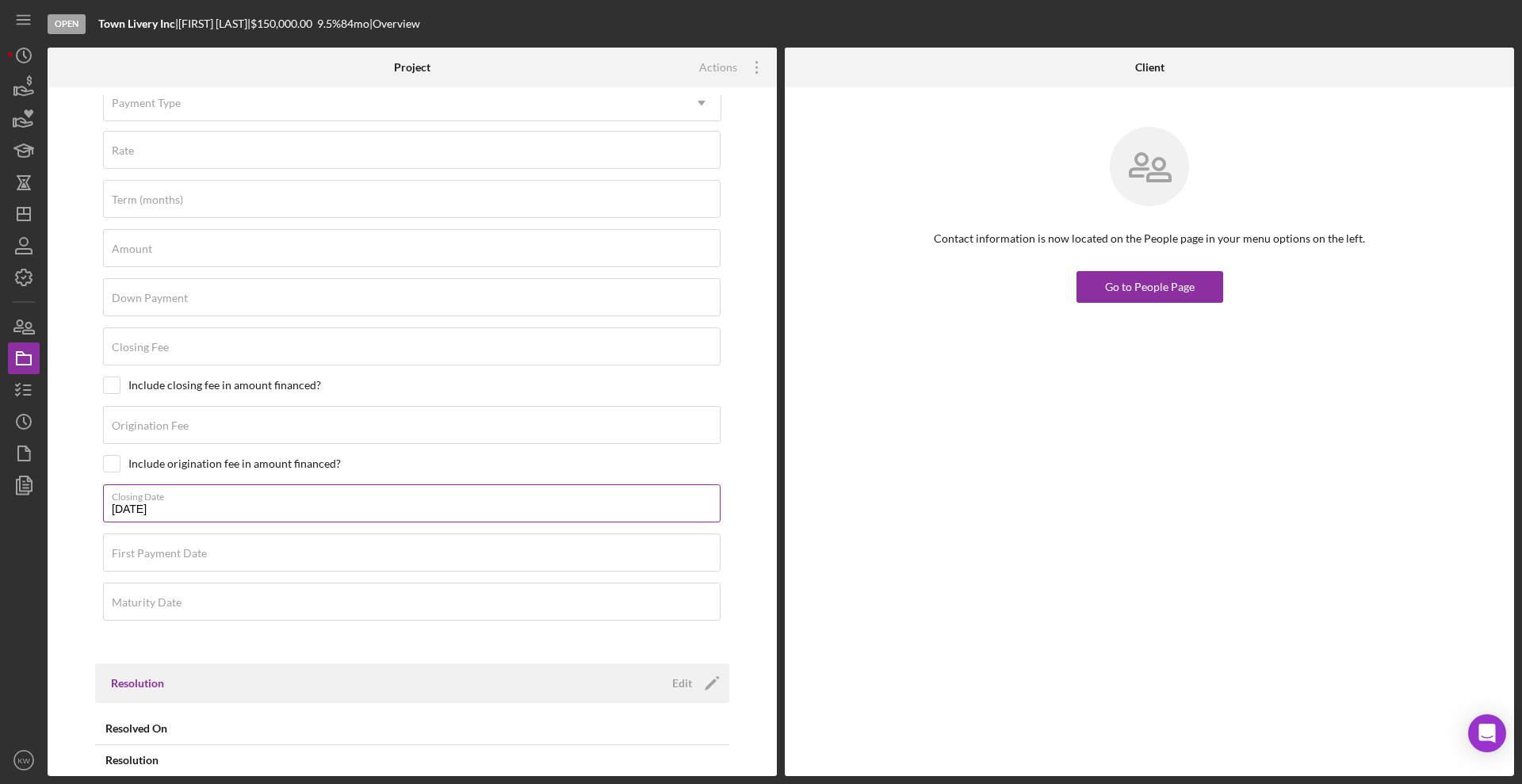 click on "07/31/2025" at bounding box center (411, 503) 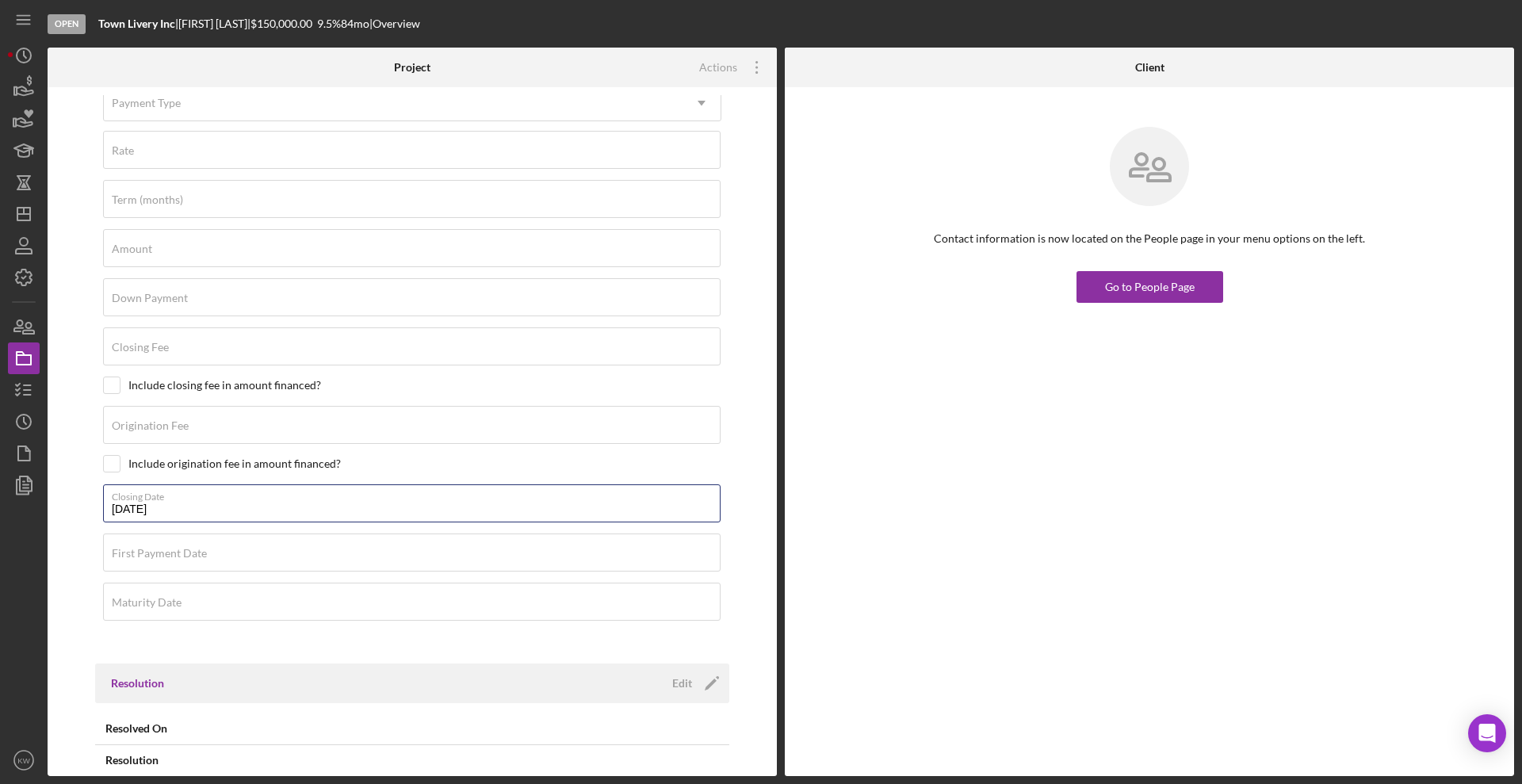 drag, startPoint x: 202, startPoint y: 514, endPoint x: 74, endPoint y: 506, distance: 128.24976 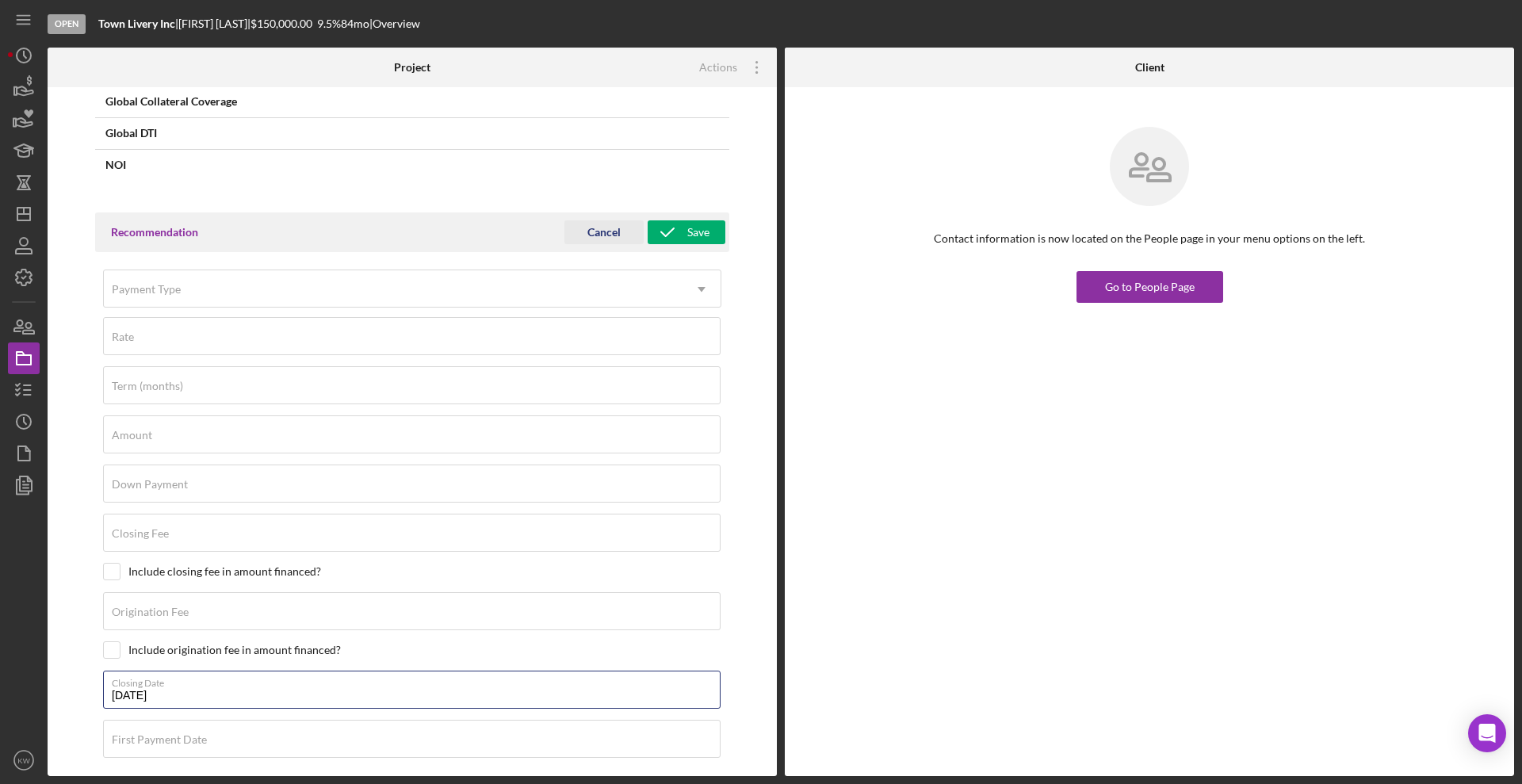 scroll, scrollTop: 793, scrollLeft: 0, axis: vertical 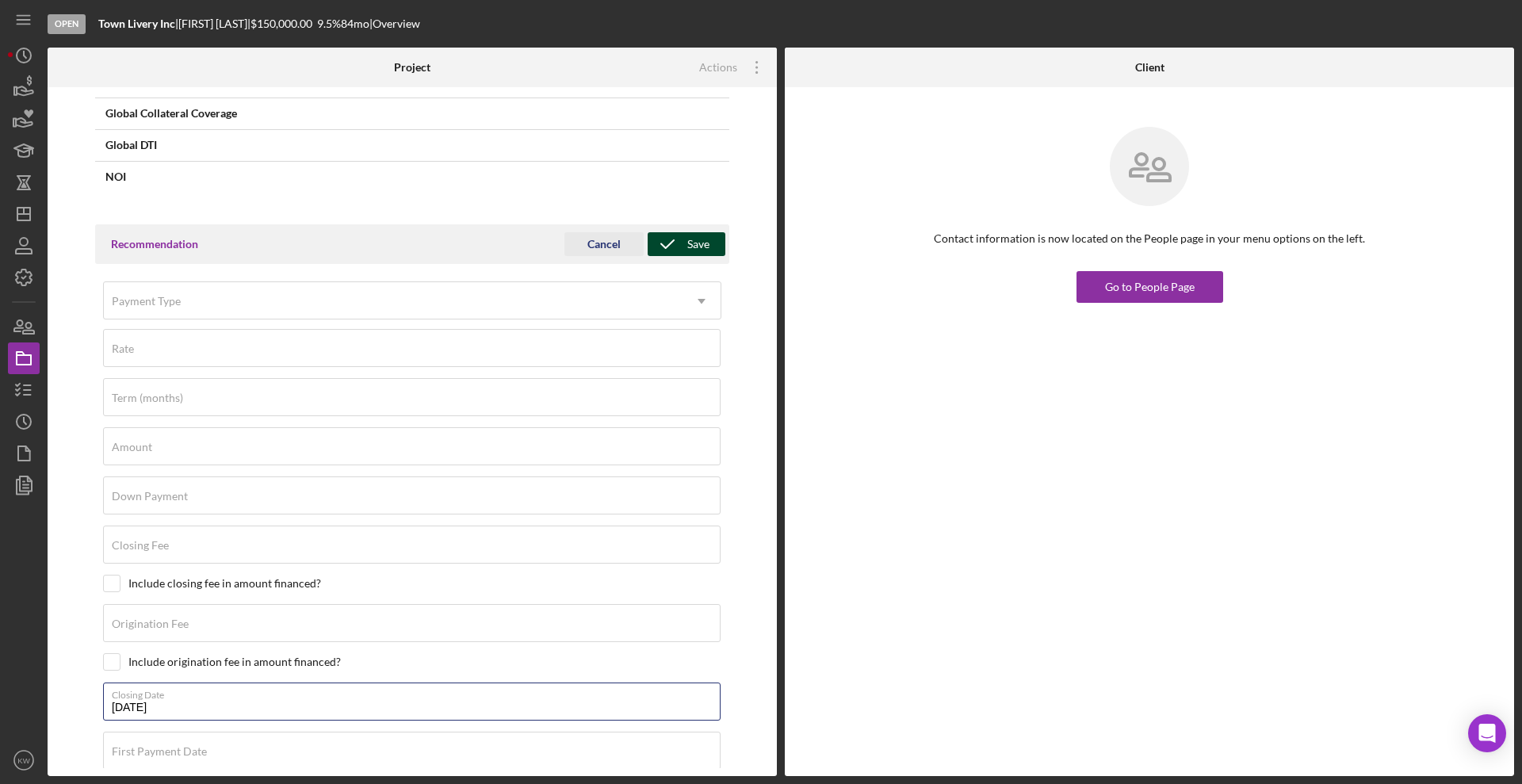 type on "08/31/2025" 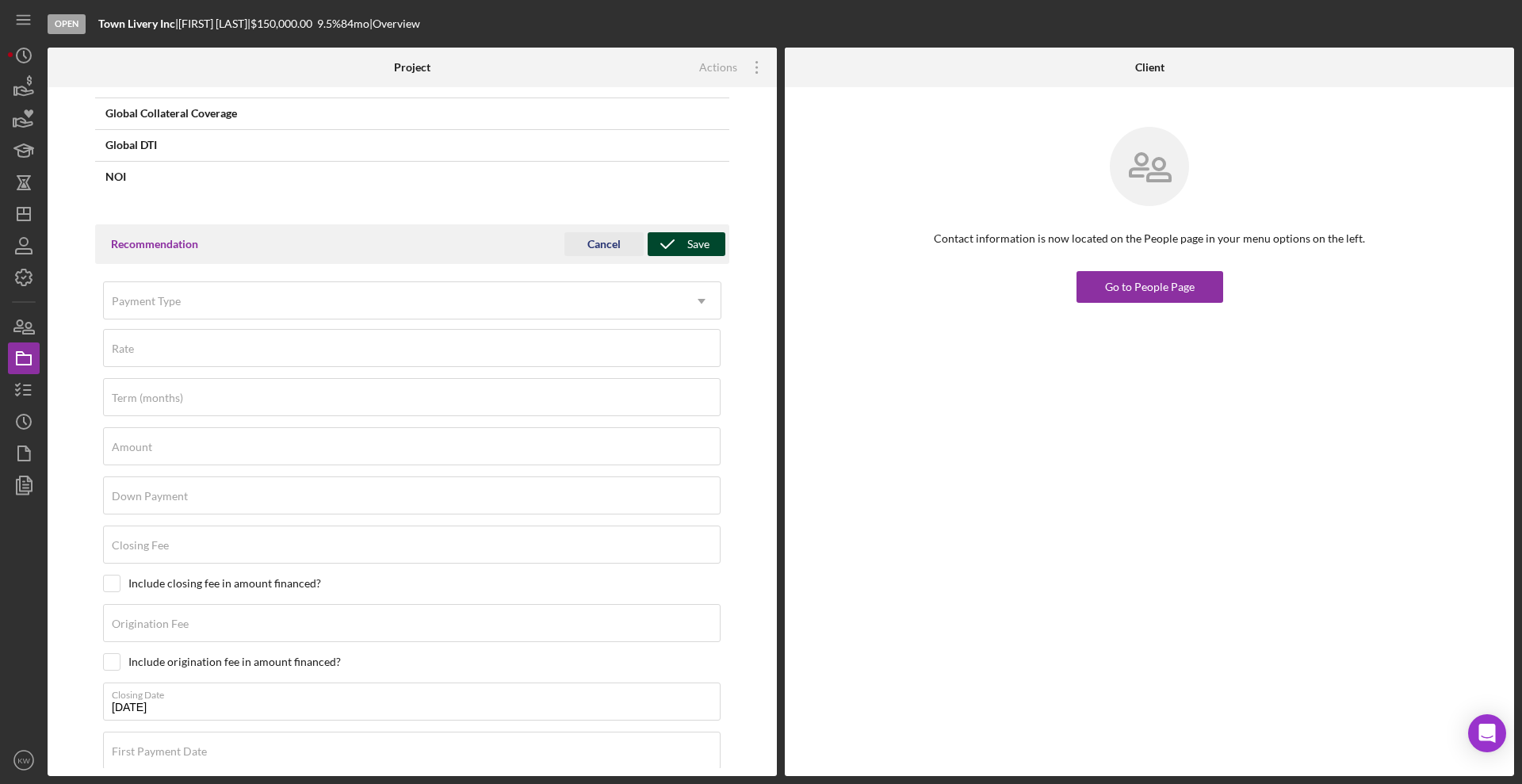 click on "Save" at bounding box center (698, 244) 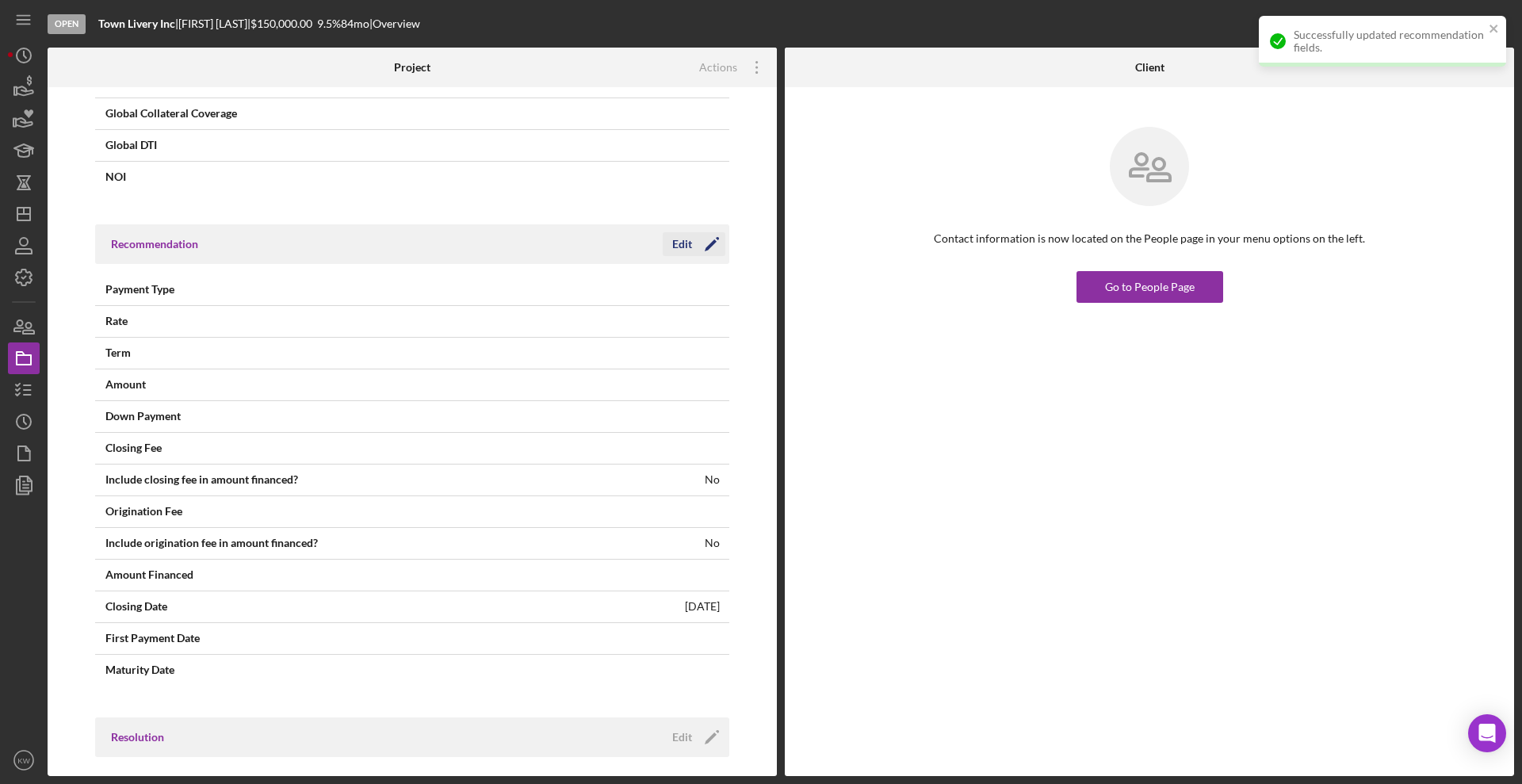 click on "Recommendation" at bounding box center (387, 244) 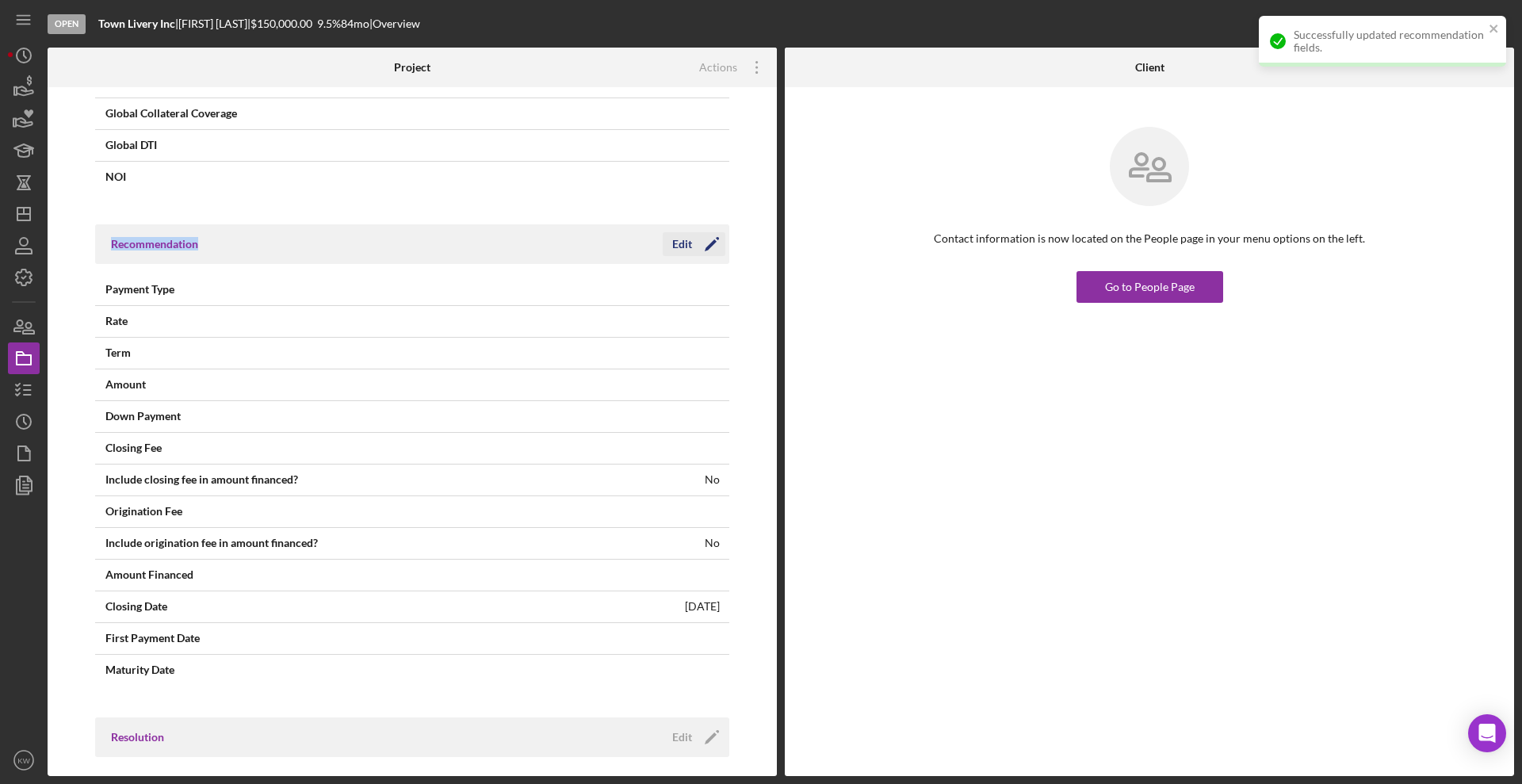 click on "Recommendation" at bounding box center (387, 244) 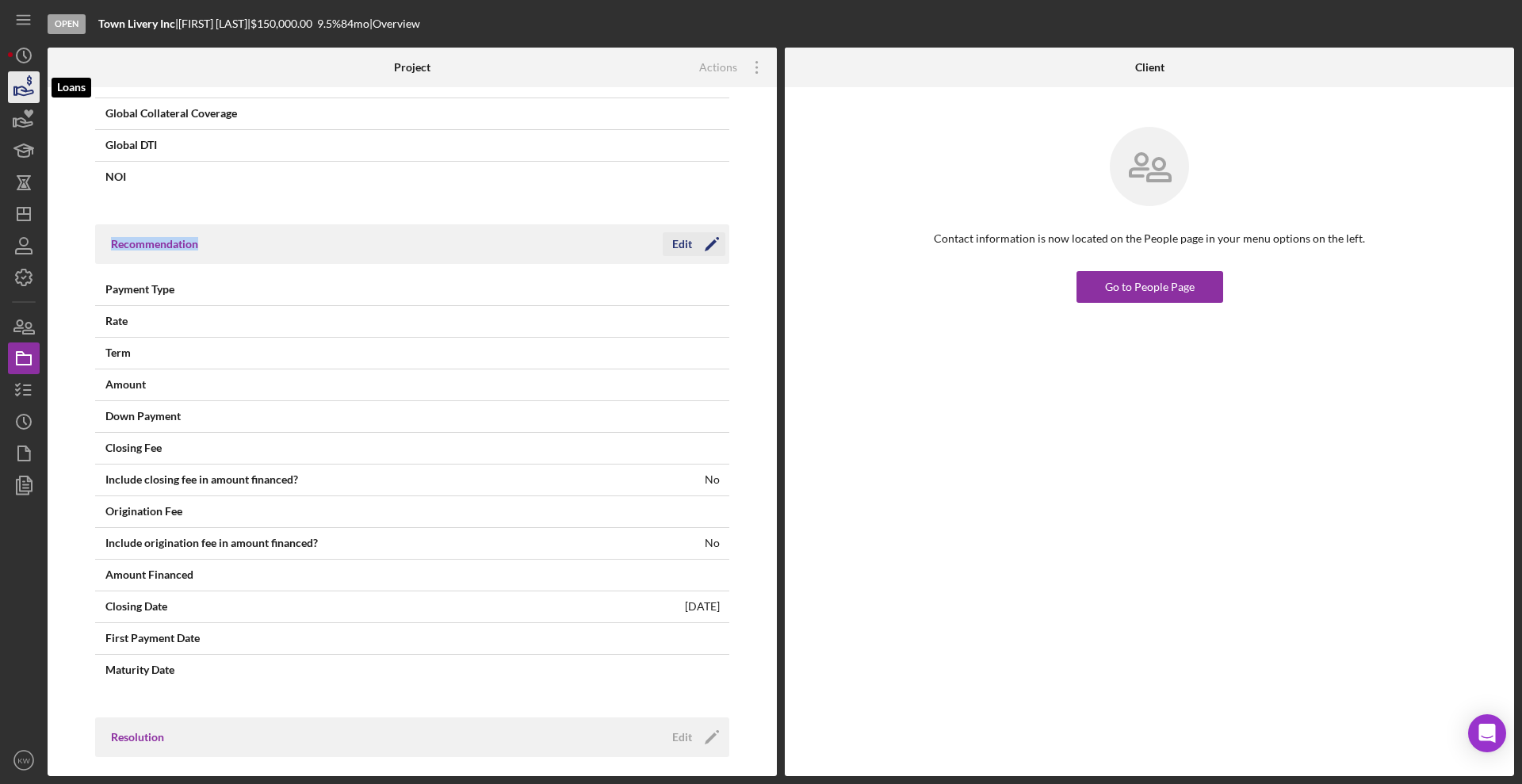 click 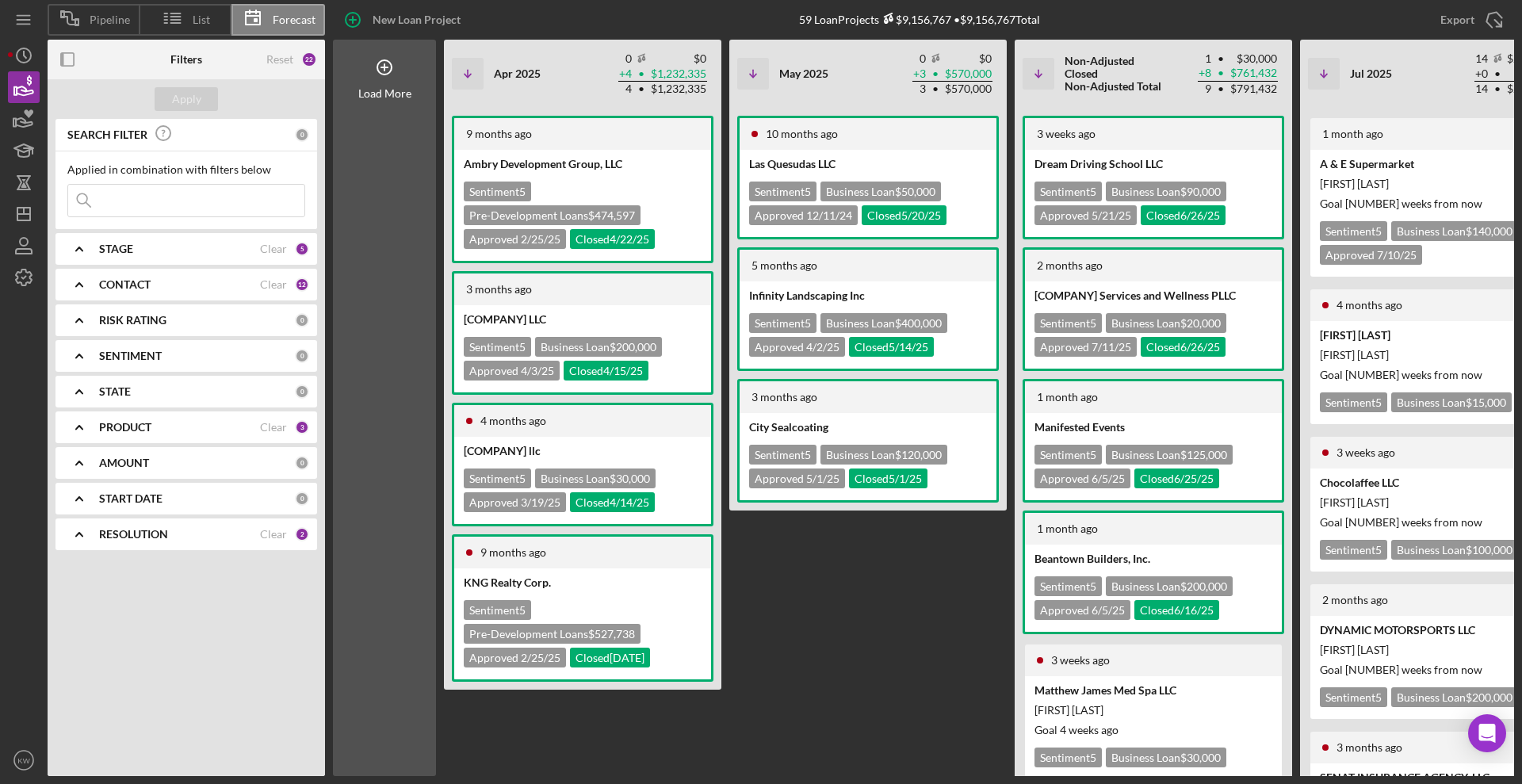 scroll, scrollTop: 0, scrollLeft: 927, axis: horizontal 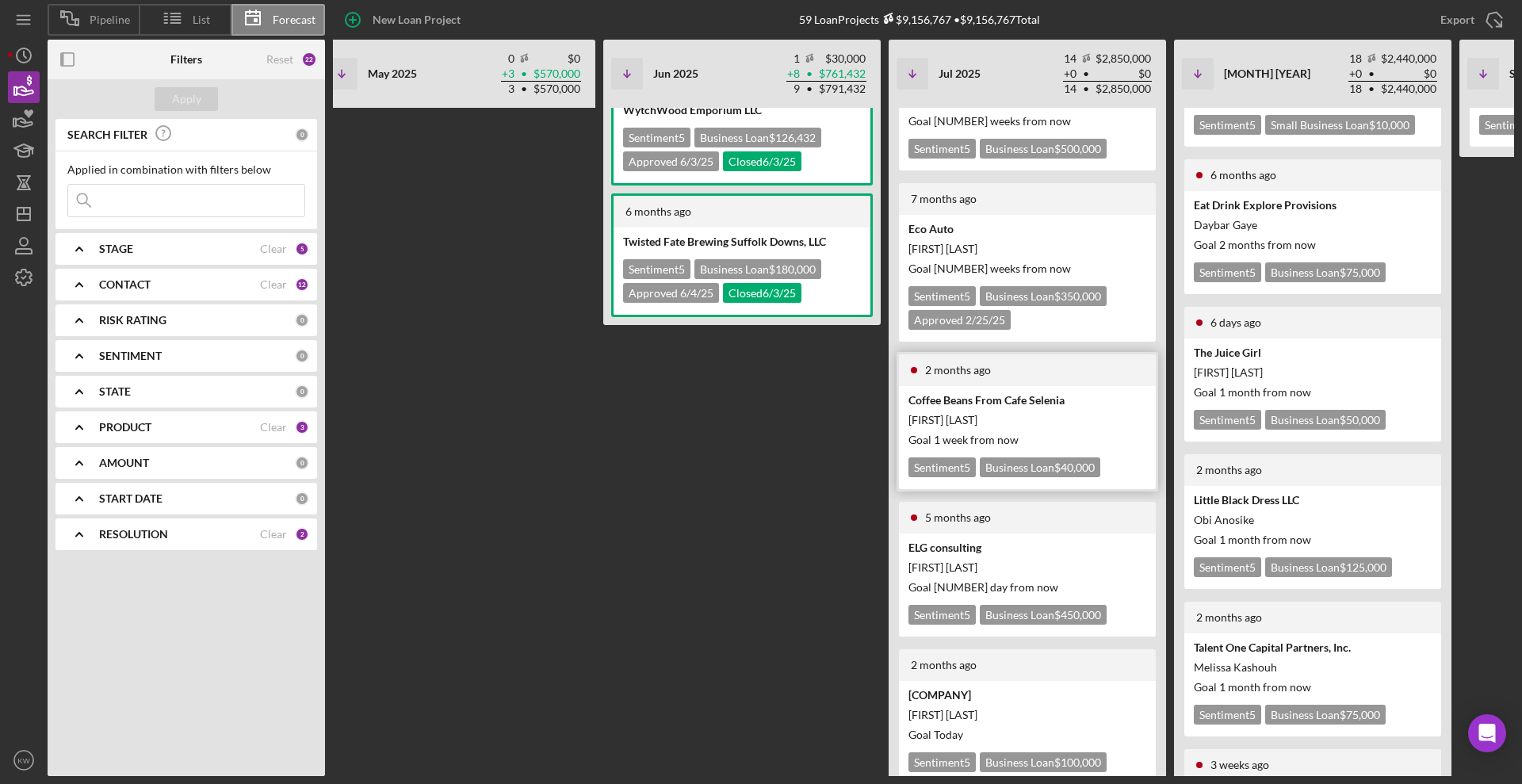 click on "Coffee Beans From Cafe Selenia" at bounding box center [1026, 400] 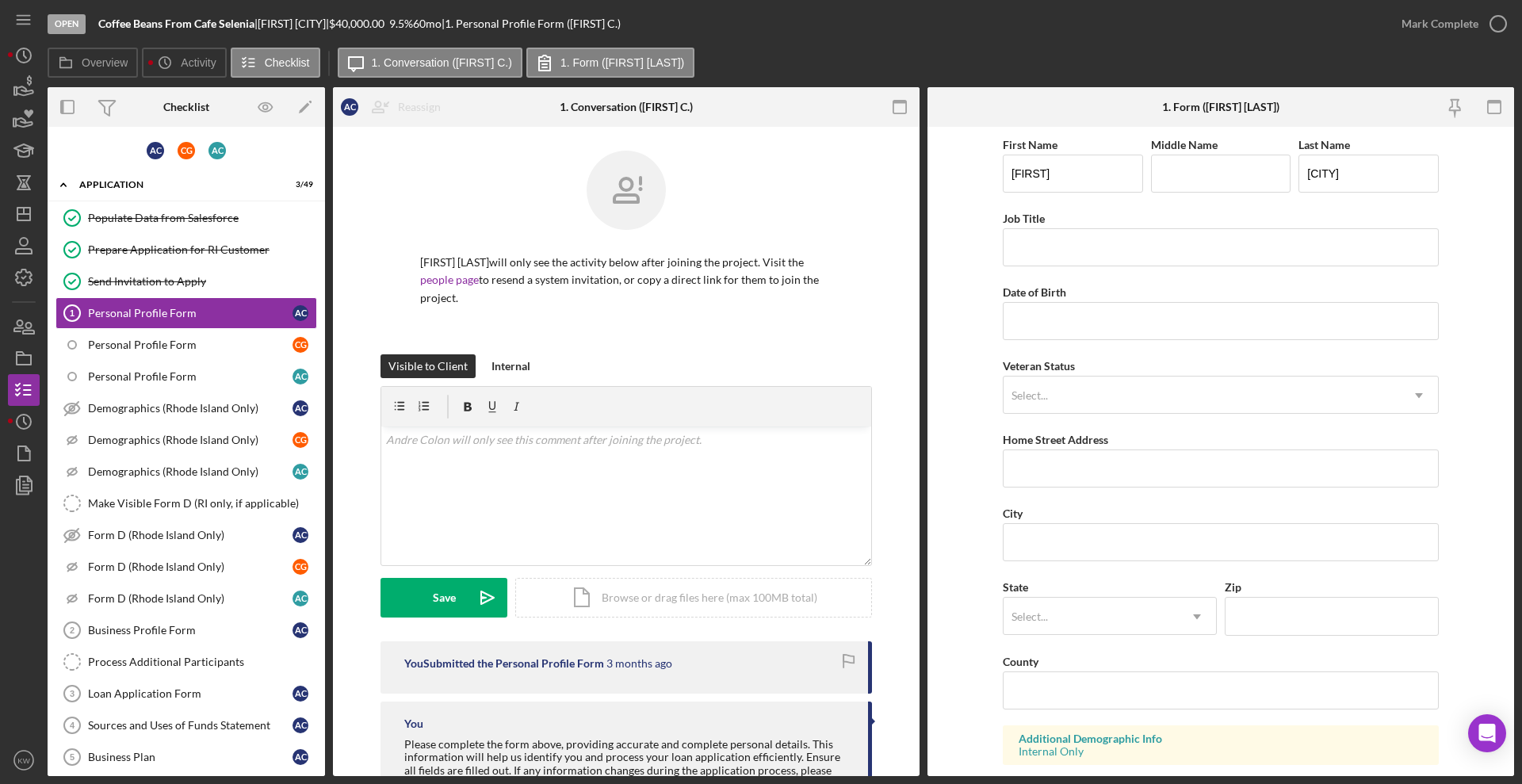 click on "Open Coffee Beans From Cafe Selenia   |   Andre   Colon   |   $40,000.00    9.5 %   60  mo   |   1. Personal Profile Form (Andre C.) Mark Complete Overview Icon/History Activity Checklist Icon/Message 1. Conversation (Andre C.) 1. Form (Andre C.) Overview Overview Edit Icon/Edit Status Ongoing Risk Rating Sentiment Rating 5 Product Business Loan Created Date 4/23/2025 Started Date 4/23/2025 Closing Goal 7/22/2025 Amount $40,000.00 Rate 9.500% Term 60 months Contact Icon/User Photo KW Kristin   Wallace Account Executive Stage Open Weekly Status Update No Inactivity Alerts No Key Ratios Edit Icon/Edit DSCR Collateral Coverage DTI LTV Global DSCR Global Collateral Coverage Global DTI NOI Recommendation Edit Icon/Edit Payment Type Rate Term Amount Down Payment Closing Fee Include closing fee in amount financed? No Origination Fee Include origination fee in amount financed? No Amount Financed Closing Date First Payment Date Maturity Date Resolution Edit Icon/Edit Resolved On Resolution New Activity" at bounding box center (761, 392) 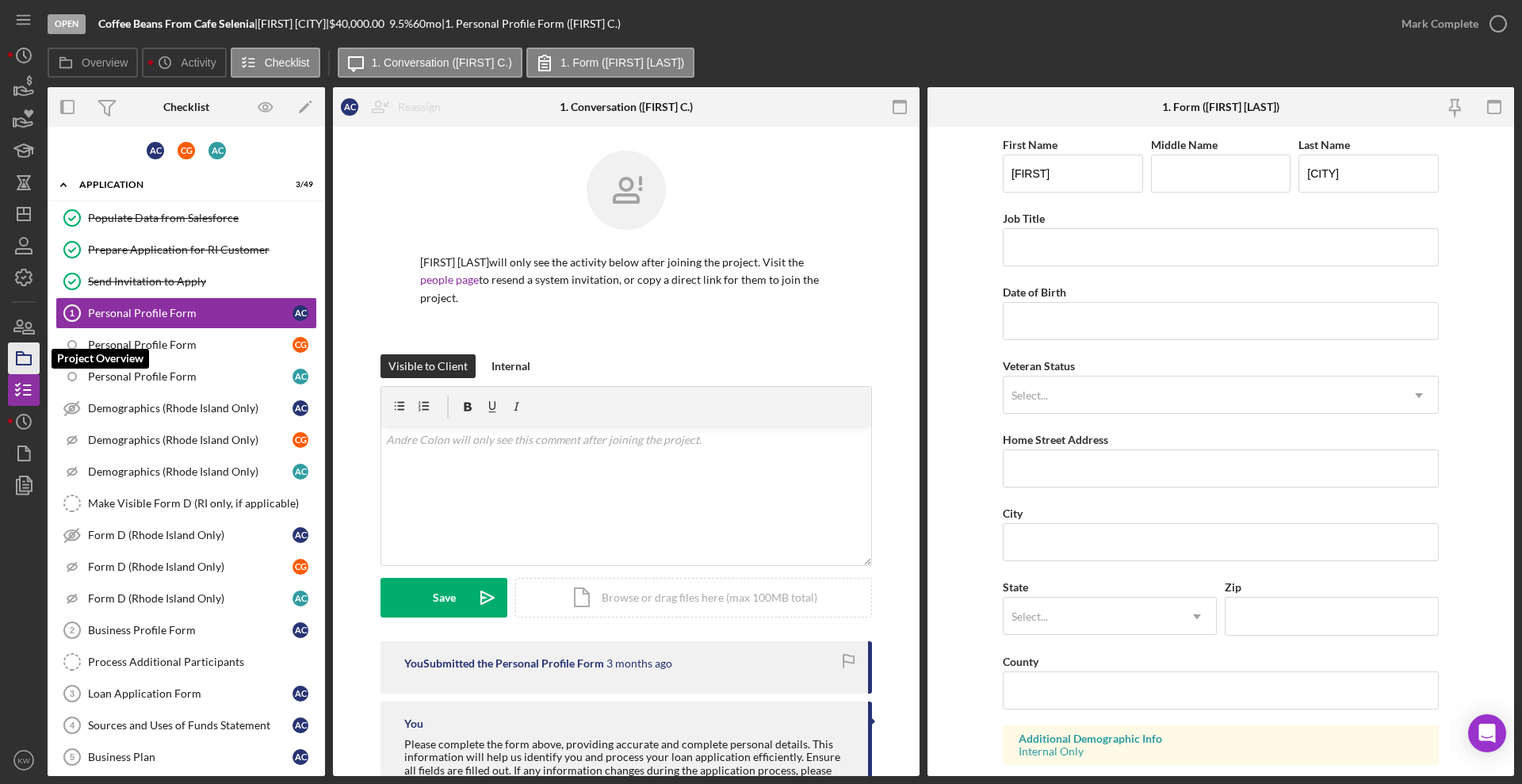 click 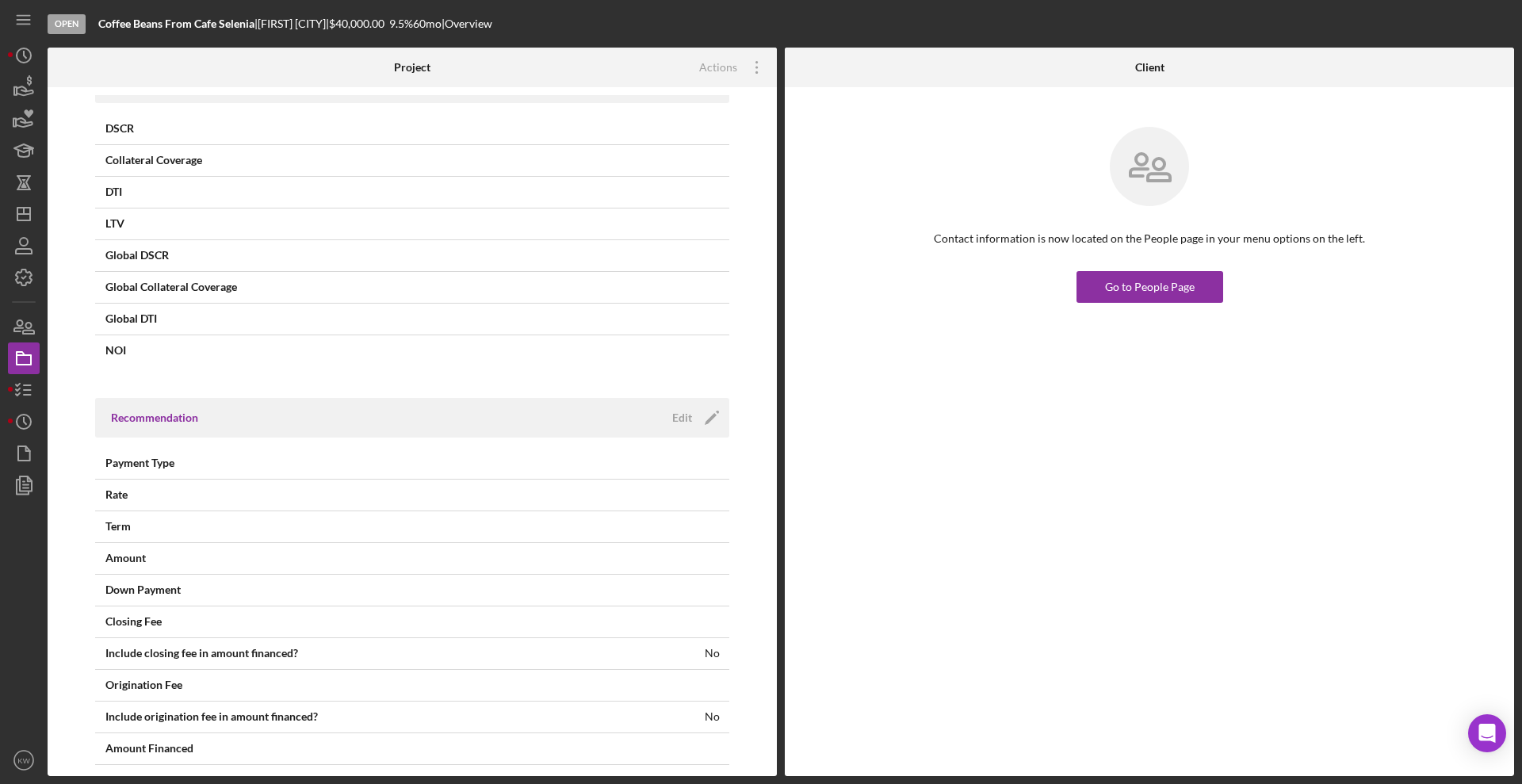 scroll, scrollTop: 694, scrollLeft: 0, axis: vertical 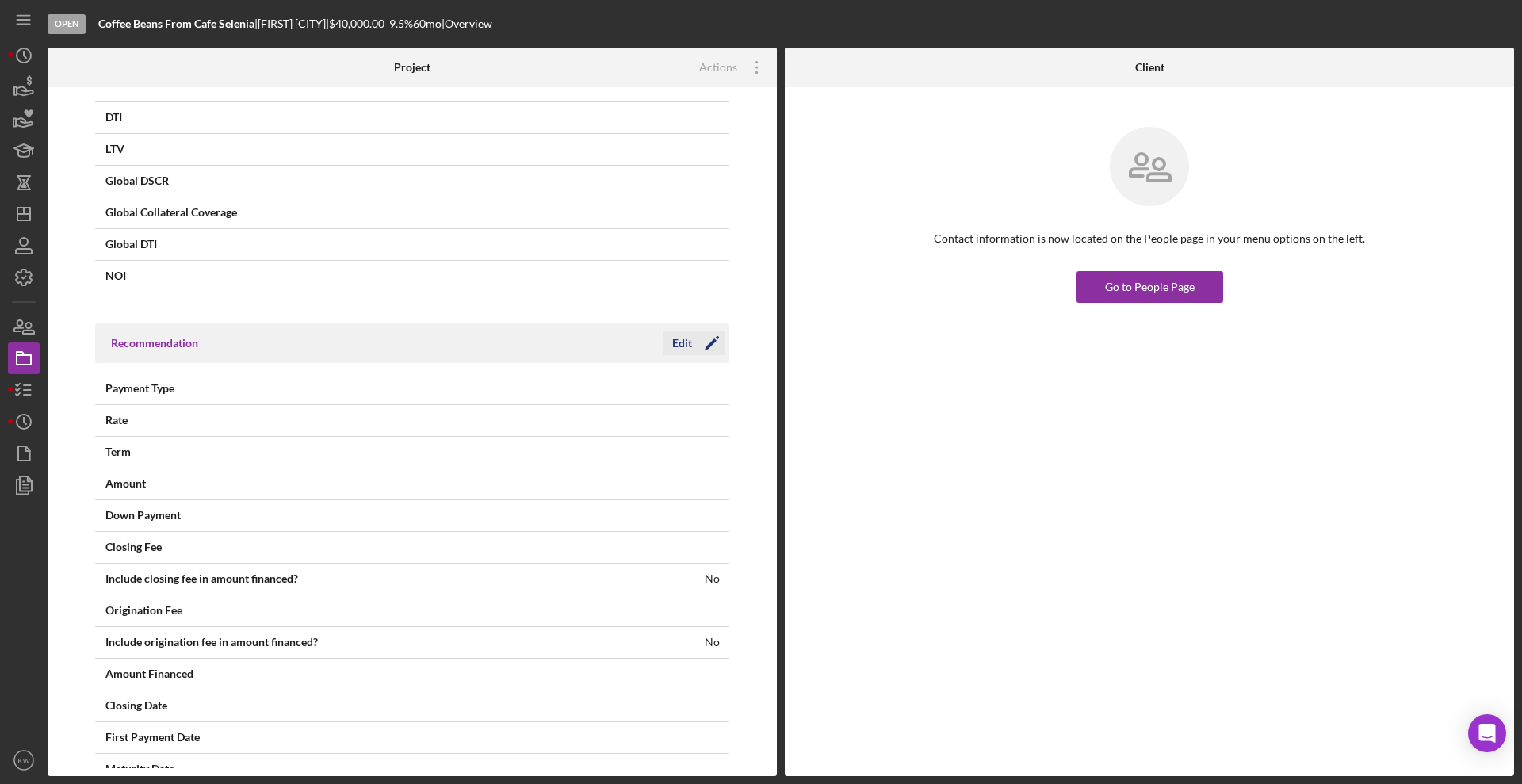 click on "Icon/Edit" 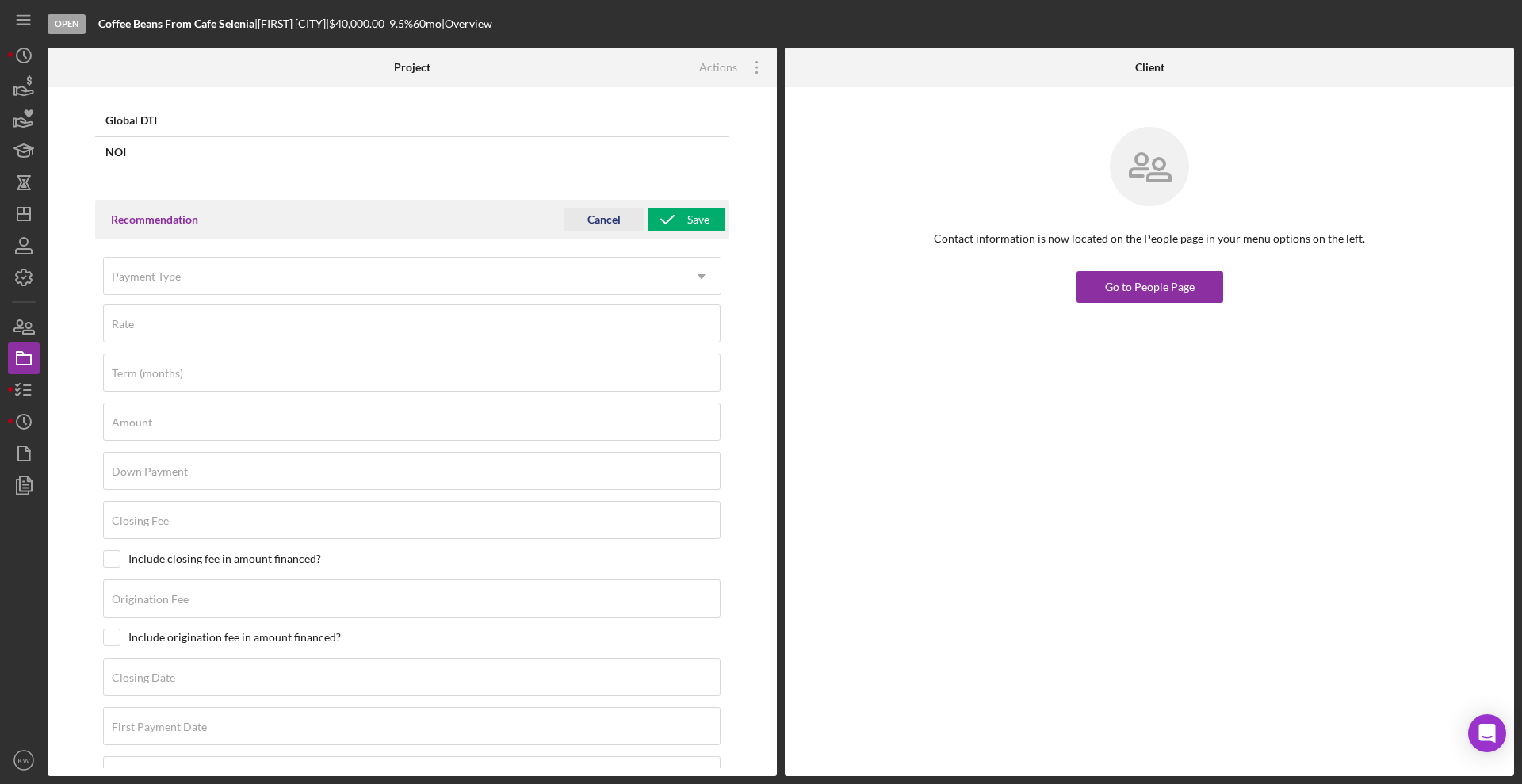 scroll, scrollTop: 1023, scrollLeft: 0, axis: vertical 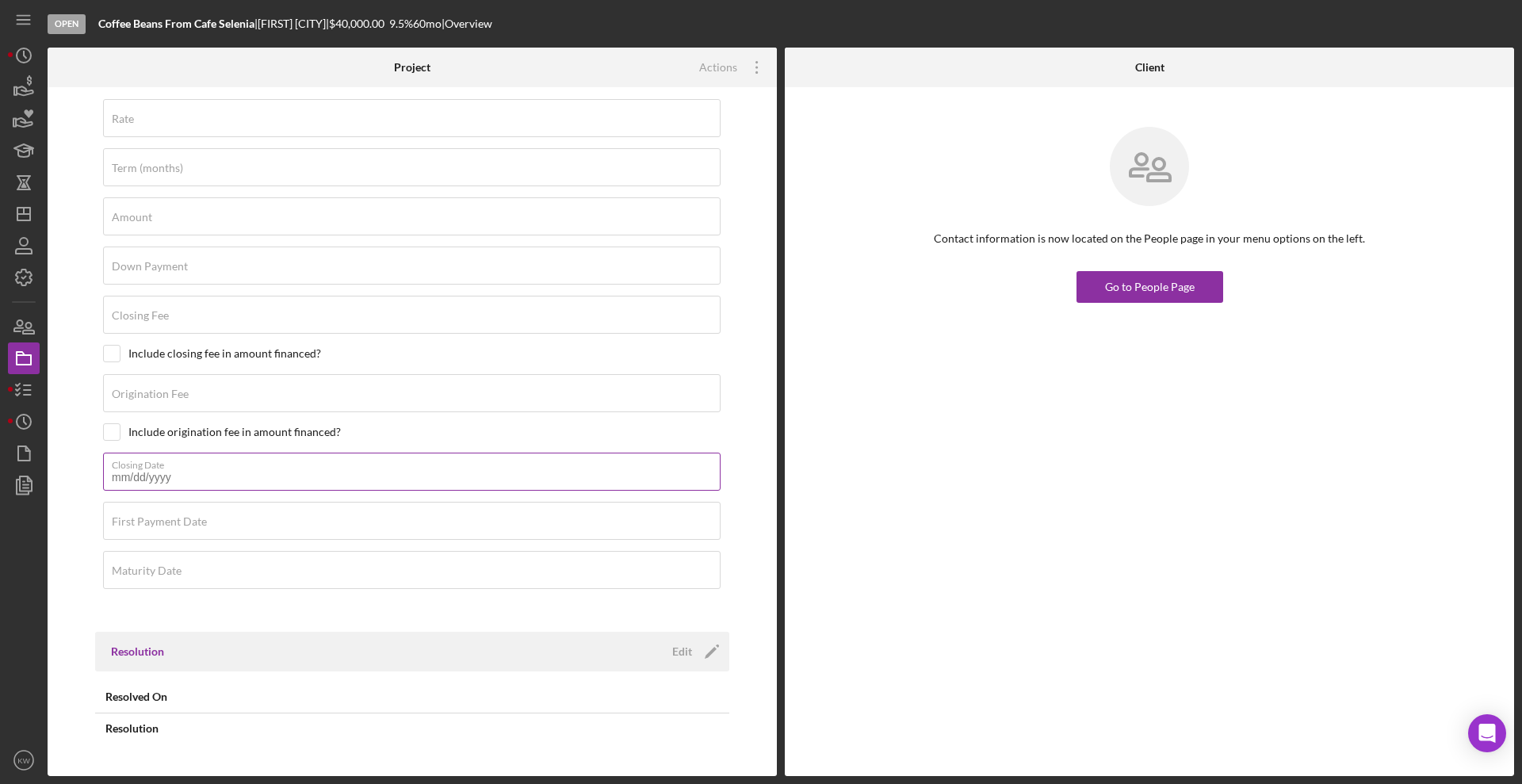 click on "Closing Date" at bounding box center (412, 472) 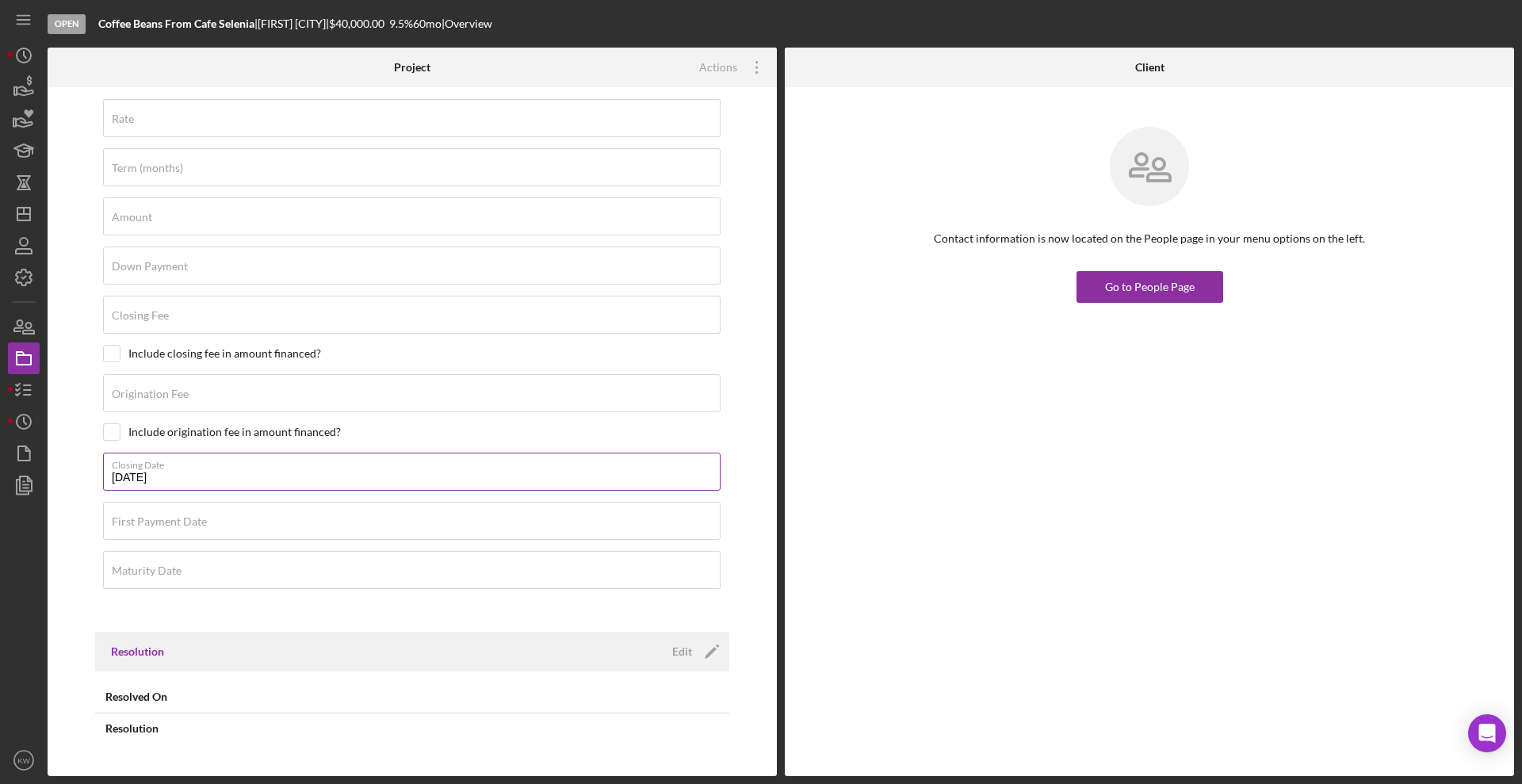 type on "08/31/2025" 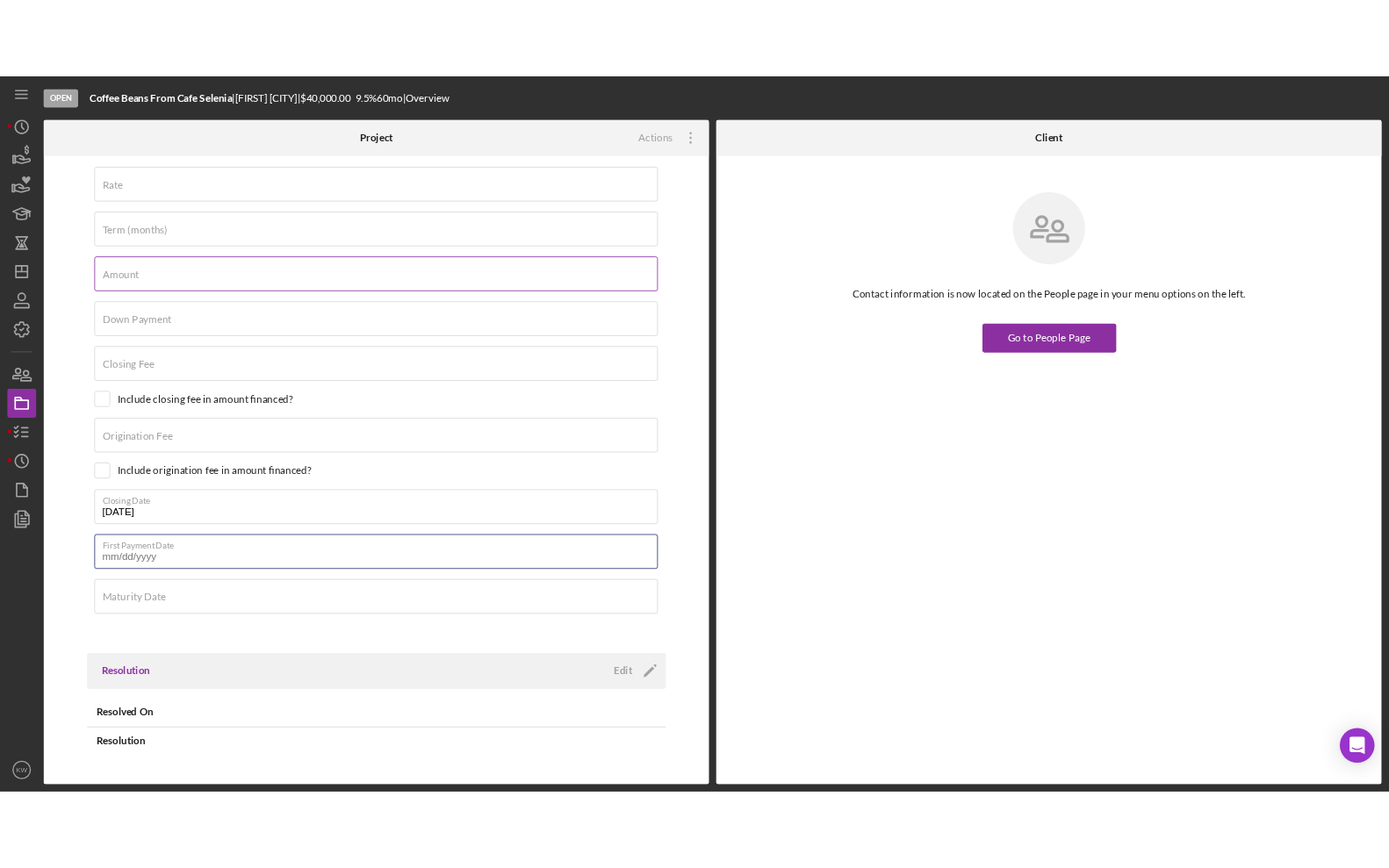 scroll, scrollTop: 913, scrollLeft: 0, axis: vertical 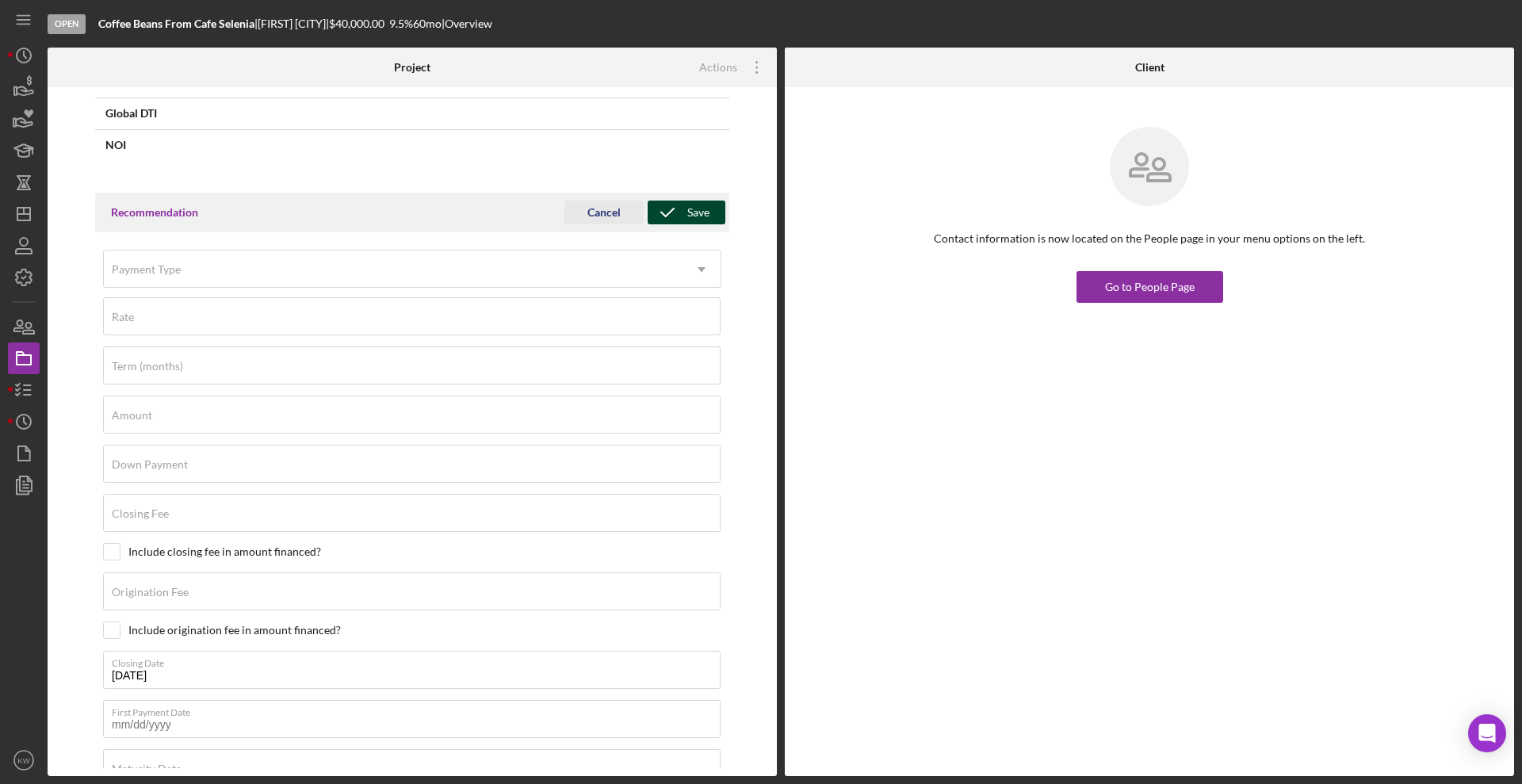 click on "Save" at bounding box center (686, 212) 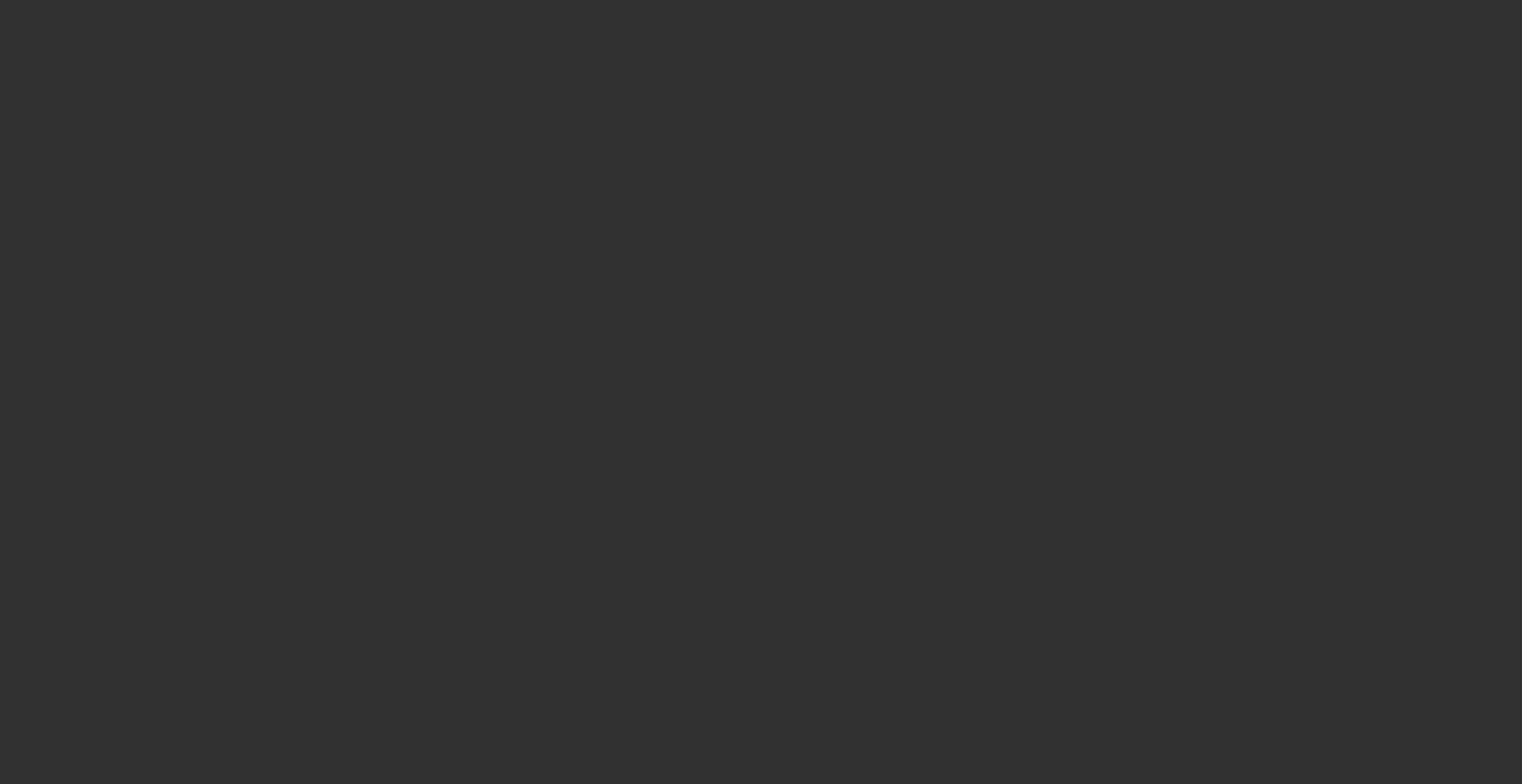 scroll, scrollTop: 0, scrollLeft: 0, axis: both 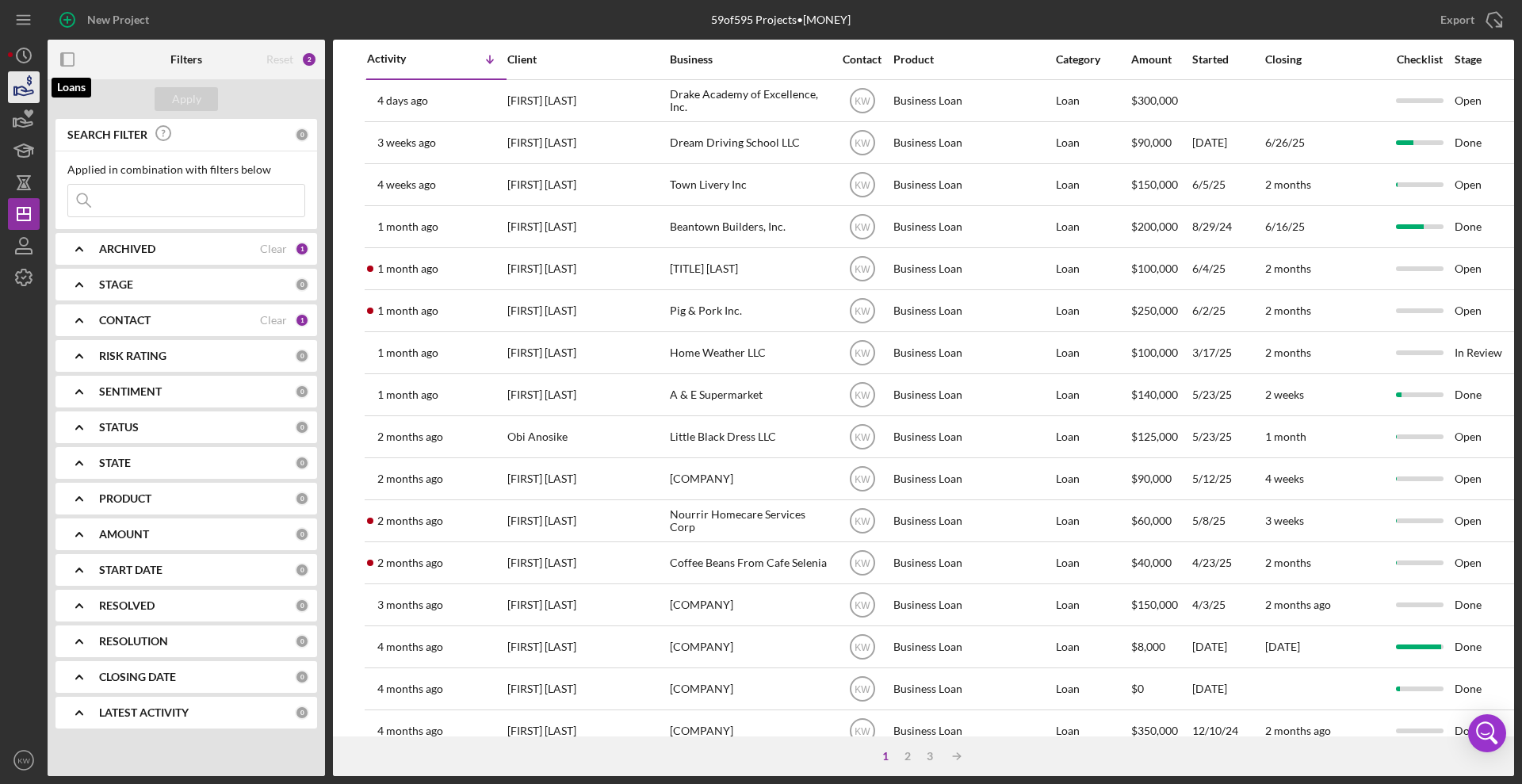 click 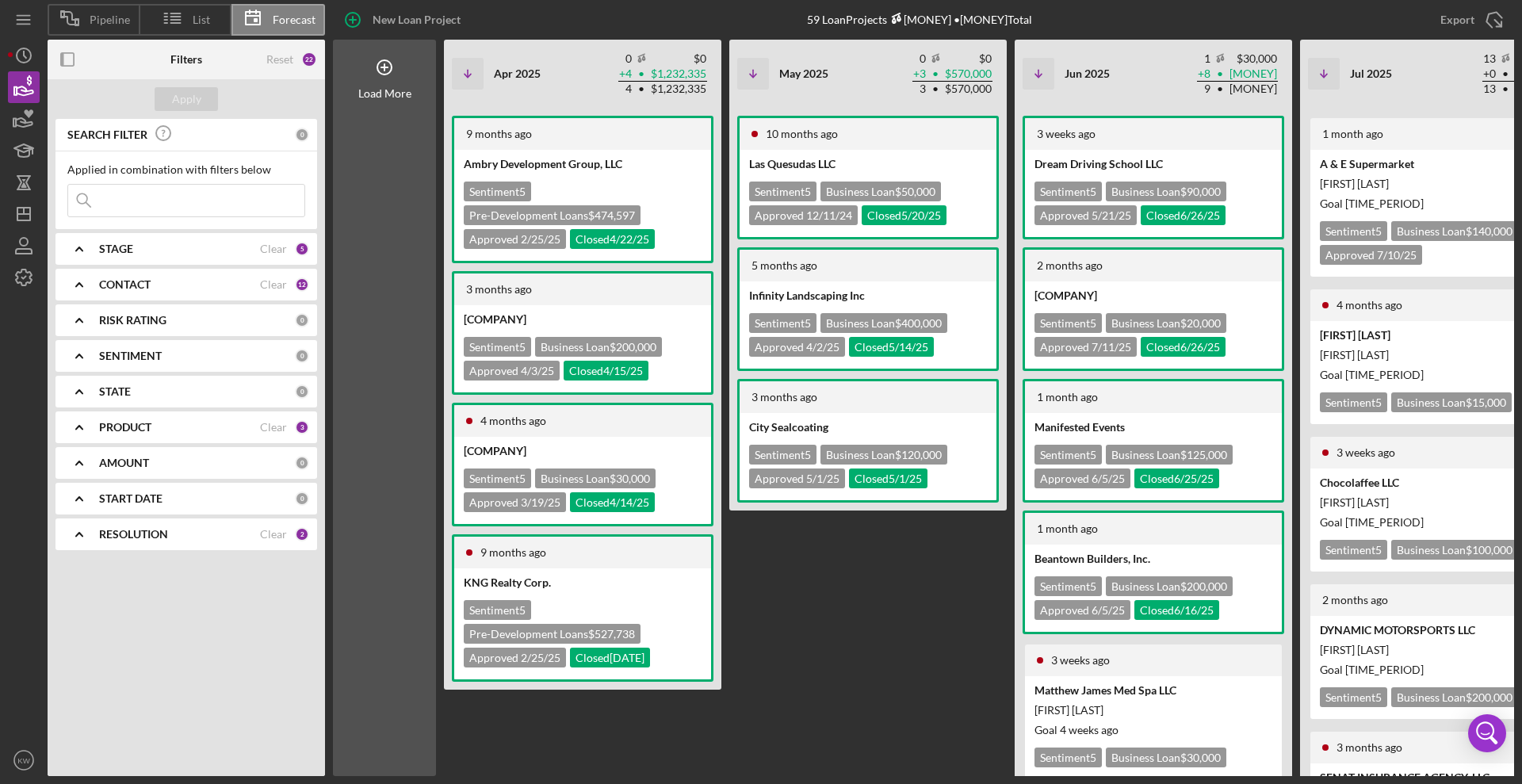scroll, scrollTop: 0, scrollLeft: 927, axis: horizontal 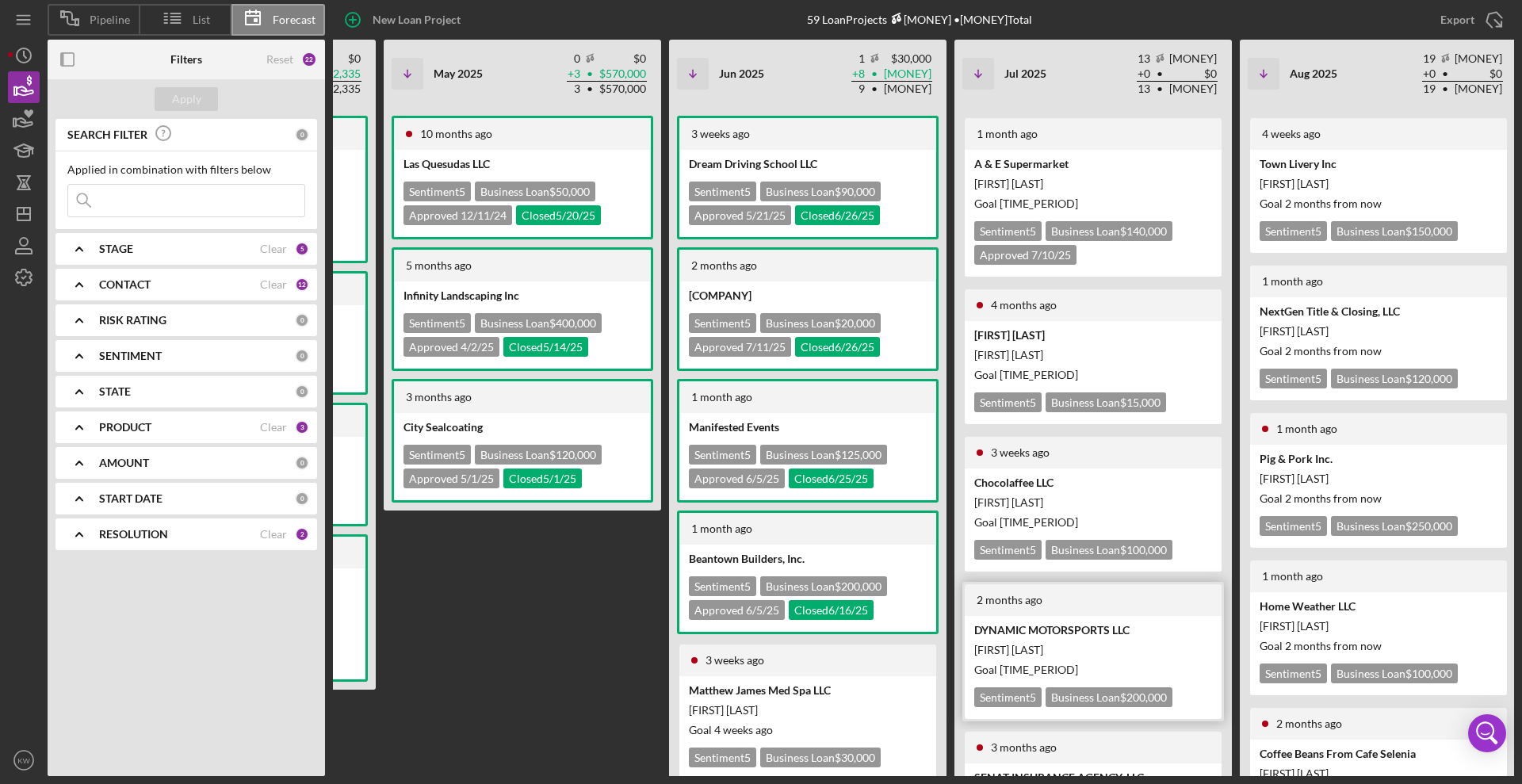 type 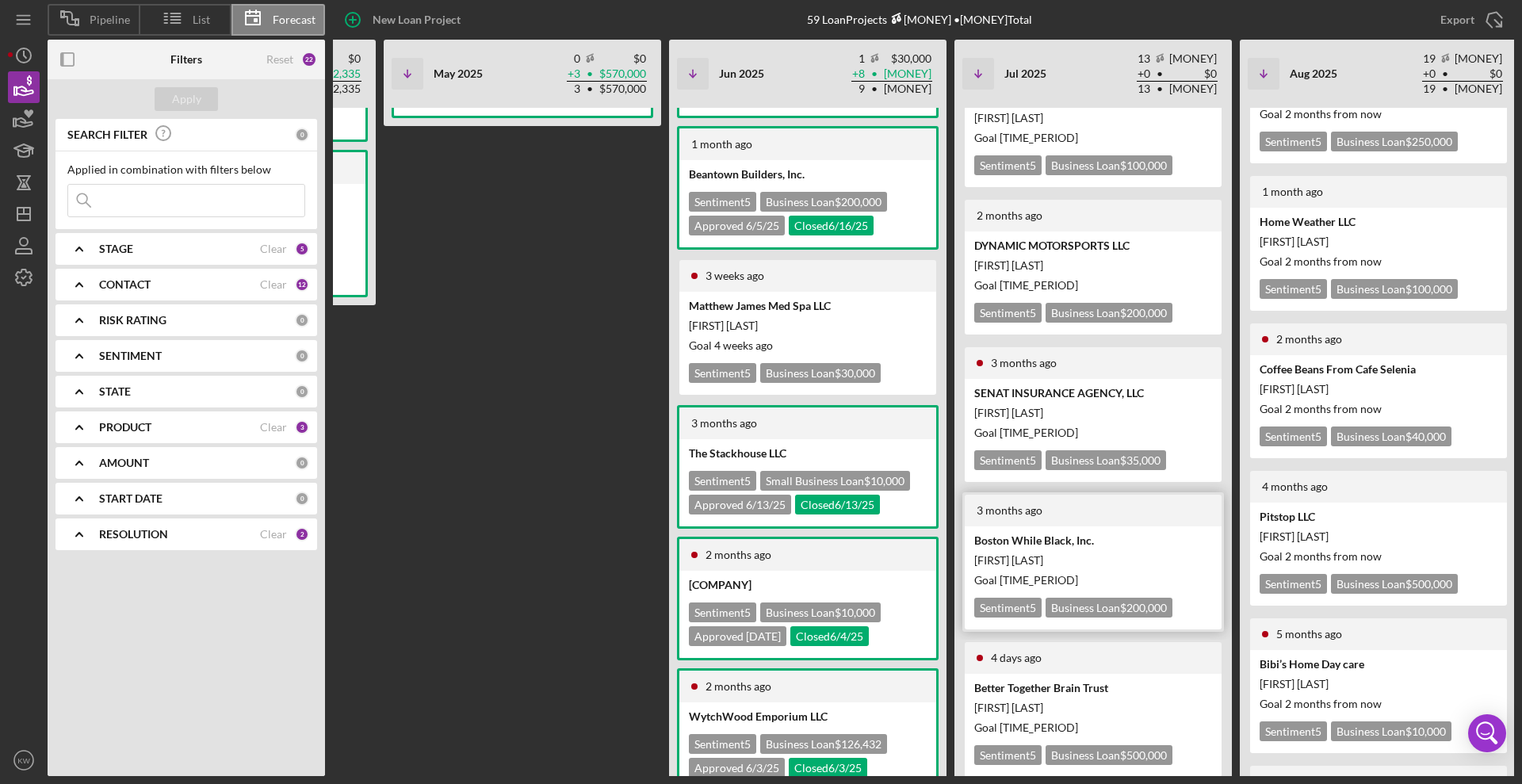 scroll, scrollTop: 396, scrollLeft: 0, axis: vertical 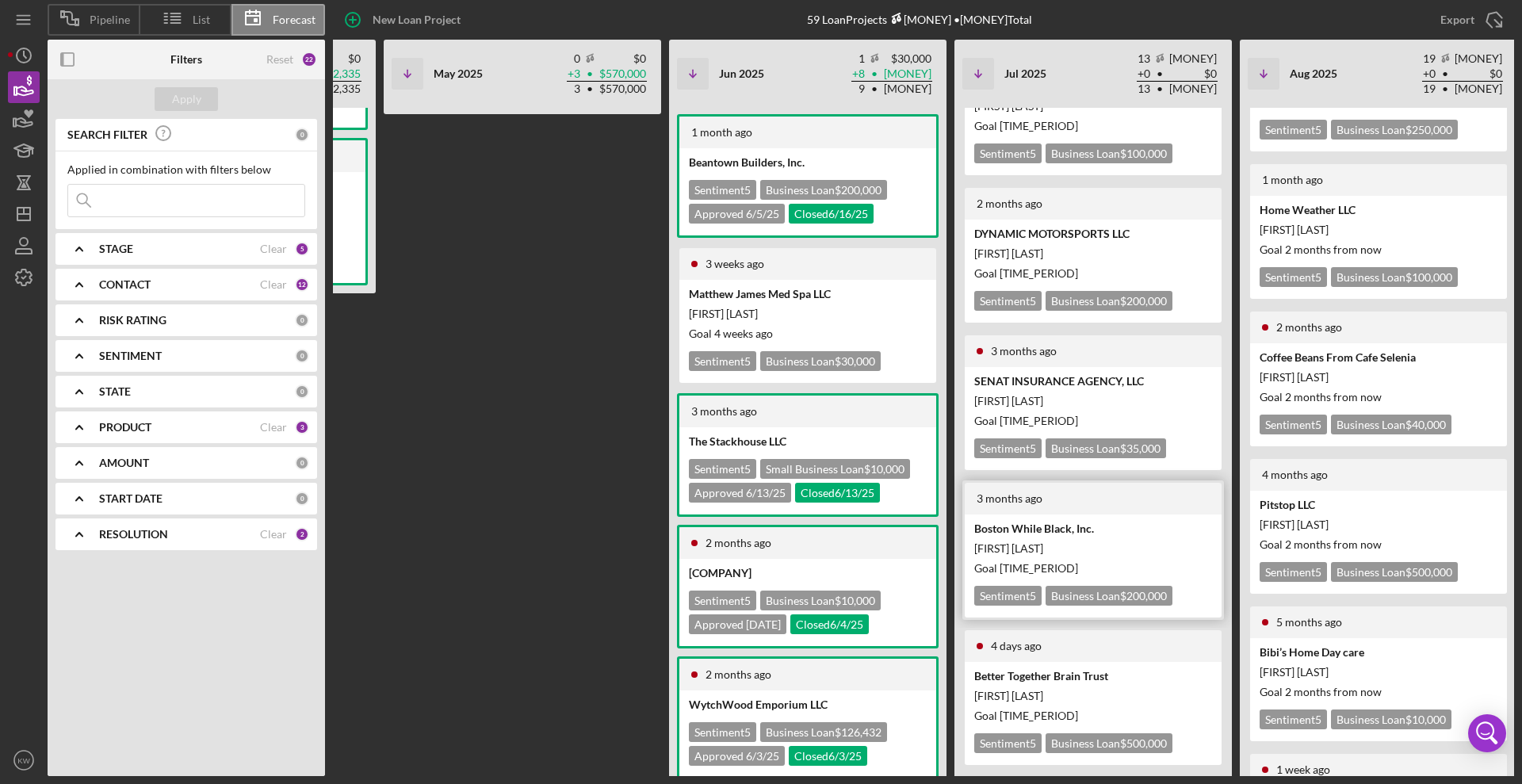 click on "Goal [TIME_PERIOD]" at bounding box center [1092, 568] 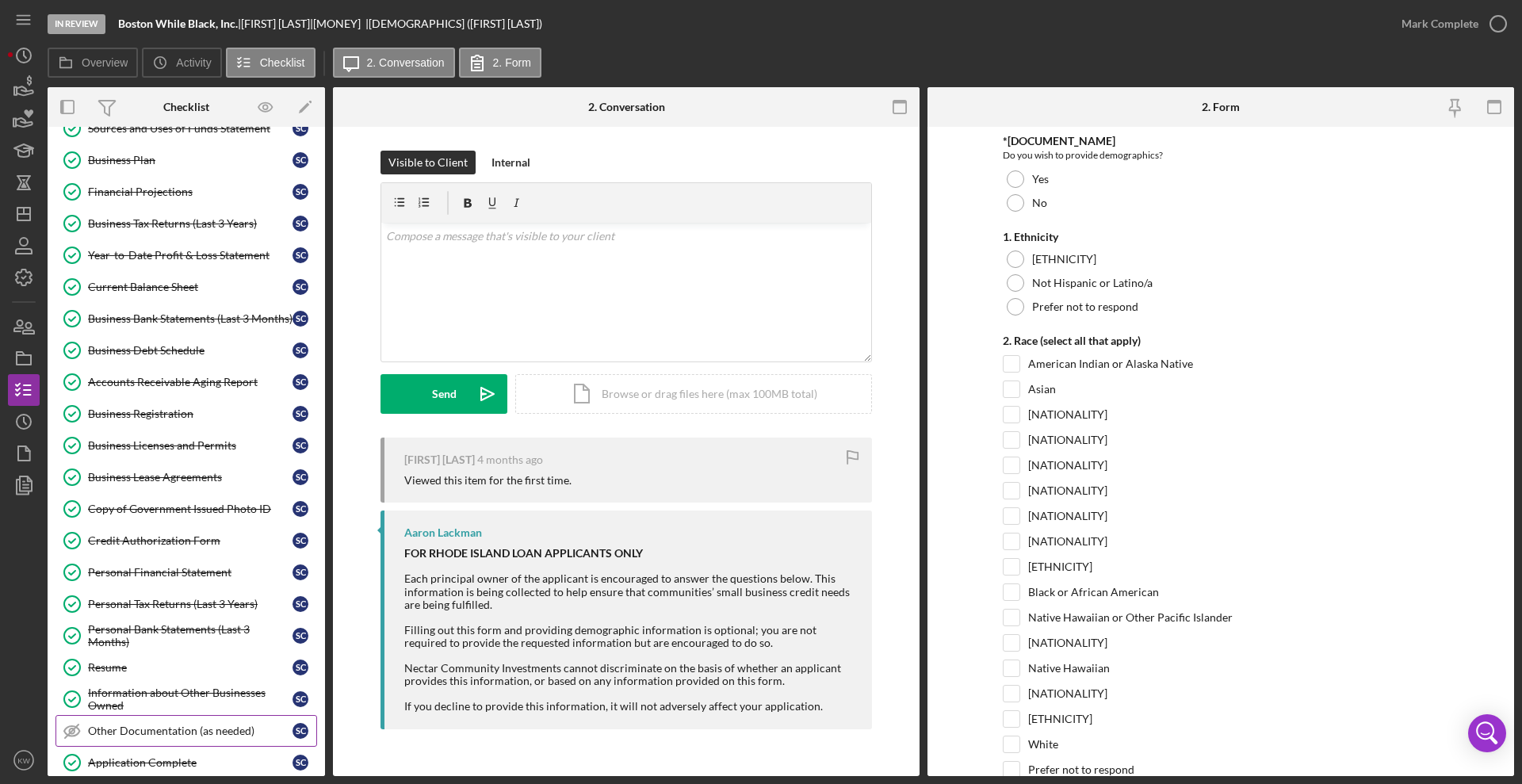 scroll, scrollTop: 410, scrollLeft: 0, axis: vertical 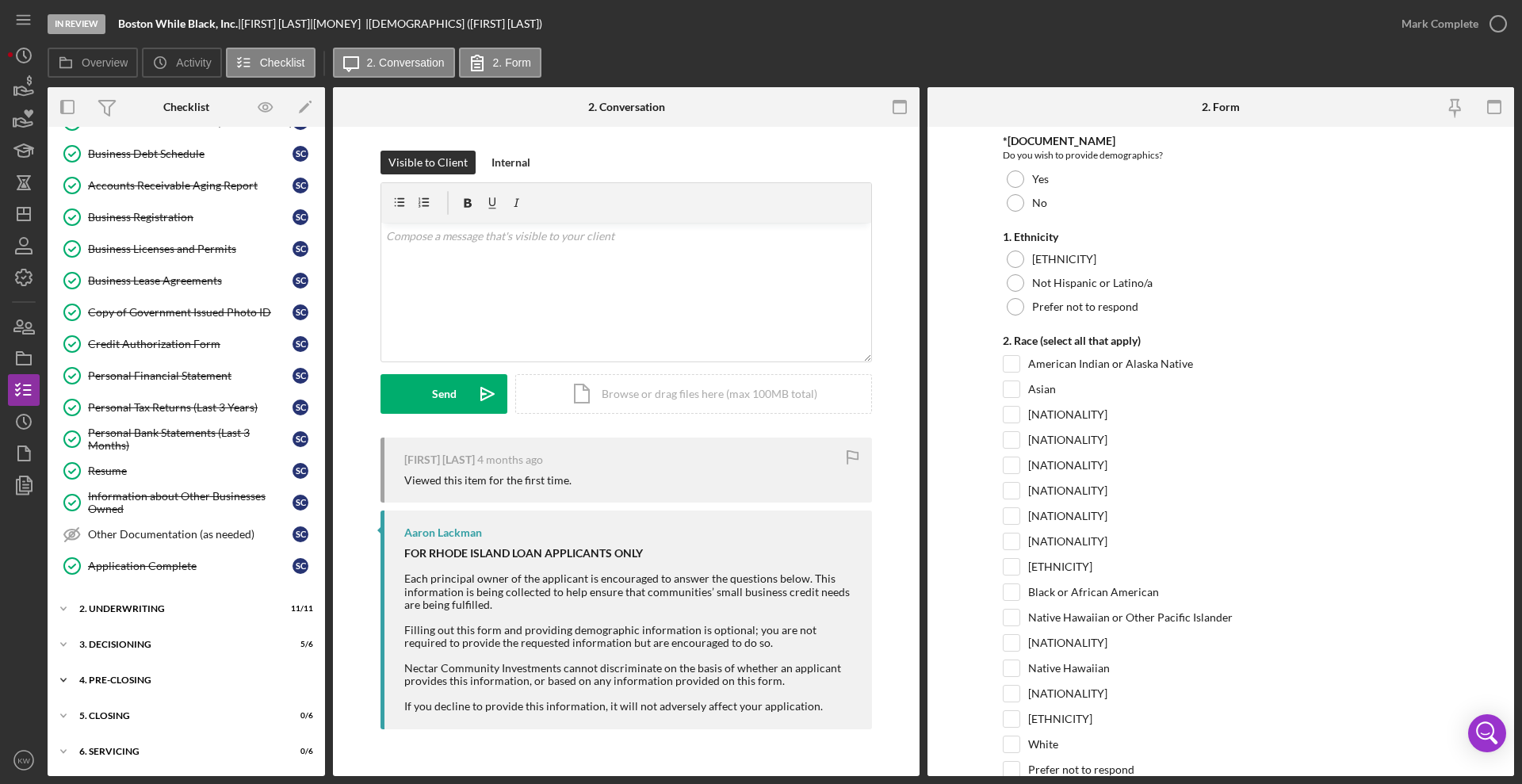 click on "Icon/Expander 4. Pre-Closing 4 / 13" at bounding box center (186, 680) 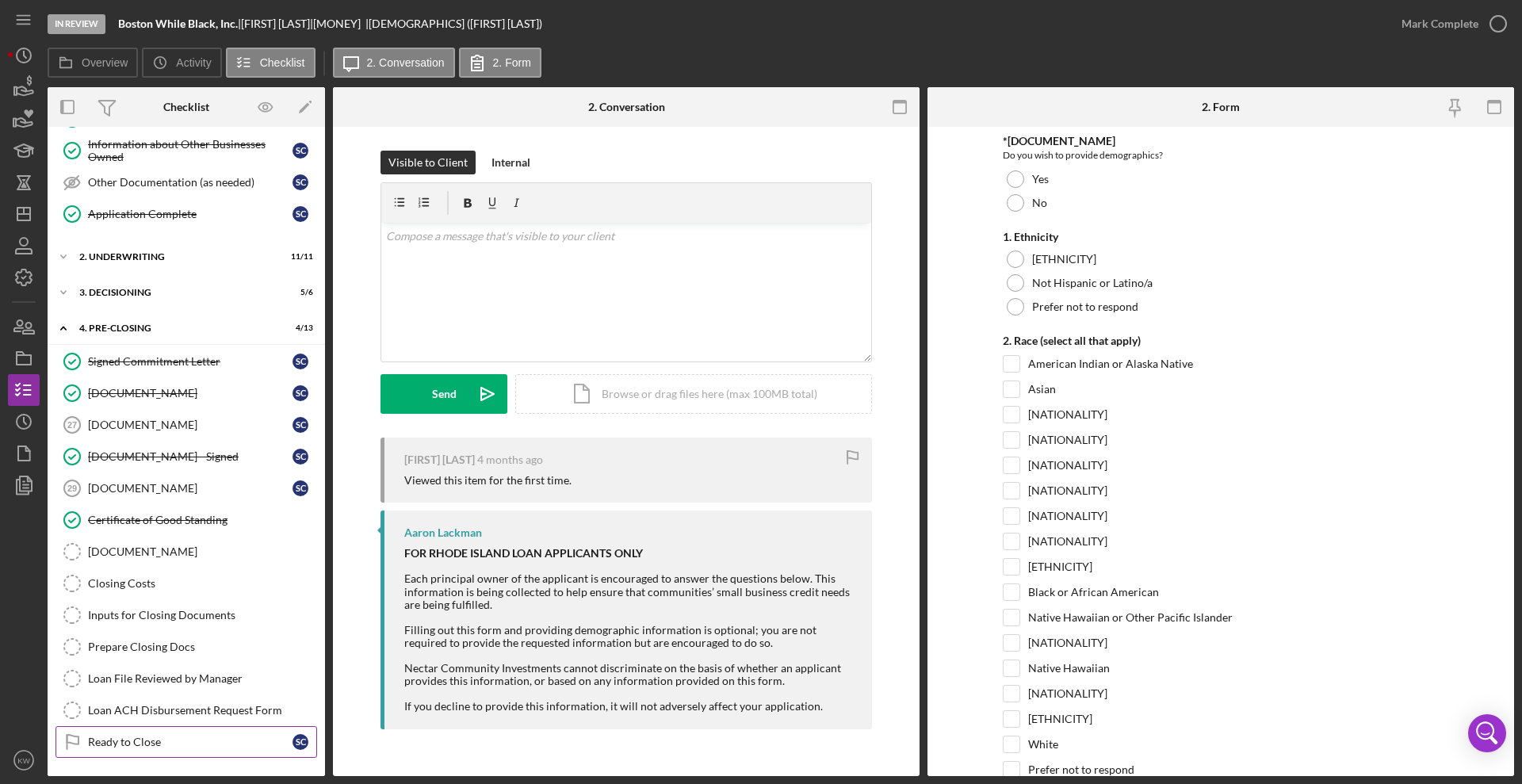scroll, scrollTop: 831, scrollLeft: 0, axis: vertical 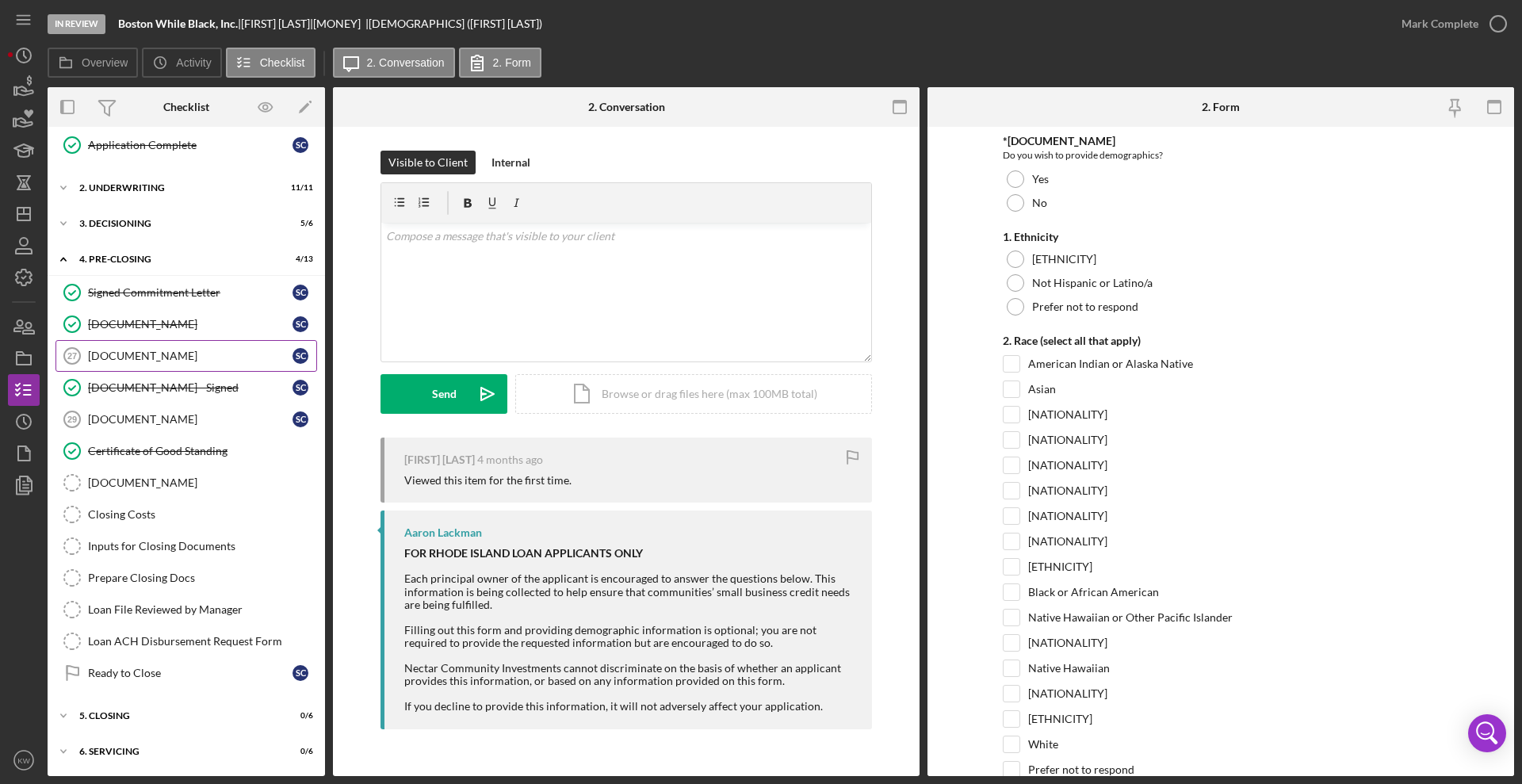 click on "[DOCUMENT_NAME]" at bounding box center (190, 356) 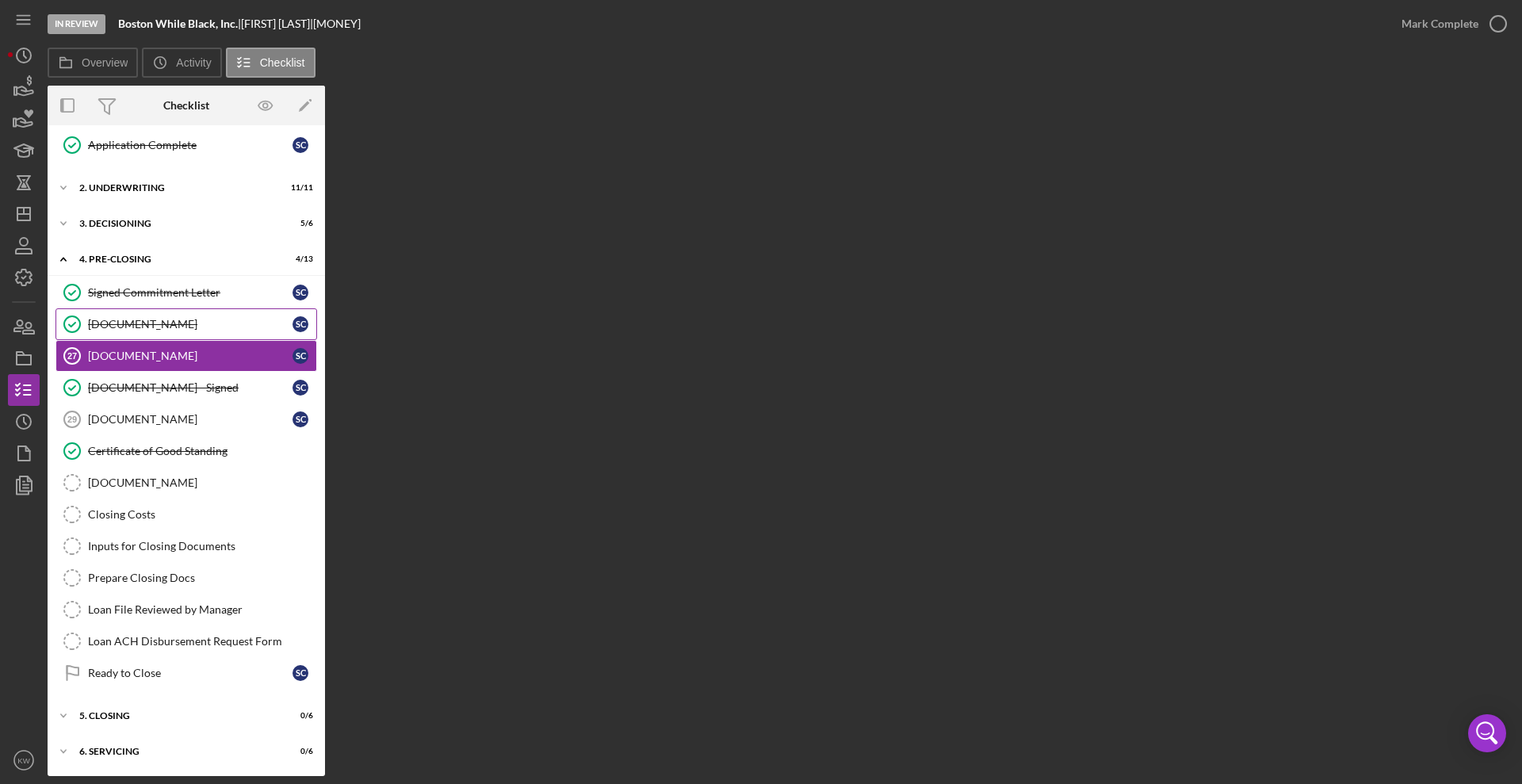 click on "[DOCUMENT_NAME]" at bounding box center (190, 324) 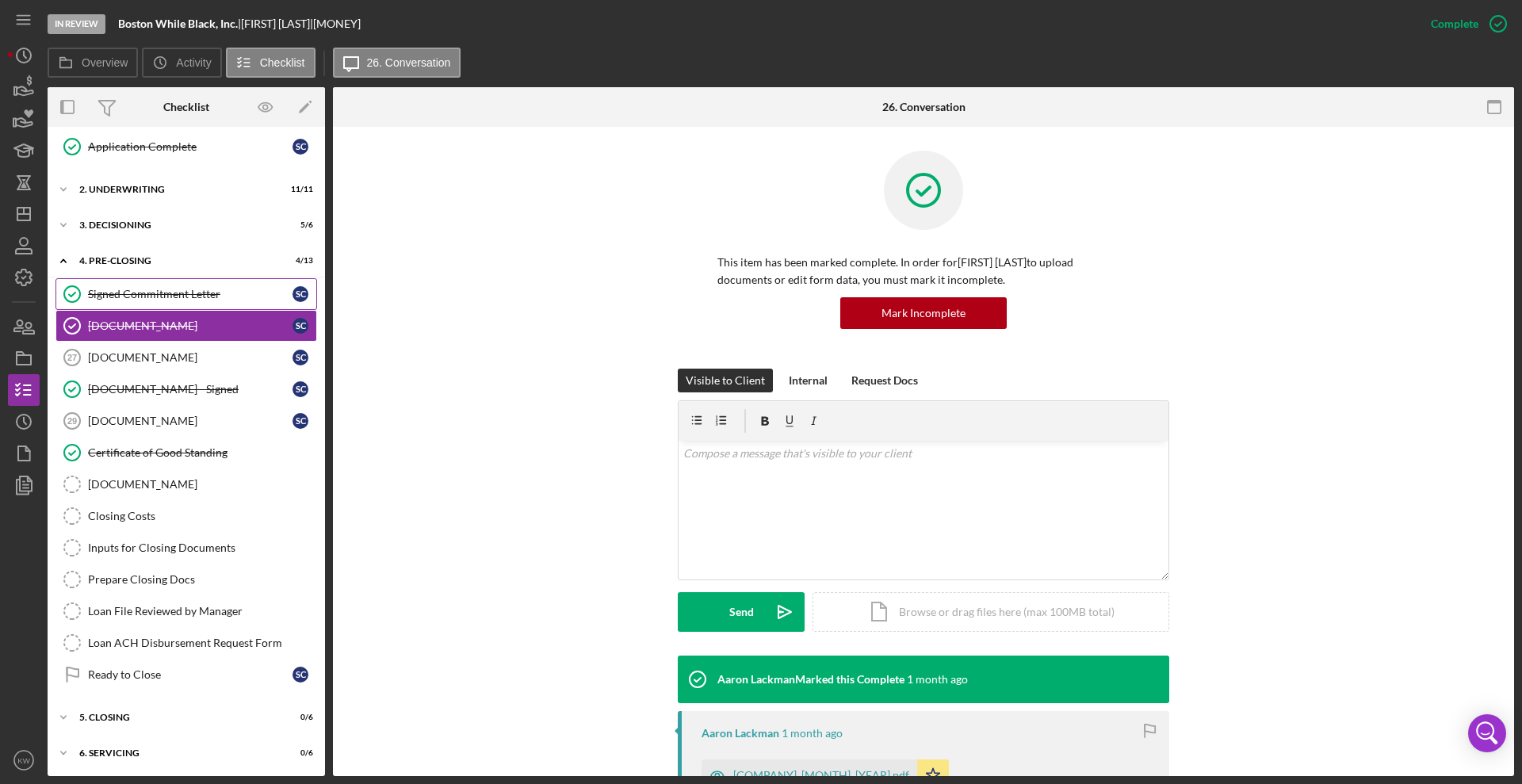 scroll, scrollTop: 831, scrollLeft: 0, axis: vertical 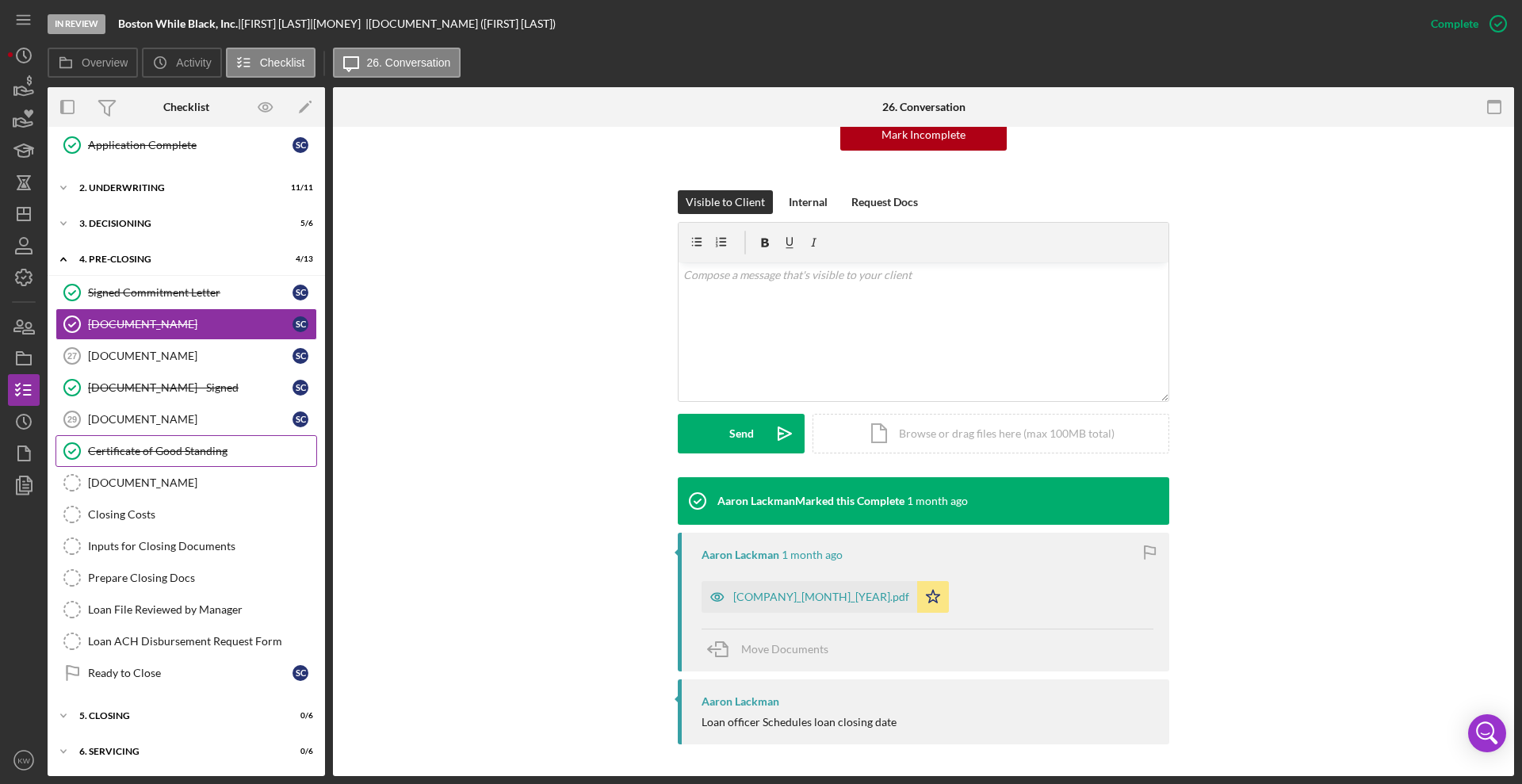 click on "Certificate of Good Standing" at bounding box center [202, 451] 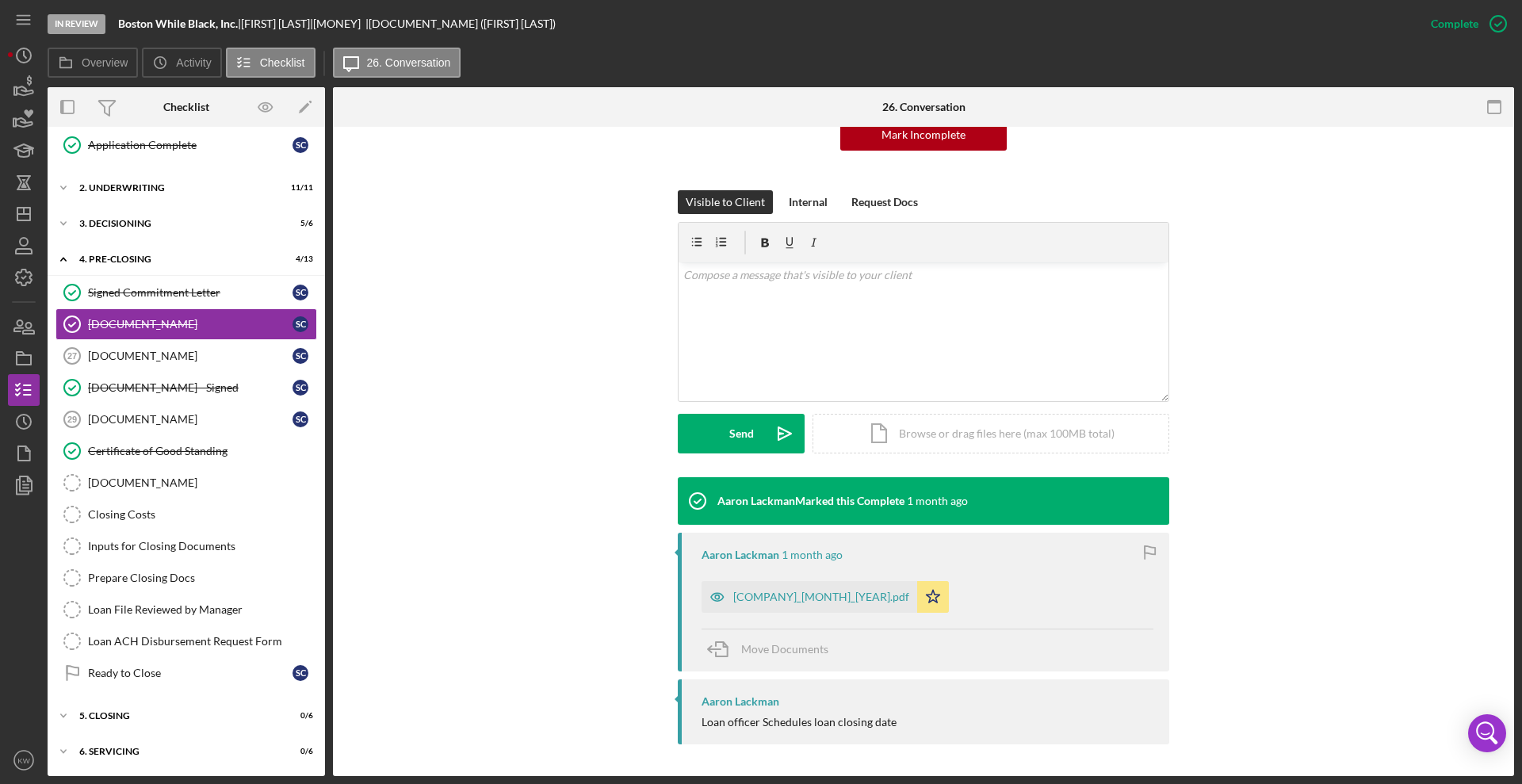 scroll, scrollTop: 0, scrollLeft: 0, axis: both 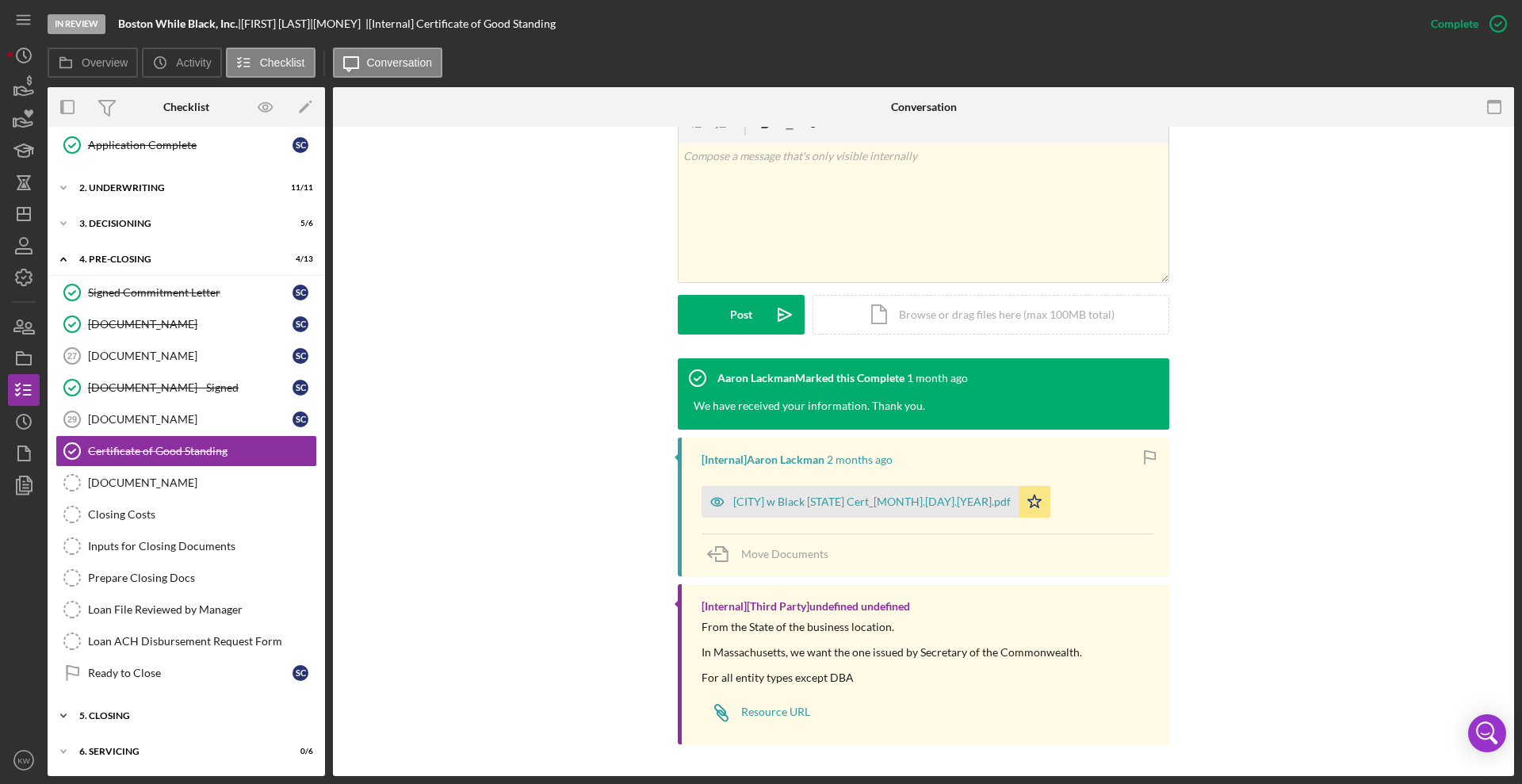click on "Icon/Expander 5. Closing 0 / 6" at bounding box center (186, 716) 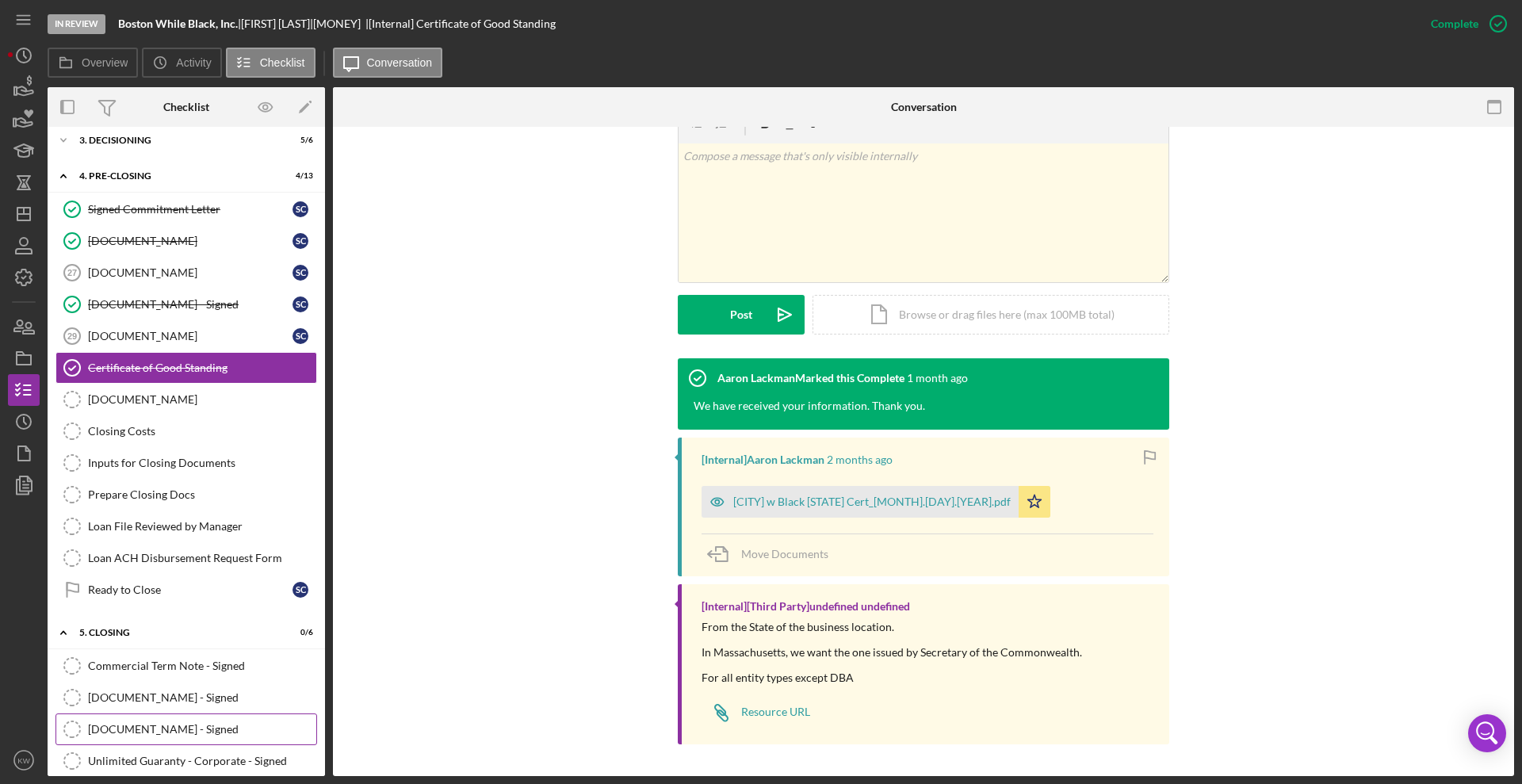 scroll, scrollTop: 1030, scrollLeft: 0, axis: vertical 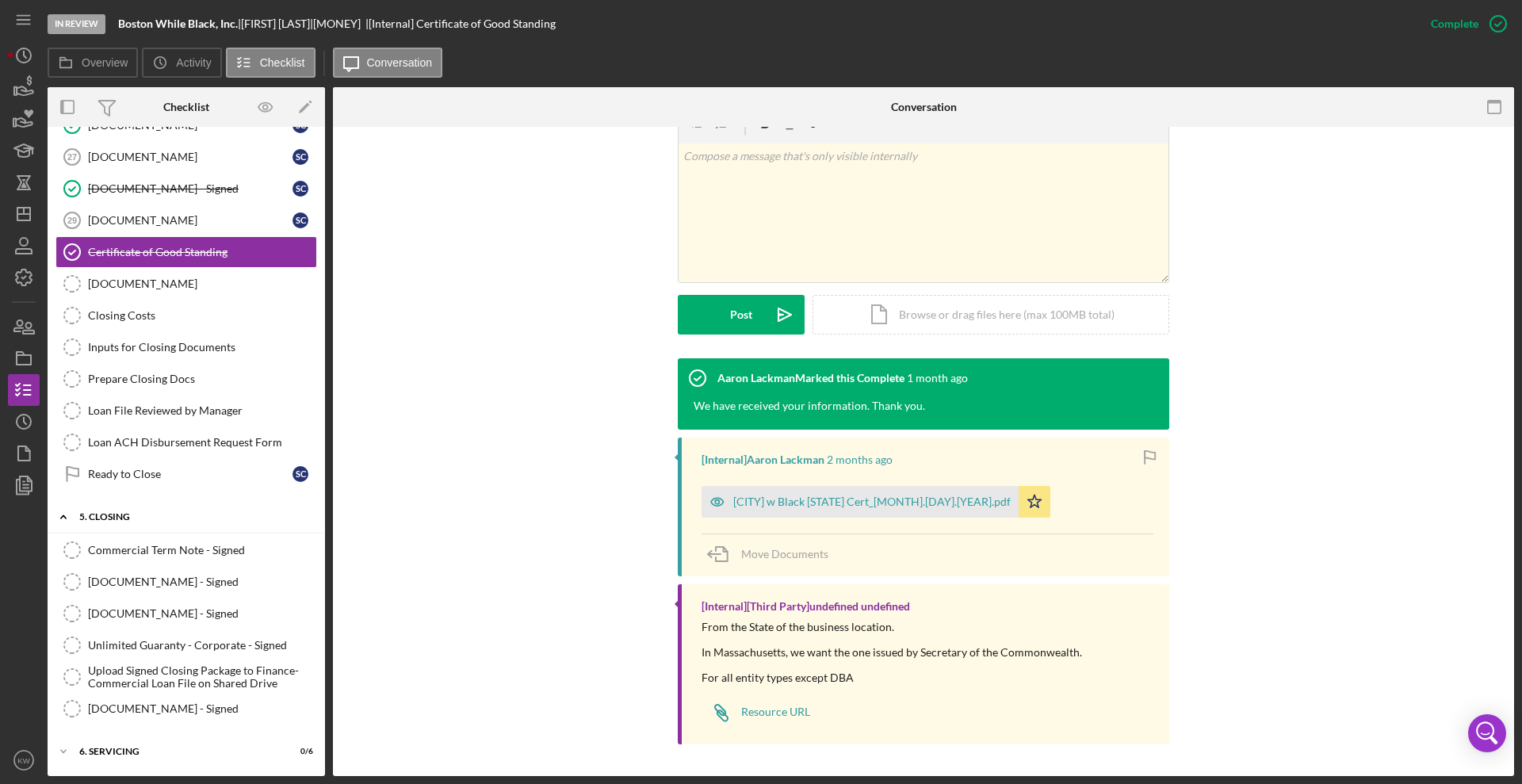 click on "Icon/Expander 5. Closing 0 / 6" at bounding box center (186, 517) 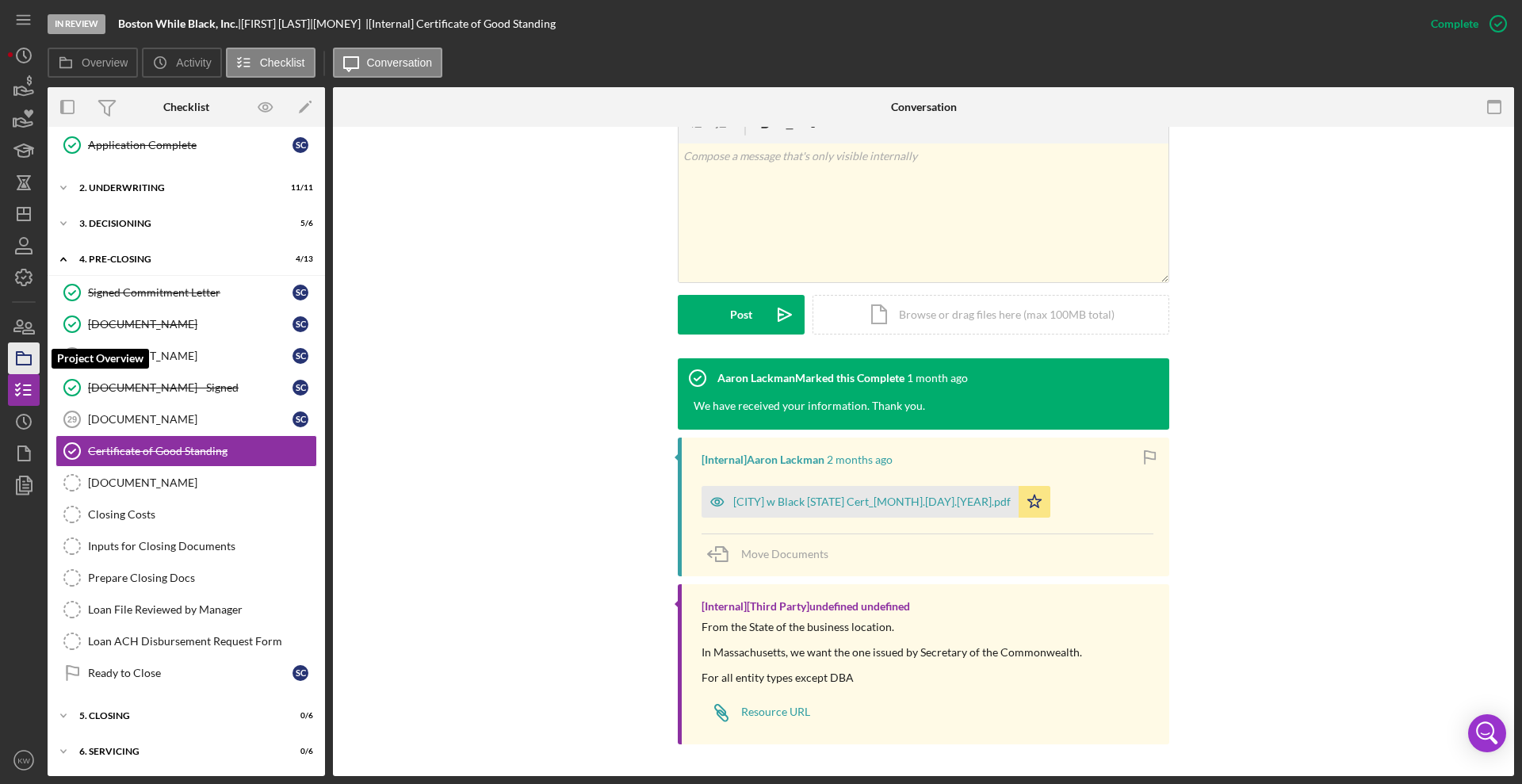 click 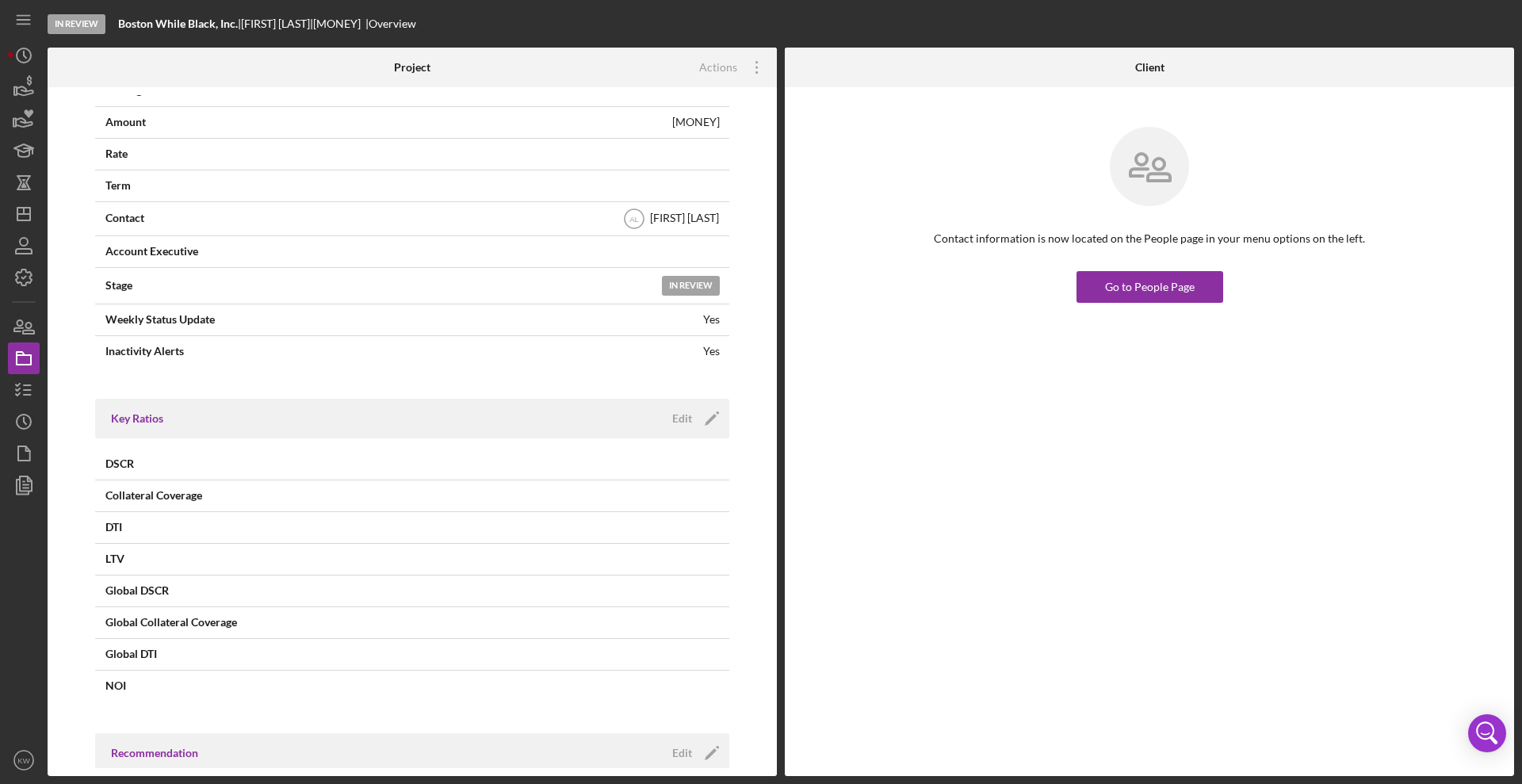 scroll, scrollTop: 0, scrollLeft: 0, axis: both 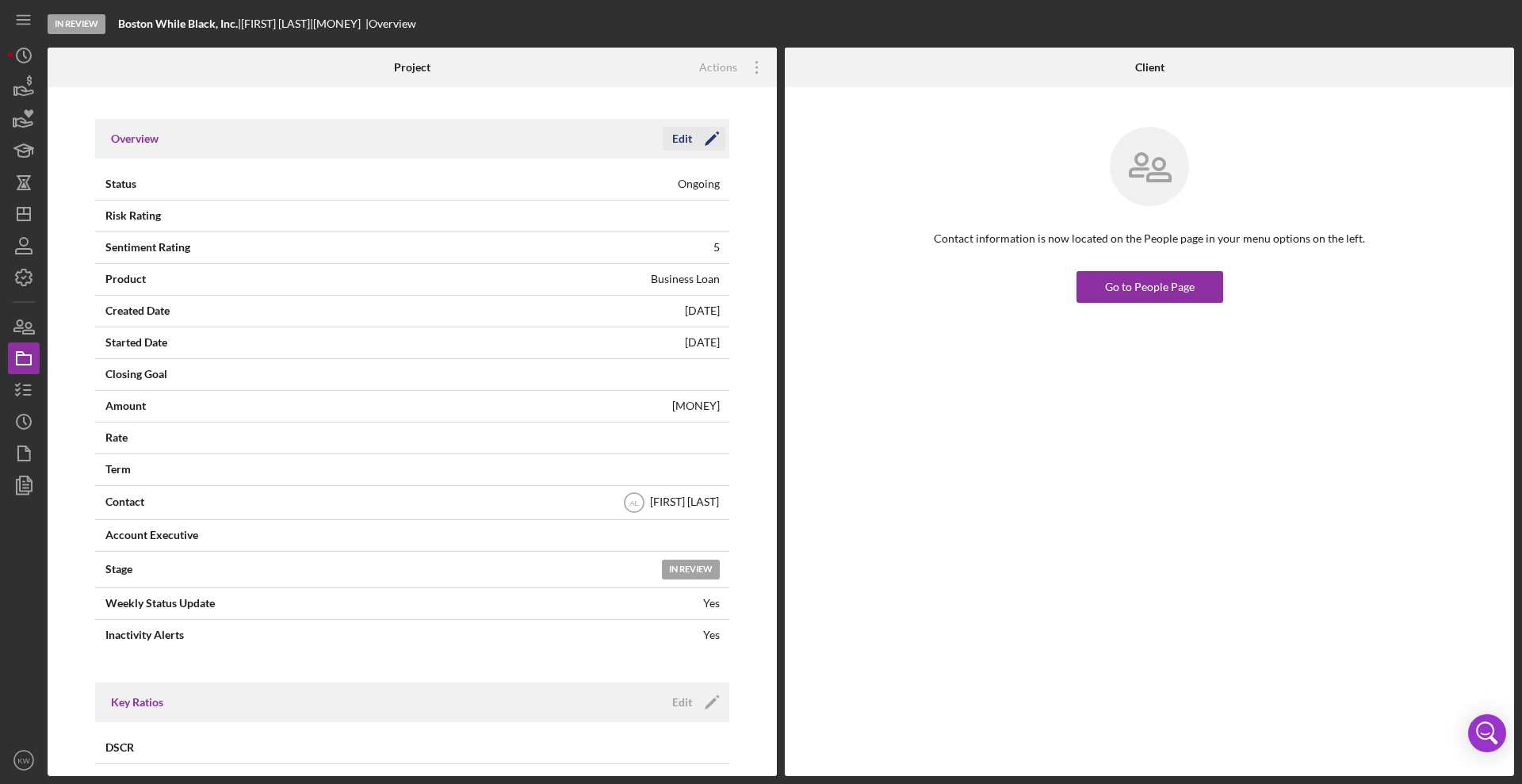 click on "Icon/Edit" 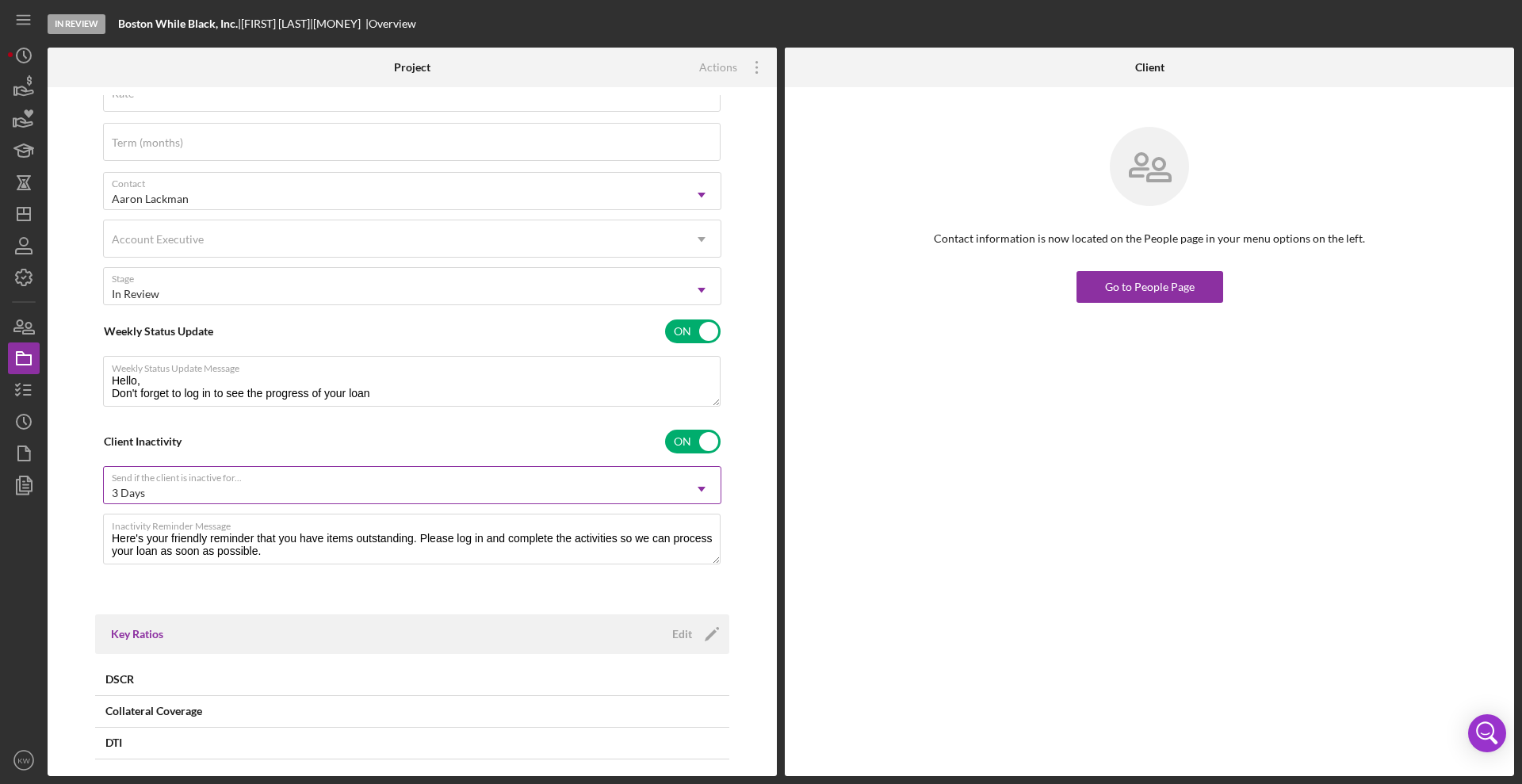 scroll, scrollTop: 396, scrollLeft: 0, axis: vertical 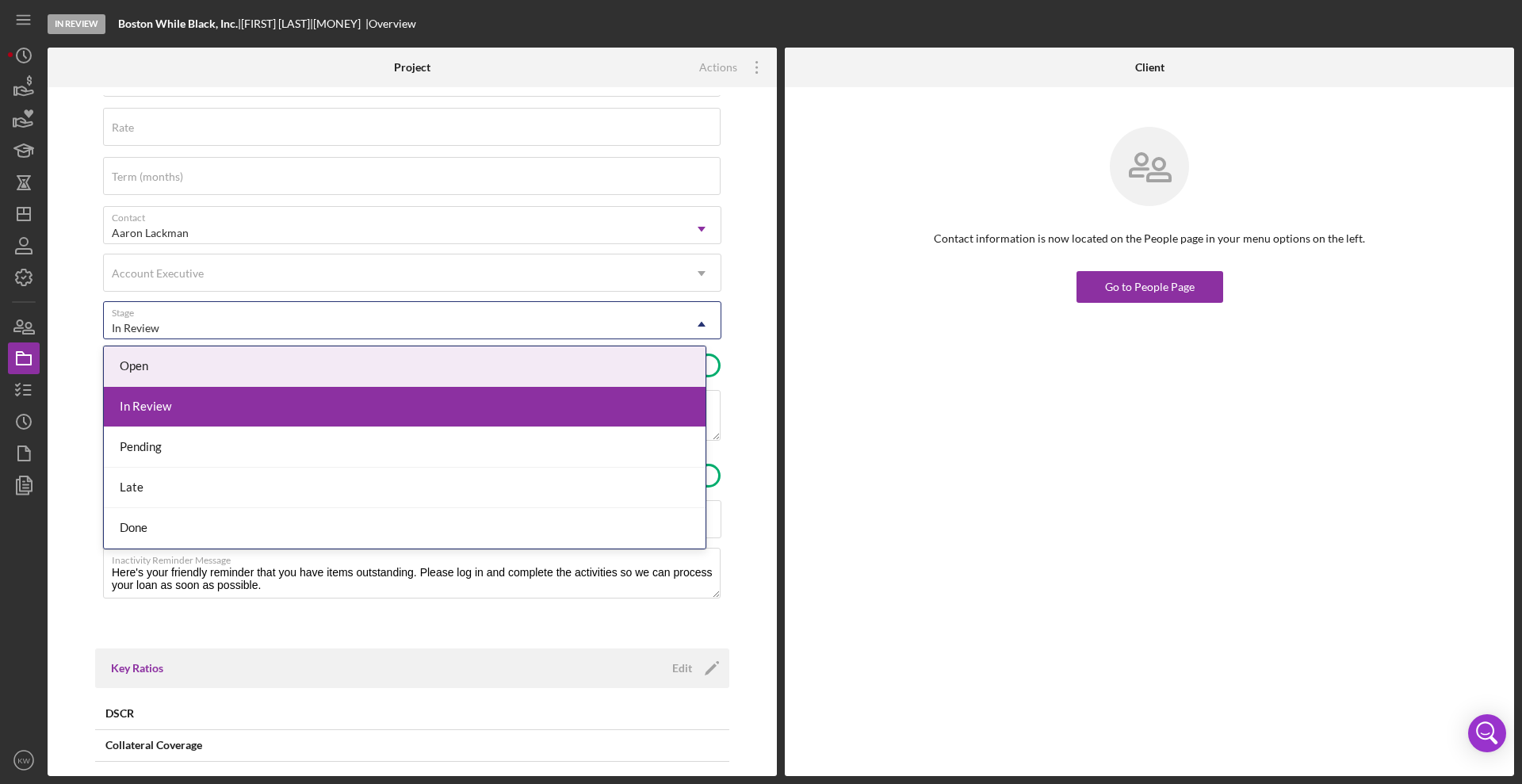 click on "In Review" at bounding box center [393, 328] 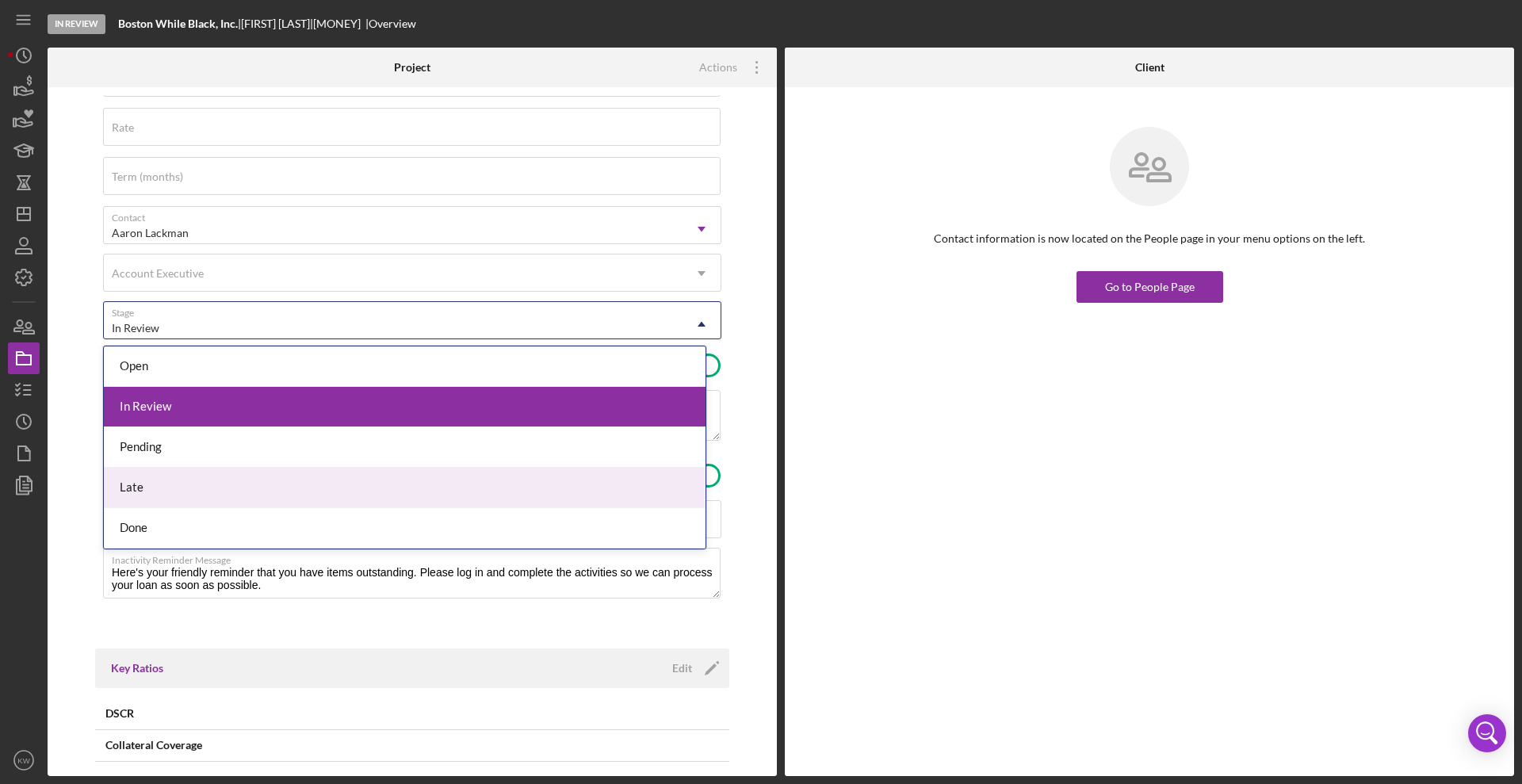 click on "Done" at bounding box center [404, 528] 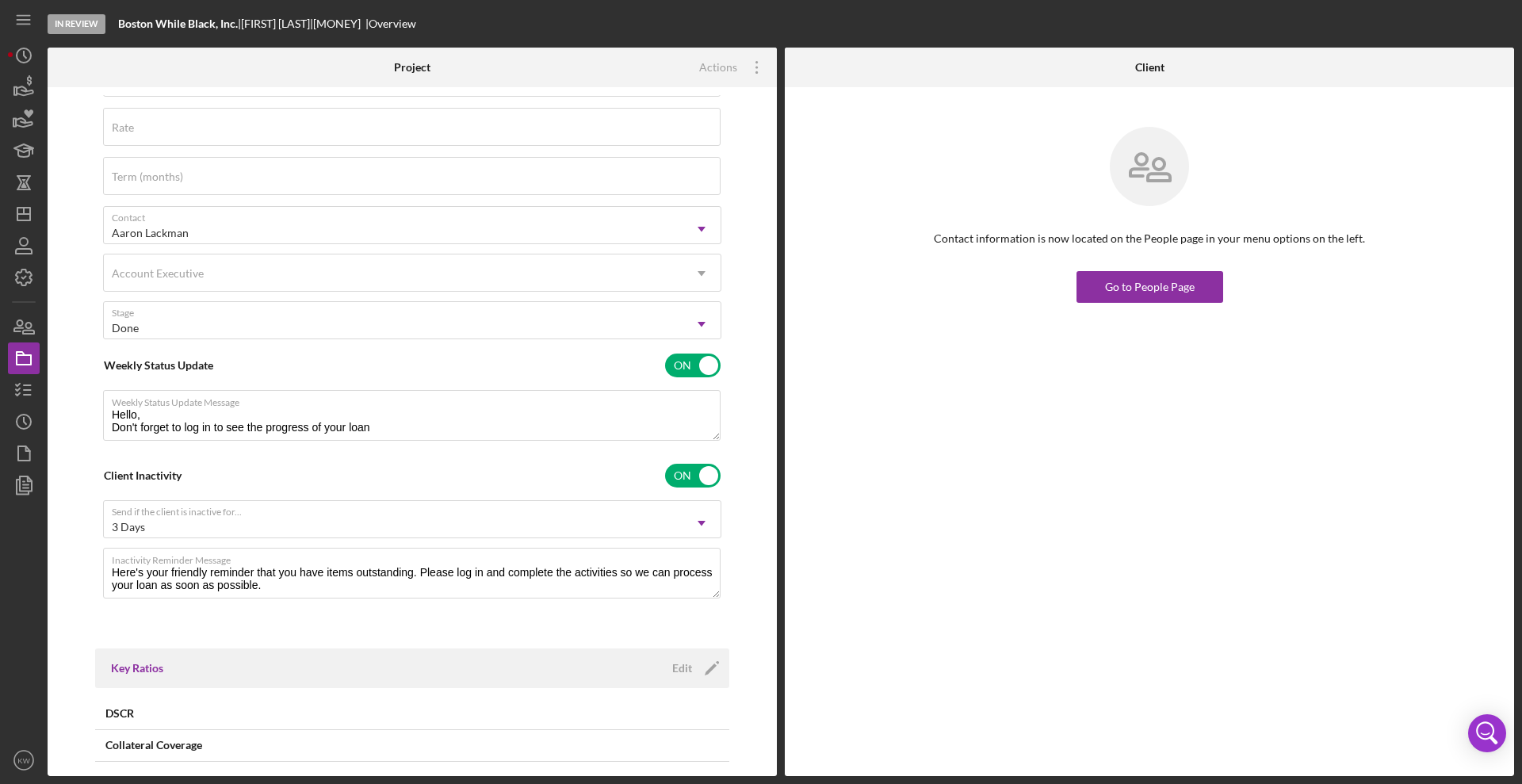 type on "Hello,
Don't forget to log in to see the progress of your loan" 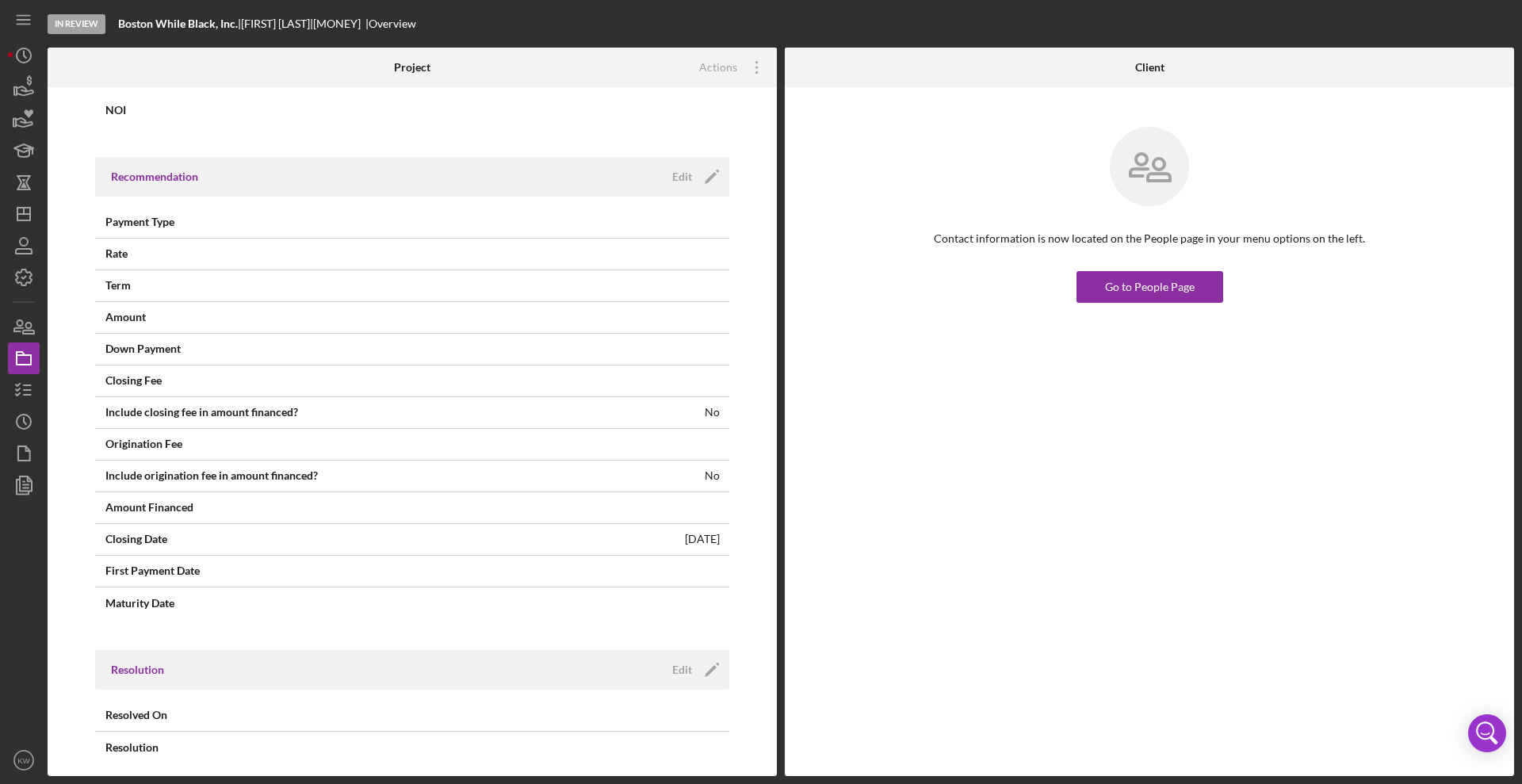 scroll, scrollTop: 1241, scrollLeft: 0, axis: vertical 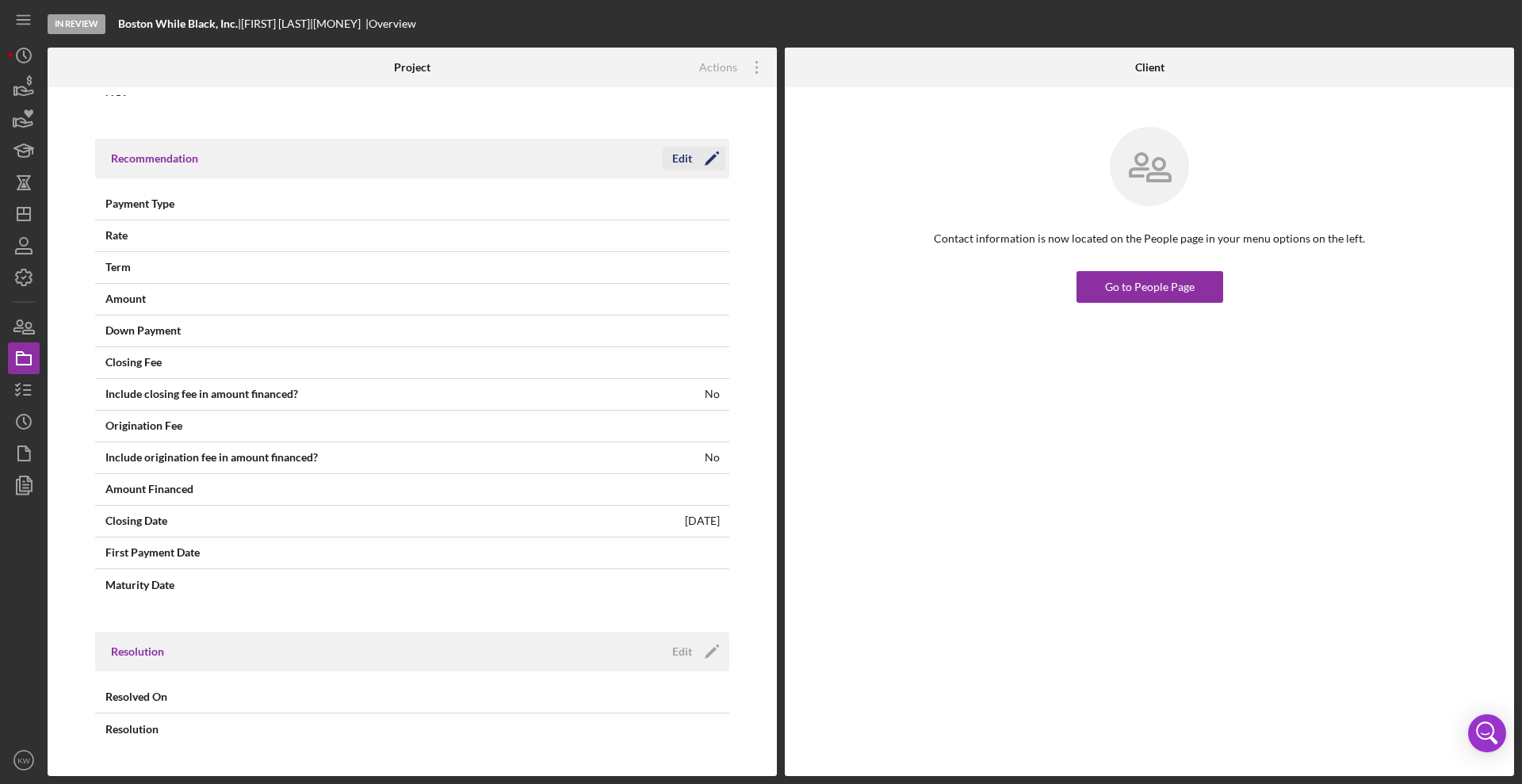 click on "Icon/Edit" 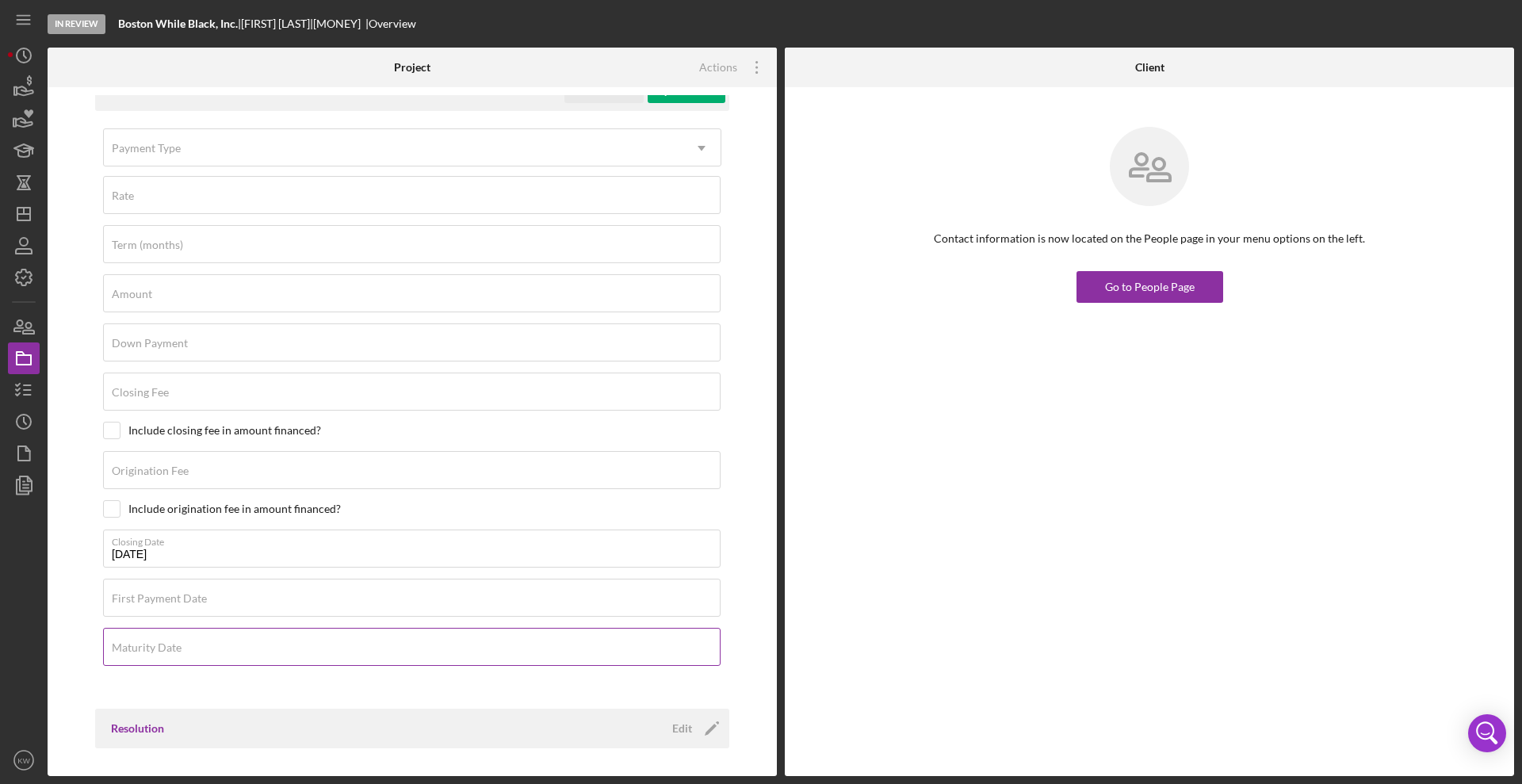 scroll, scrollTop: 1385, scrollLeft: 0, axis: vertical 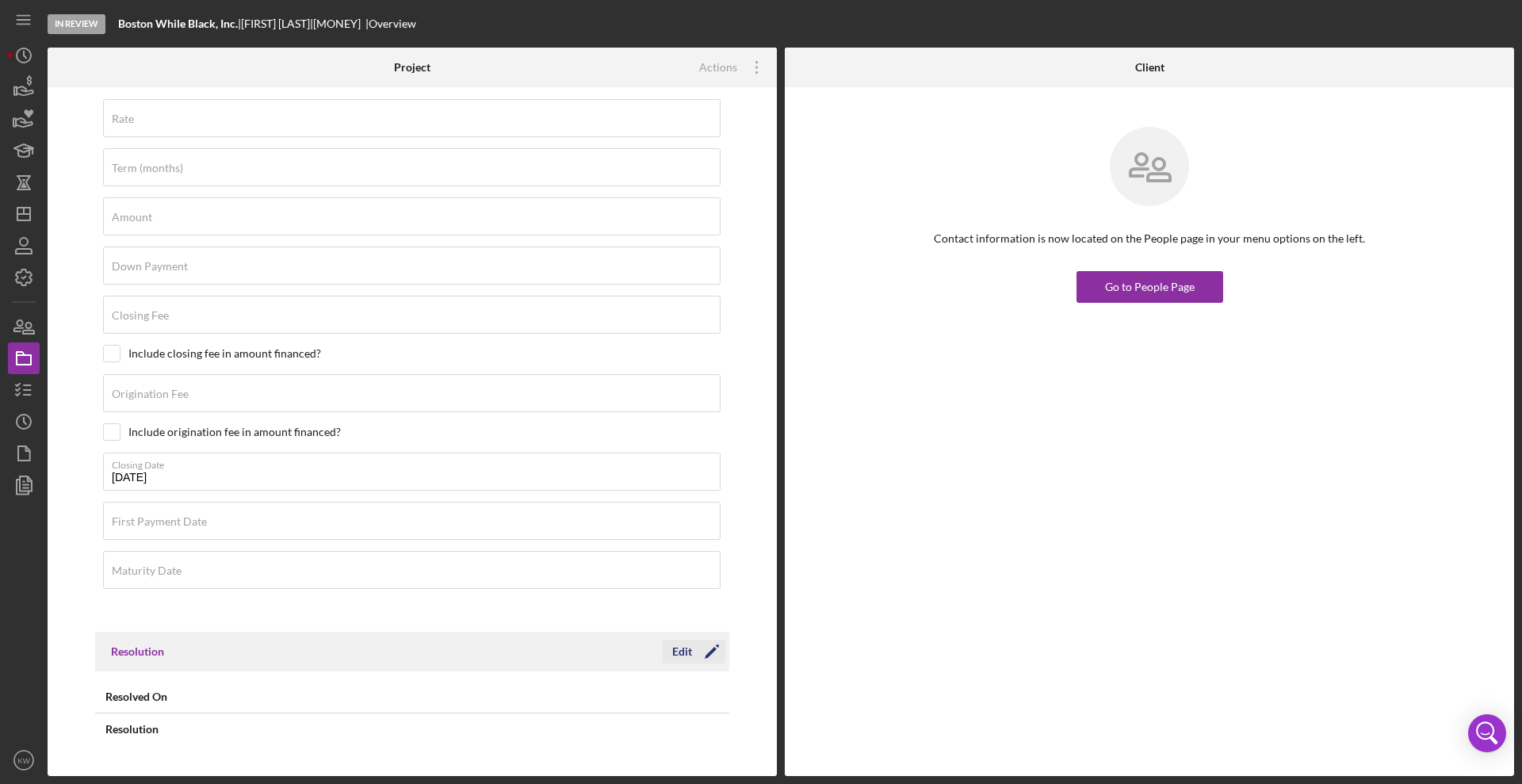 click on "Icon/Edit" 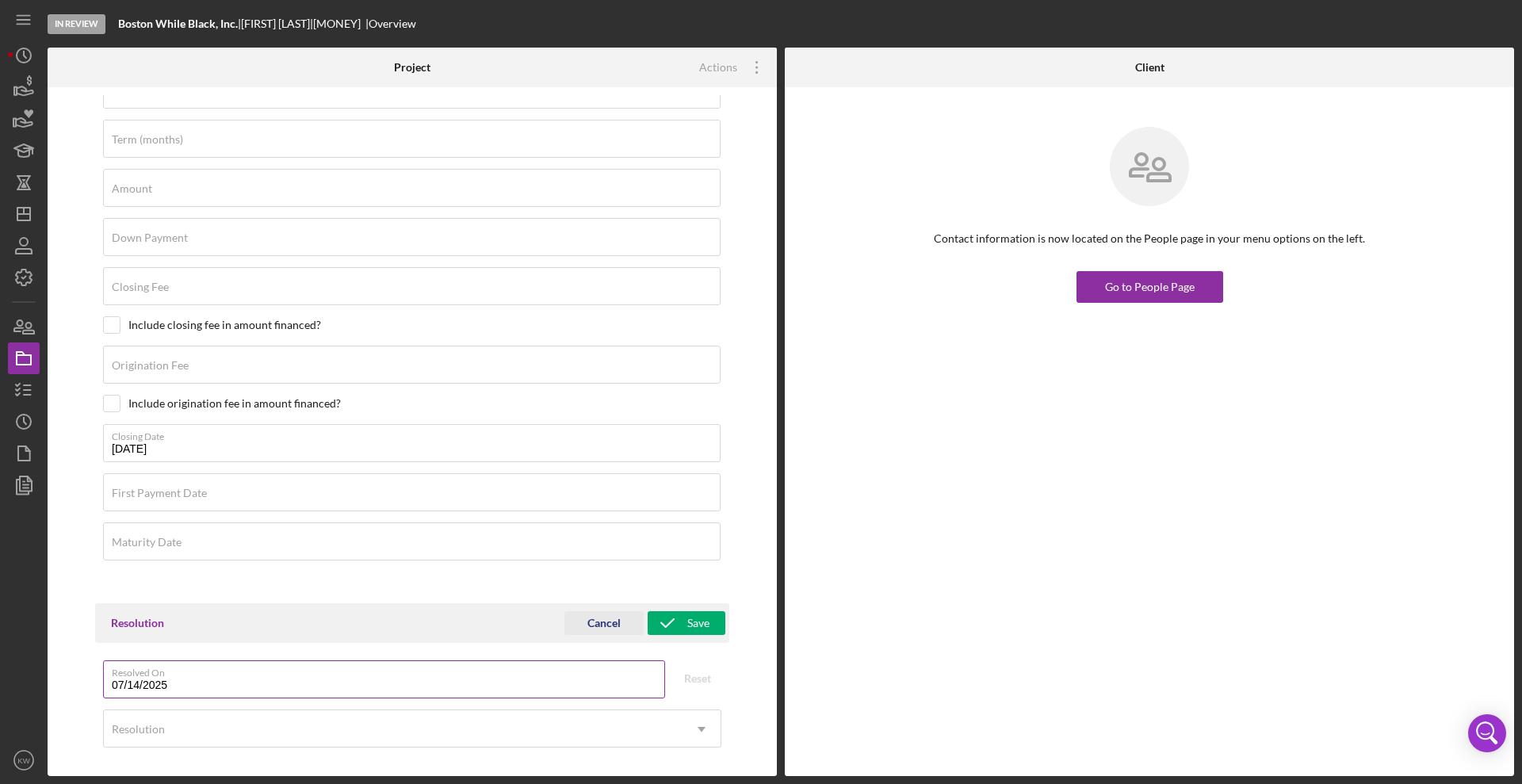 scroll, scrollTop: 1426, scrollLeft: 0, axis: vertical 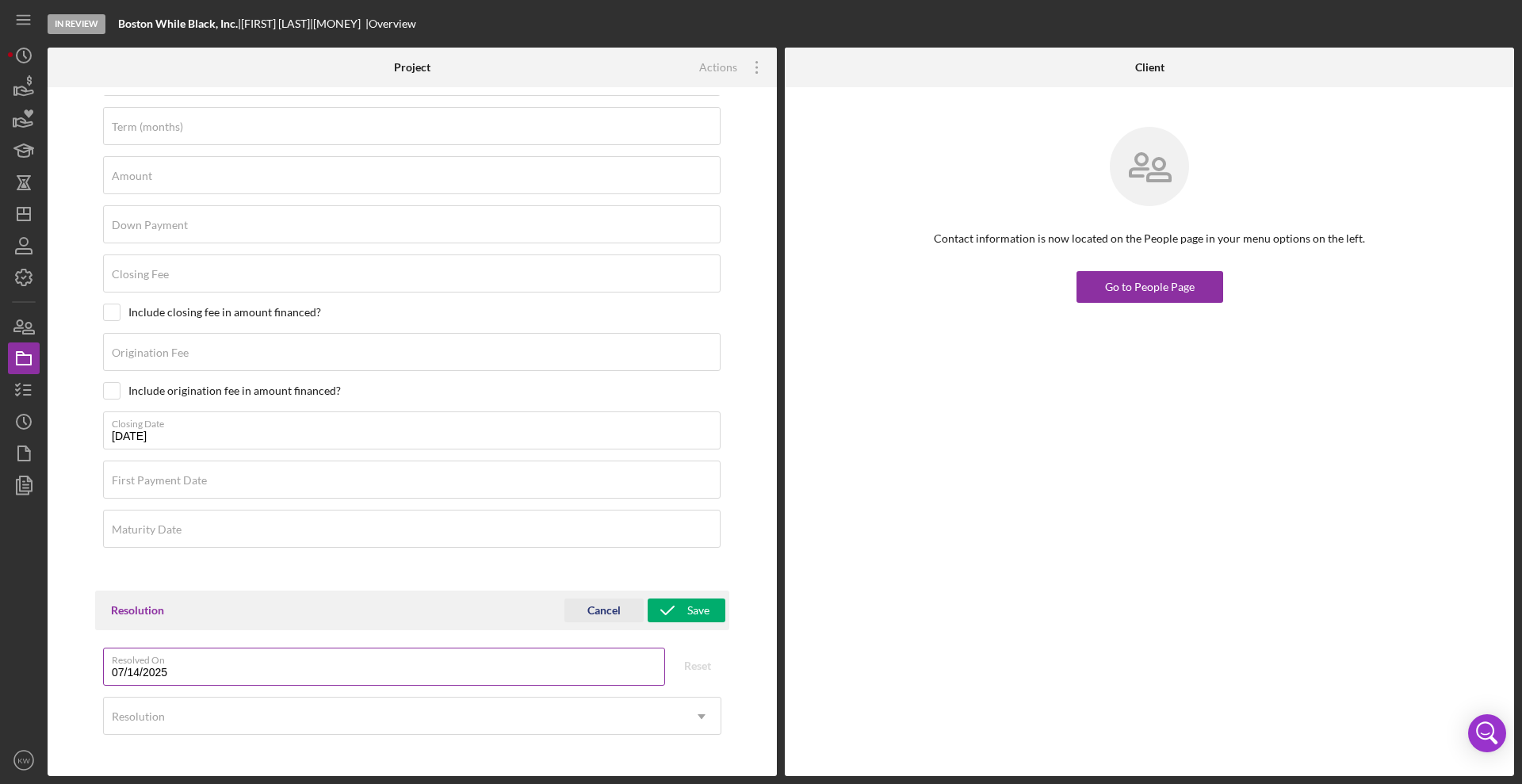 click on "07/14/2025" at bounding box center (384, 667) 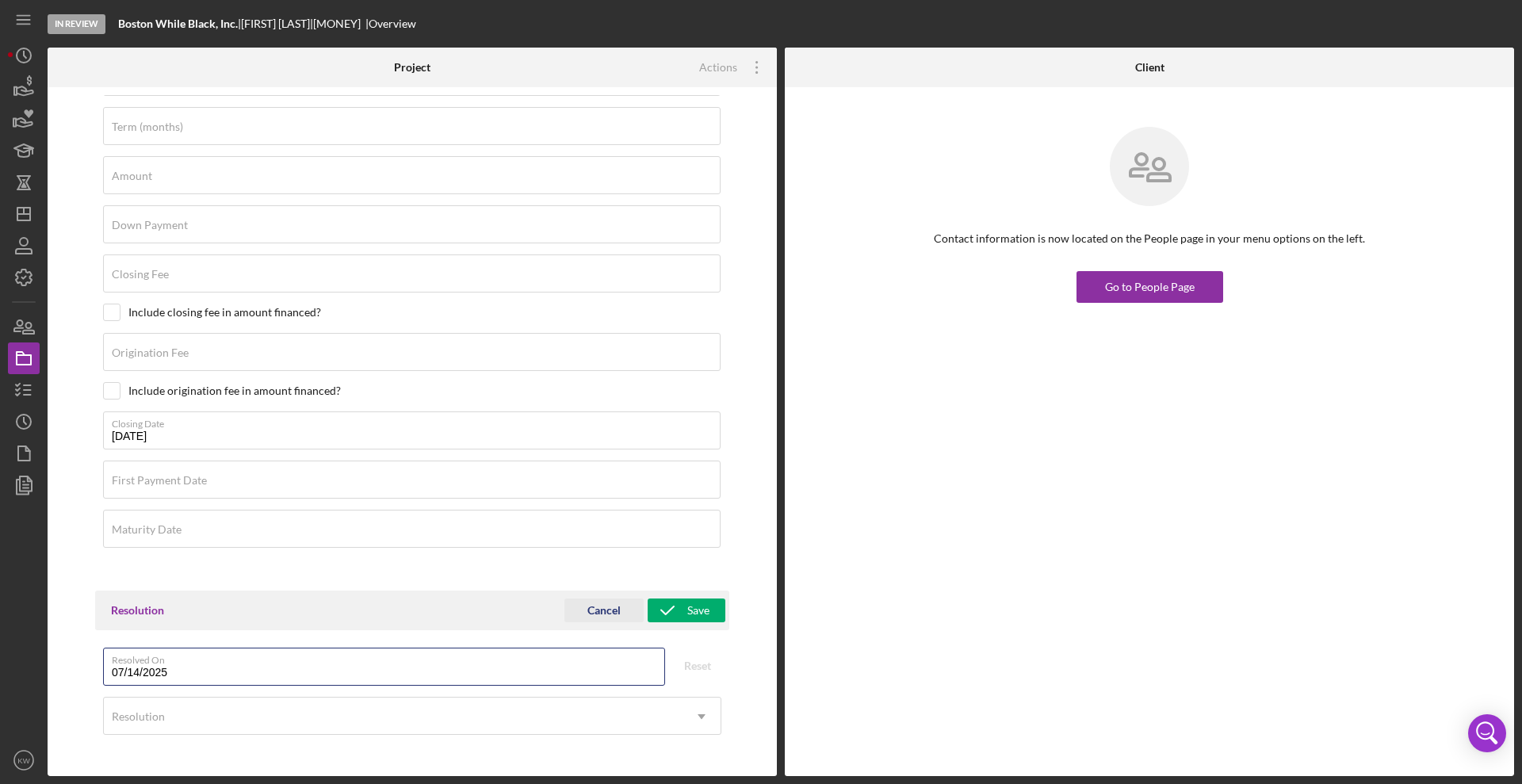 drag, startPoint x: 245, startPoint y: 671, endPoint x: 27, endPoint y: 673, distance: 218.00917 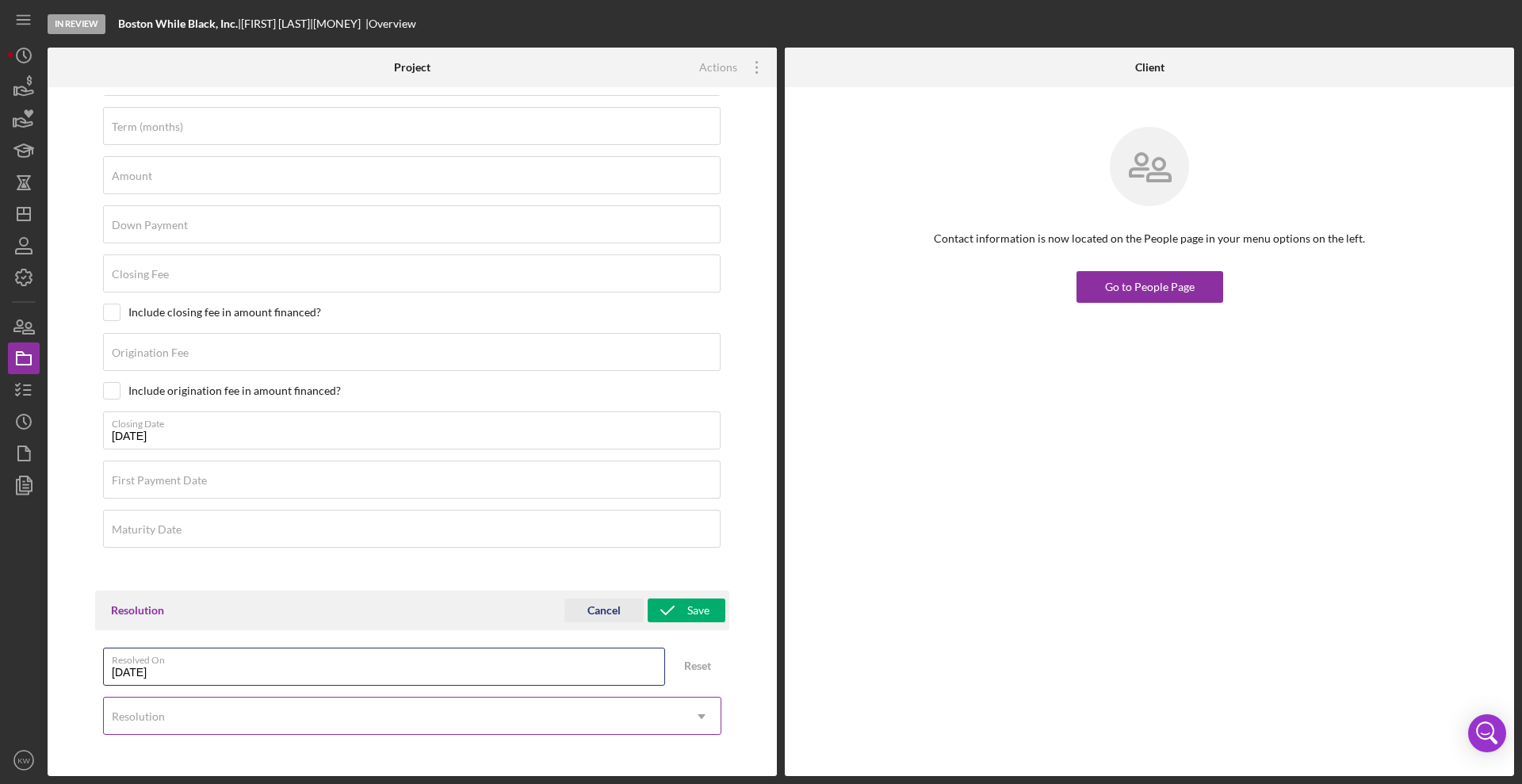 type on "[DATE]" 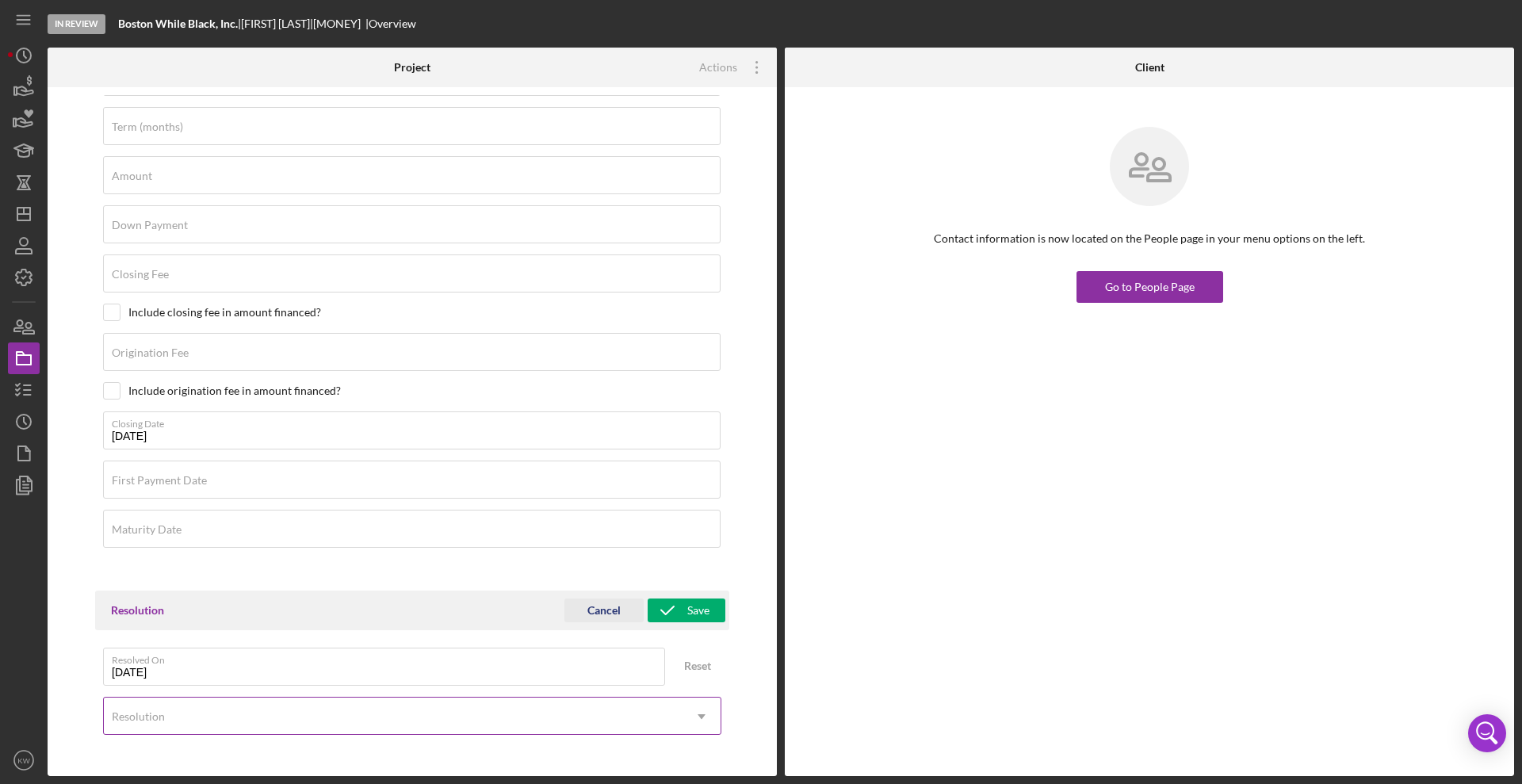 click on "Resolution" at bounding box center [138, 717] 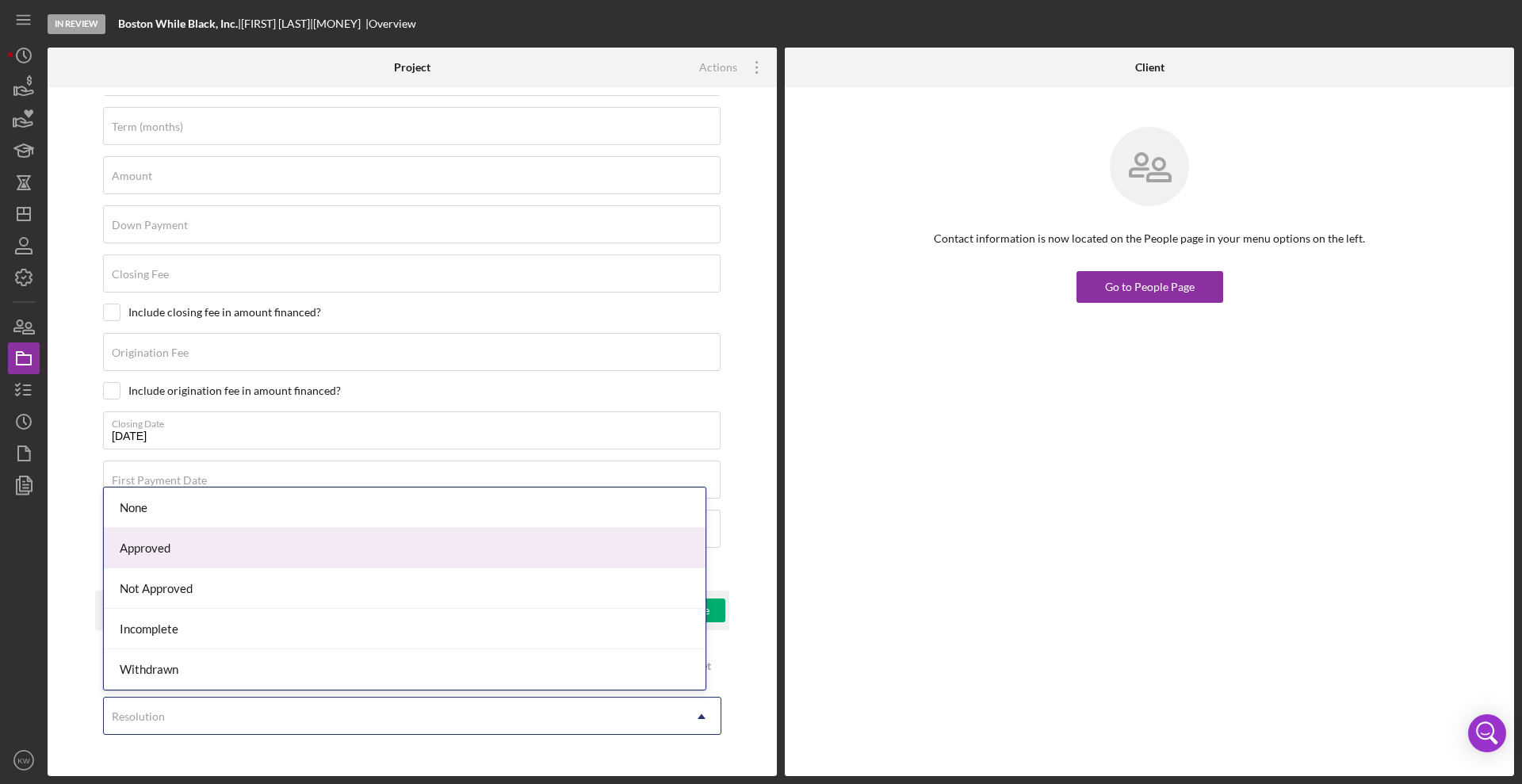 click on "Approved" at bounding box center (404, 548) 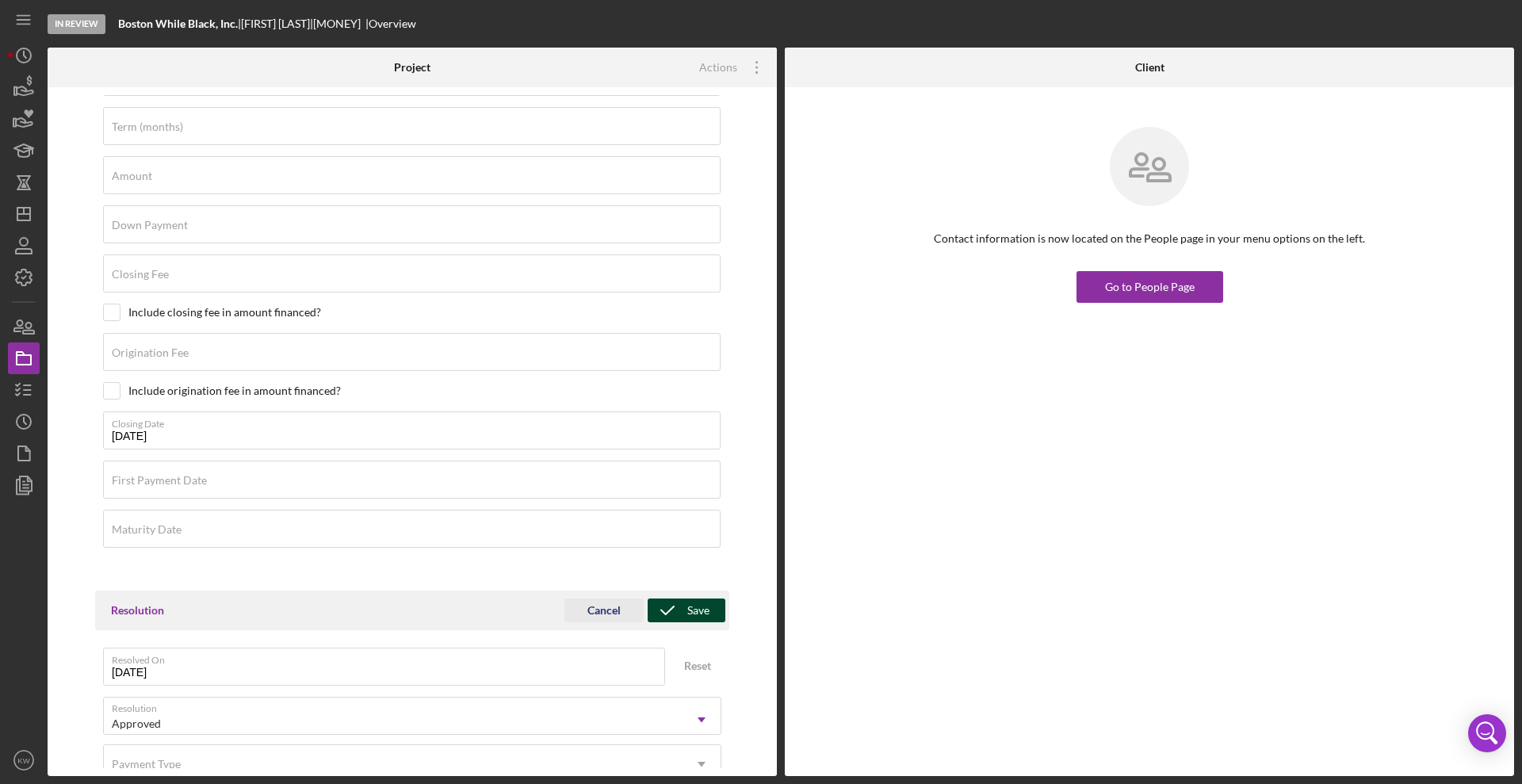 click 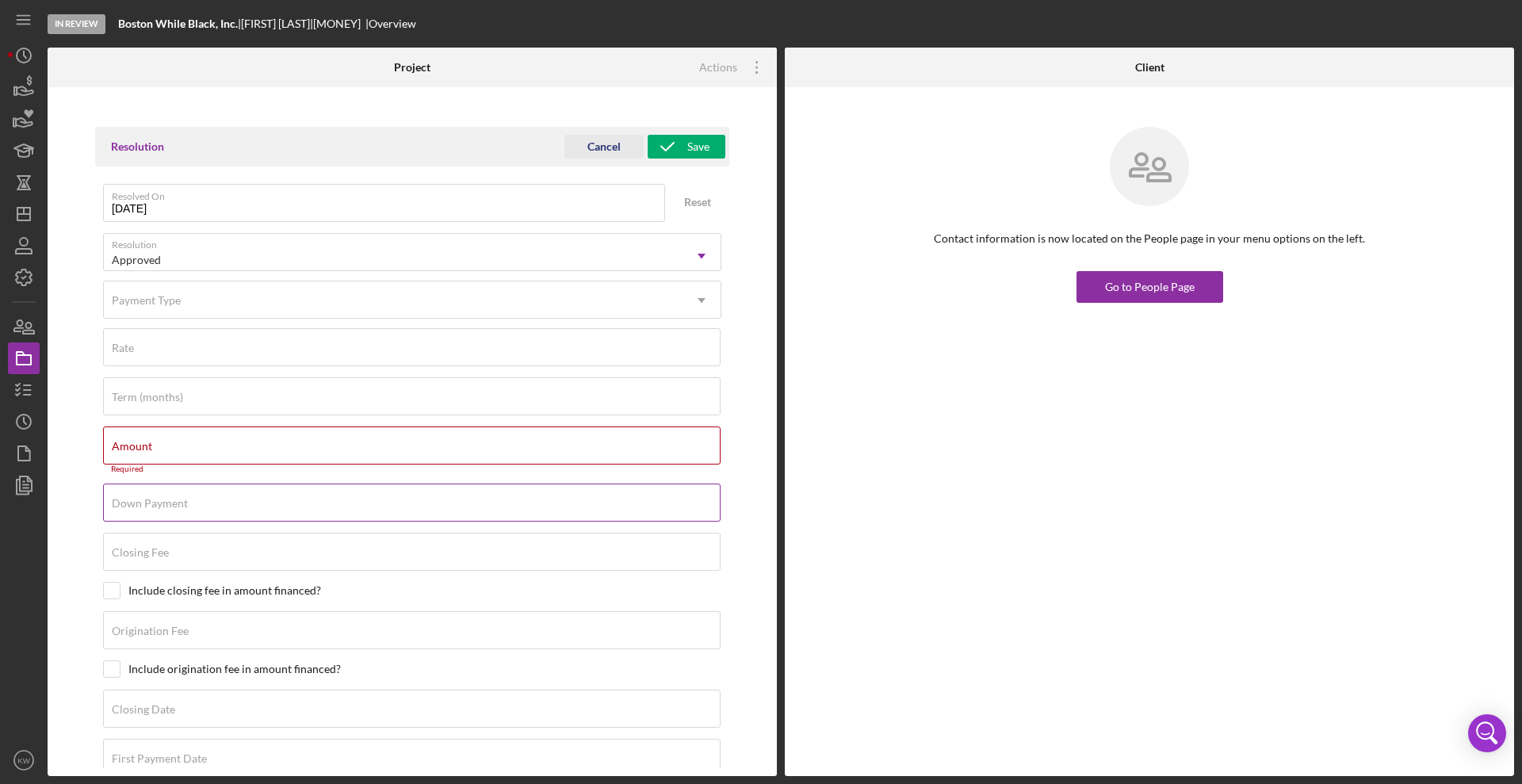 scroll, scrollTop: 1983, scrollLeft: 0, axis: vertical 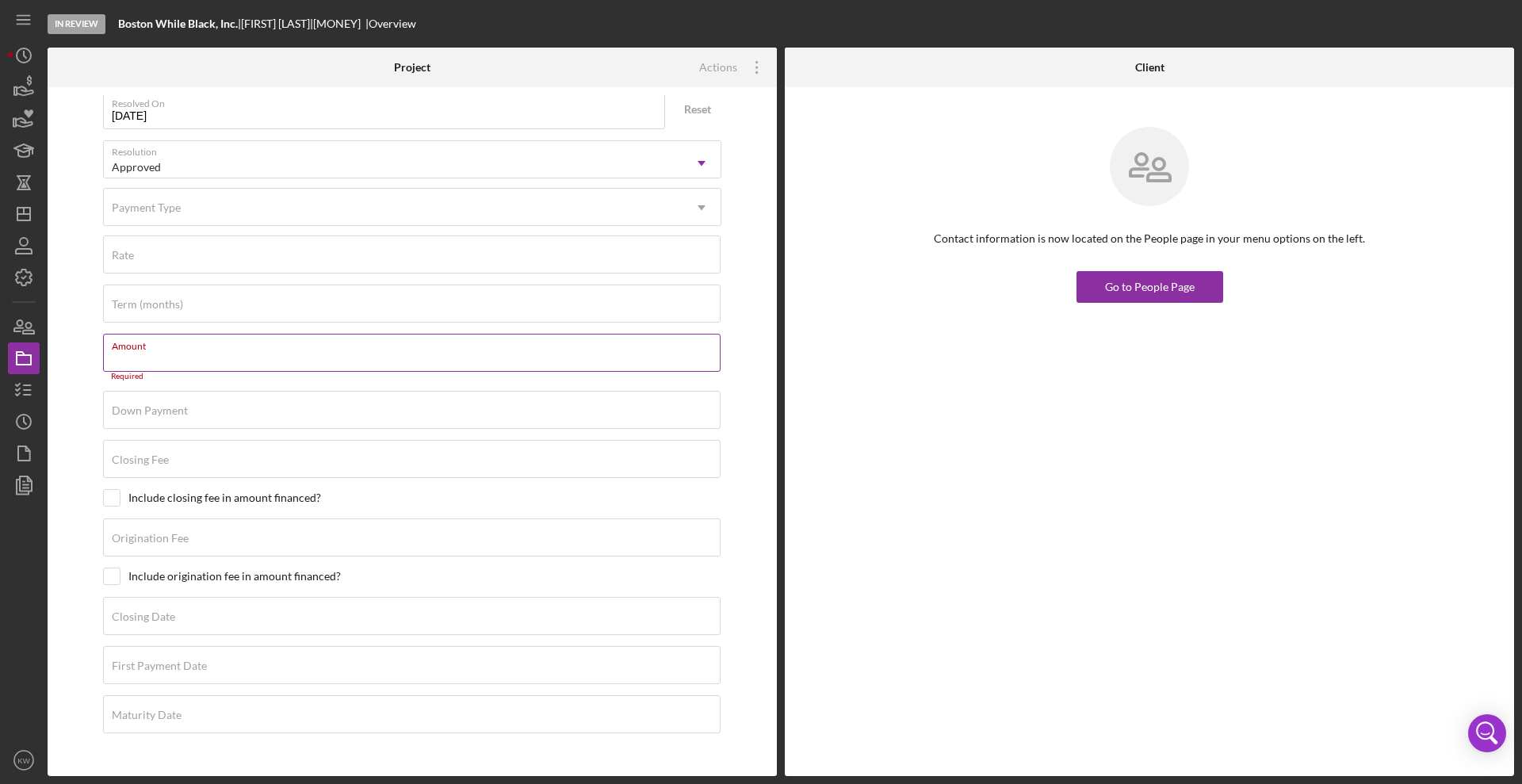 click on "Amount" at bounding box center [411, 353] 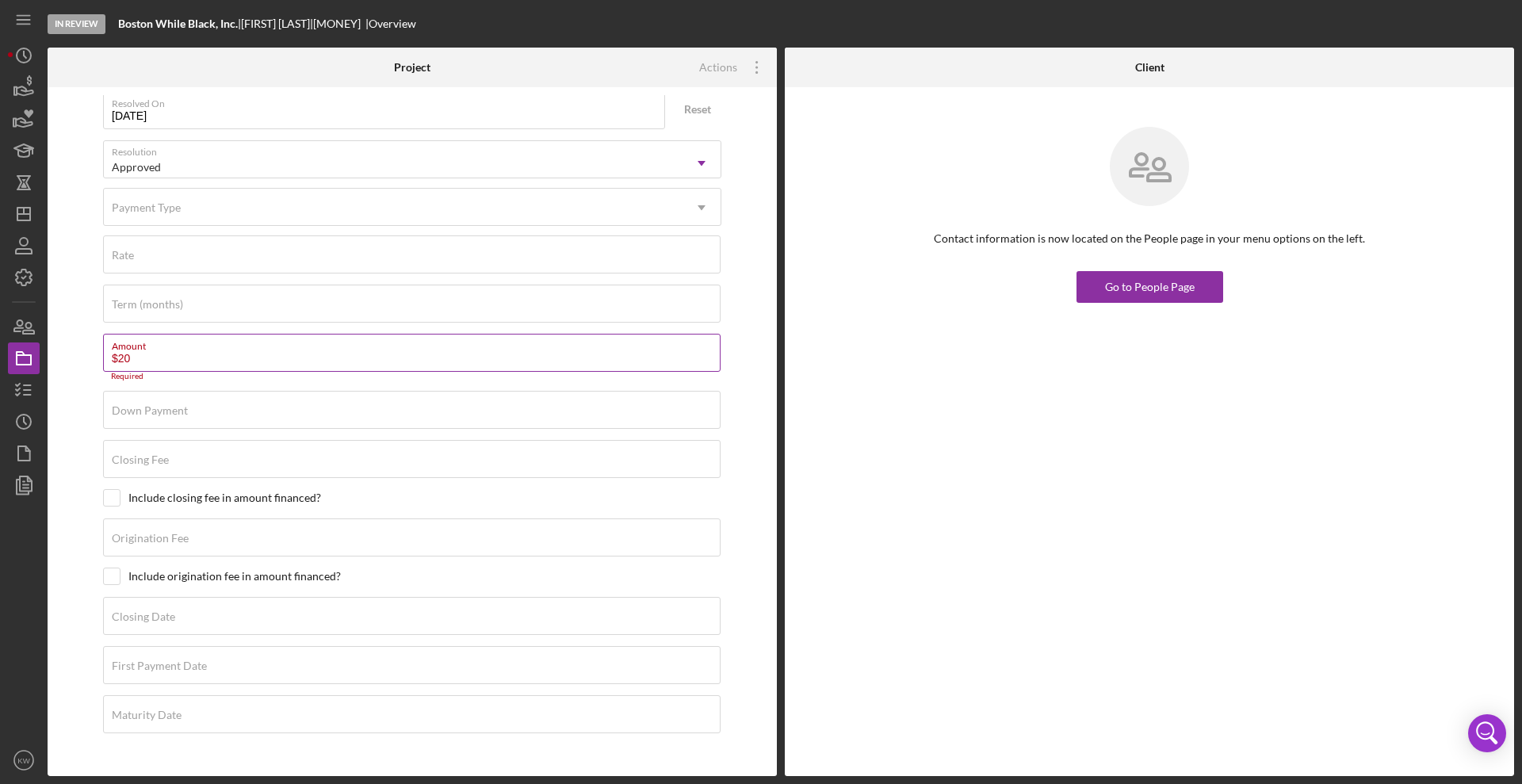 scroll, scrollTop: 1975, scrollLeft: 0, axis: vertical 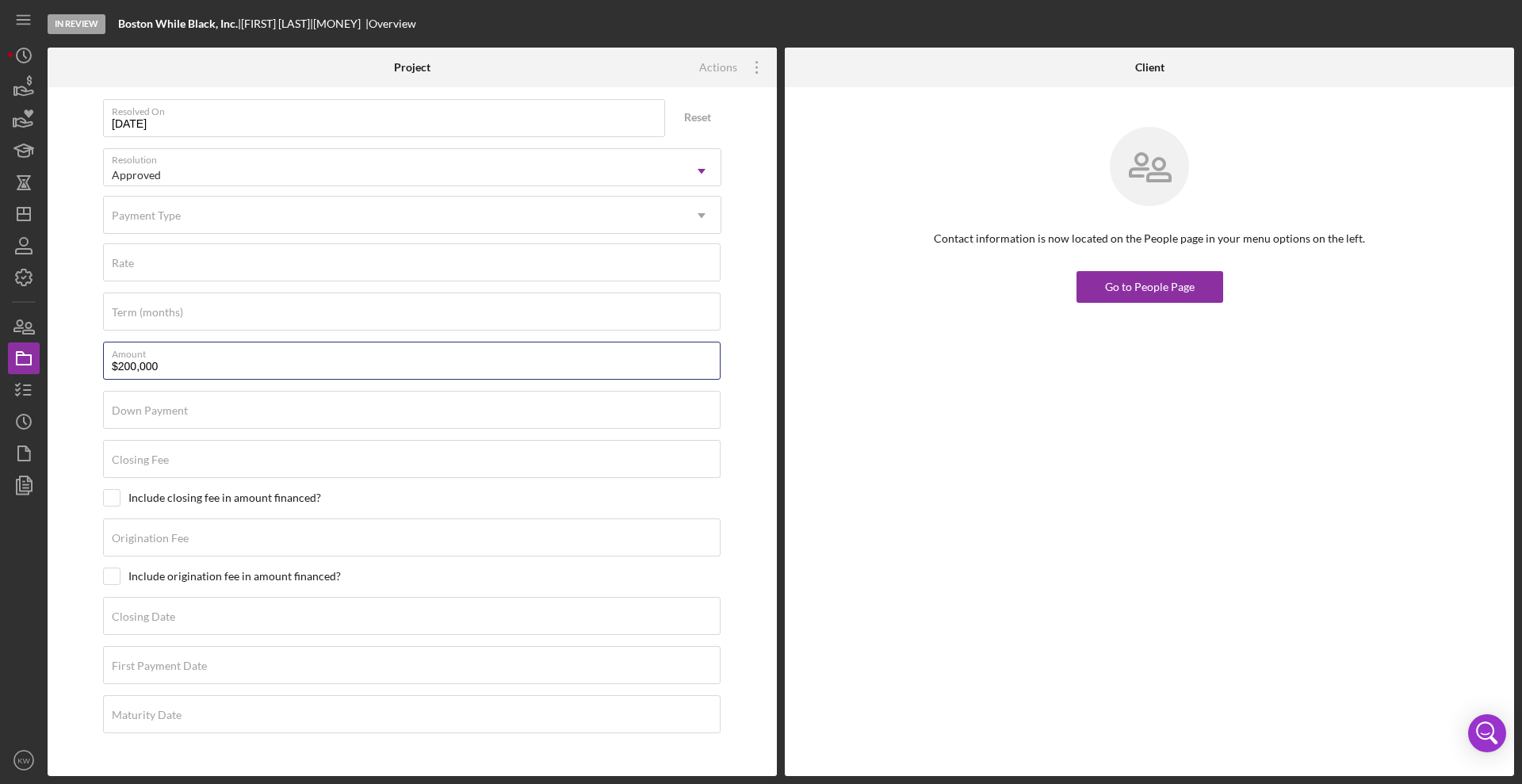type on "$200,000" 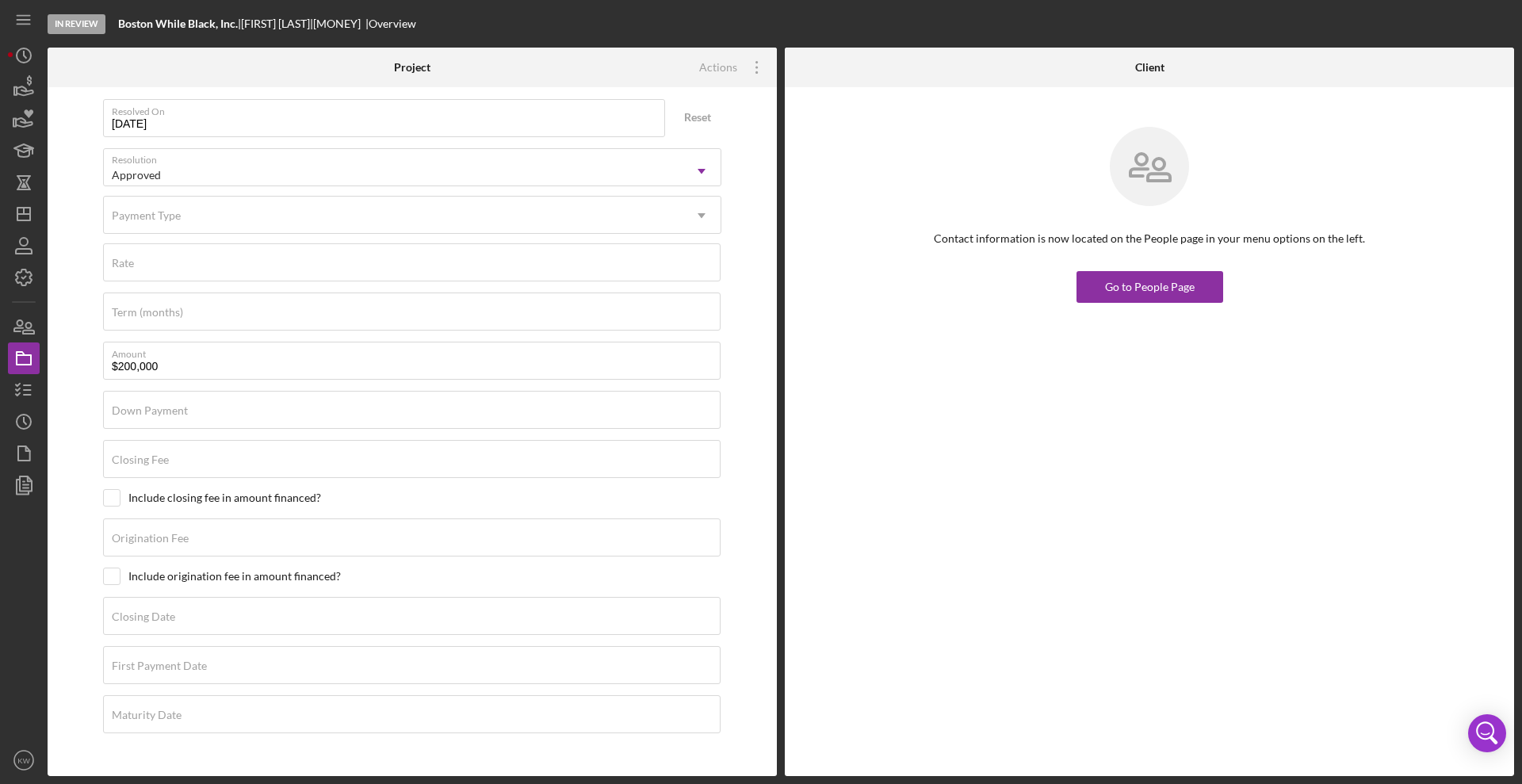 click on "Overview Cancel Save Status Ongoing Icon/Dropdown Arrow Risk Rating Sentiment Rating 5 Icon/Dropdown Arrow Product Business Loan Created [DATE] Started Date [DATE] Reset Amount [MONEY] Rate Term (months) Contact [FIRST] [LAST] Icon/Dropdown Arrow Account Executive Icon/Dropdown Arrow Stage Done Icon/Dropdown Arrow Weekly Status Update ON Weekly Status Update Message Hello,
Don't forget to log in to see the progress of your loan Client Inactivity ON Send if the client is inactive for... 3 Days Icon/Dropdown Arrow Inactivity Reminder Message Here's your friendly reminder that you have items outstanding. Please log in and complete the activities so we can process your loan as soon as possible. Key Ratios Edit Icon/Edit DSCR Collateral Coverage DTI LTV Global DSCR Global Collateral Coverage Global DTI NOI Recommendation Cancel Save Payment Type Icon/Dropdown Arrow Rate Term (months) Amount Down Payment Closing Fee Include closing fee in amount financed? Origination Fee Closing Date [DATE] Cancel" at bounding box center [412, 431] 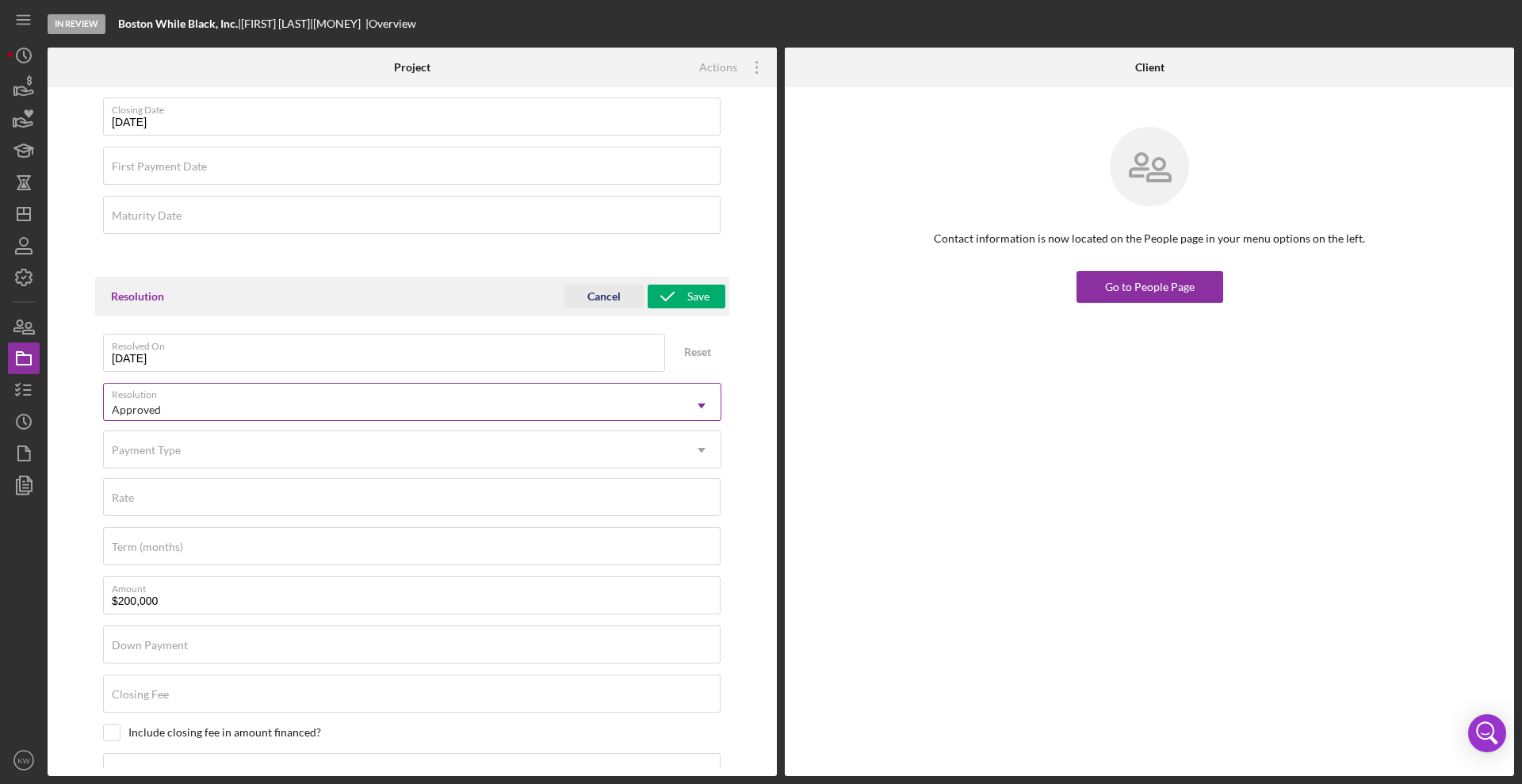 scroll, scrollTop: 1578, scrollLeft: 0, axis: vertical 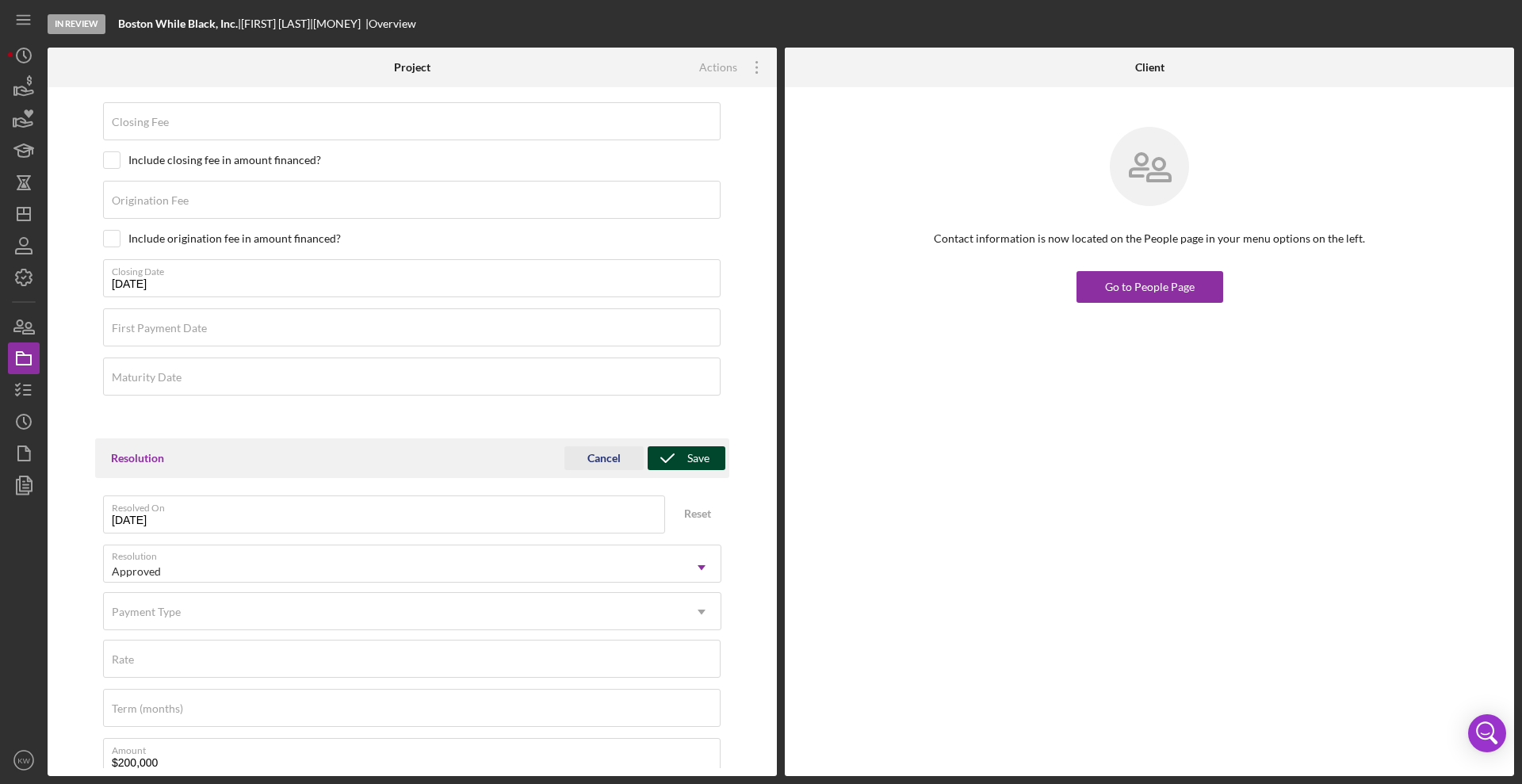 click 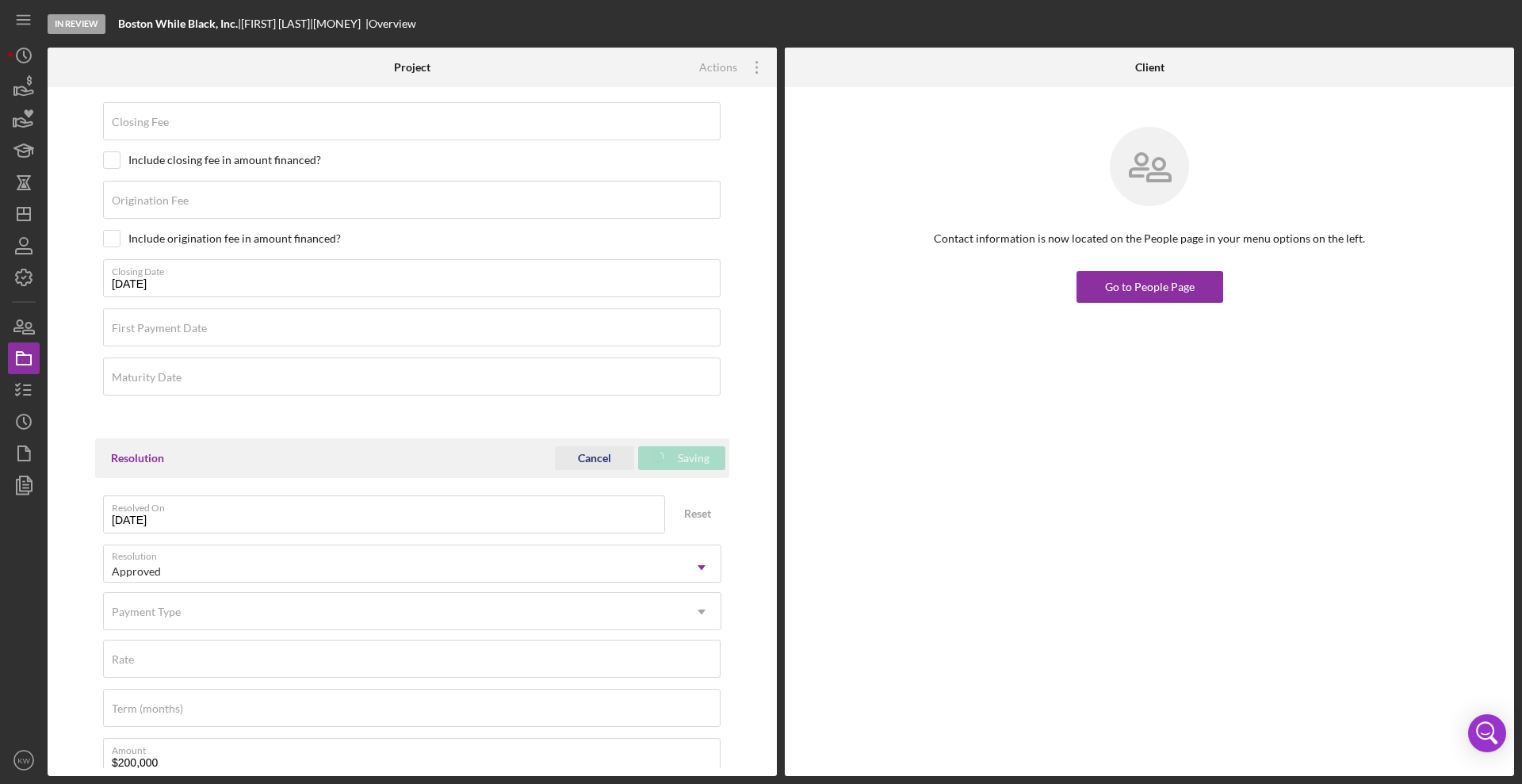 type on "Hello,
Don't forget to log in to see the progress of your loan" 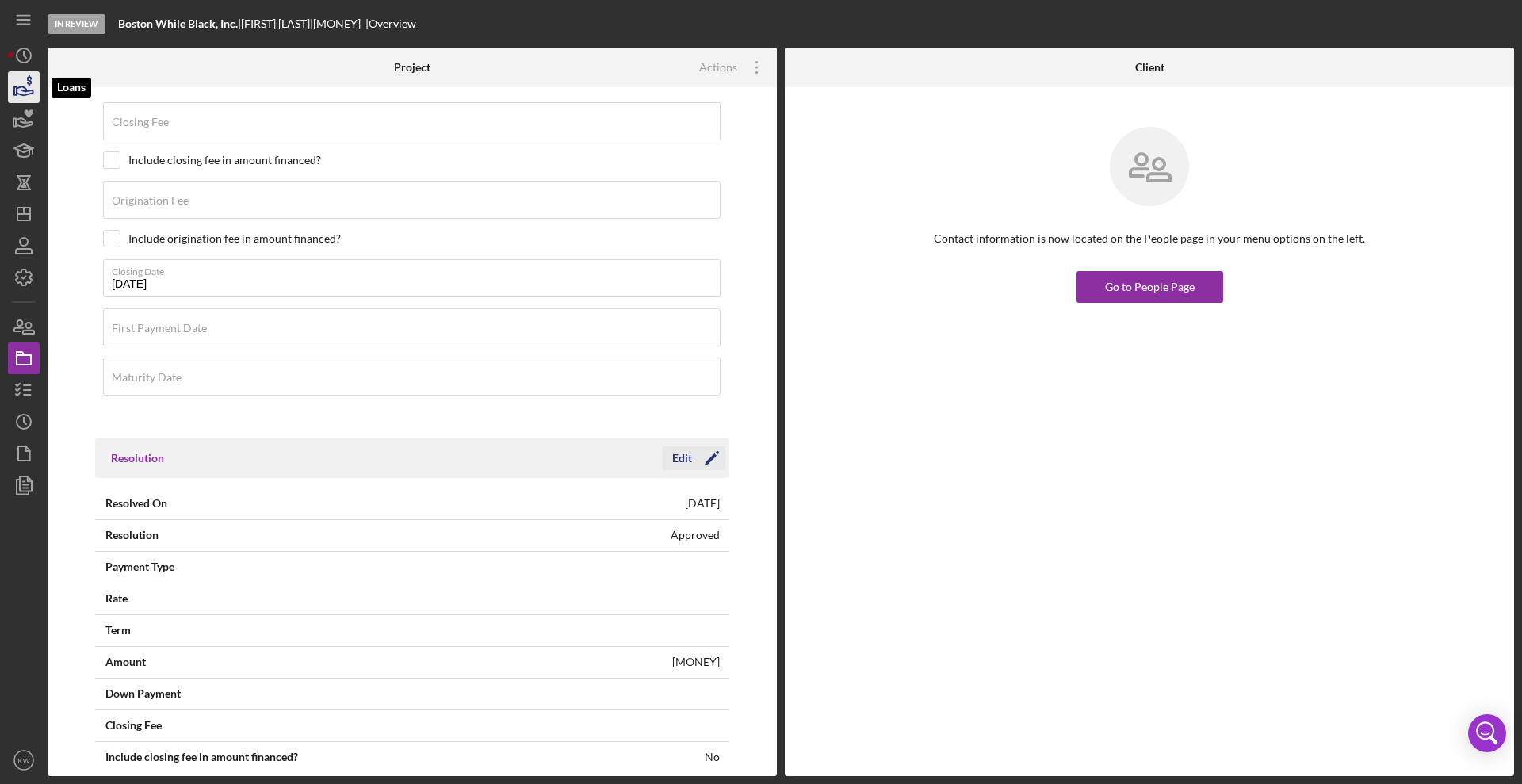click 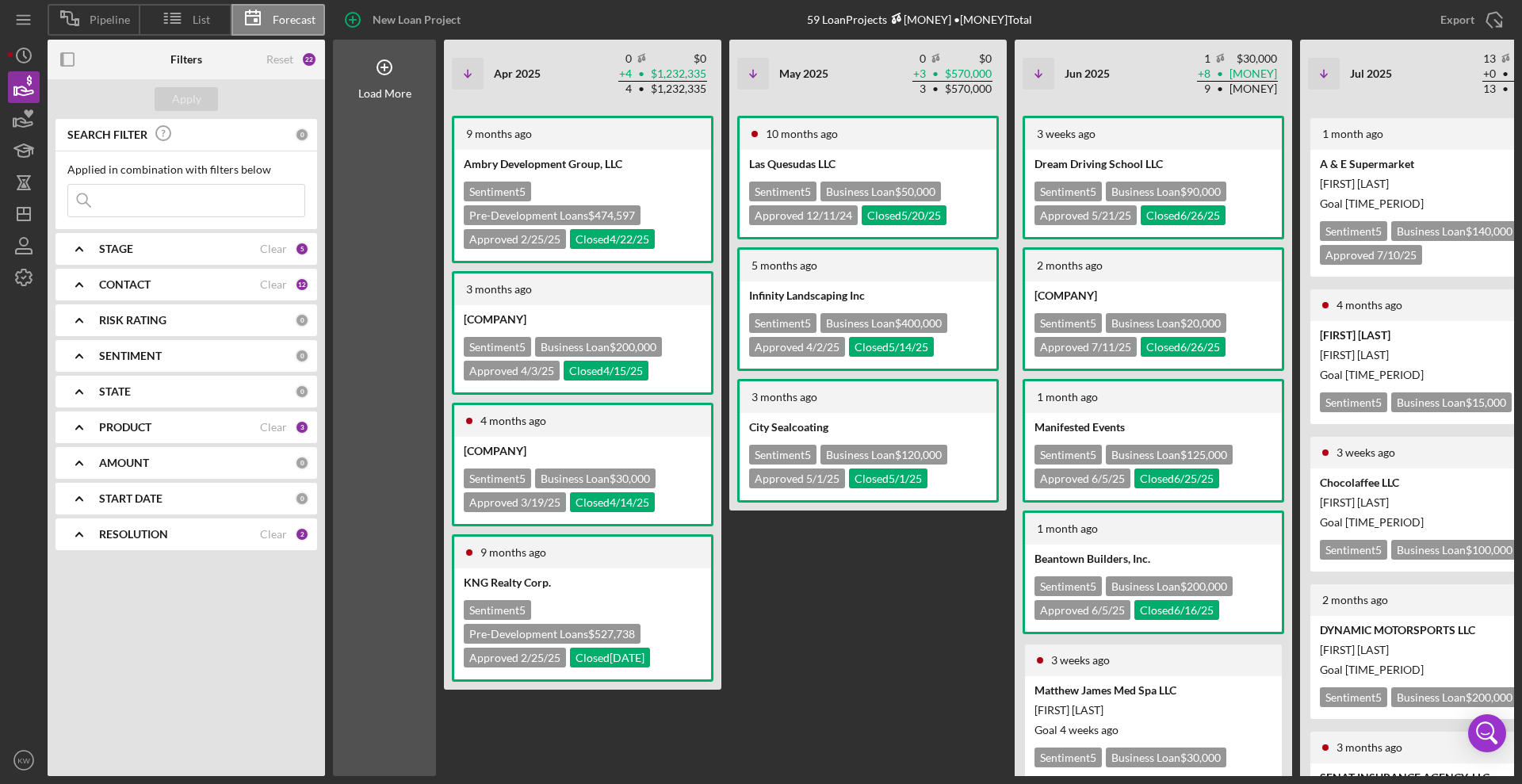 scroll, scrollTop: 0, scrollLeft: 927, axis: horizontal 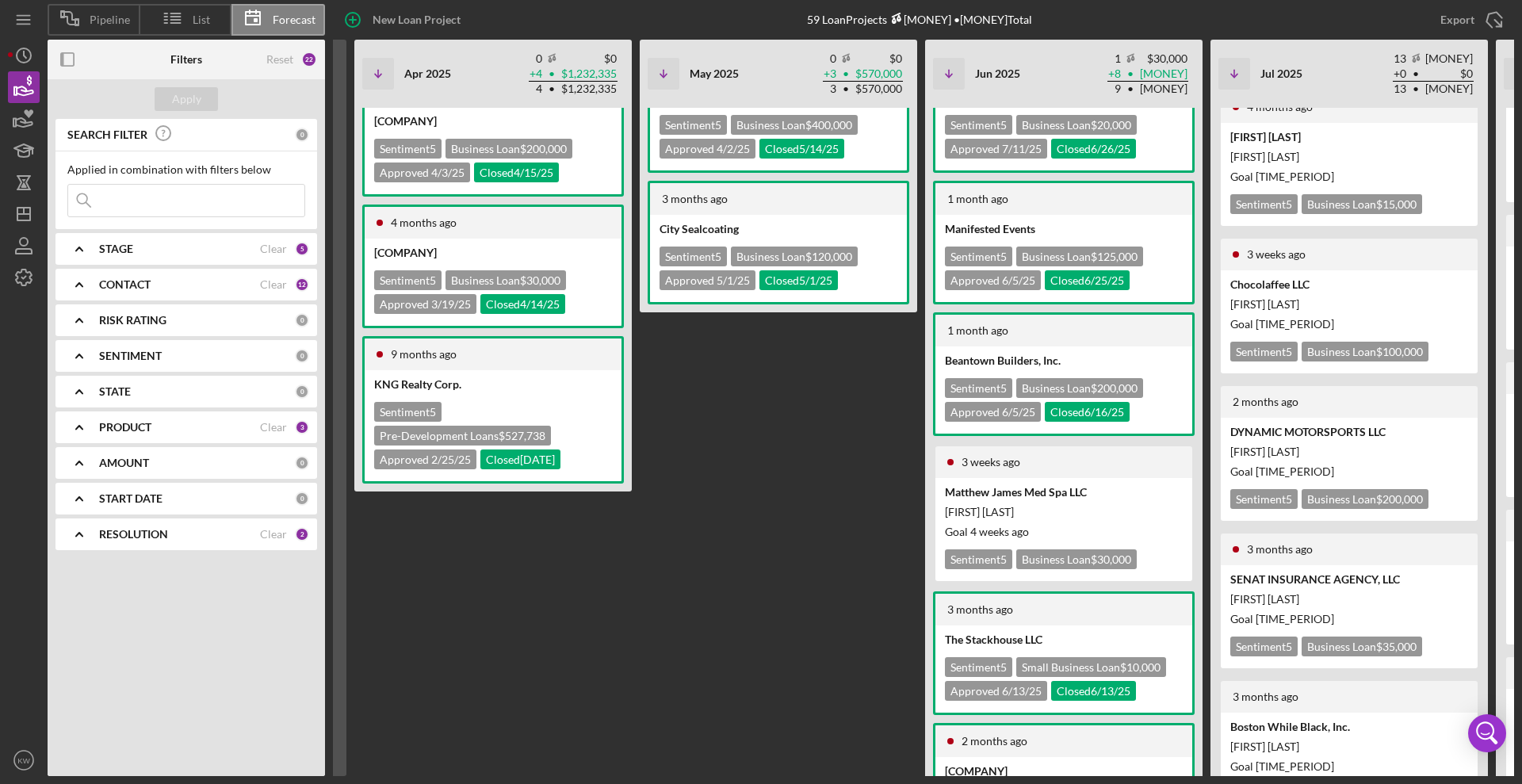 click on "[MONTH] [YEAR] [COMPANY] Sentiment 5 Business Loan [MONEY] Approved [DATE] Closed [DATE] [MONTH] [YEAR] [COMPANY] Sentiment 5 Business Loan [MONEY] Approved [DATE] Closed [DATE] [MONTH] [YEAR] [COMPANY] Sentiment 5 Business Loan [MONEY] Approved [DATE] Closed [DATE]" at bounding box center (778, 243) 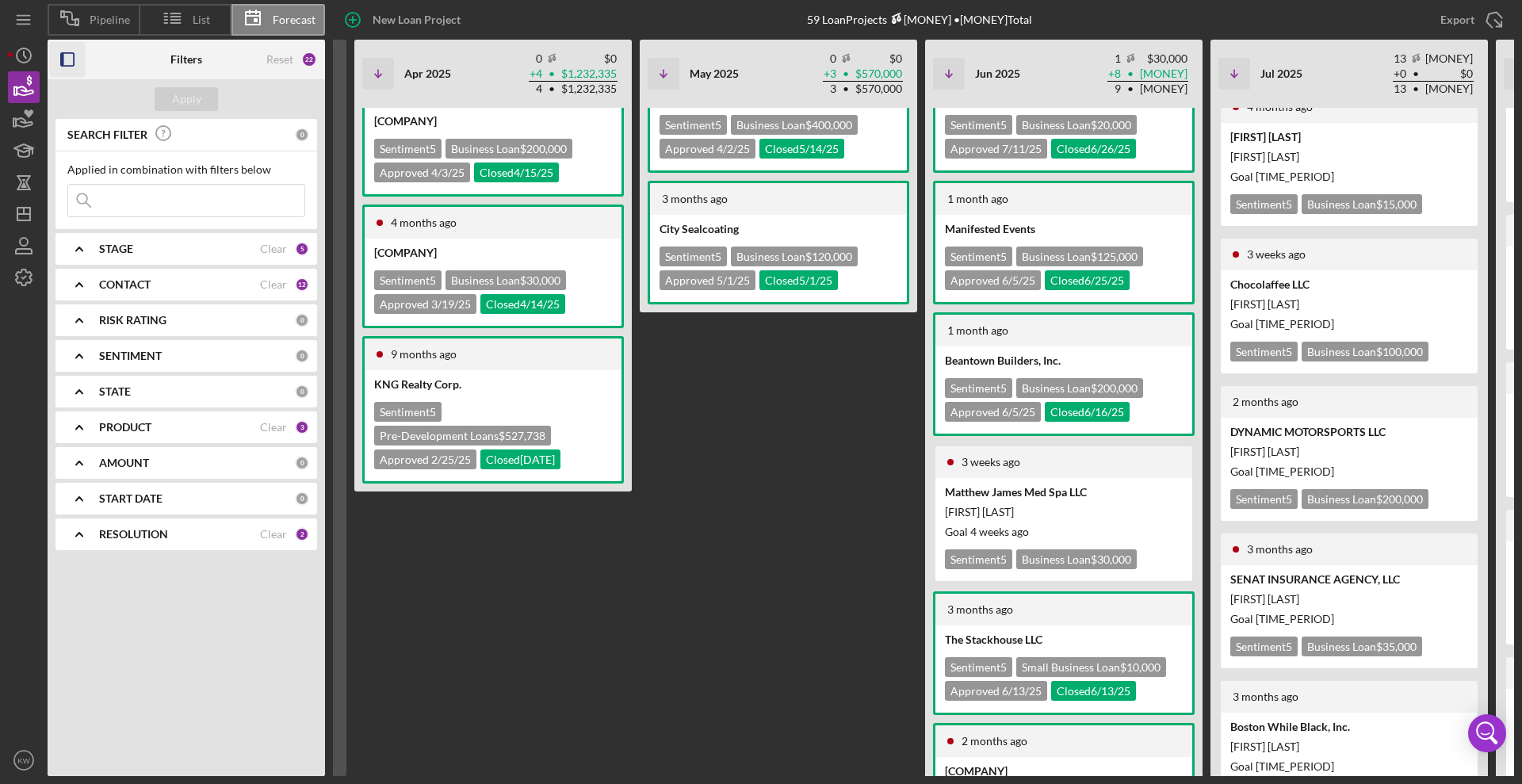 click 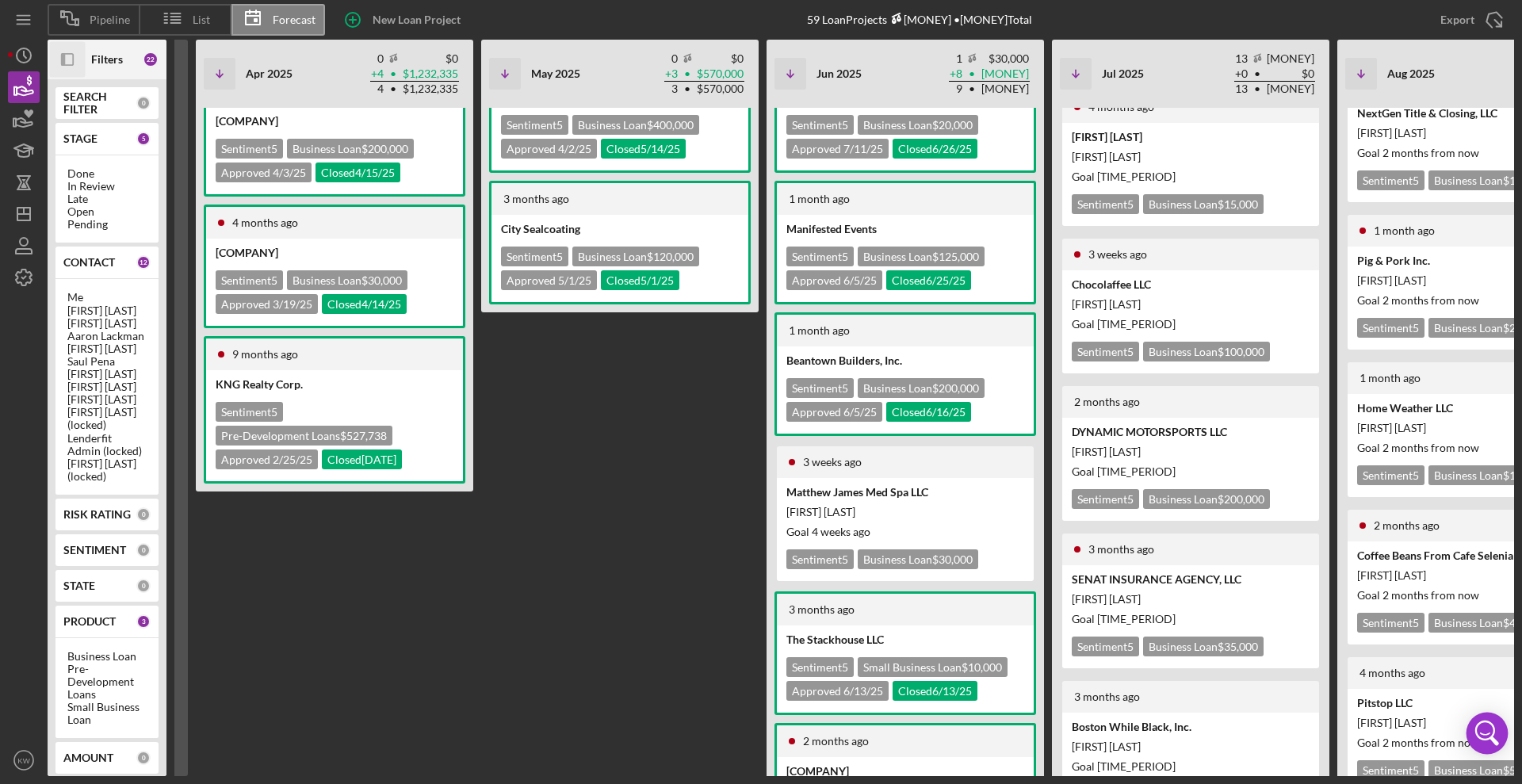 click 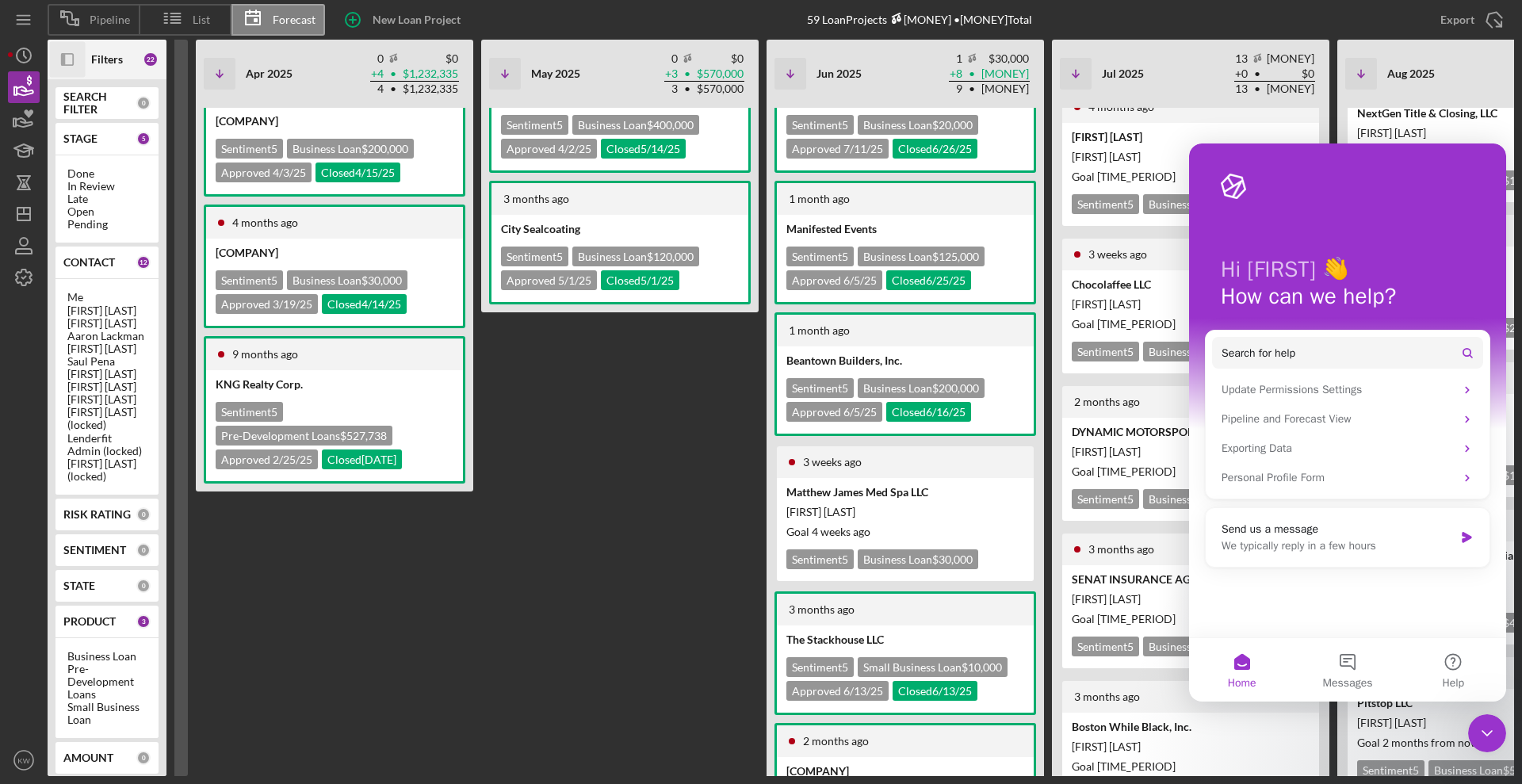 scroll, scrollTop: 0, scrollLeft: 0, axis: both 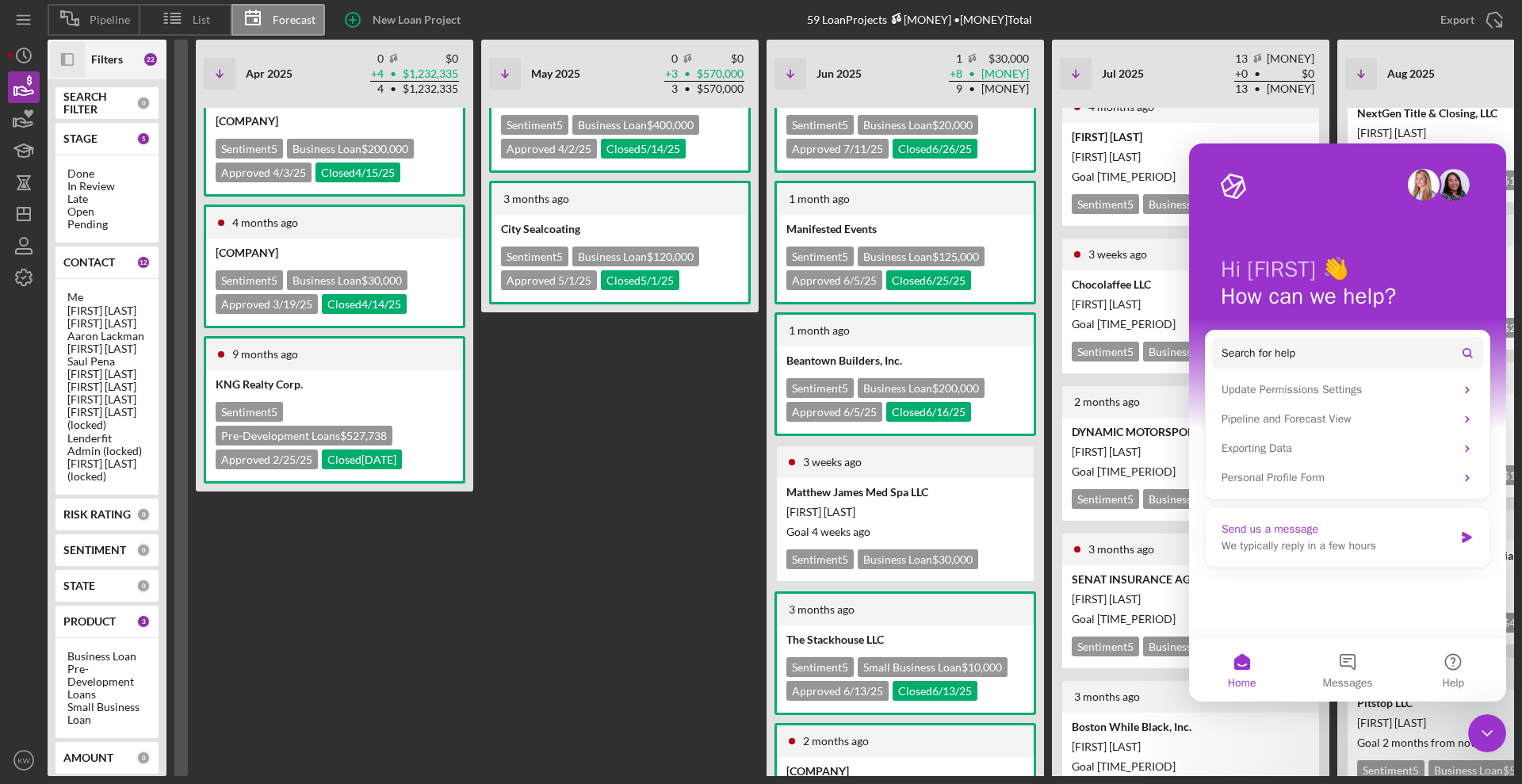click on "We typically reply in a few hours" at bounding box center (1337, 545) 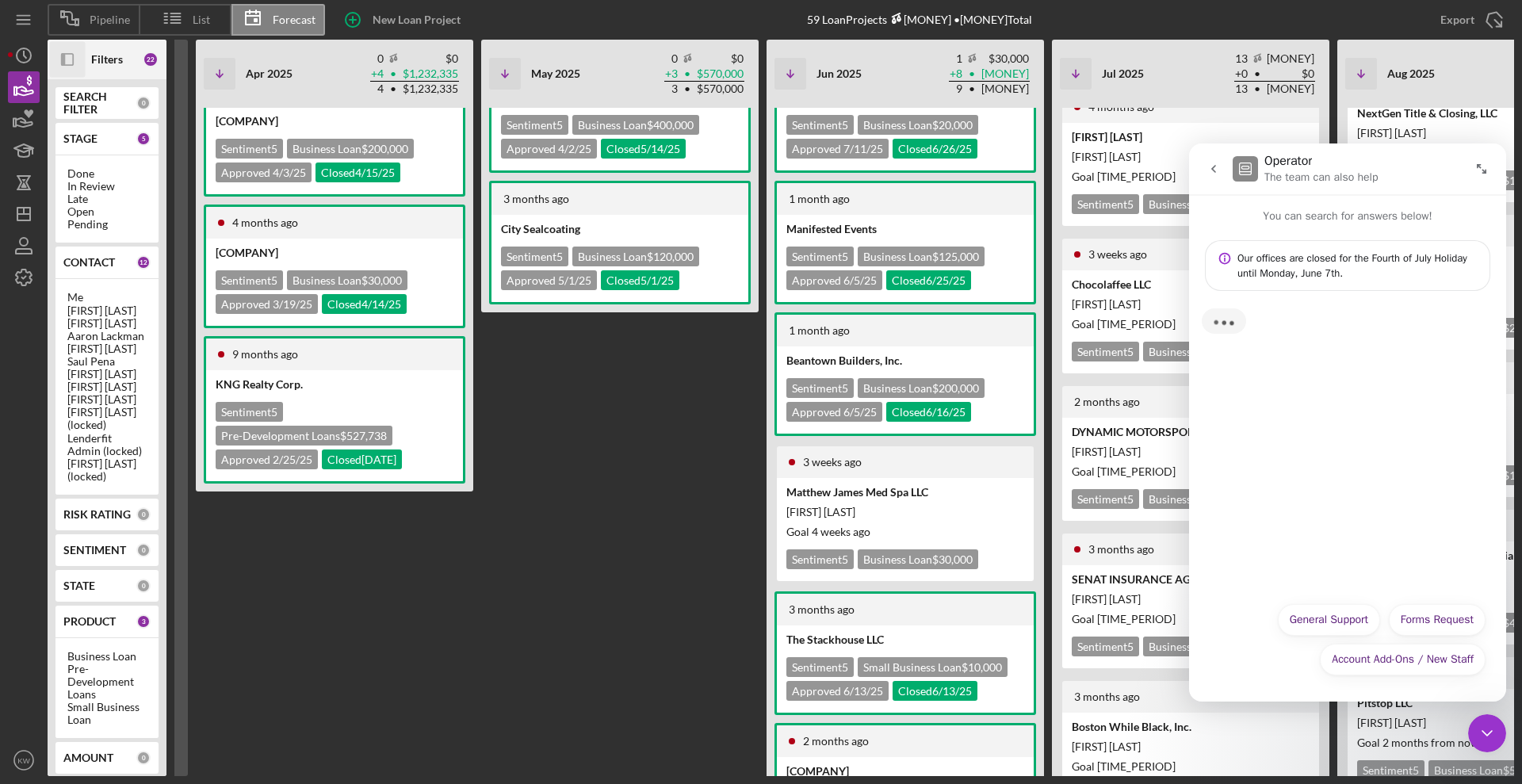 click at bounding box center (1214, 169) 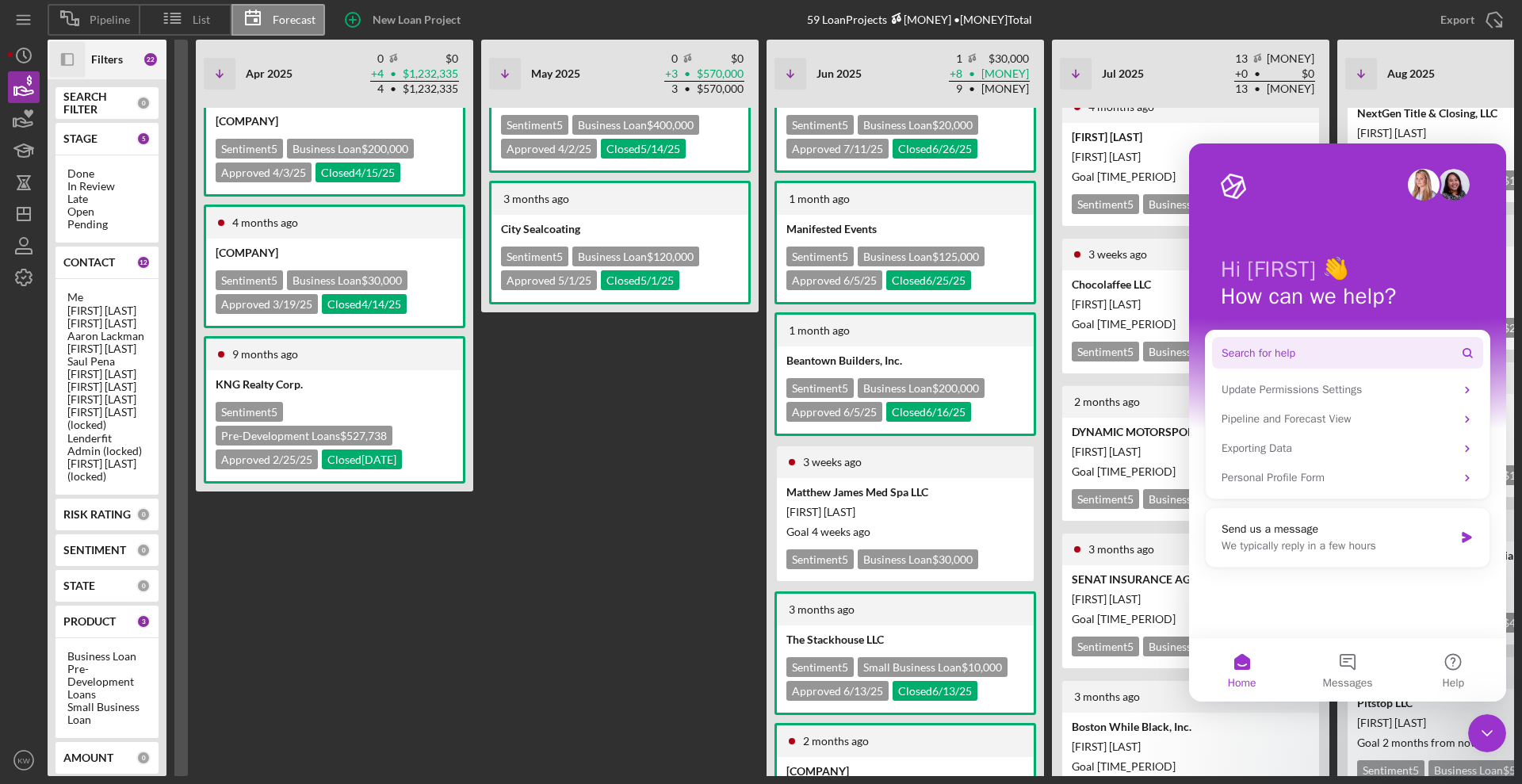 click on "Search for help" at bounding box center [1348, 353] 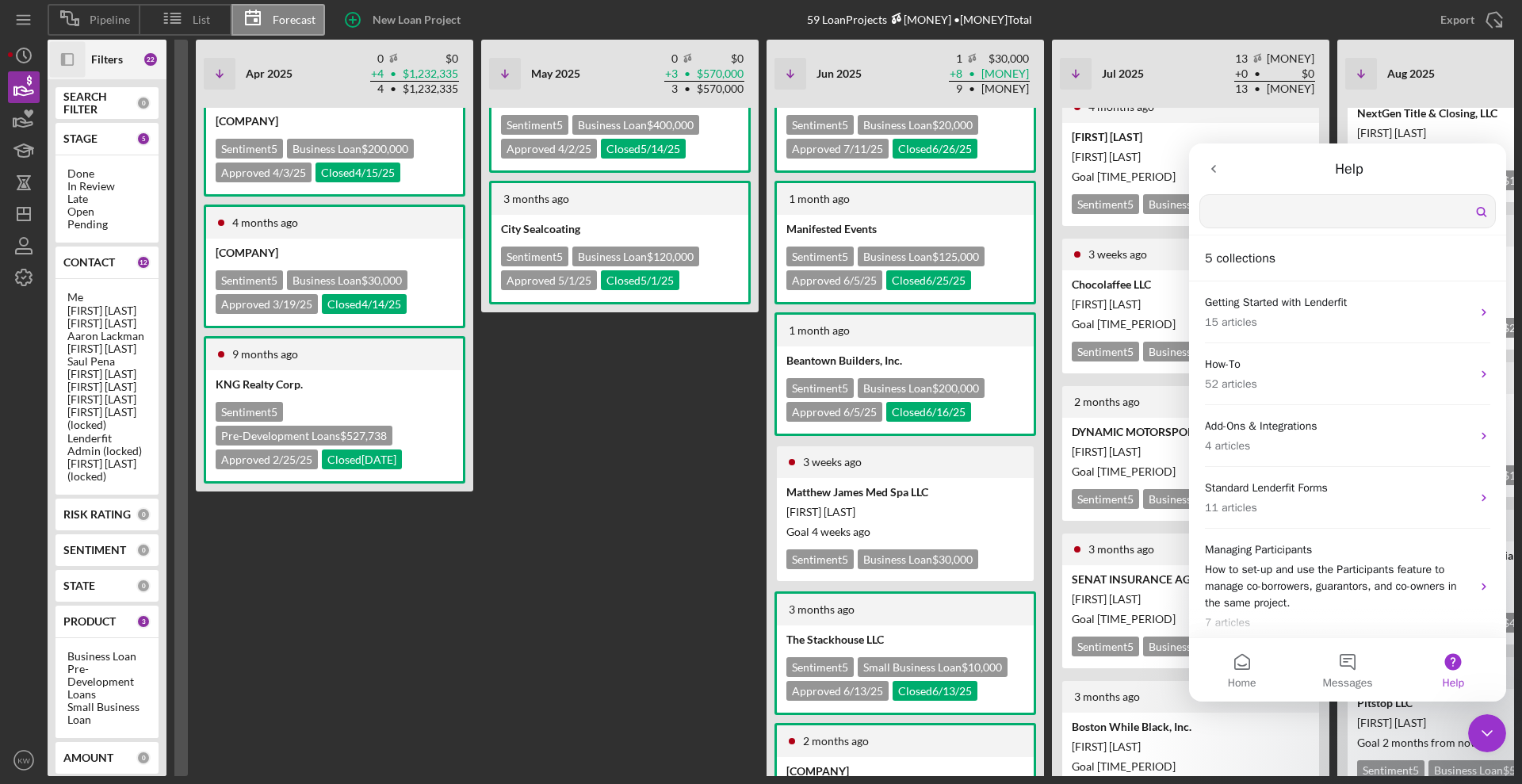 scroll, scrollTop: 0, scrollLeft: 0, axis: both 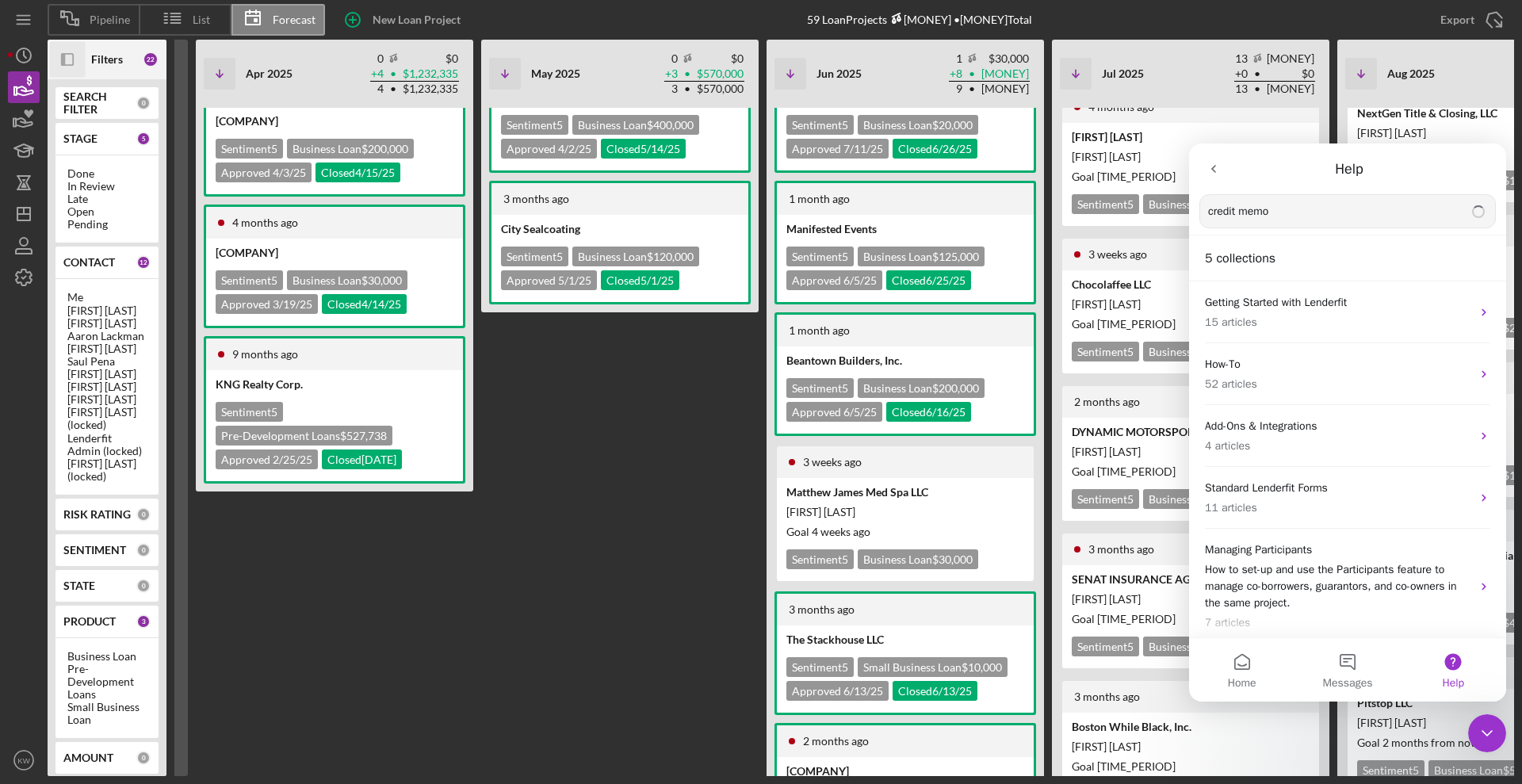 type on "credit memo" 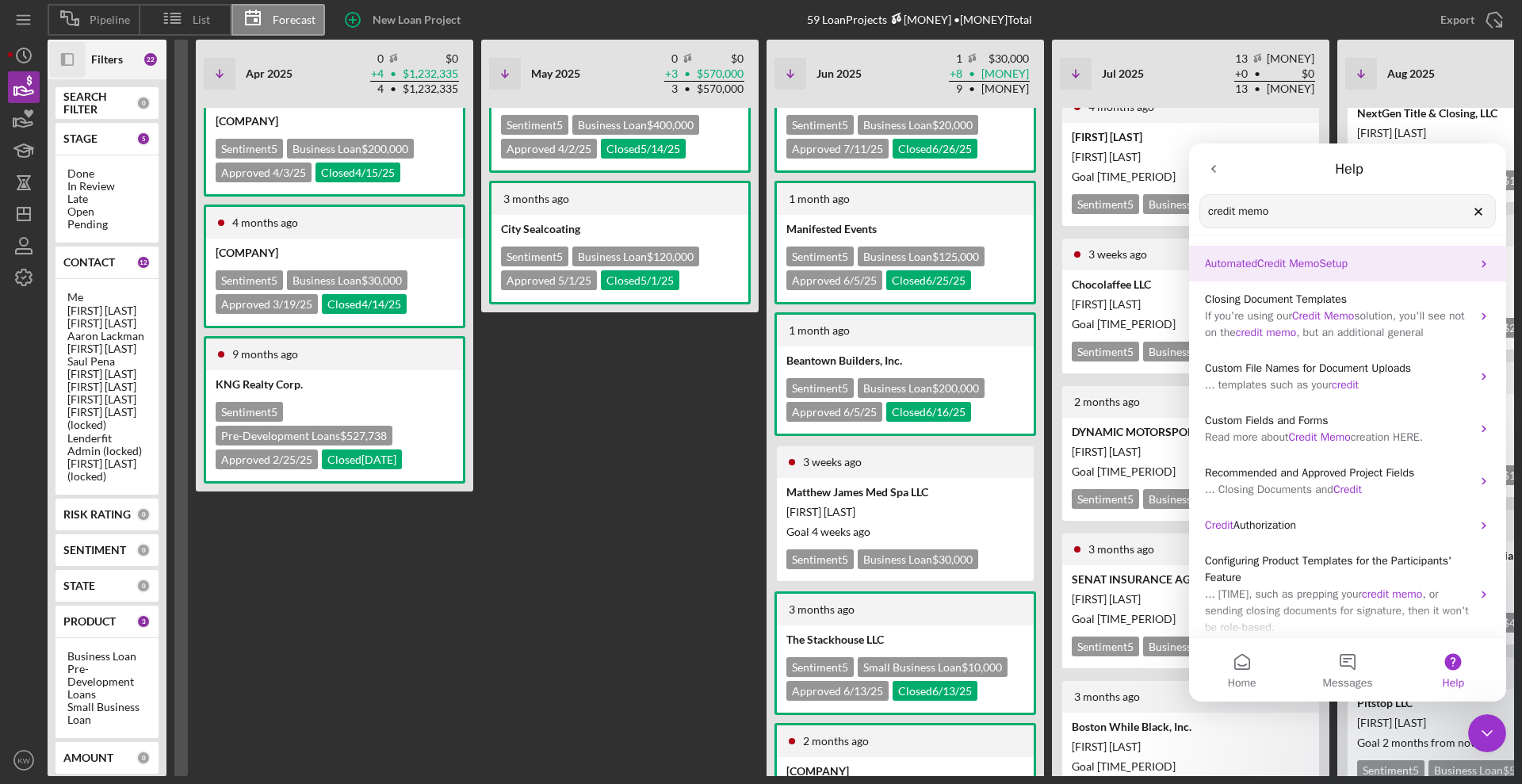 click on "Credit" at bounding box center [1272, 263] 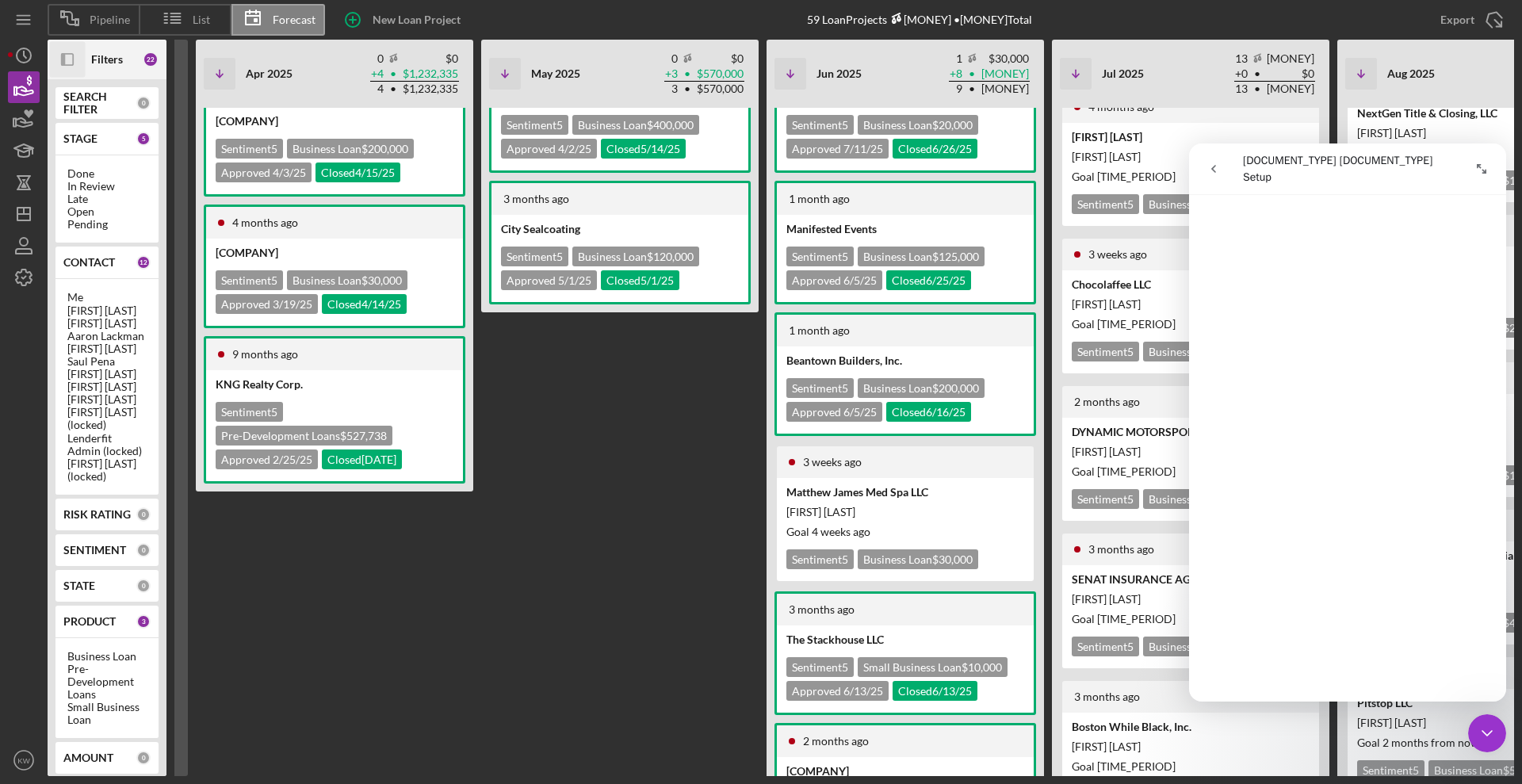 scroll, scrollTop: 2378, scrollLeft: 0, axis: vertical 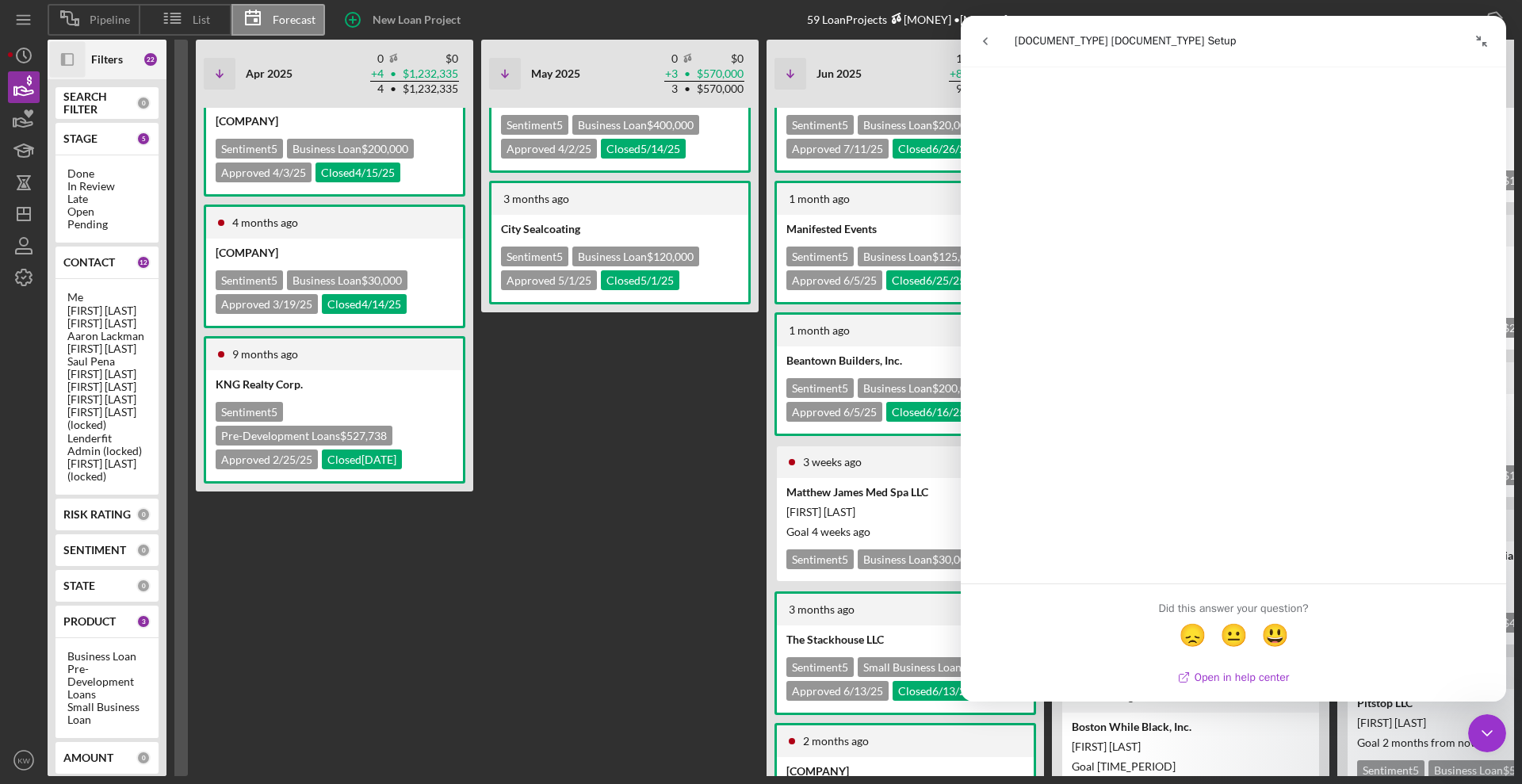 click on "Open in help center" at bounding box center [1233, 677] 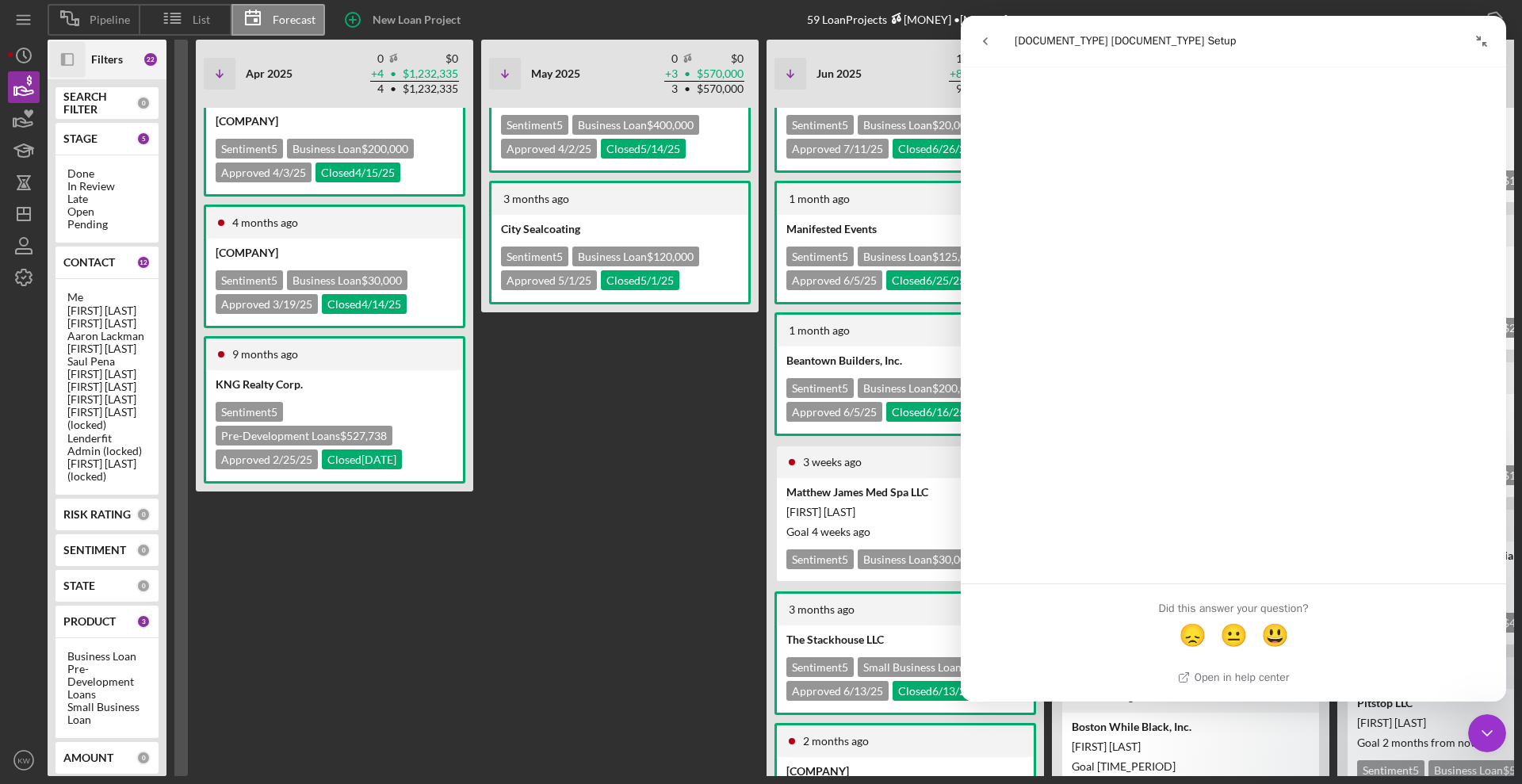 click 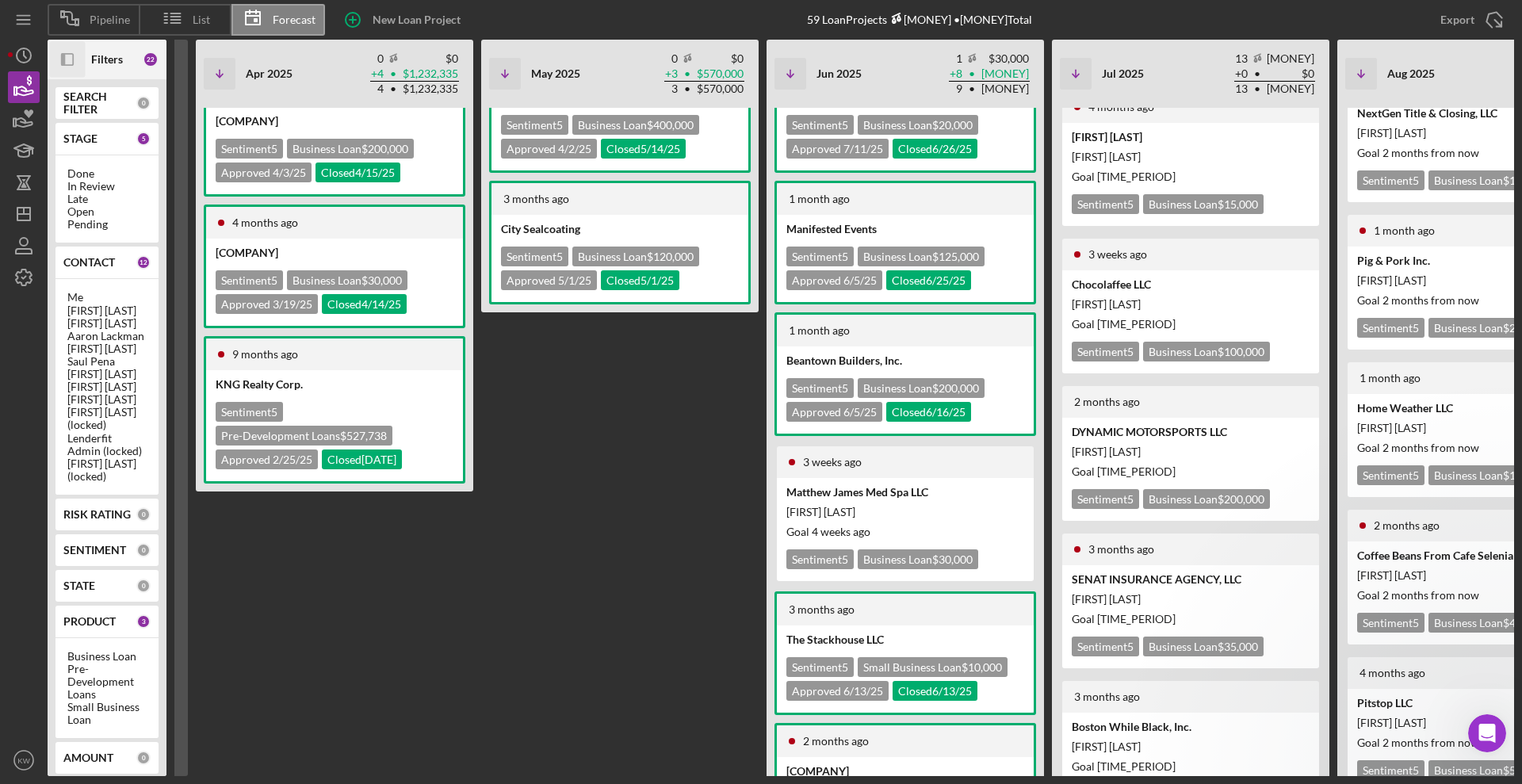 scroll, scrollTop: 0, scrollLeft: 0, axis: both 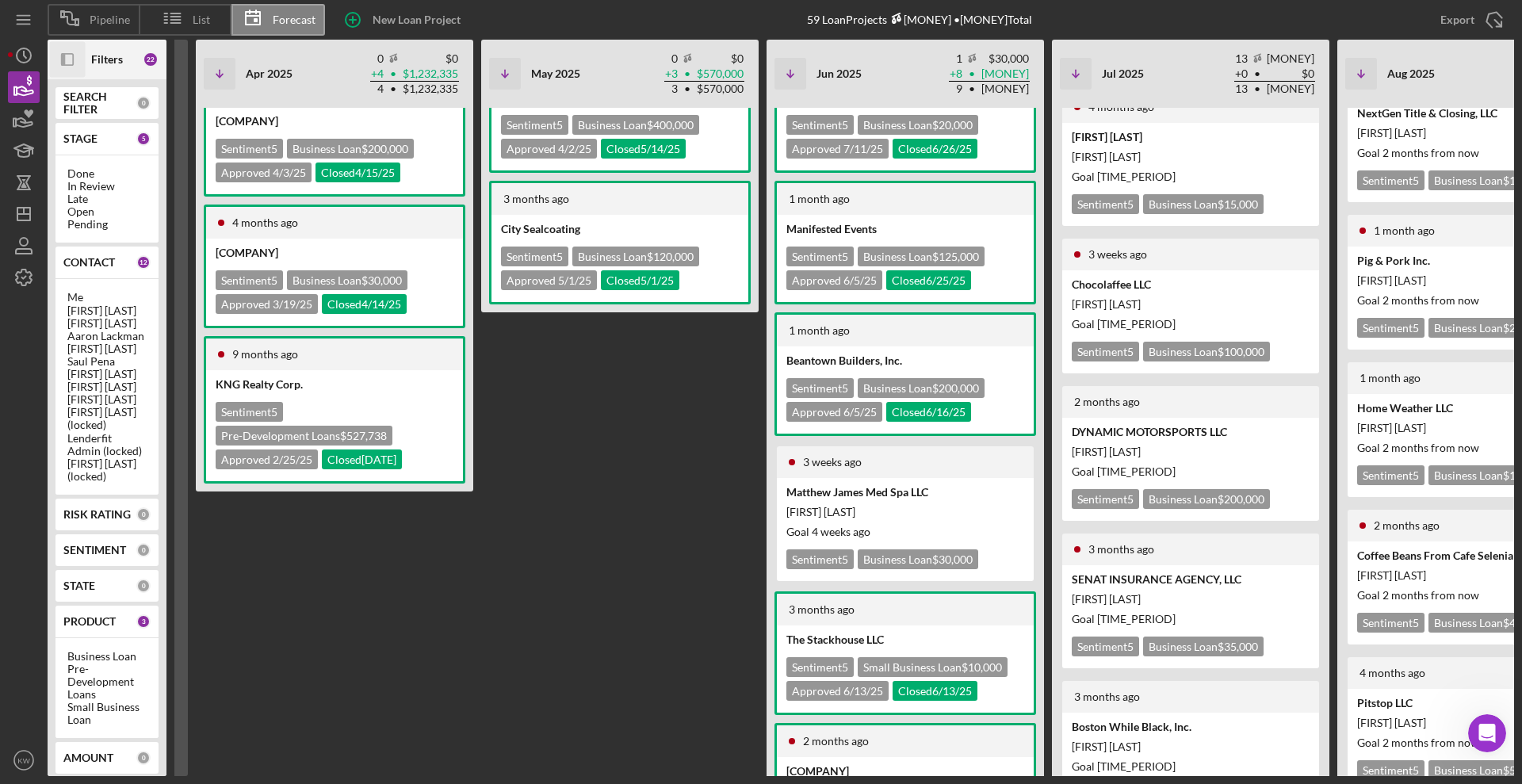 click on "Me" at bounding box center (107, 297) 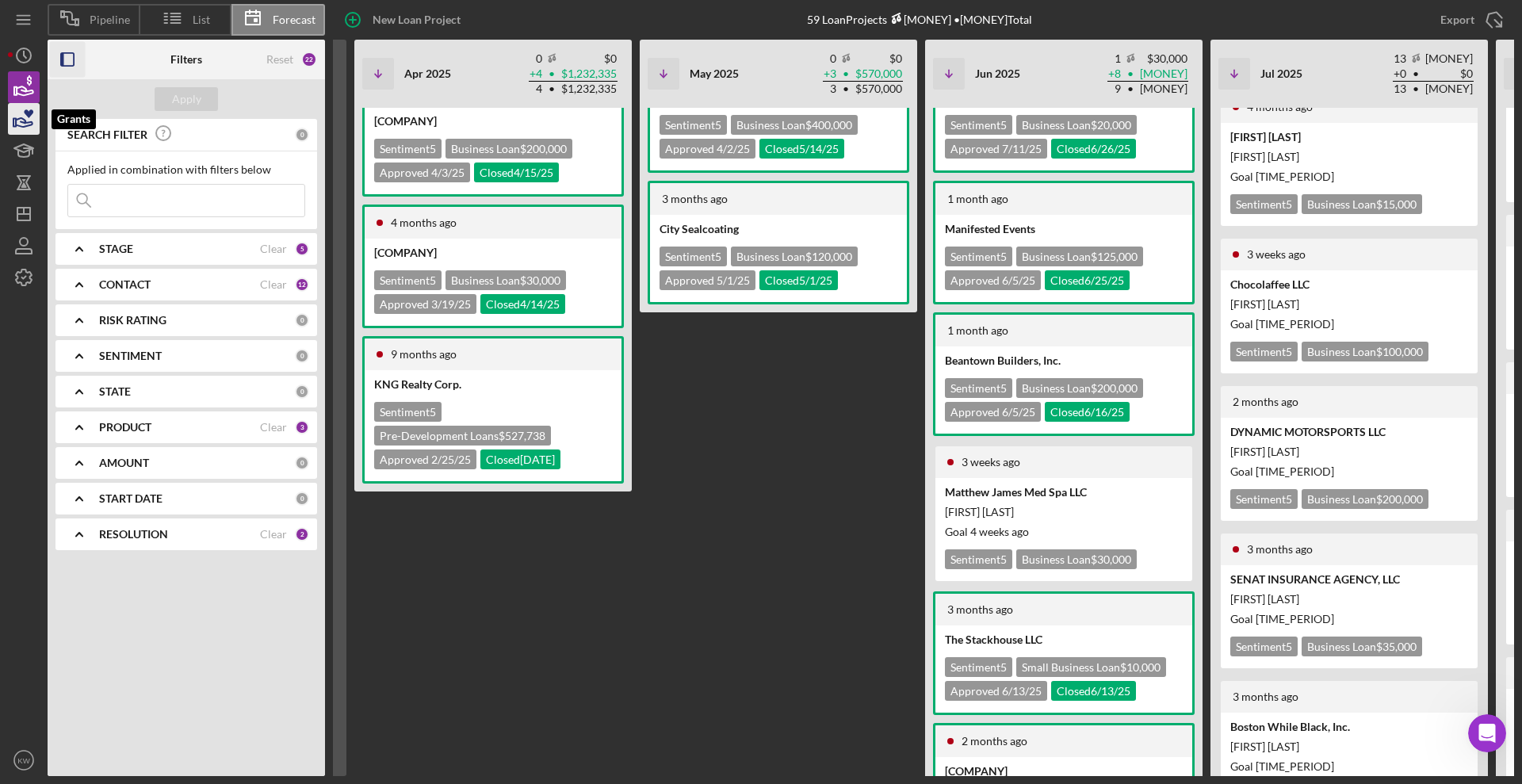 click 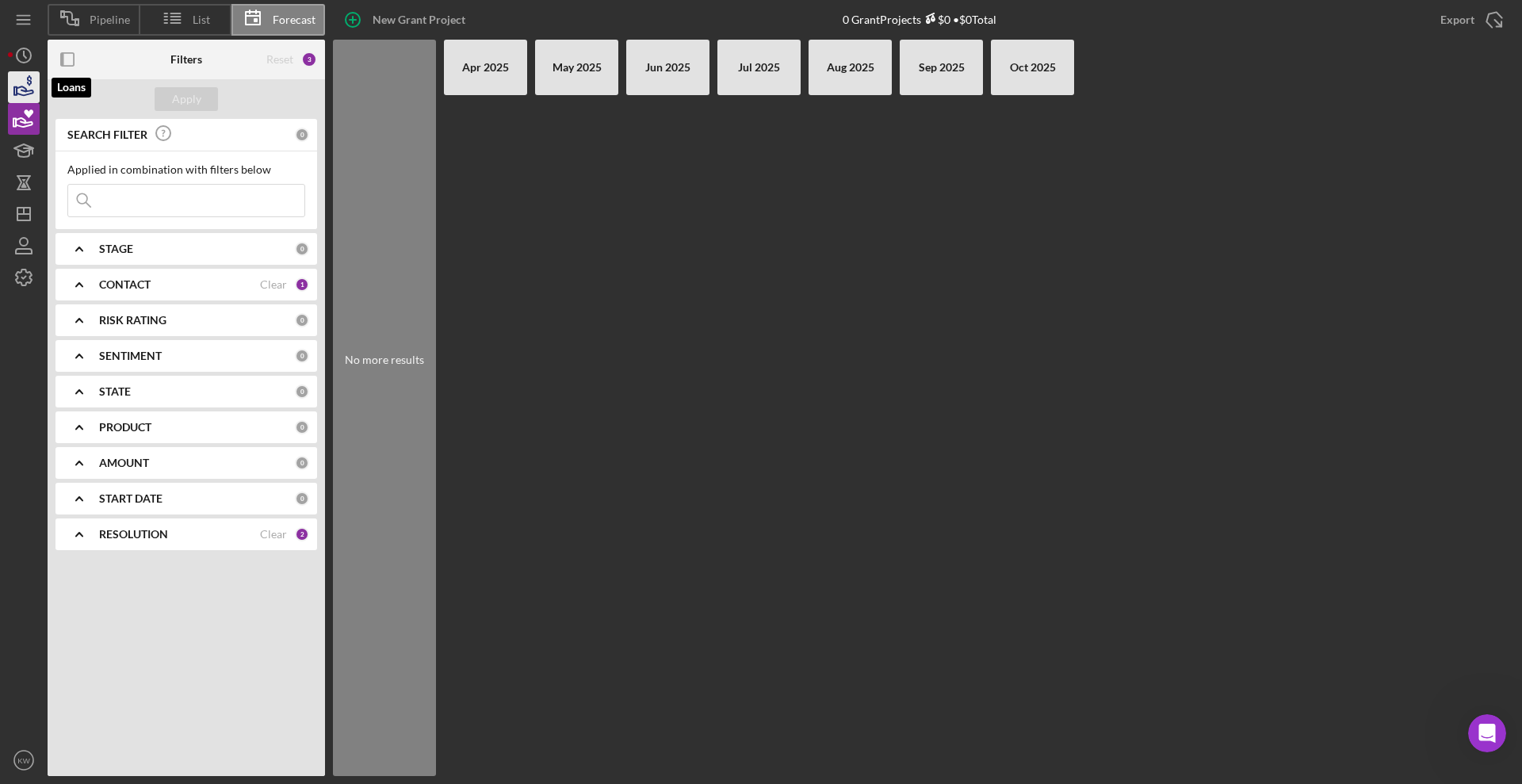 click 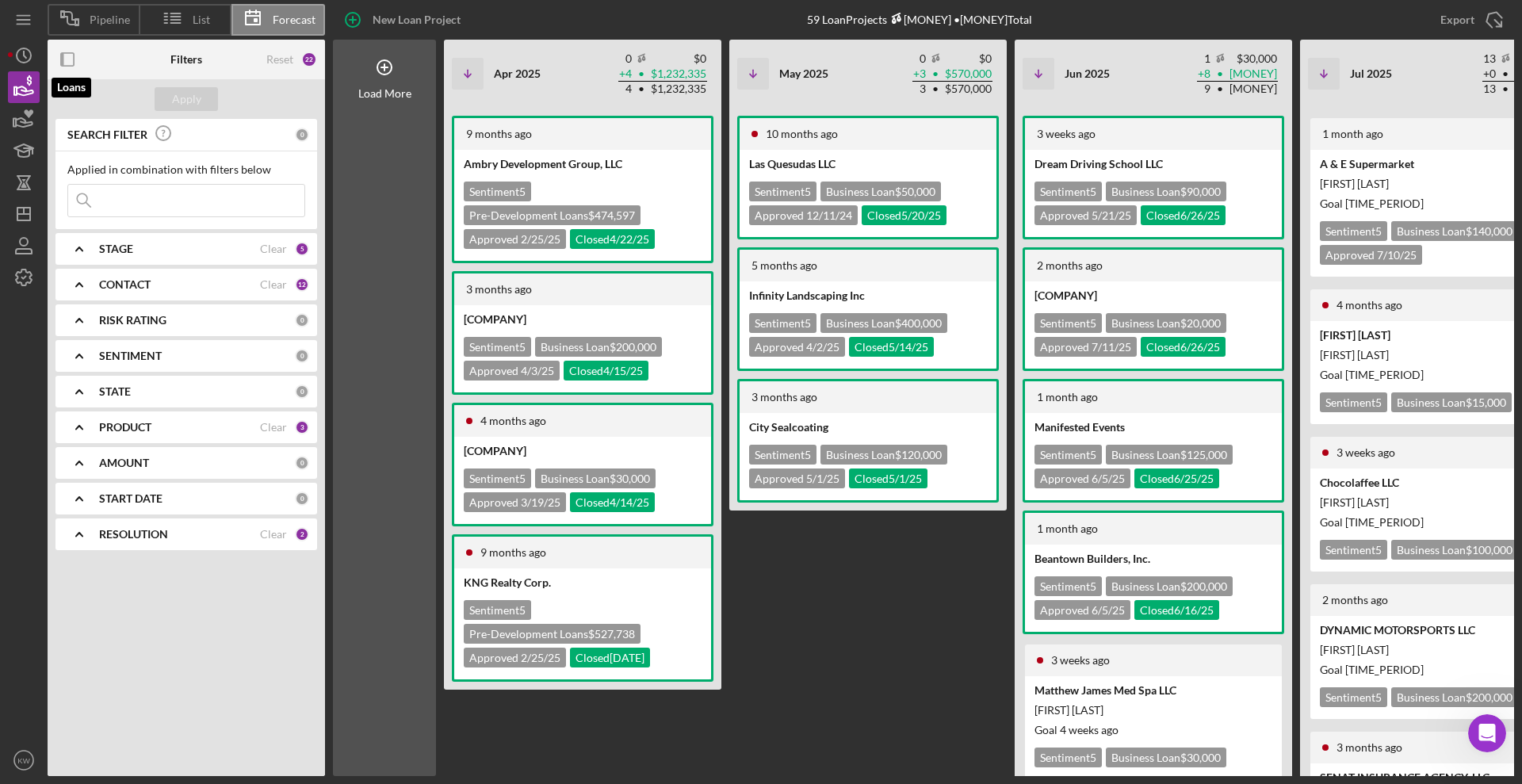 scroll, scrollTop: 0, scrollLeft: 927, axis: horizontal 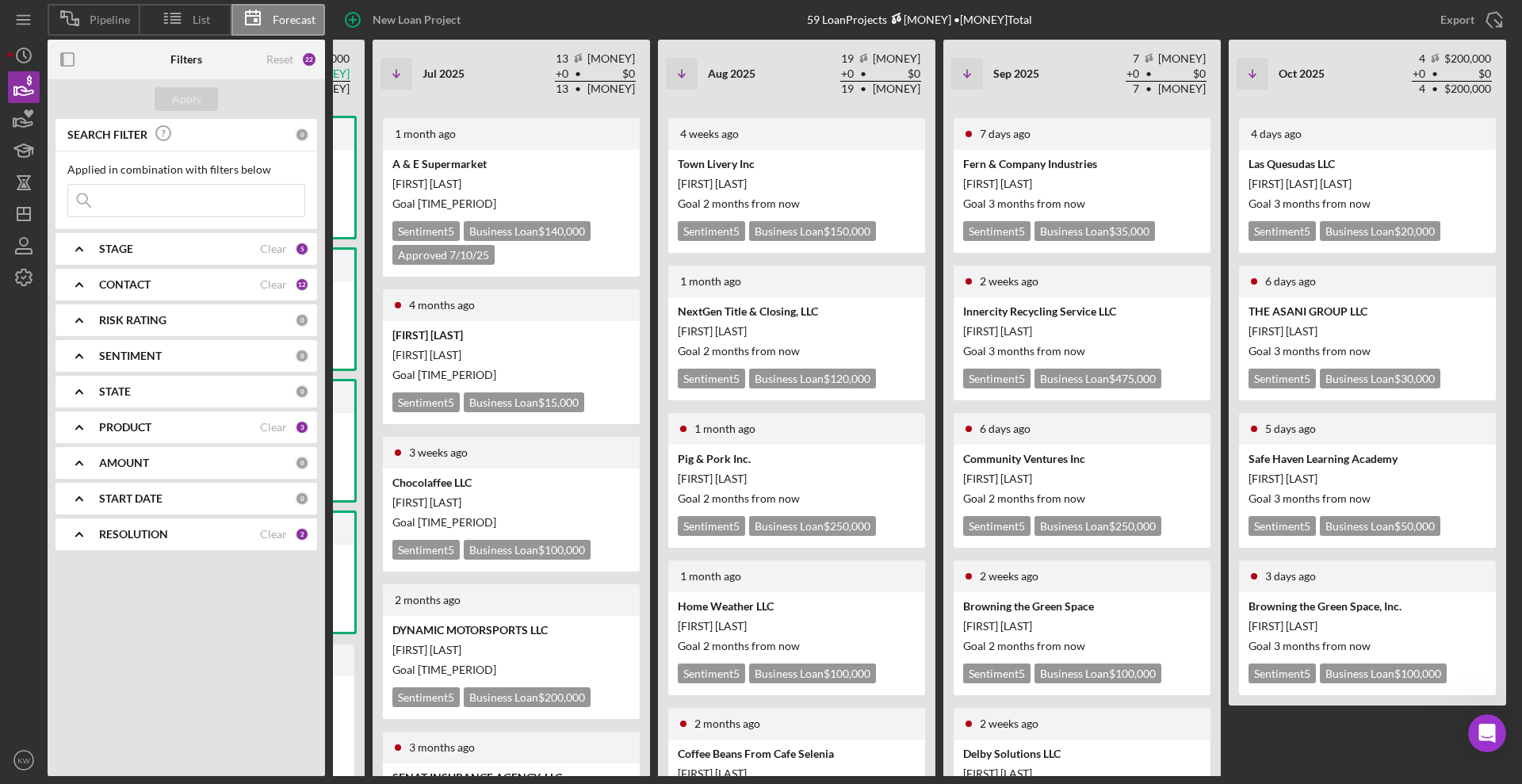 click on "CONTACT" at bounding box center (179, 285) 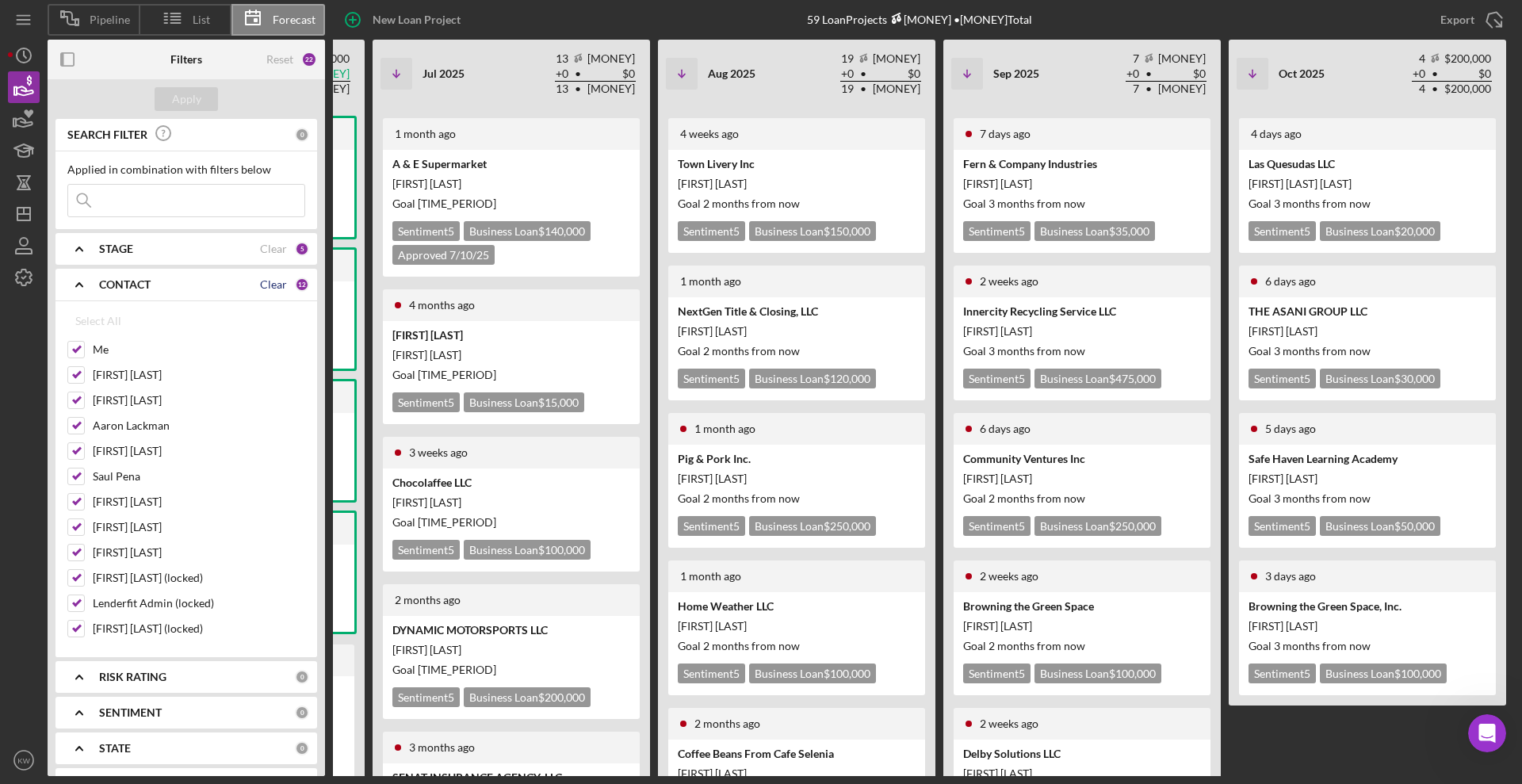 click on "Clear" at bounding box center [273, 285] 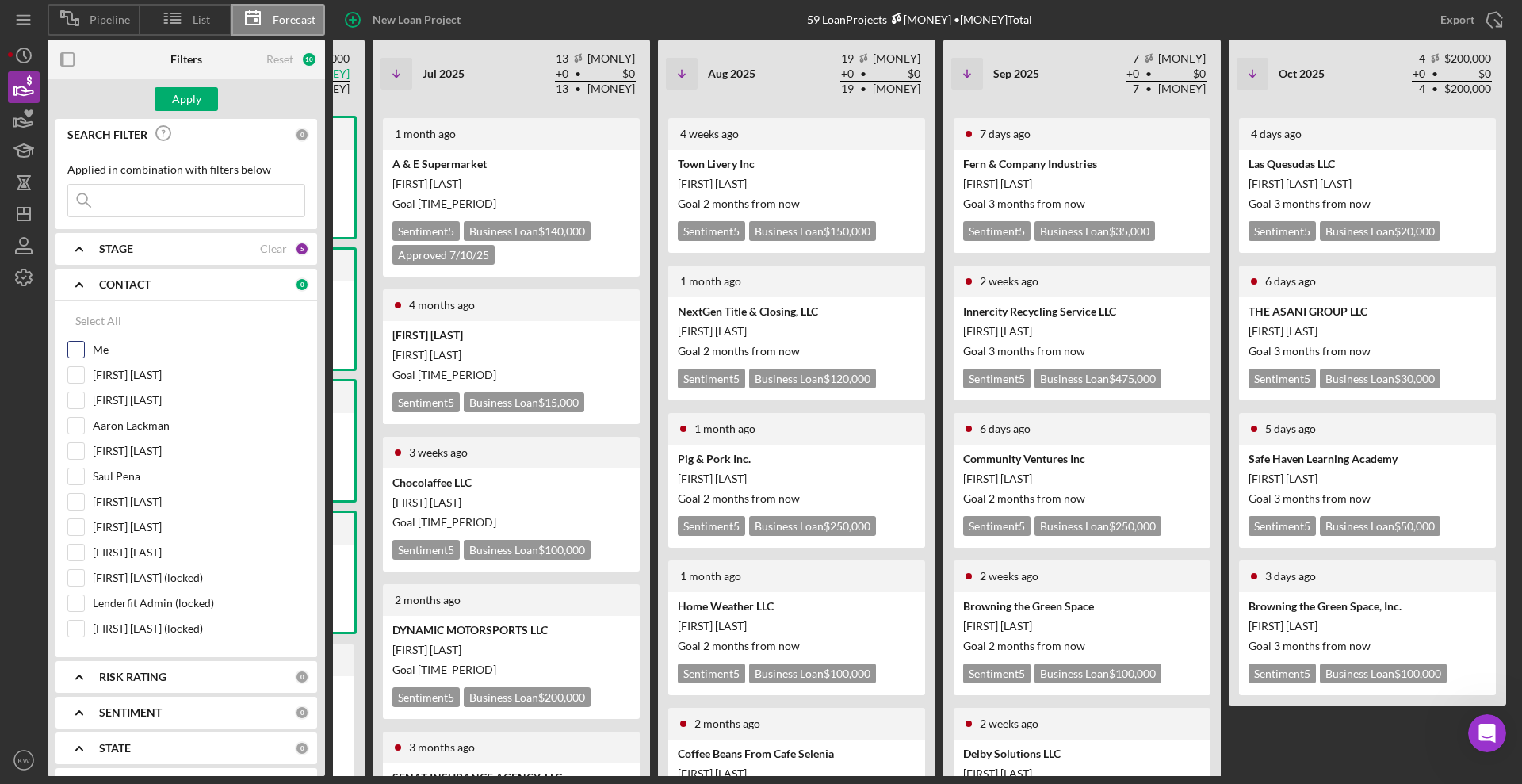 click on "Me" at bounding box center [76, 350] 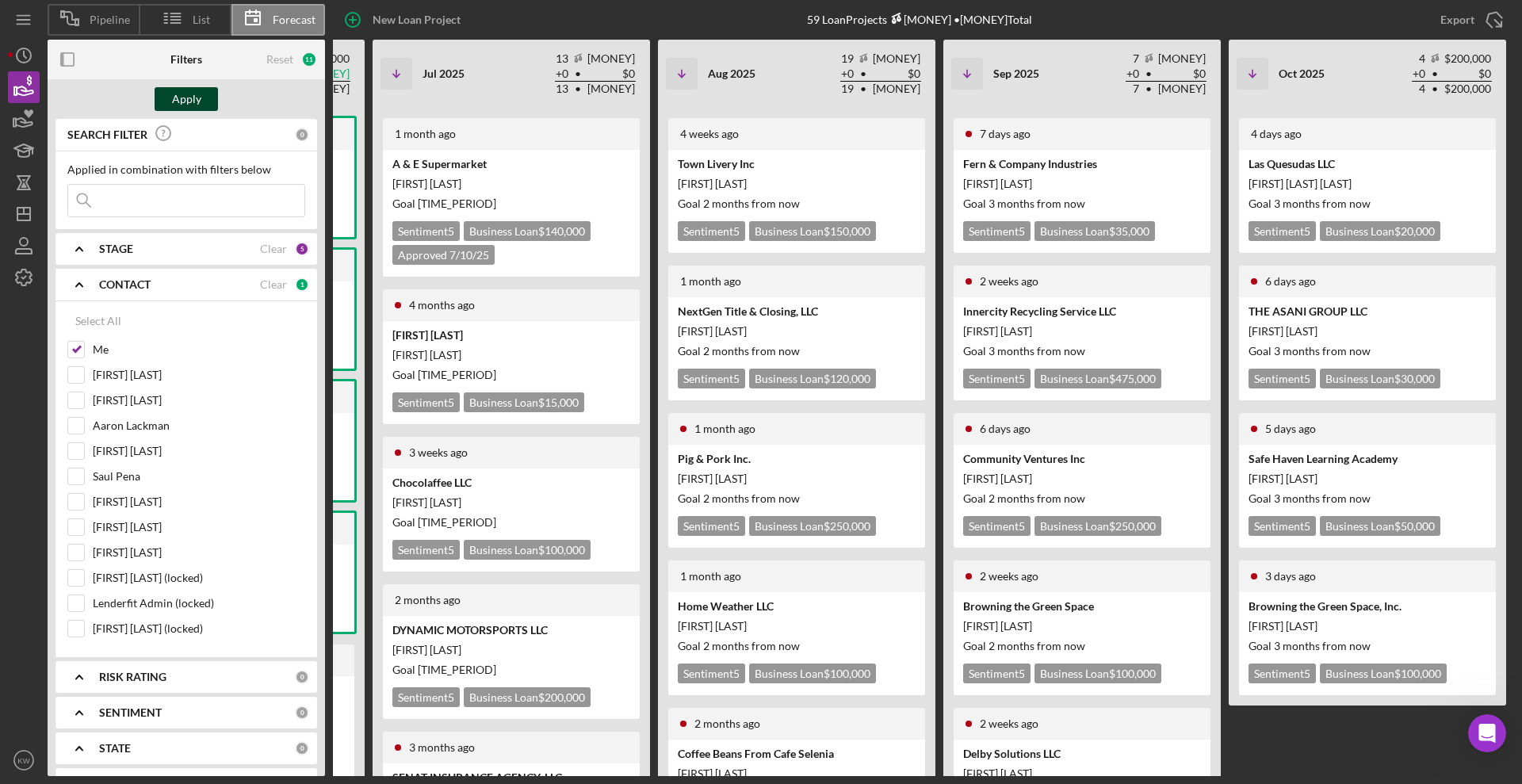 click on "Apply" at bounding box center [186, 99] 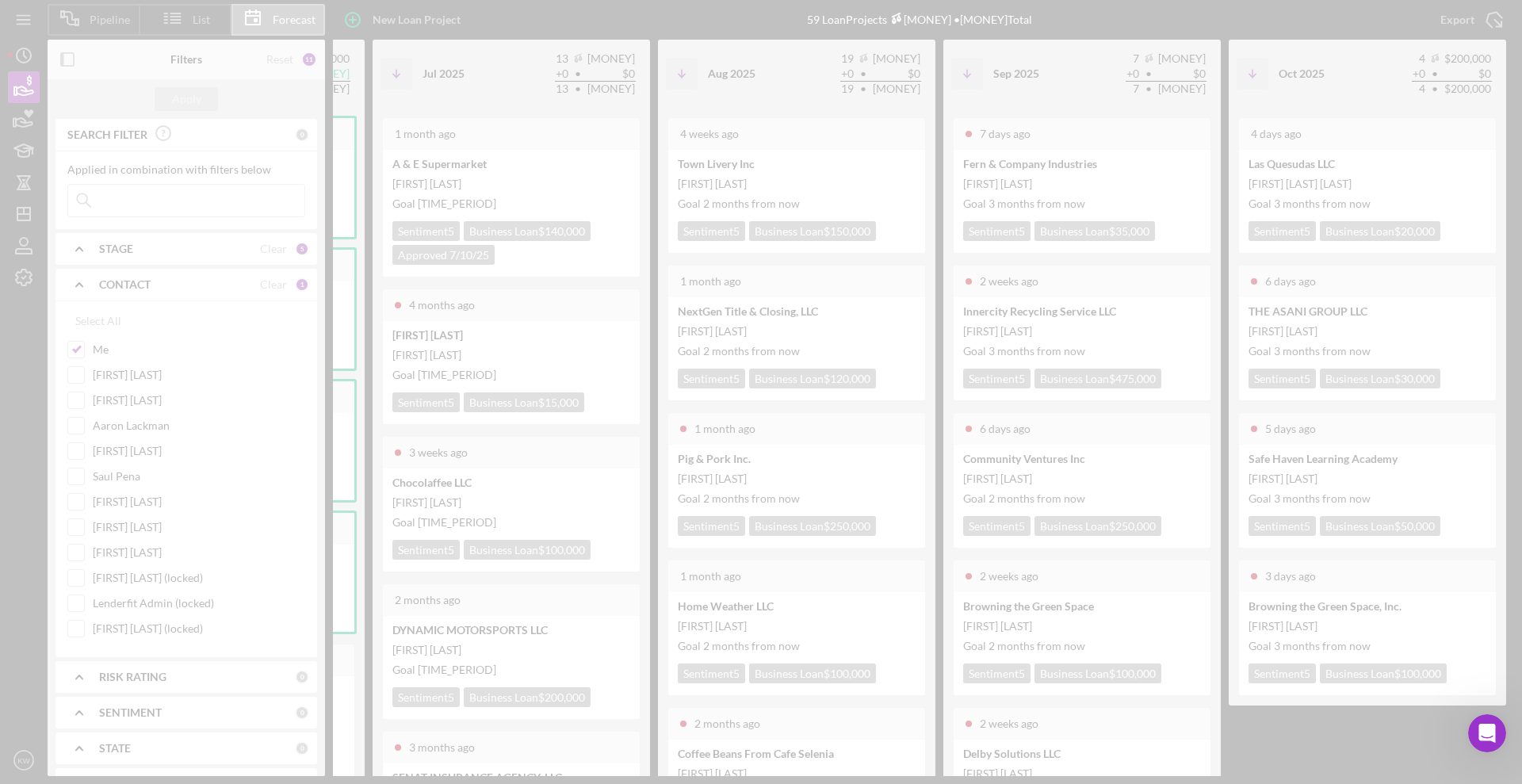 scroll, scrollTop: 0, scrollLeft: 353, axis: horizontal 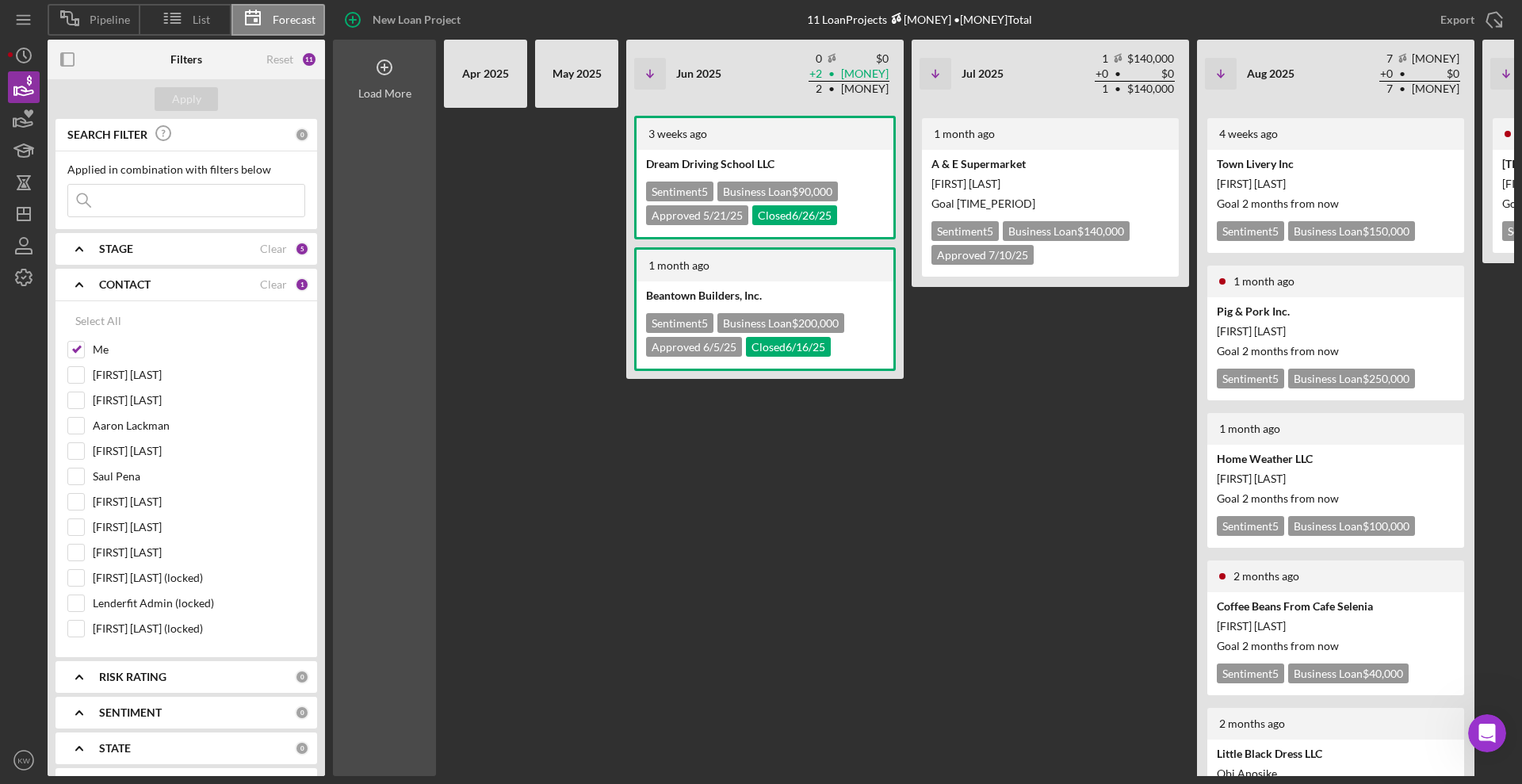 click 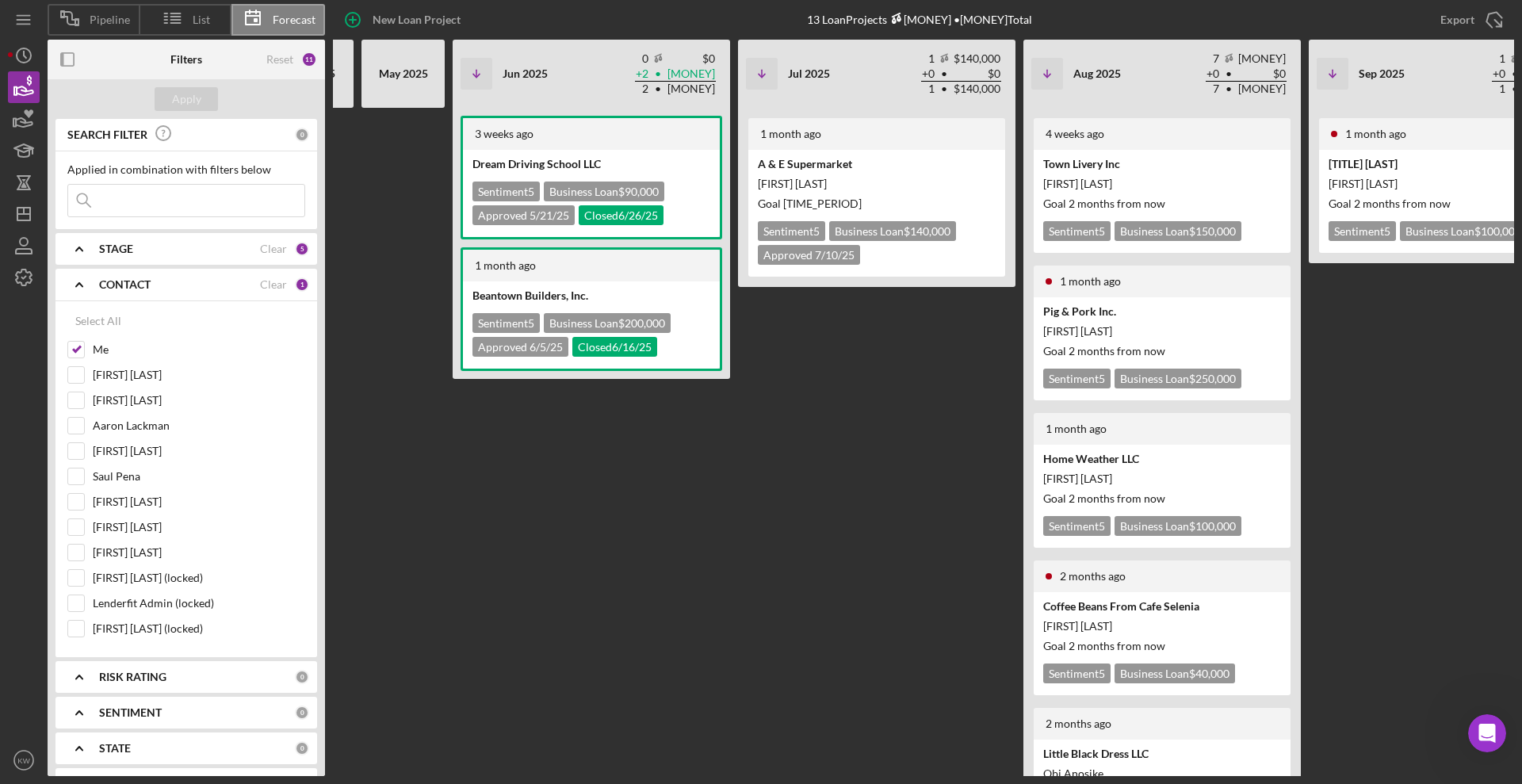 scroll, scrollTop: 0, scrollLeft: 901, axis: horizontal 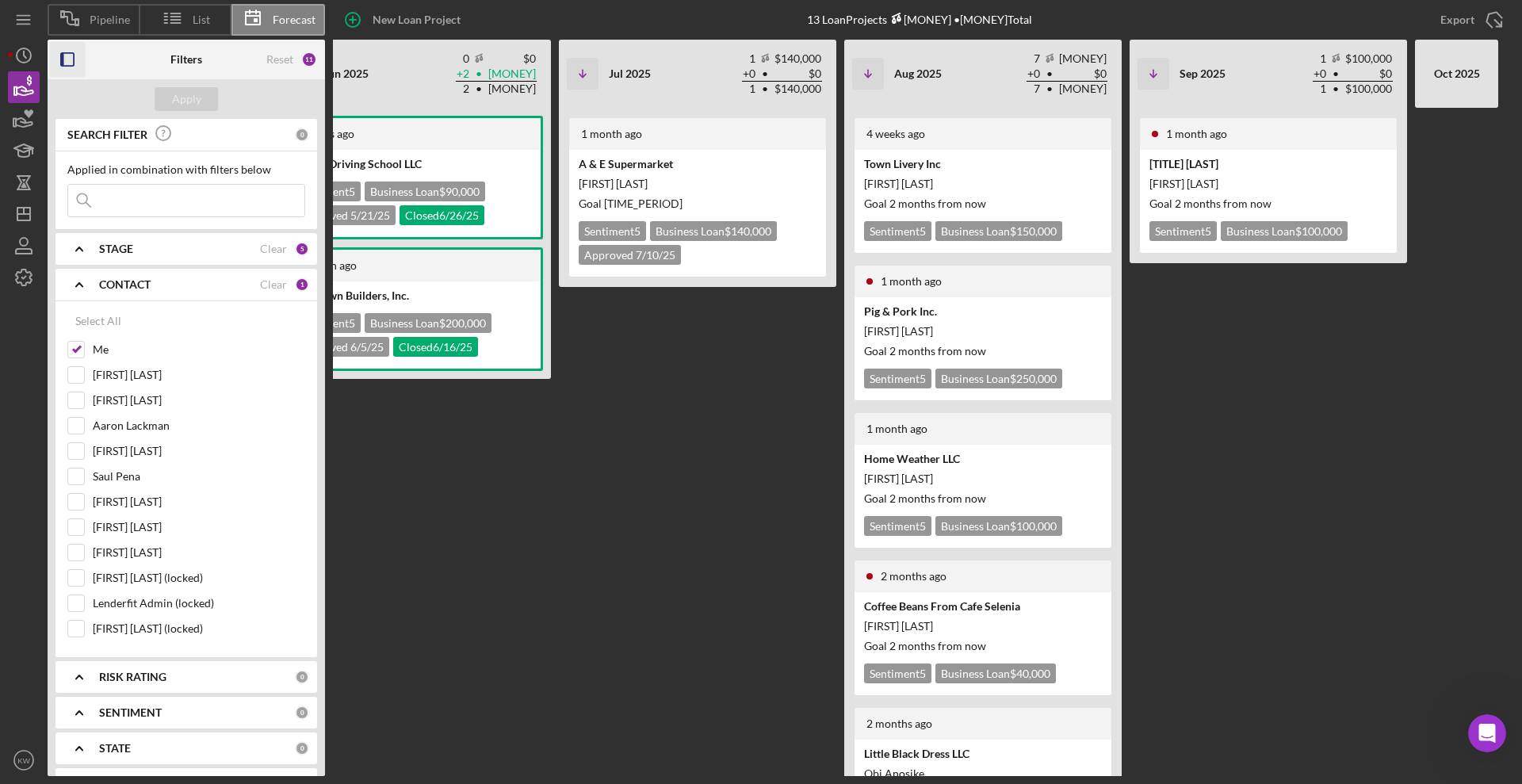 click 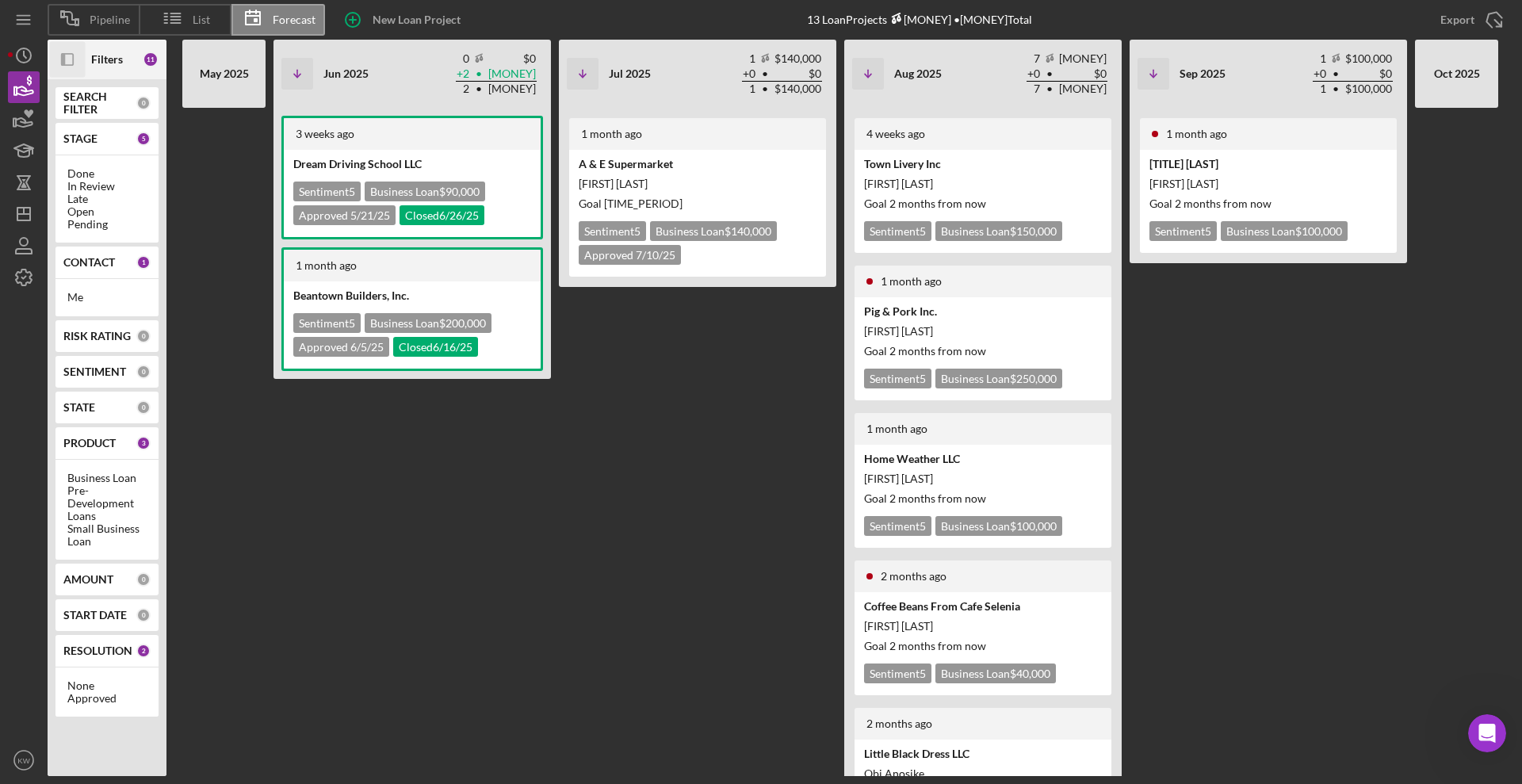 scroll, scrollTop: 0, scrollLeft: 856, axis: horizontal 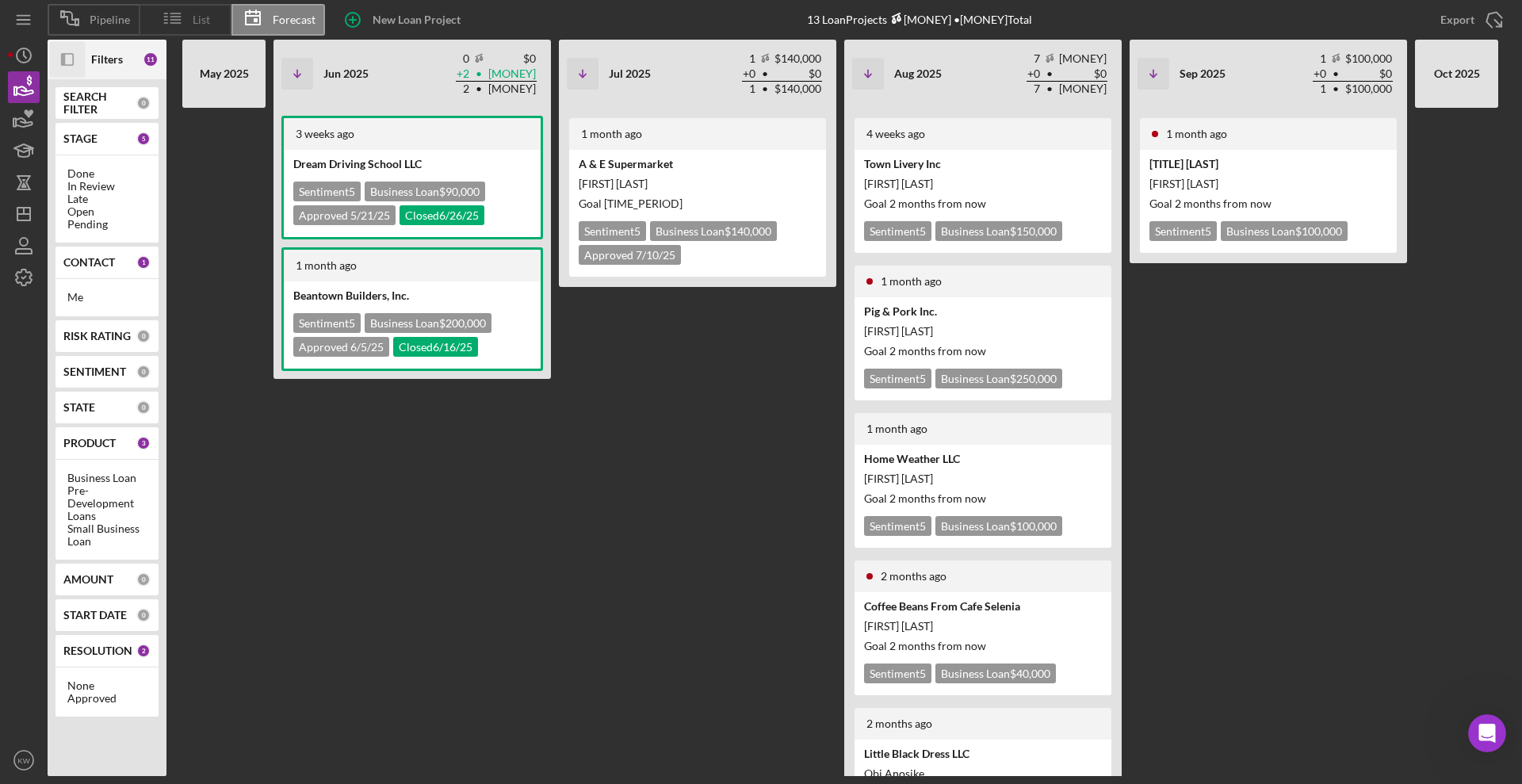 click 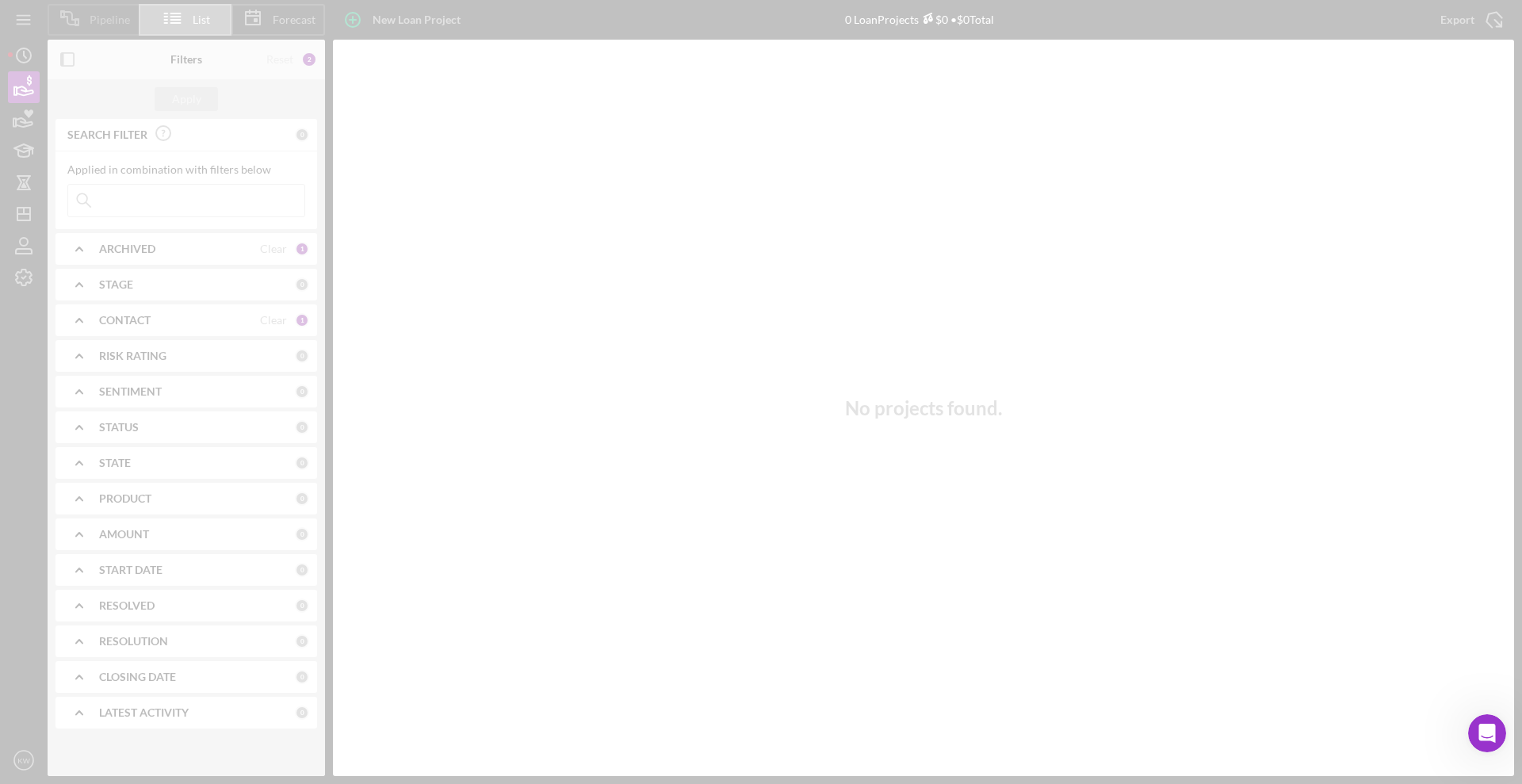 click at bounding box center [761, 392] 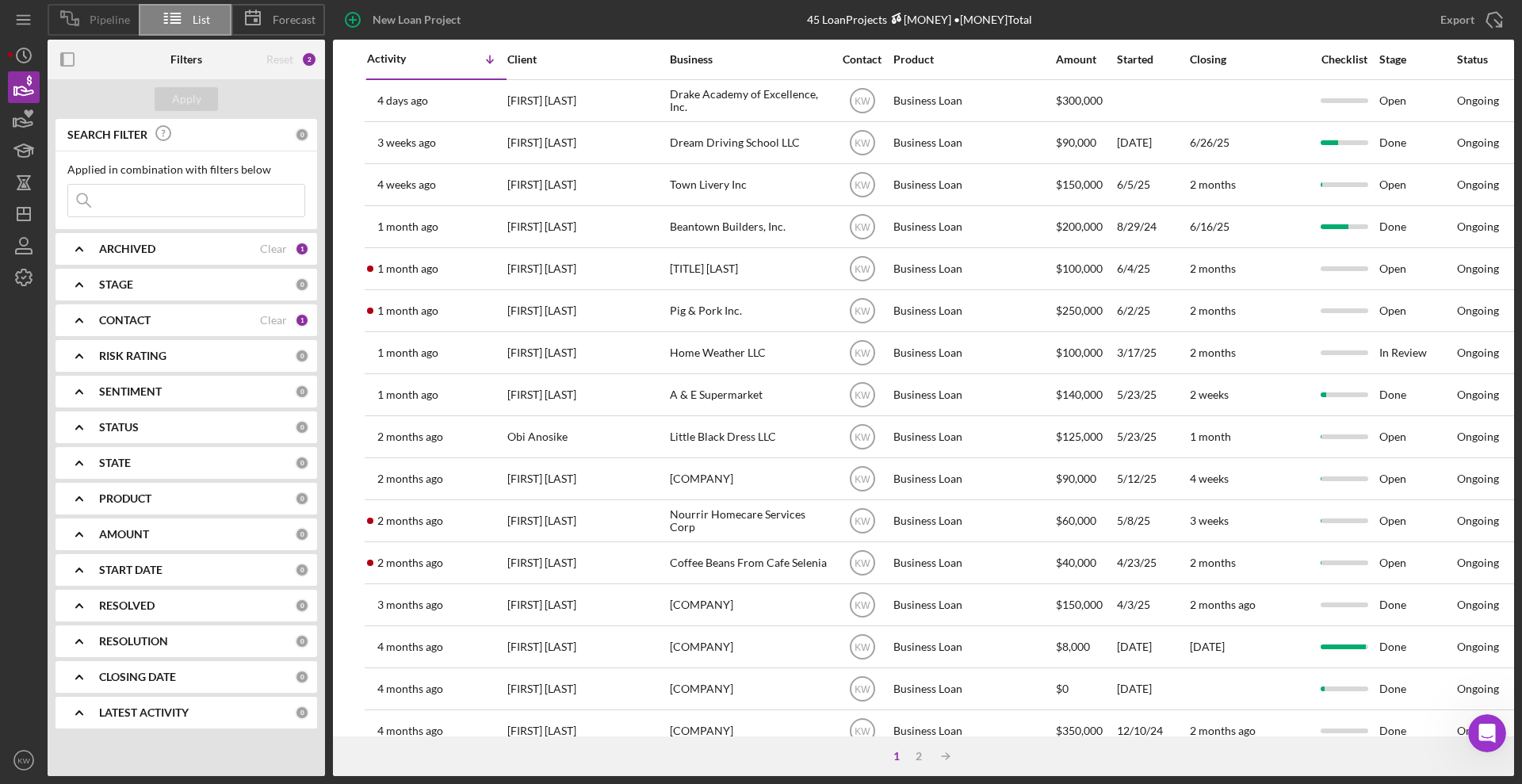 click on "Pipeline" at bounding box center [109, 20] 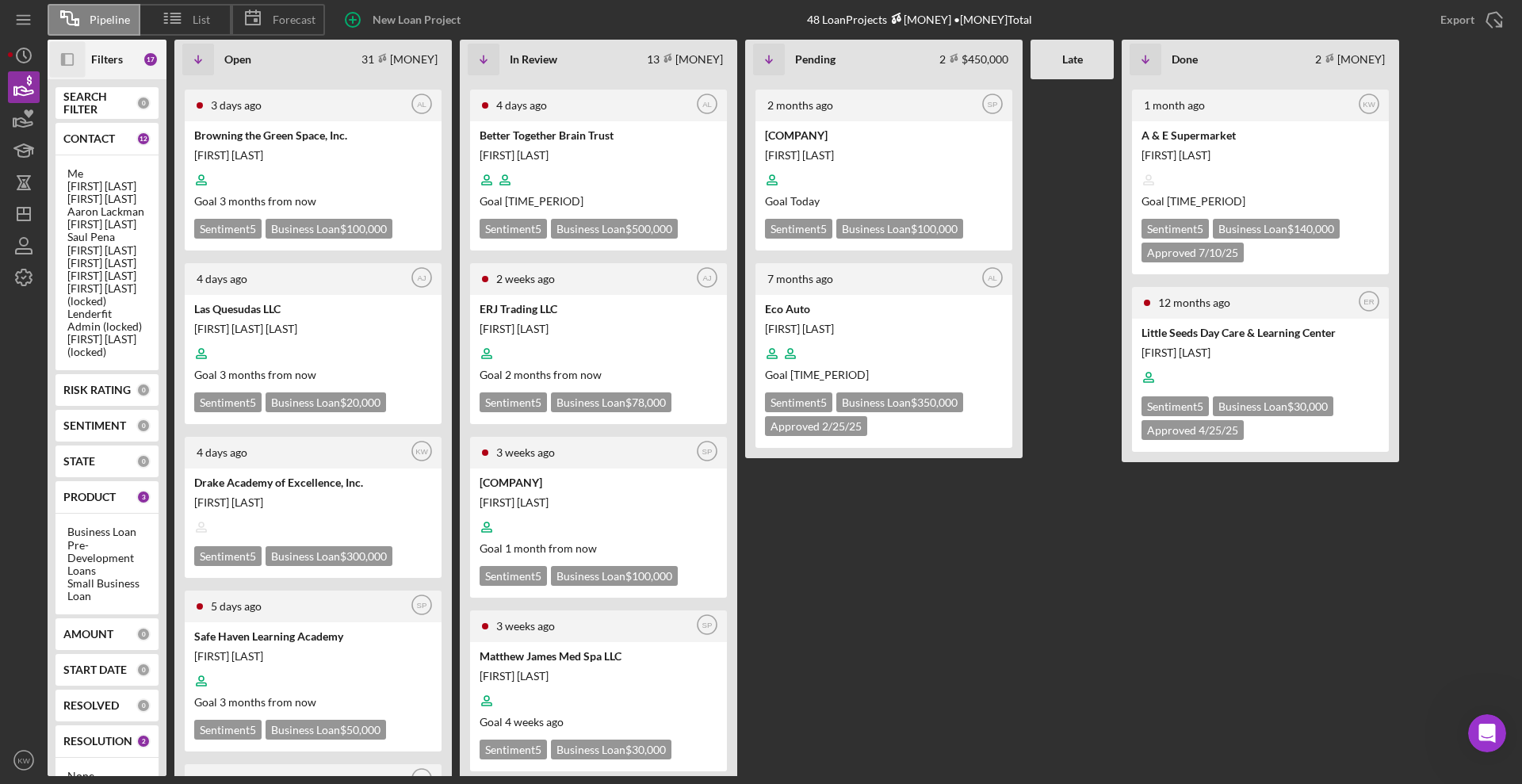 click on "Icon/Panel Side Expand" 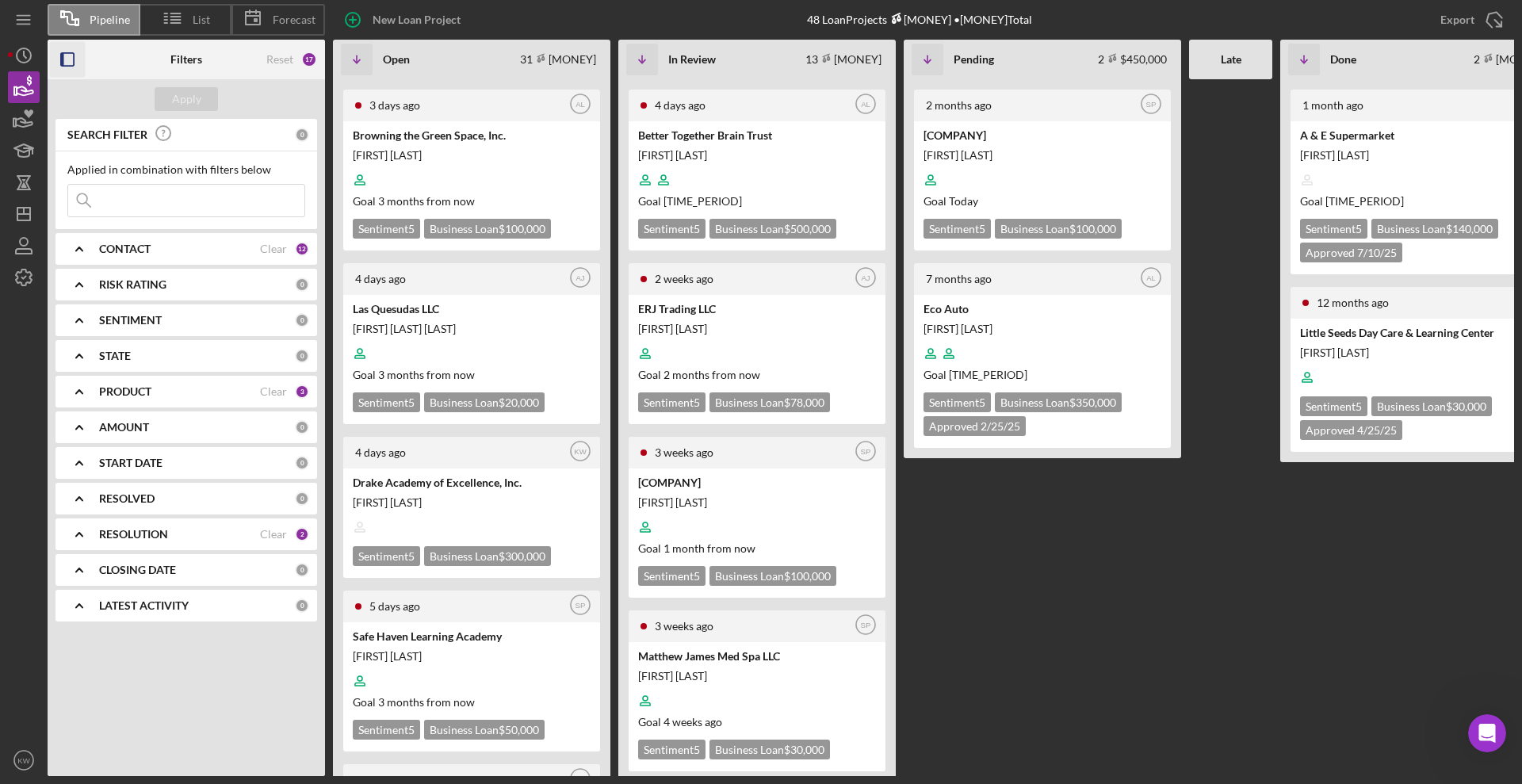 click on "CONTACT" at bounding box center (124, 249) 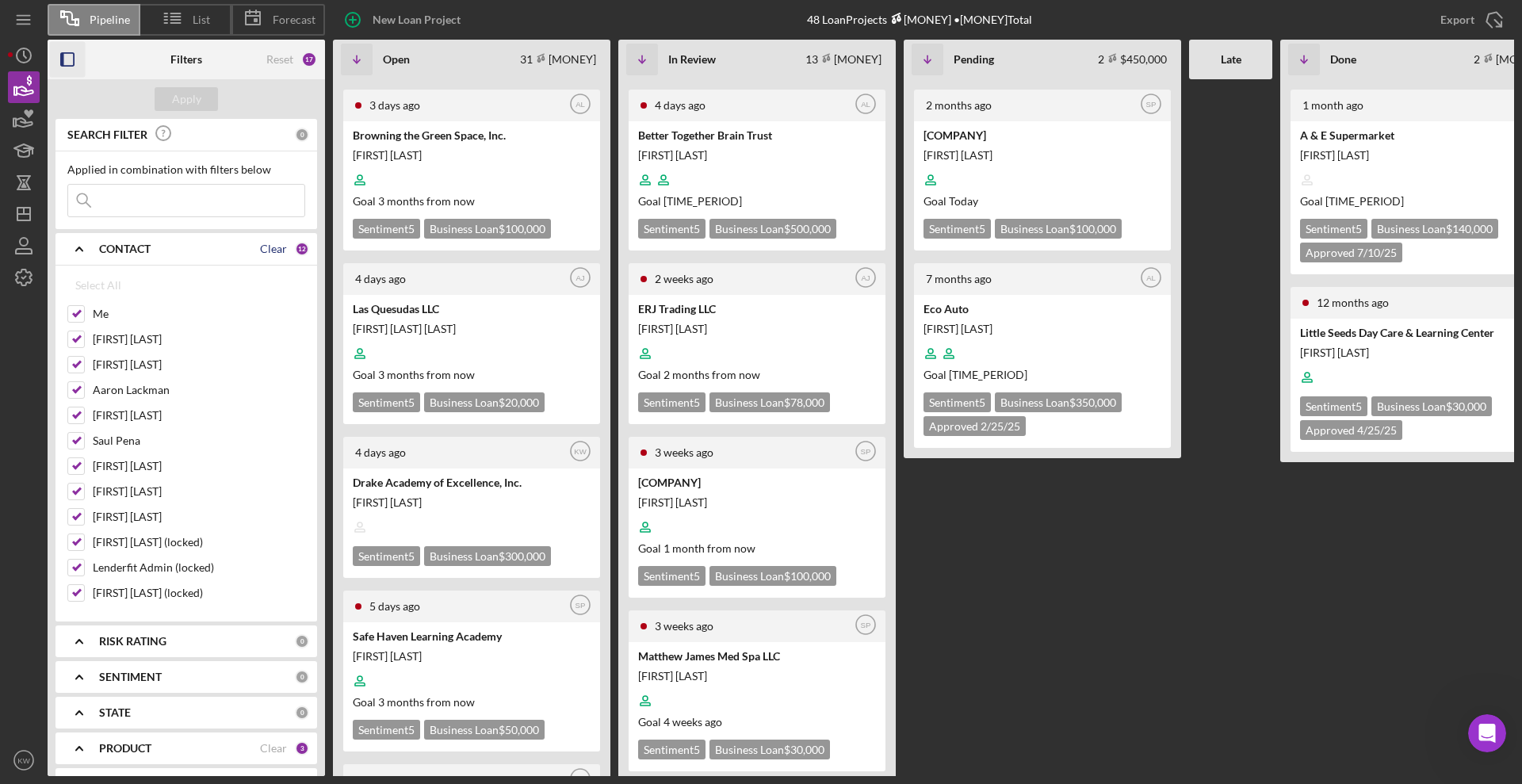 click on "Clear" at bounding box center (273, 249) 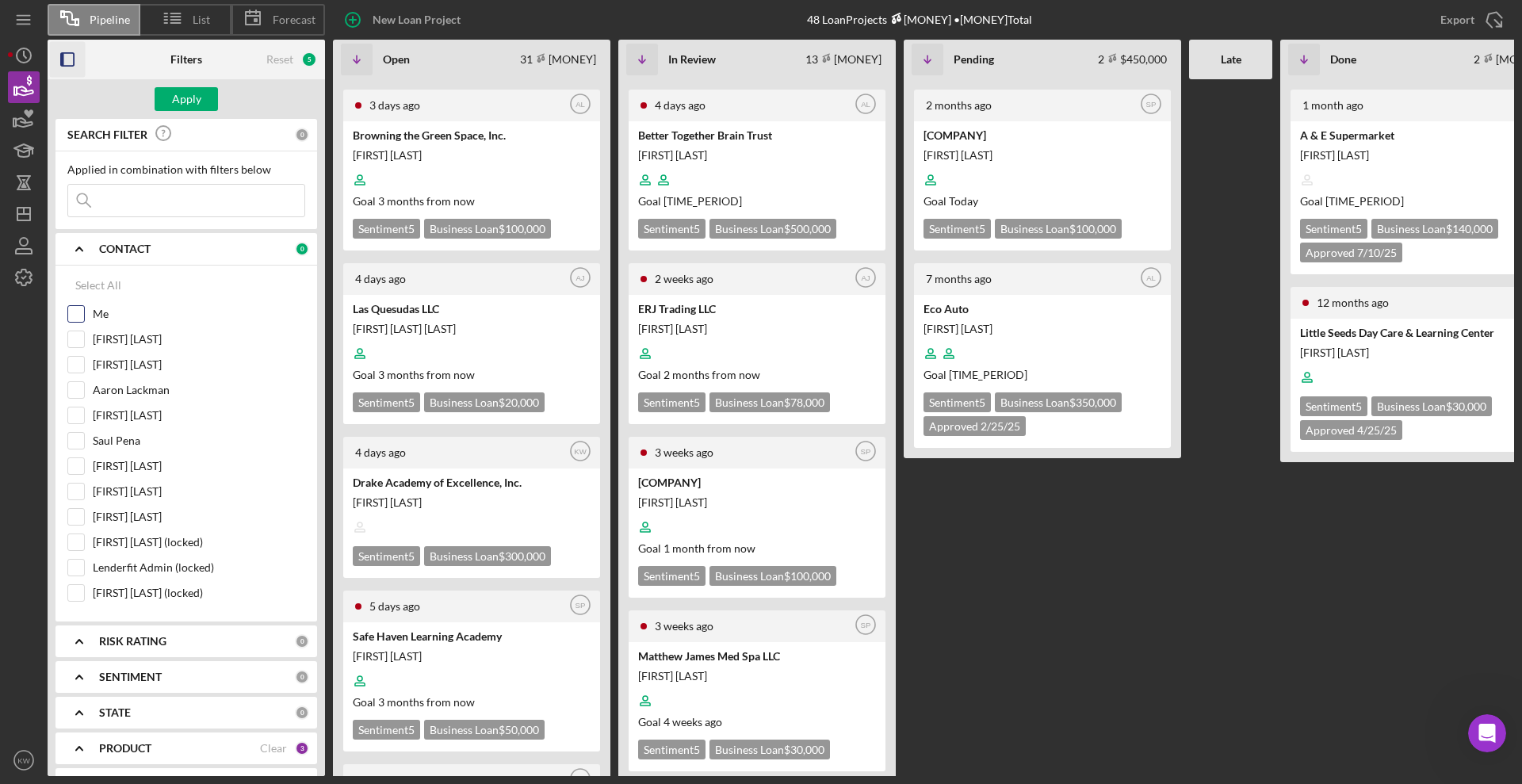 click on "Me" at bounding box center [76, 314] 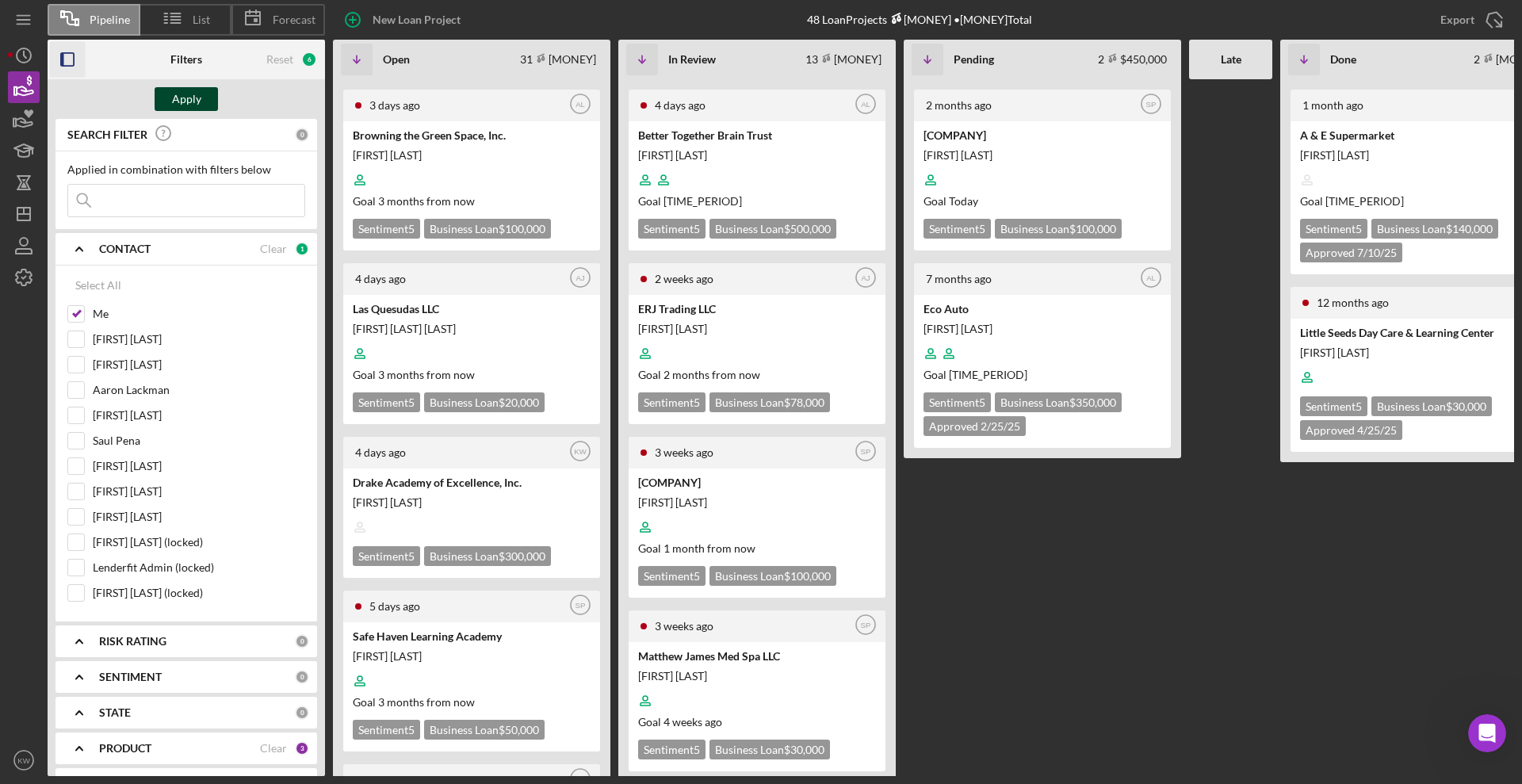 click on "Apply" at bounding box center [186, 99] 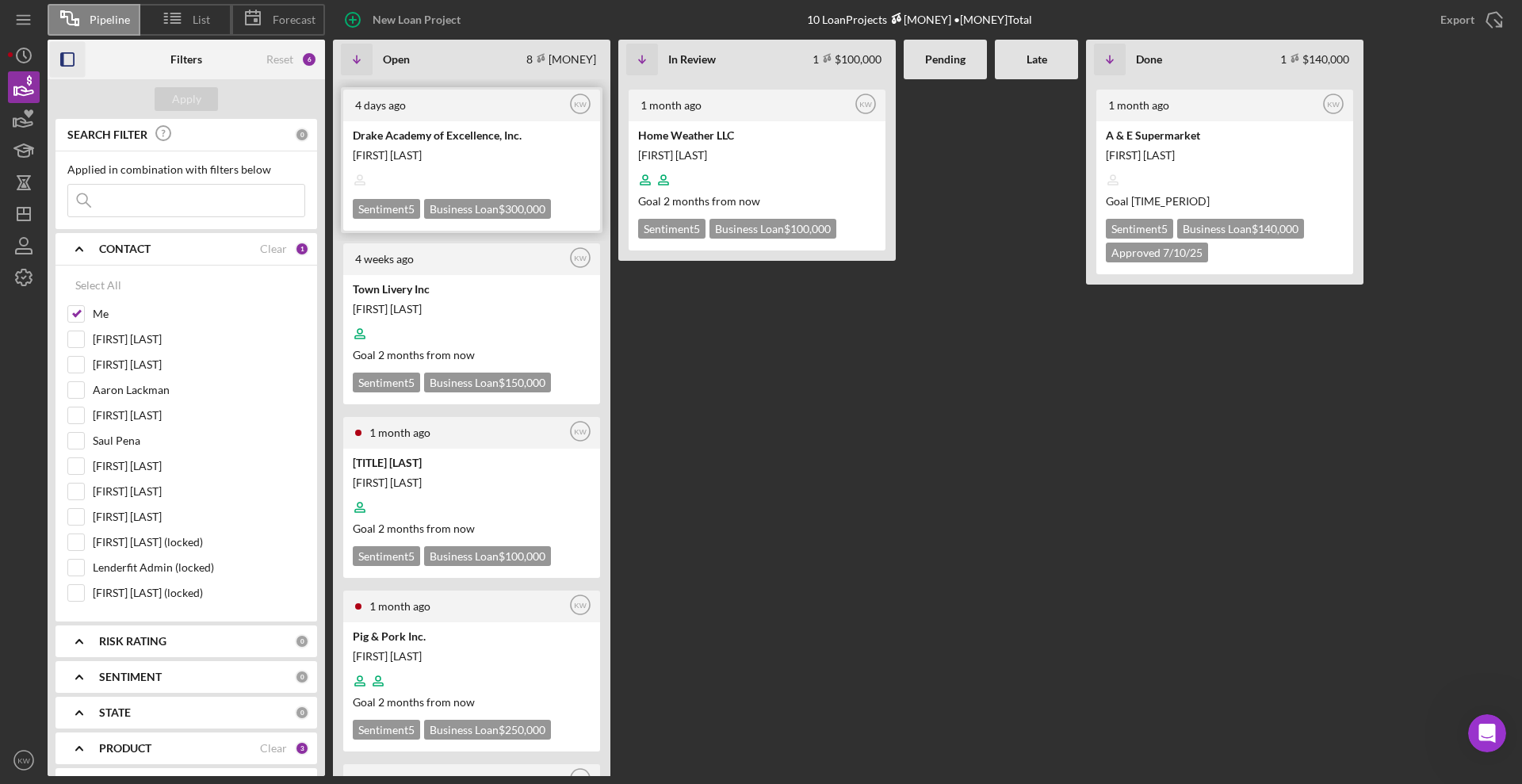 click at bounding box center (470, 180) 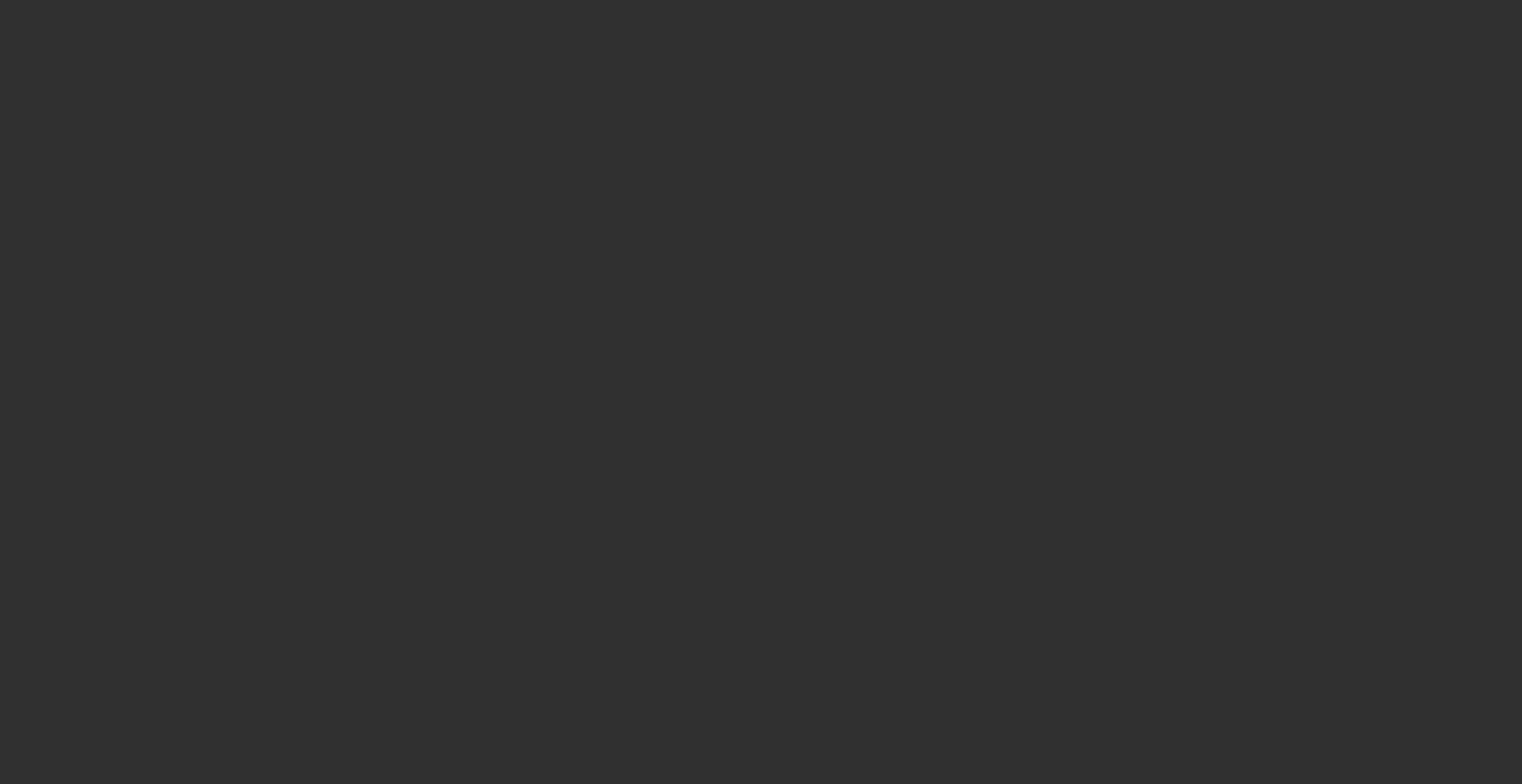 scroll, scrollTop: 0, scrollLeft: 0, axis: both 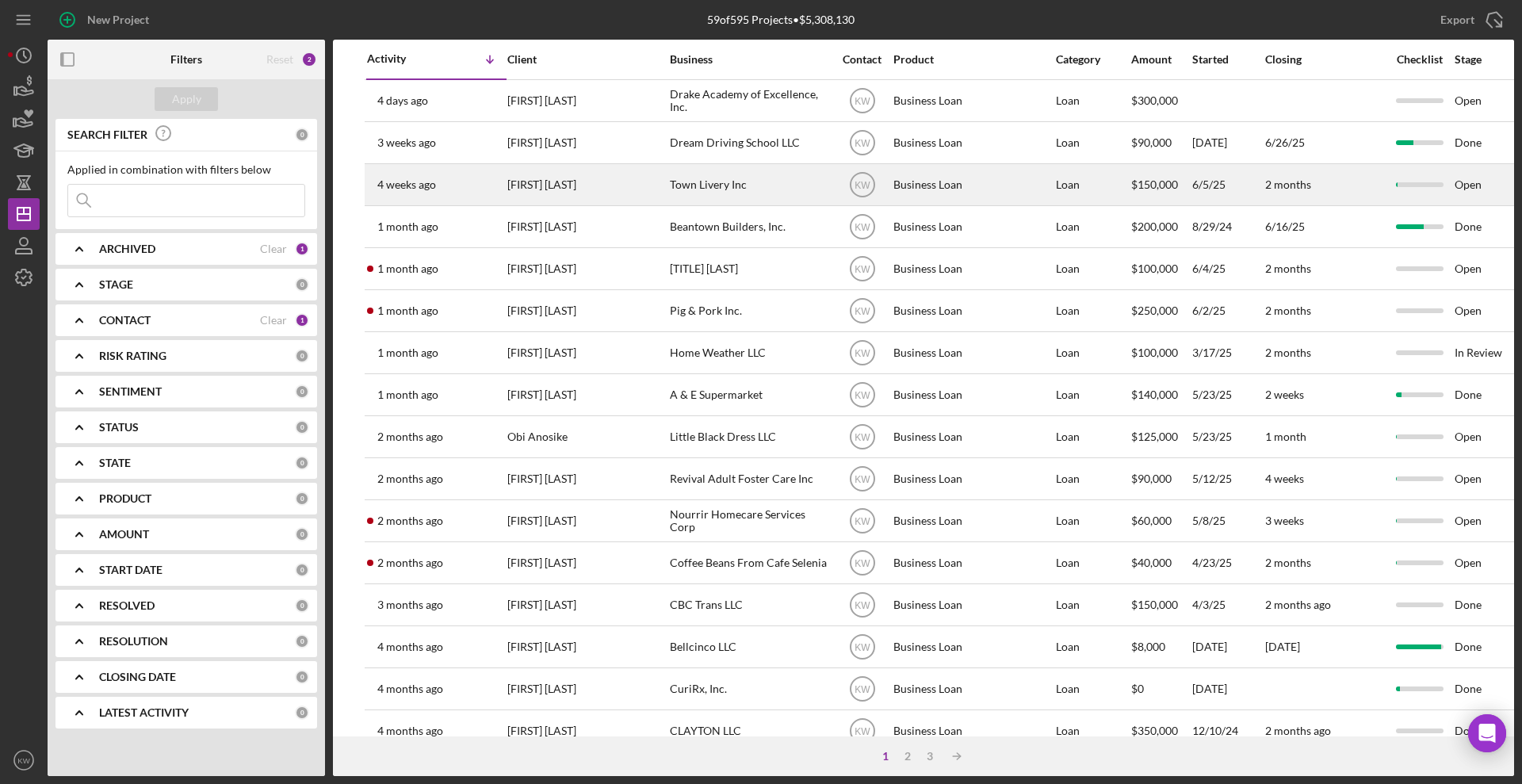 click on "[FIRST] [LAST]" at bounding box center (587, 185) 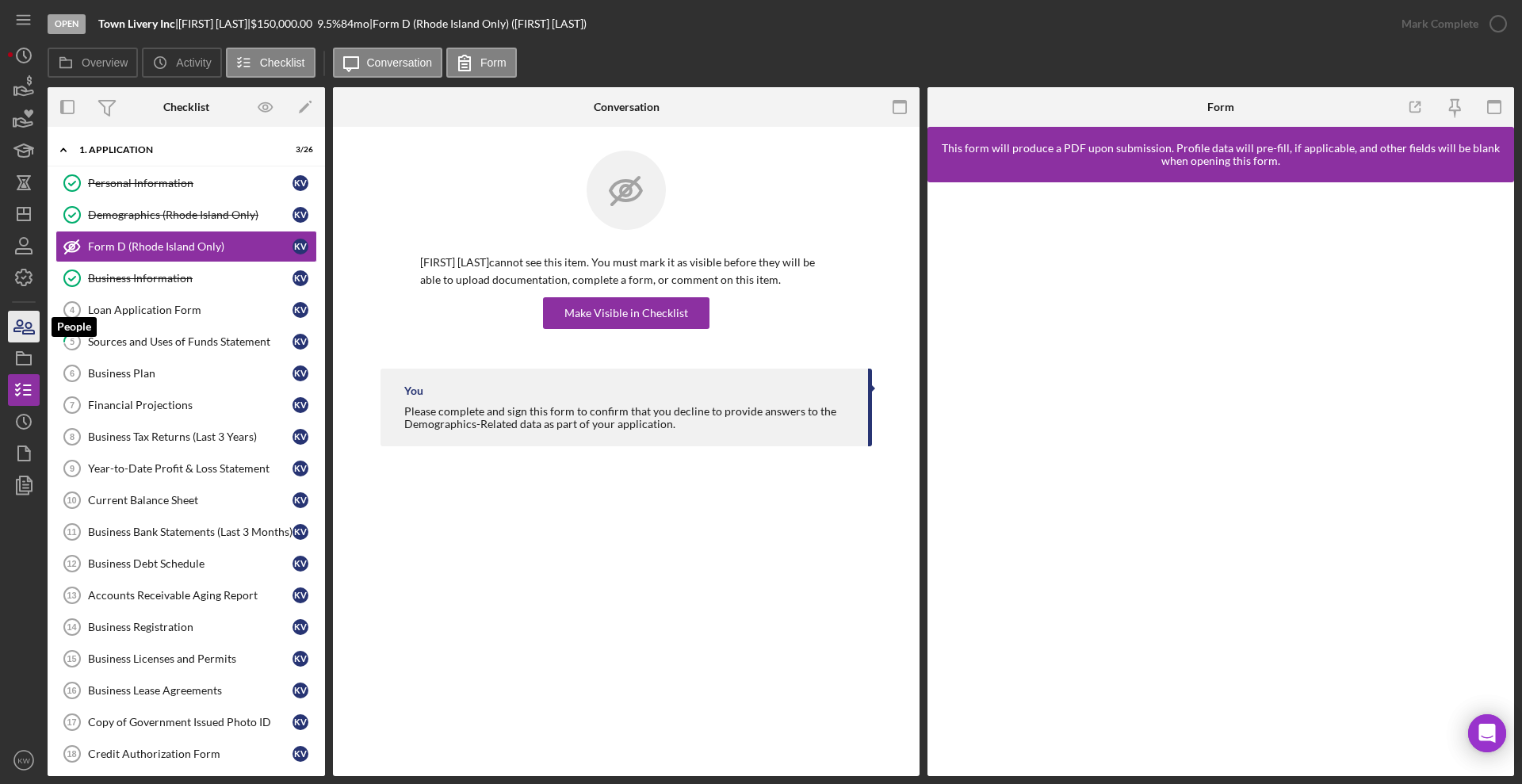 click 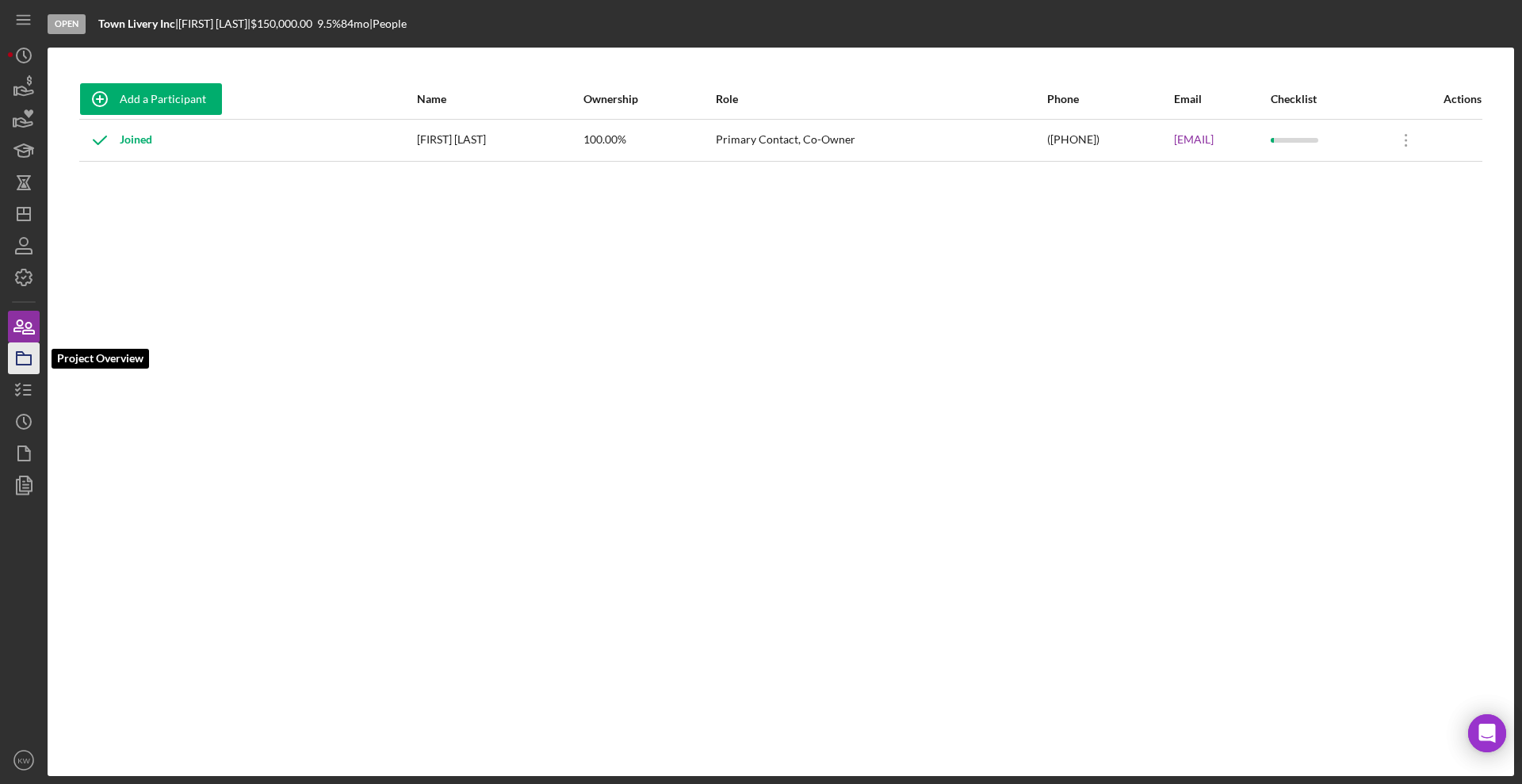 click 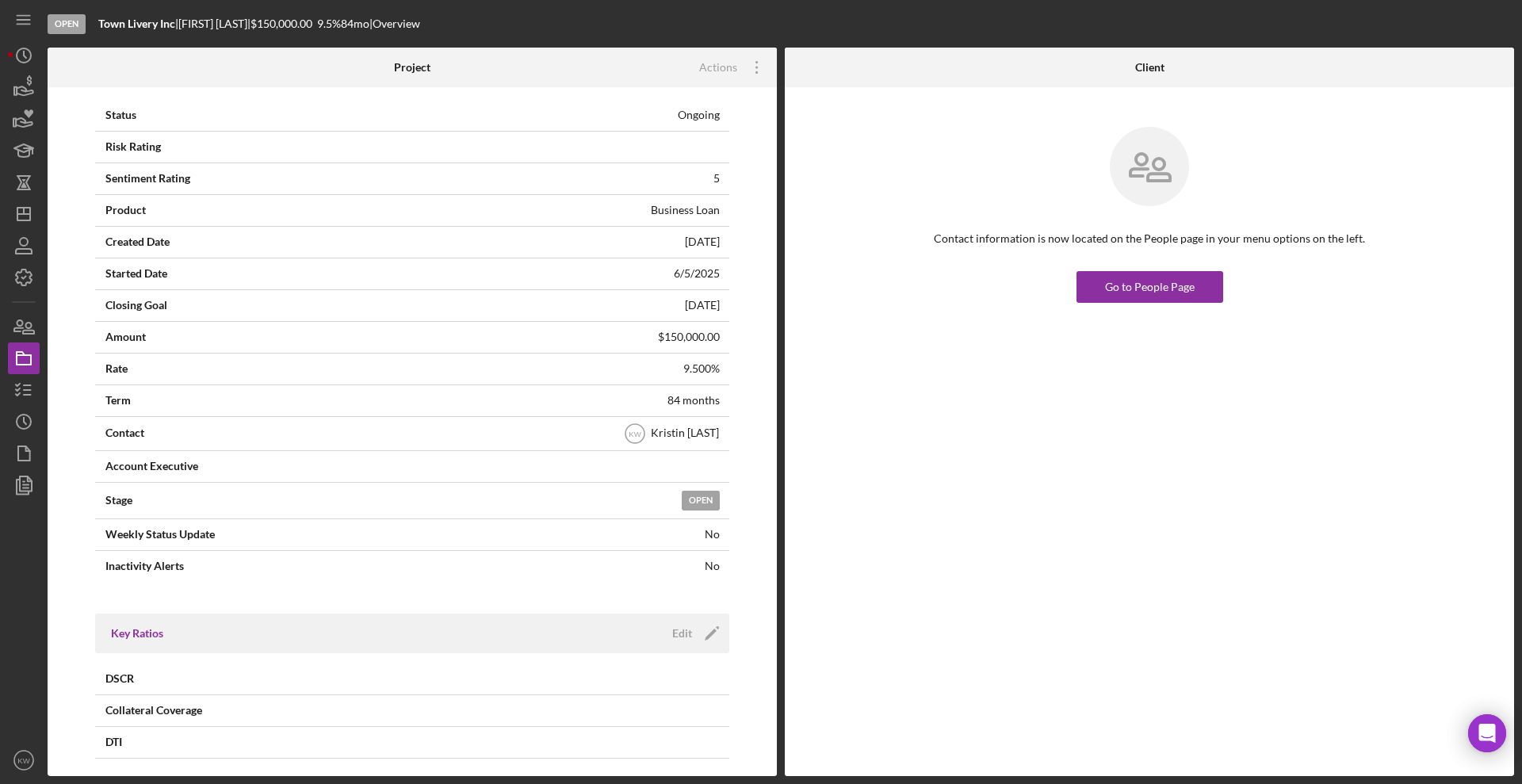 scroll, scrollTop: 99, scrollLeft: 0, axis: vertical 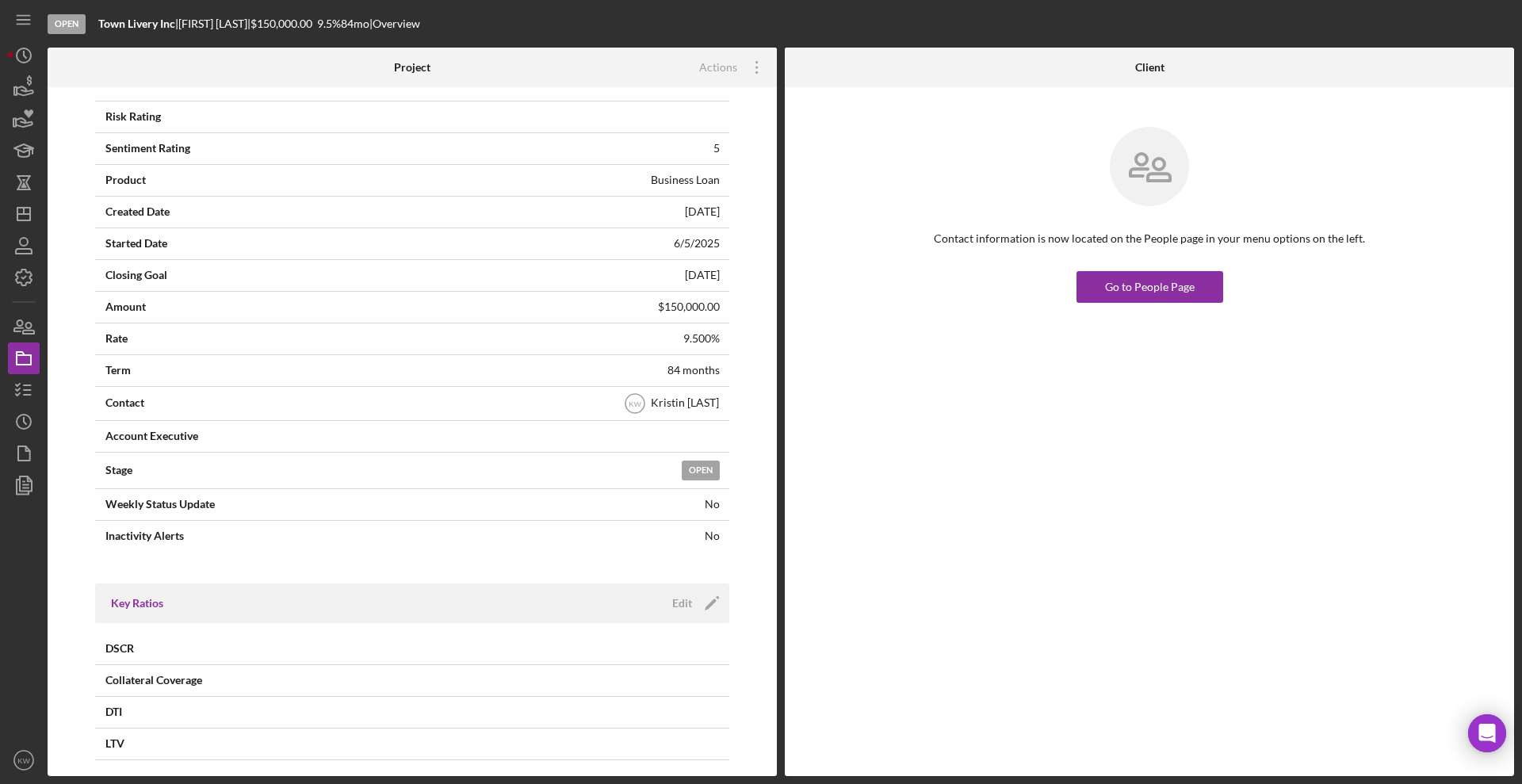click on "Open Town Livery Inc   |   Kervin   Valdez   |   $150,000.00    9.5 %   84  mo   |   Overview Project Actions Icon/Overflow Send  to Downhome Archive Overview Edit Icon/Edit Status Ongoing Risk Rating Sentiment Rating 5 Product Business Loan Created Date 4/11/2025 Started Date 6/5/2025 Closing Goal 9/3/2025 Amount $150,000.00 Rate 9.500% Term 84 months Contact Icon/User Photo KW Kristin   Wallace Account Executive Stage Open Weekly Status Update No Inactivity Alerts No Key Ratios Edit Icon/Edit DSCR Collateral Coverage DTI LTV Global DSCR Global Collateral Coverage Global DTI NOI Recommendation Edit Icon/Edit Payment Type Rate Term Amount Down Payment Closing Fee Include closing fee in amount financed? No Origination Fee Include origination fee in amount financed? No Amount Financed Closing Date 08/31/2025 First Payment Date Maturity Date Resolution Edit Icon/Edit Resolved On Resolution Client Contact information is now located on the People page in your menu options on the left.   Icon/Menu" at bounding box center [761, 392] 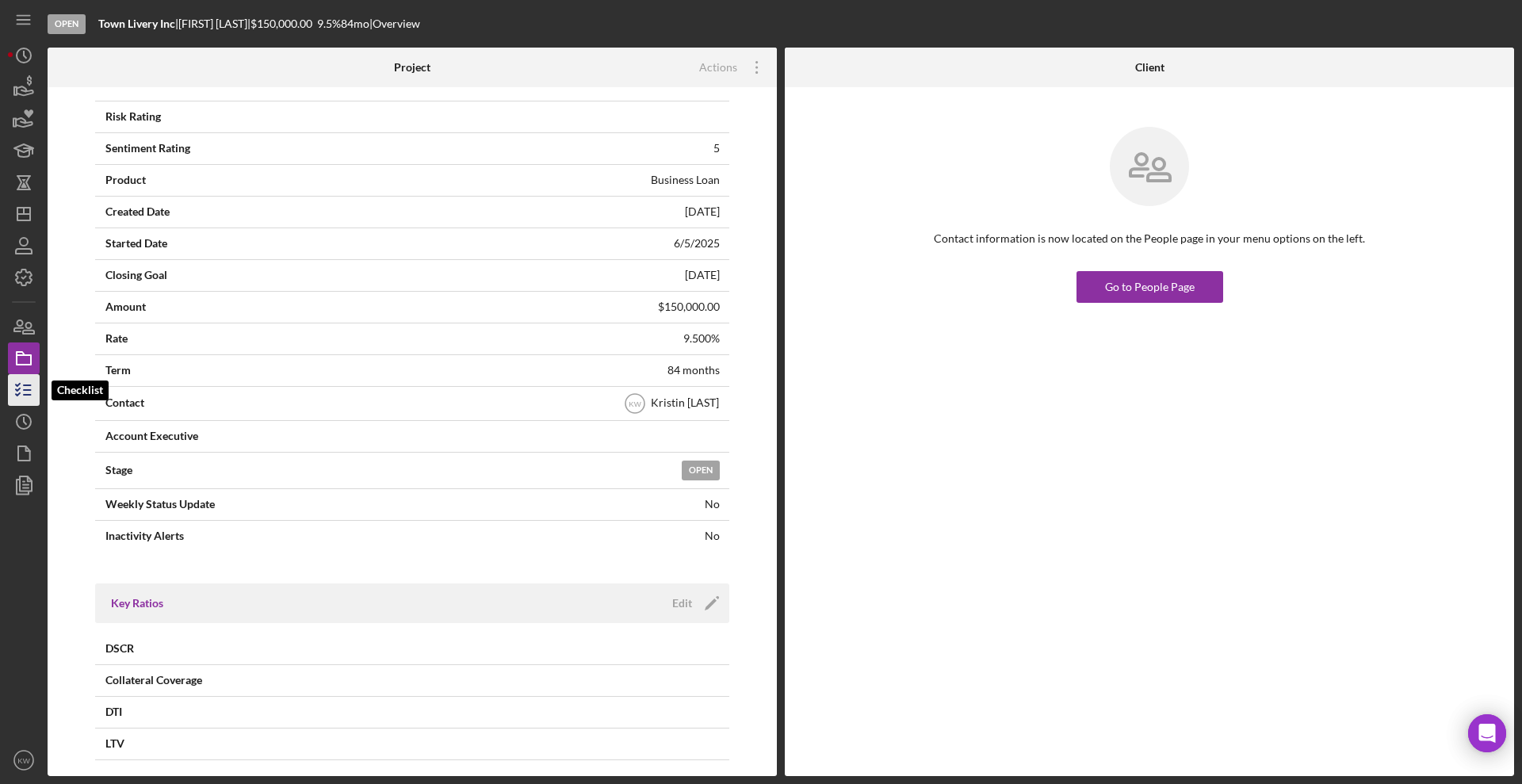 click 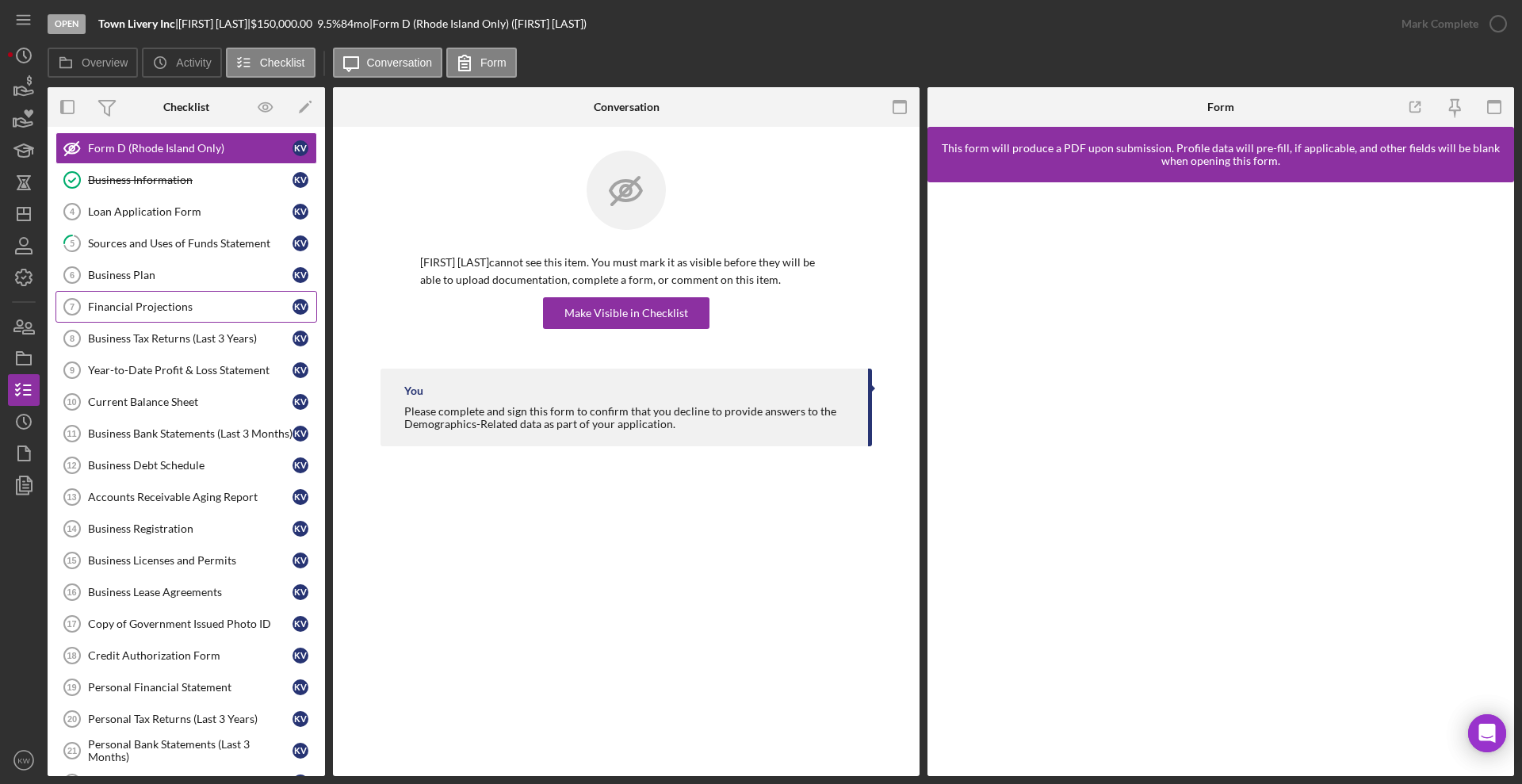 scroll, scrollTop: 0, scrollLeft: 0, axis: both 